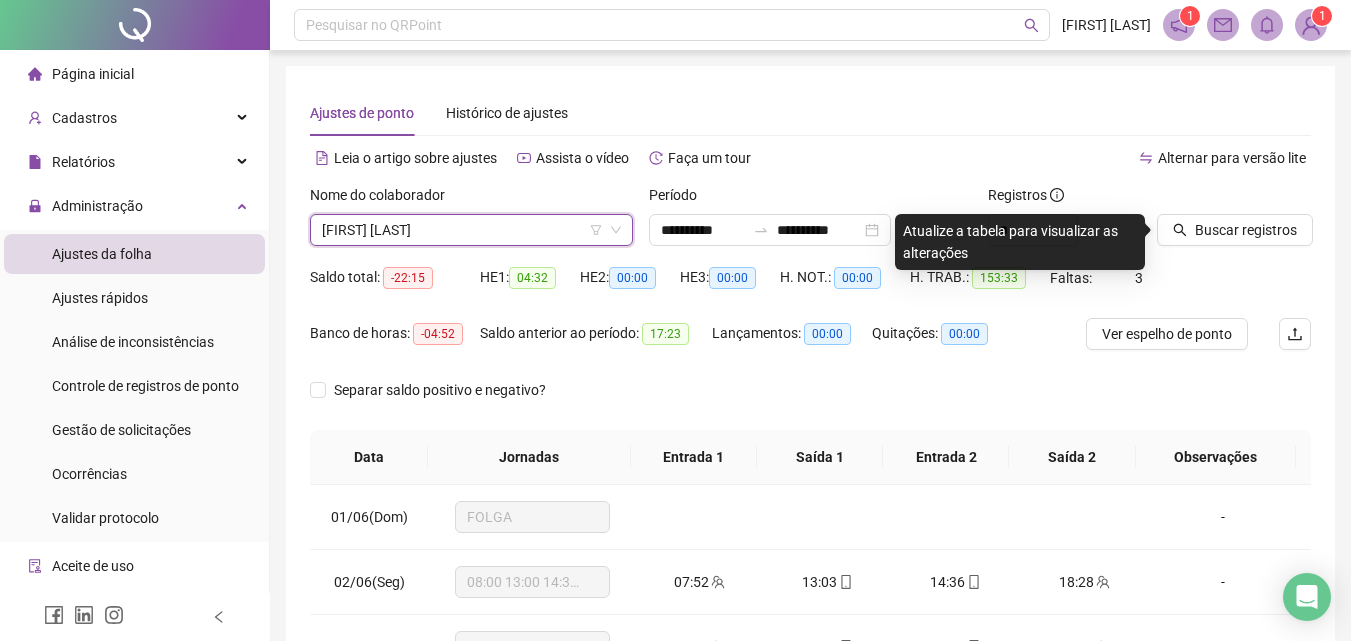 scroll, scrollTop: 381, scrollLeft: 0, axis: vertical 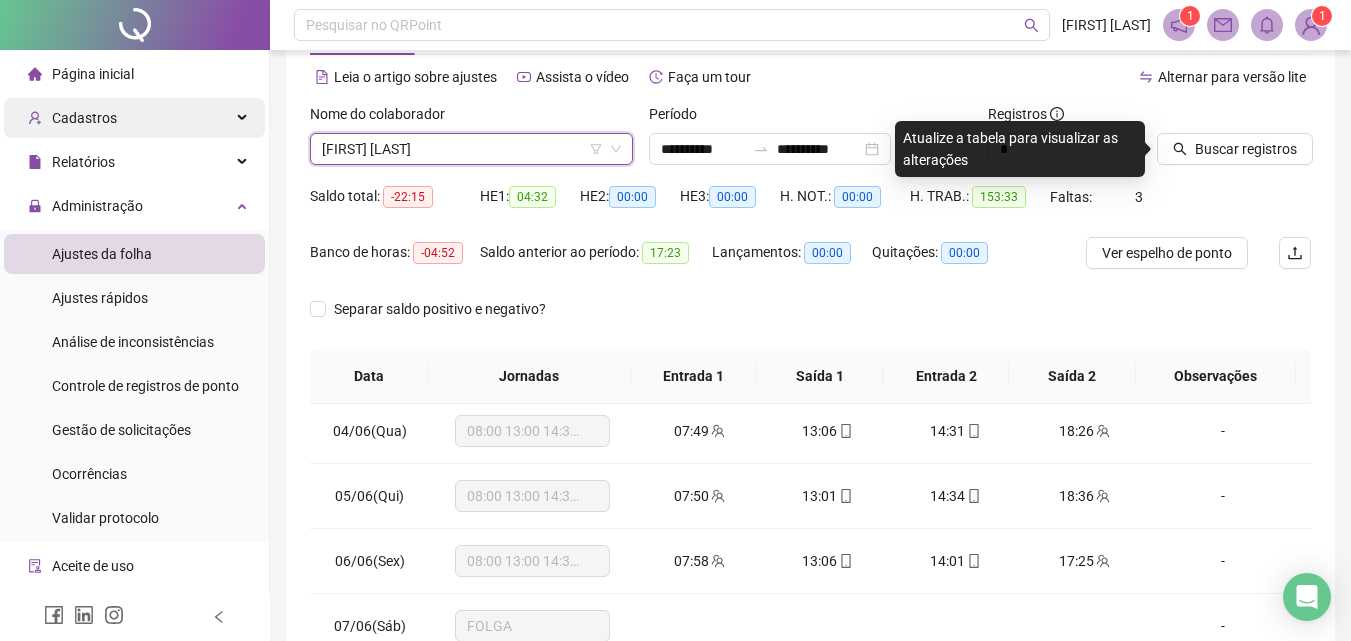 click on "Cadastros" at bounding box center [134, 118] 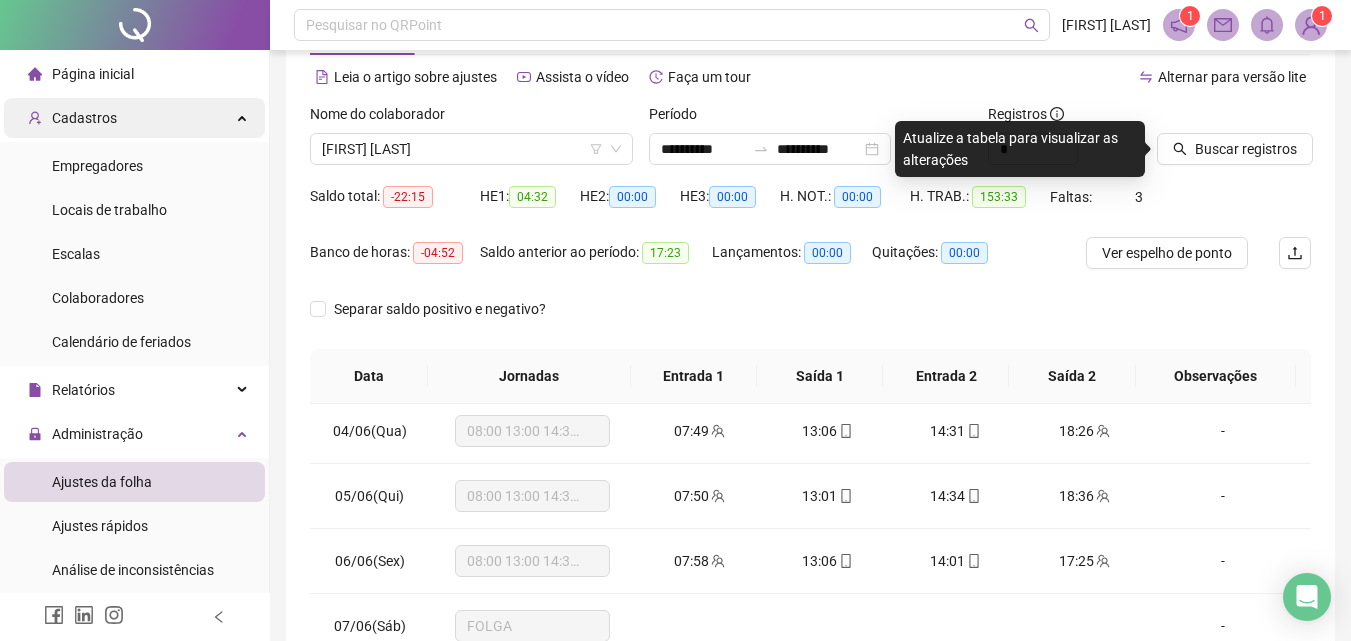 click on "Cadastros" at bounding box center [134, 118] 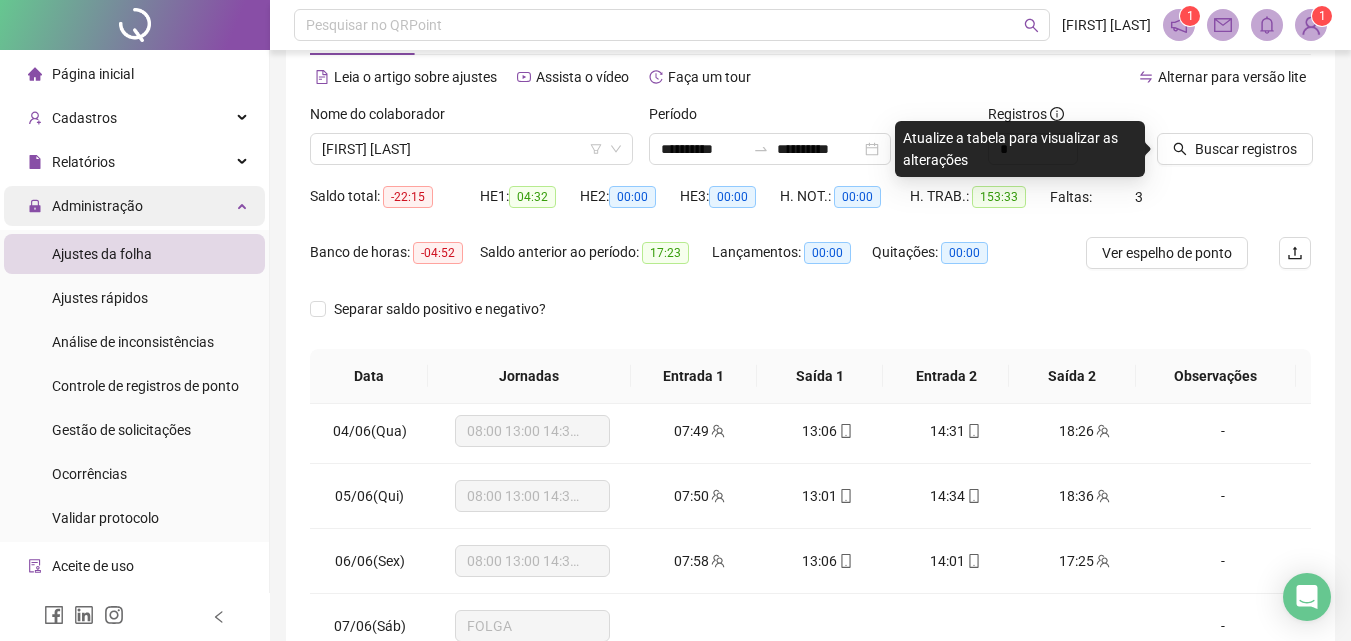 click on "Administração" at bounding box center [97, 206] 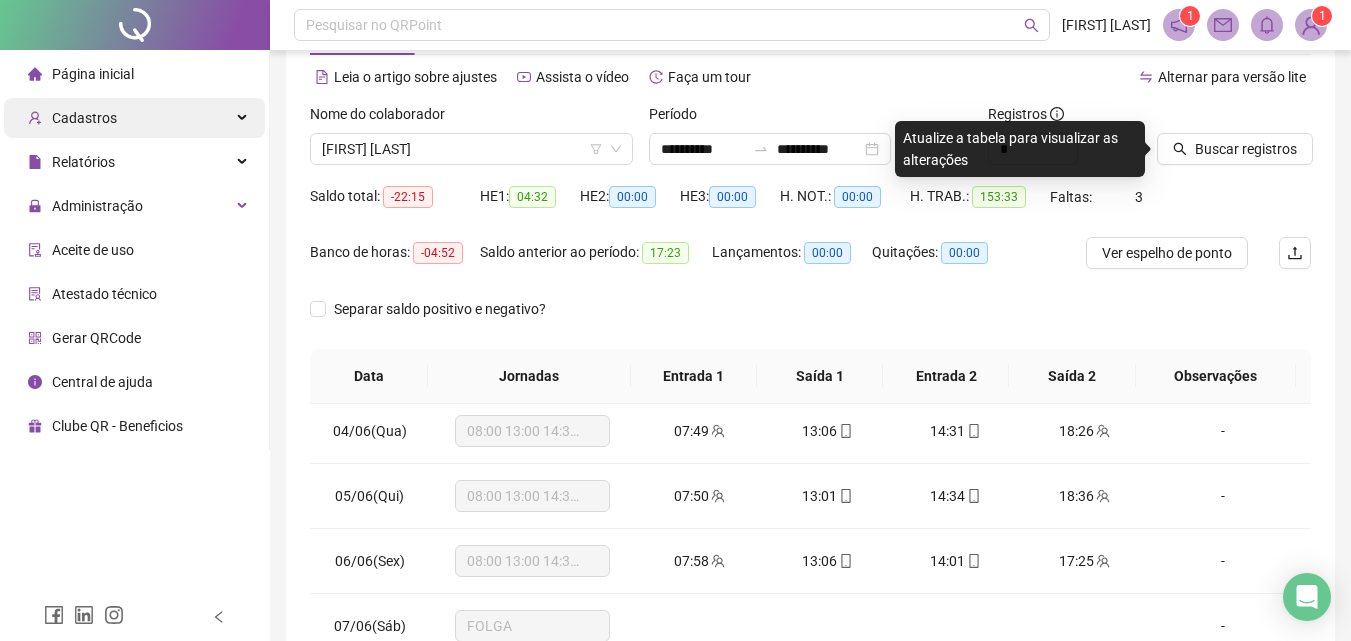 click on "Cadastros" at bounding box center (134, 118) 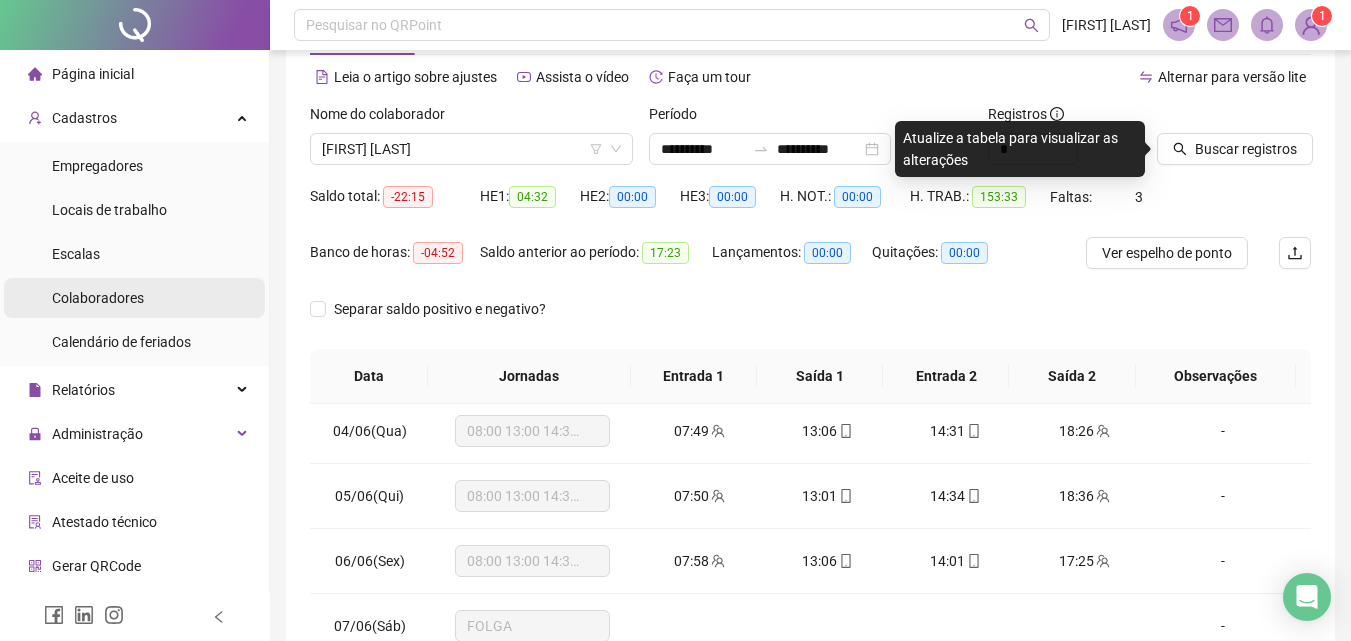 click on "Colaboradores" at bounding box center [98, 298] 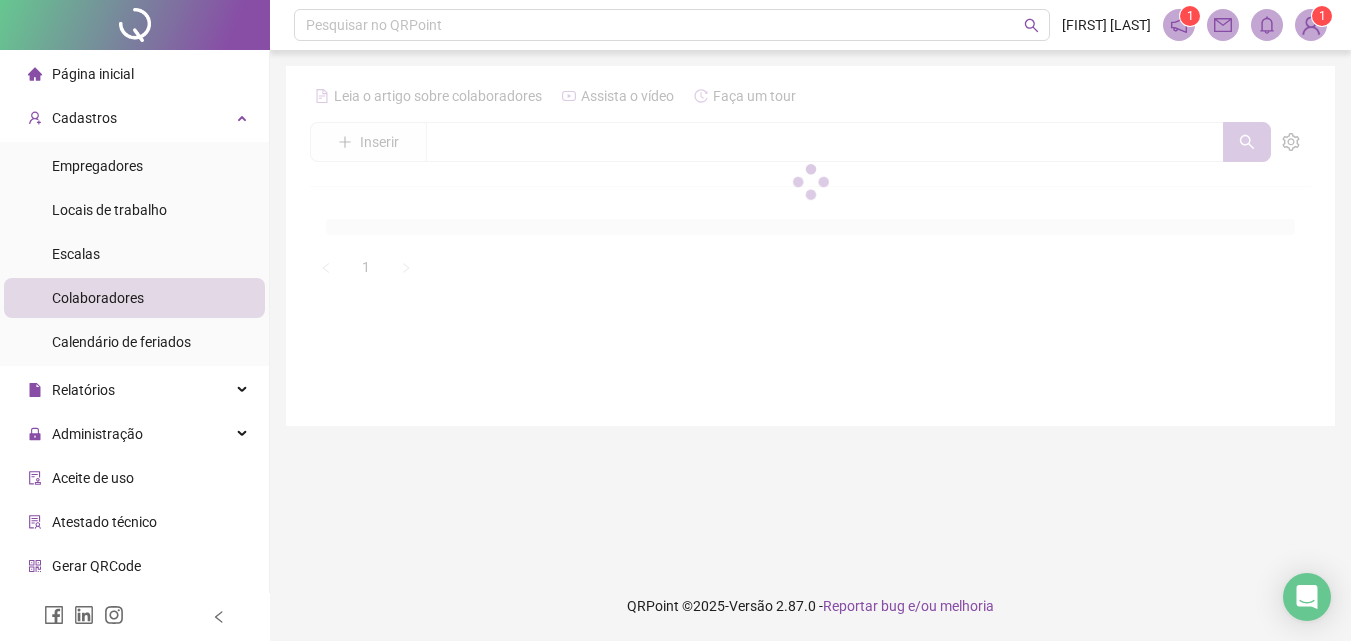 scroll, scrollTop: 0, scrollLeft: 0, axis: both 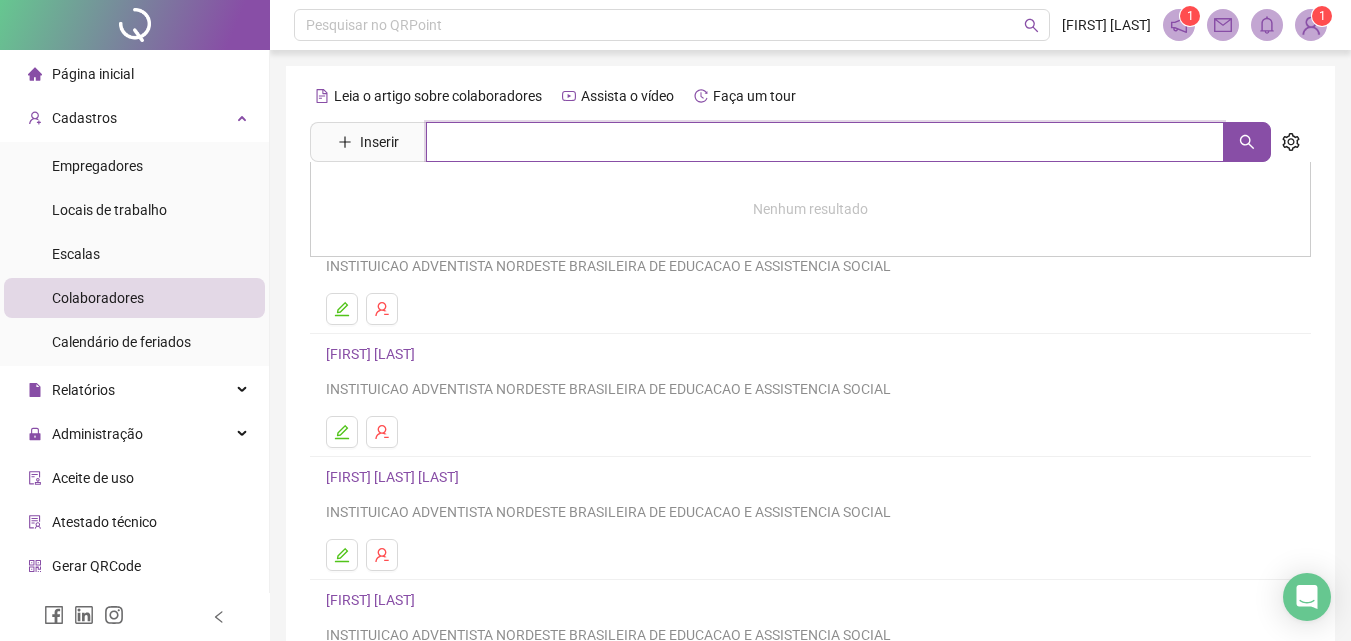 click at bounding box center [825, 142] 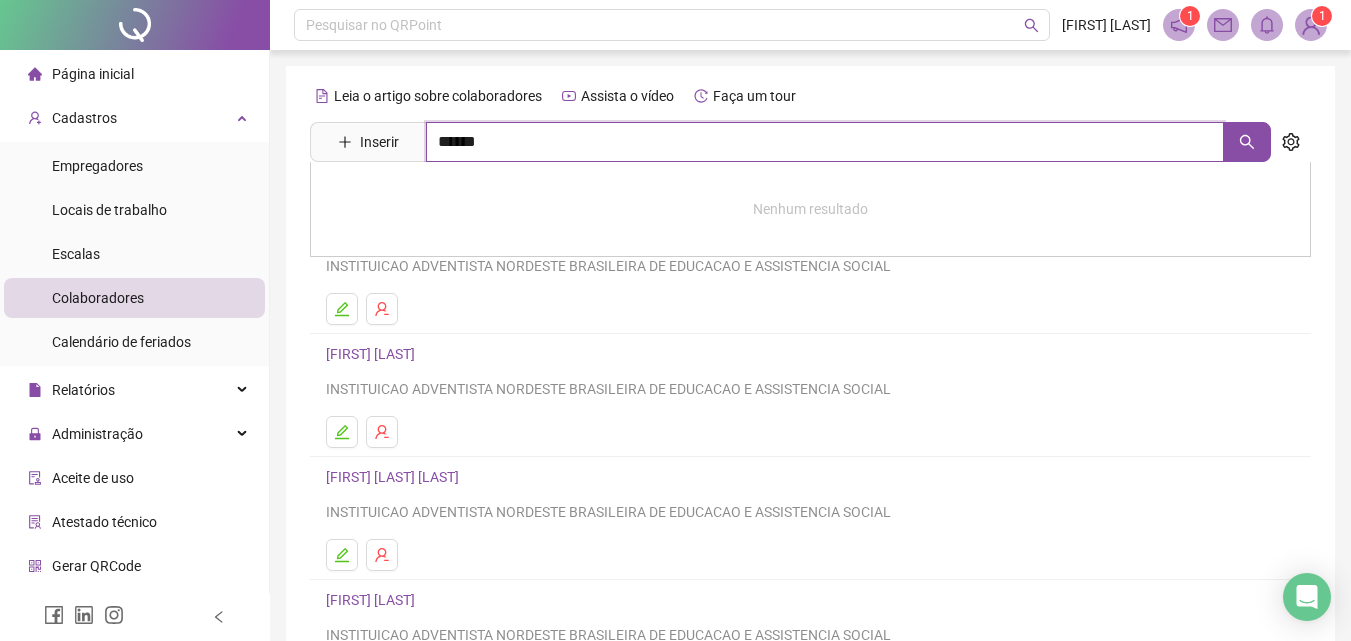 type on "******" 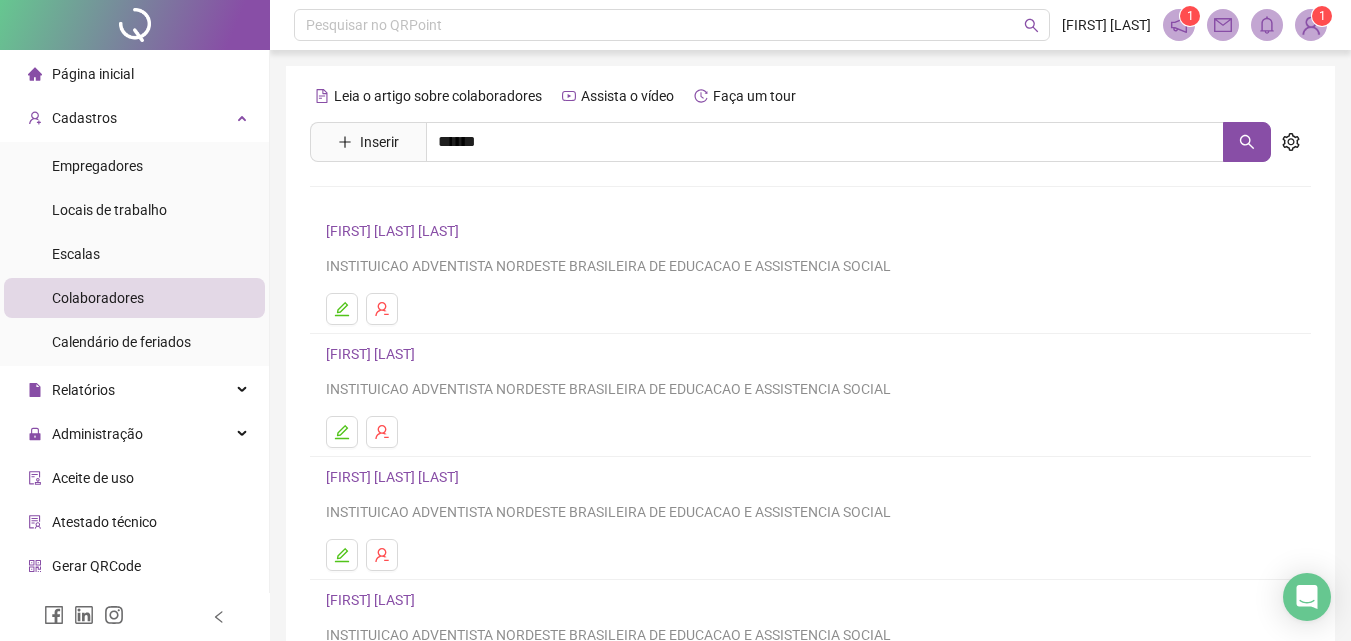 click on "[FIRST] [LAST] [LAST]" at bounding box center (413, 374) 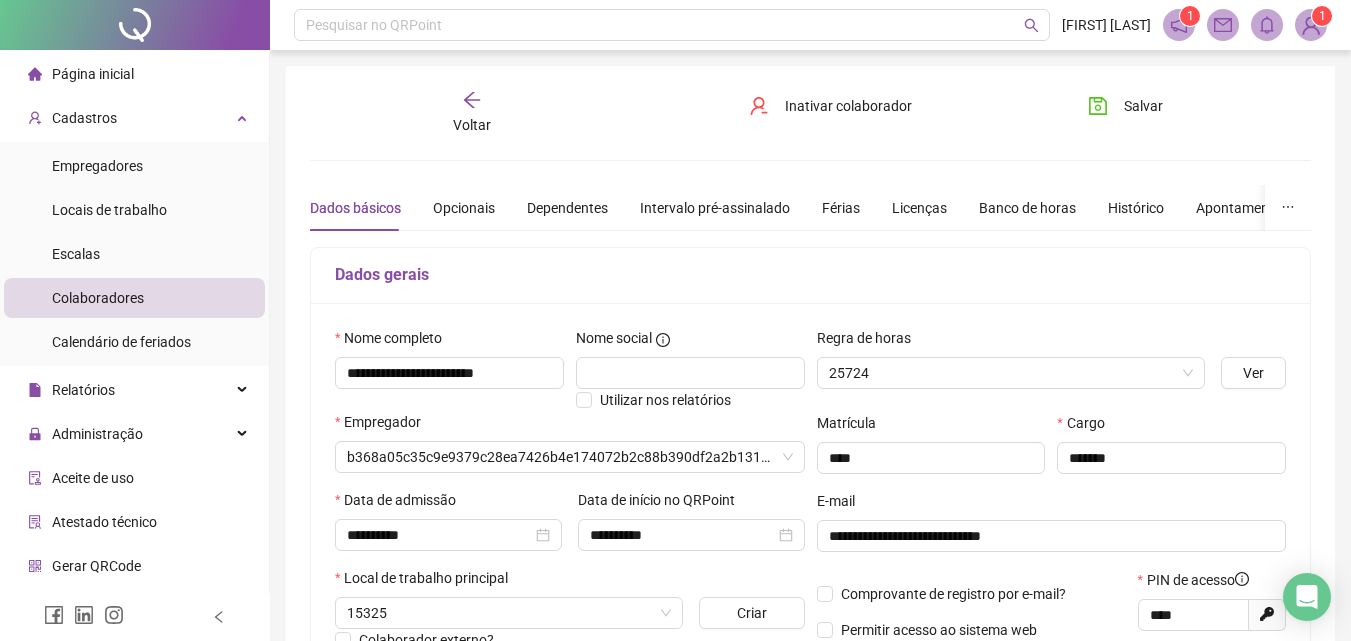 type on "**********" 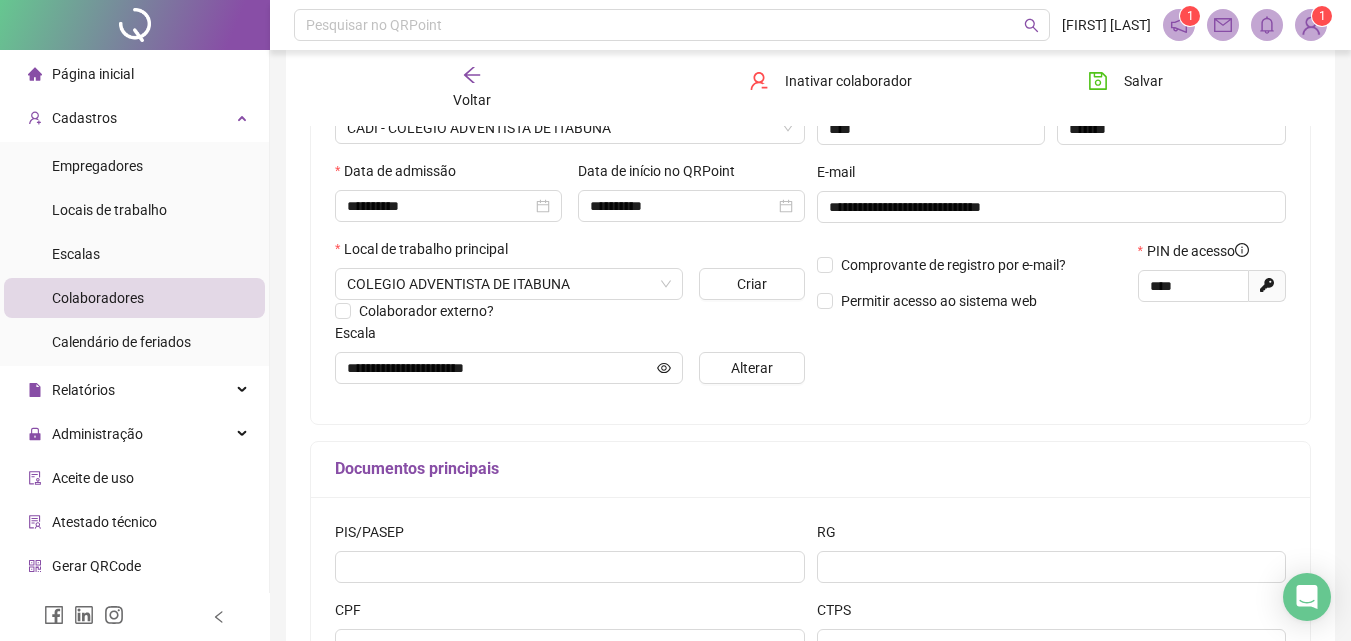 scroll, scrollTop: 400, scrollLeft: 0, axis: vertical 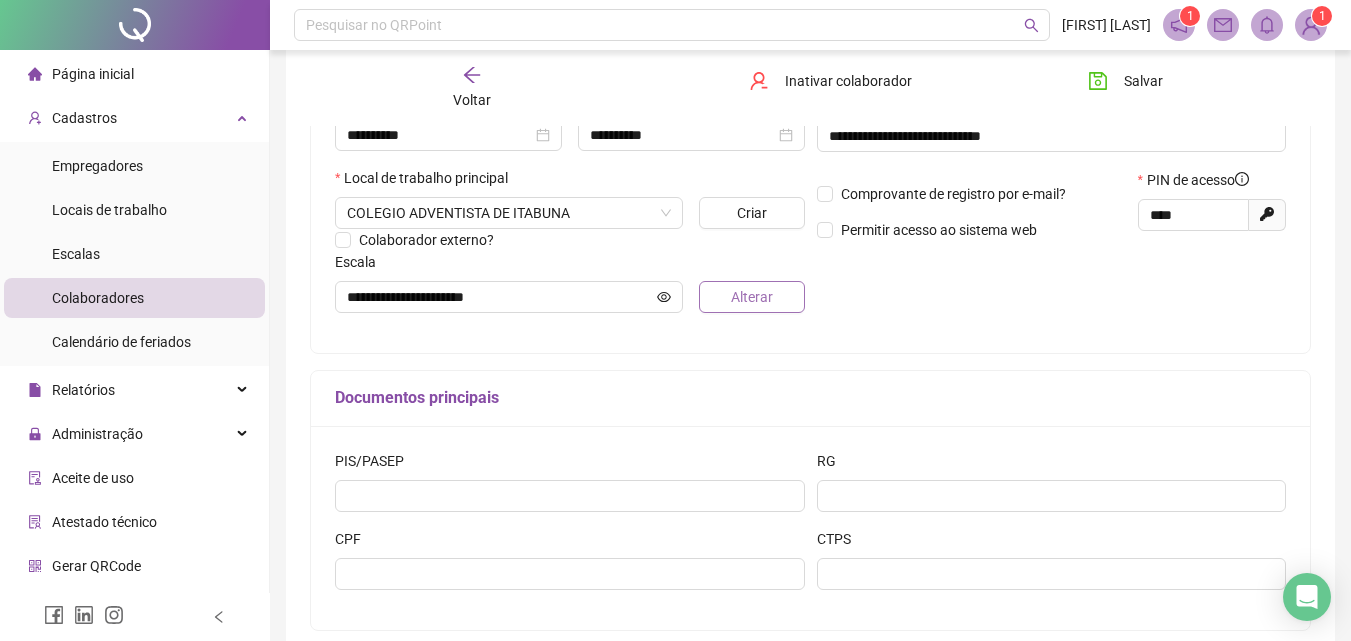 click on "Alterar" at bounding box center (752, 297) 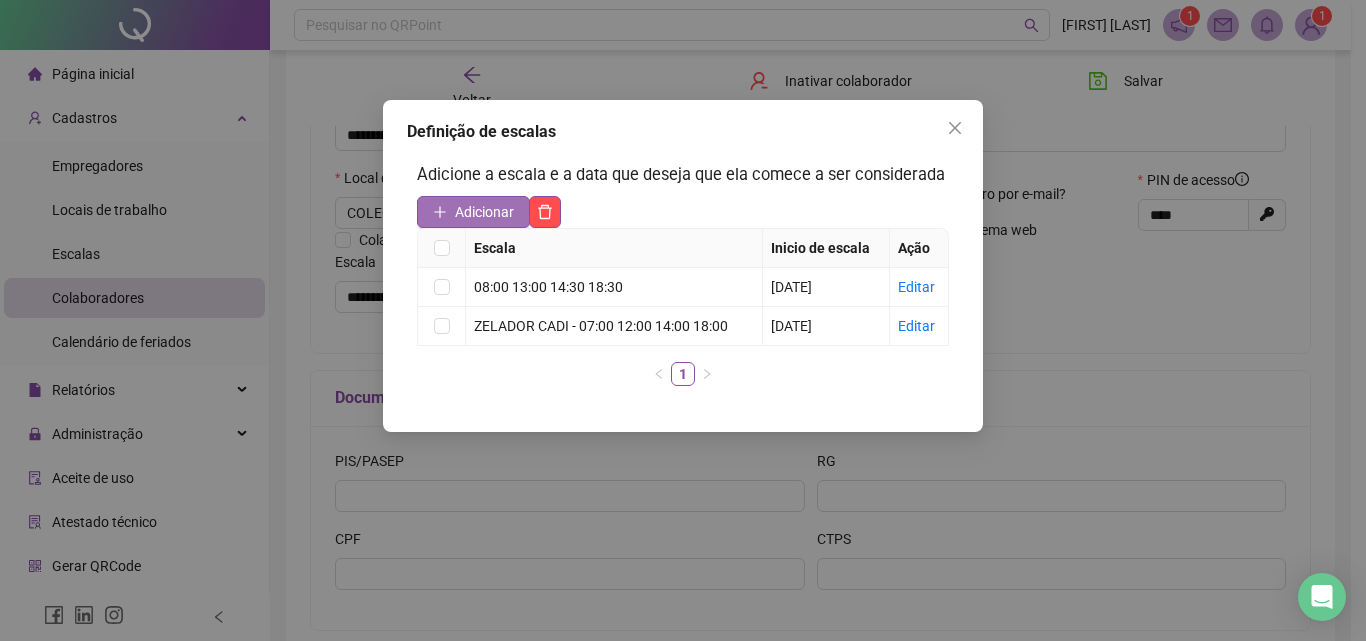click on "Adicionar" at bounding box center [484, 212] 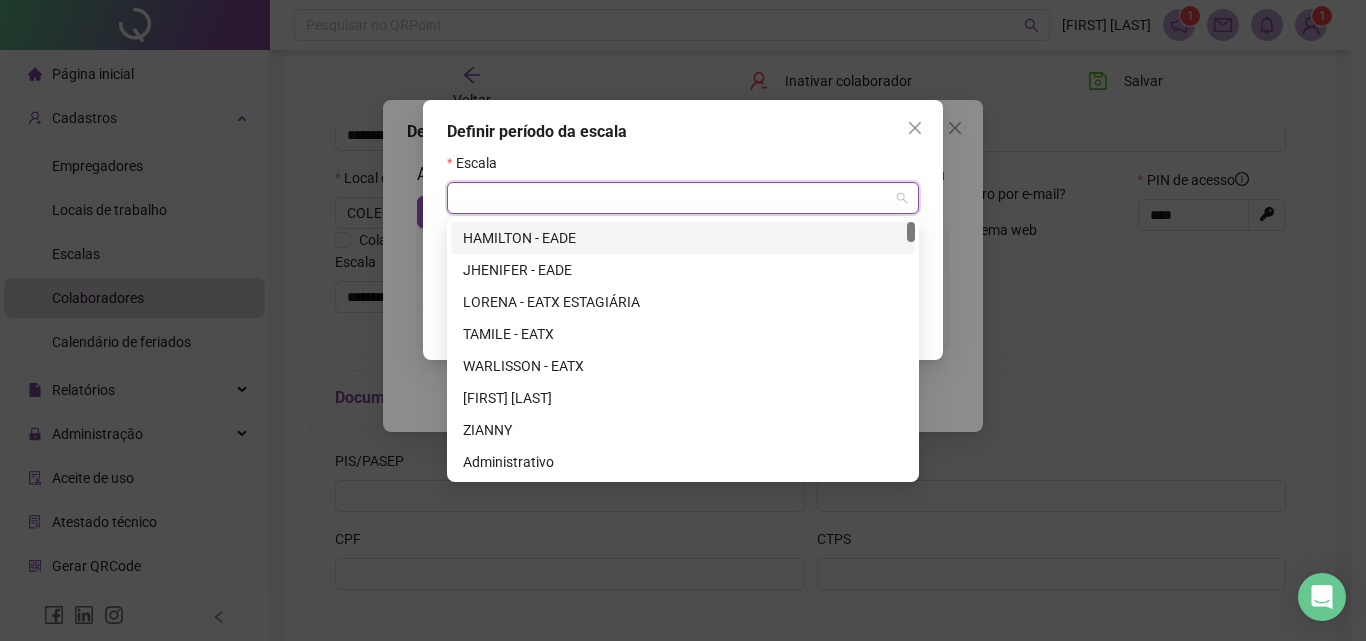 click at bounding box center [677, 198] 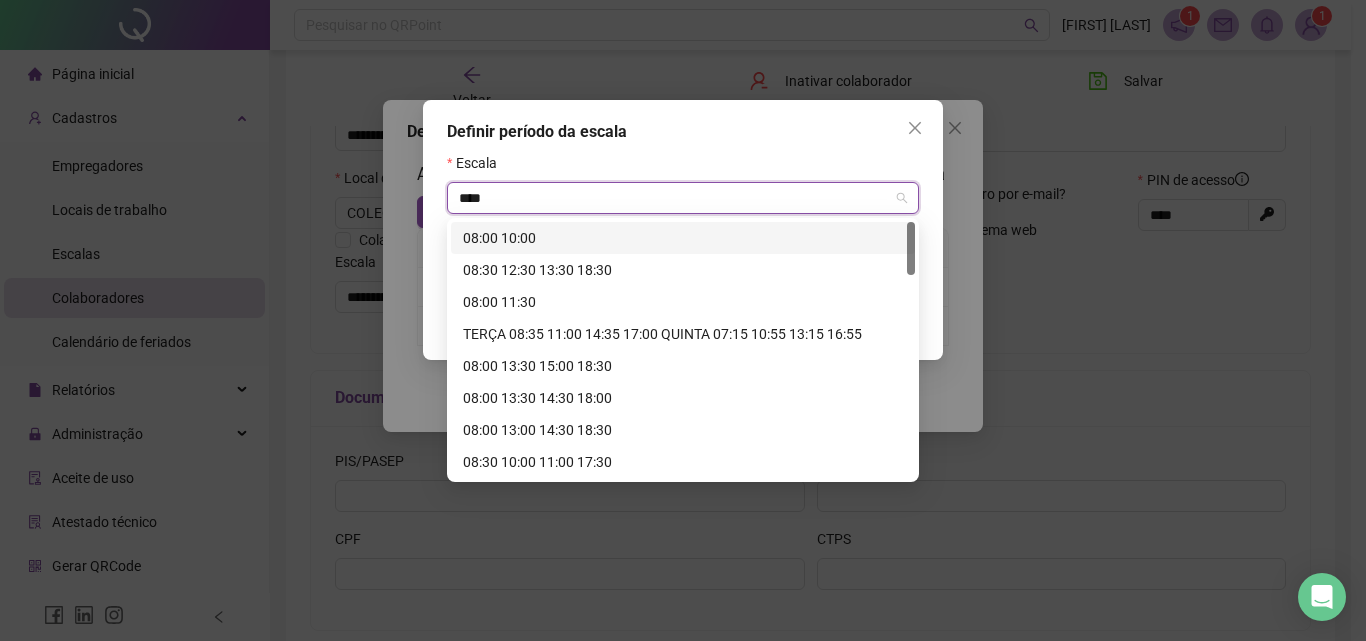 type on "*****" 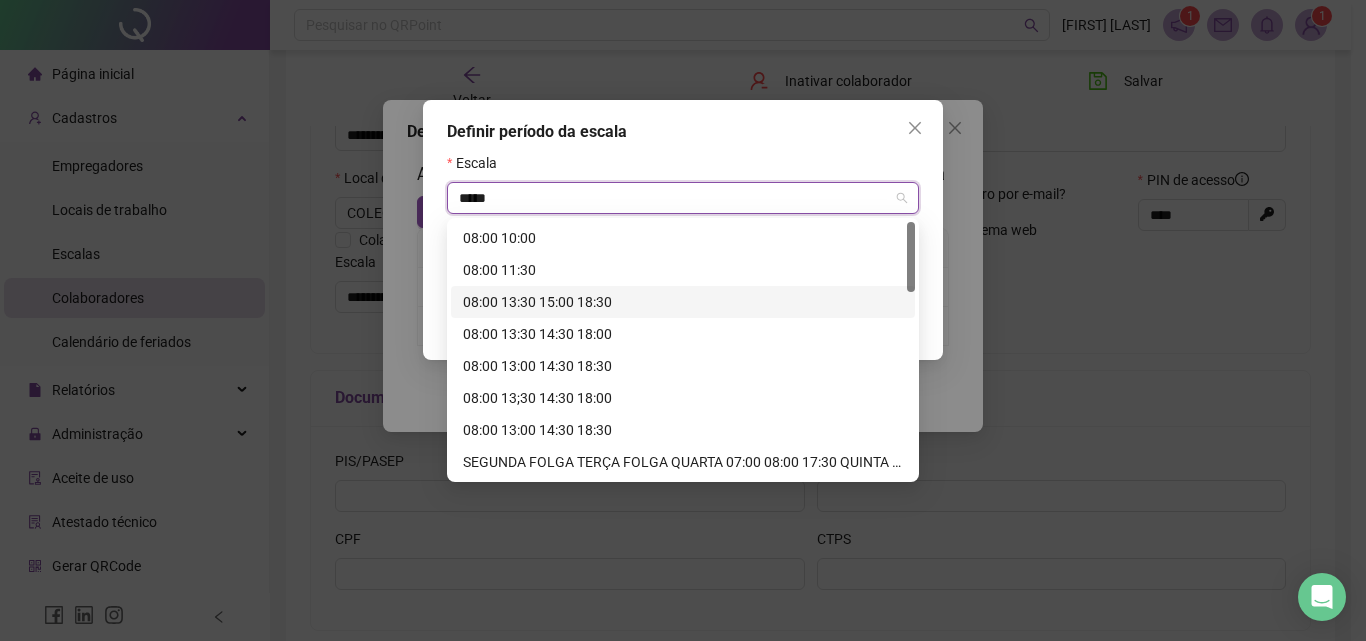 click on "08:00 13:30 15:00 18:30" at bounding box center (683, 302) 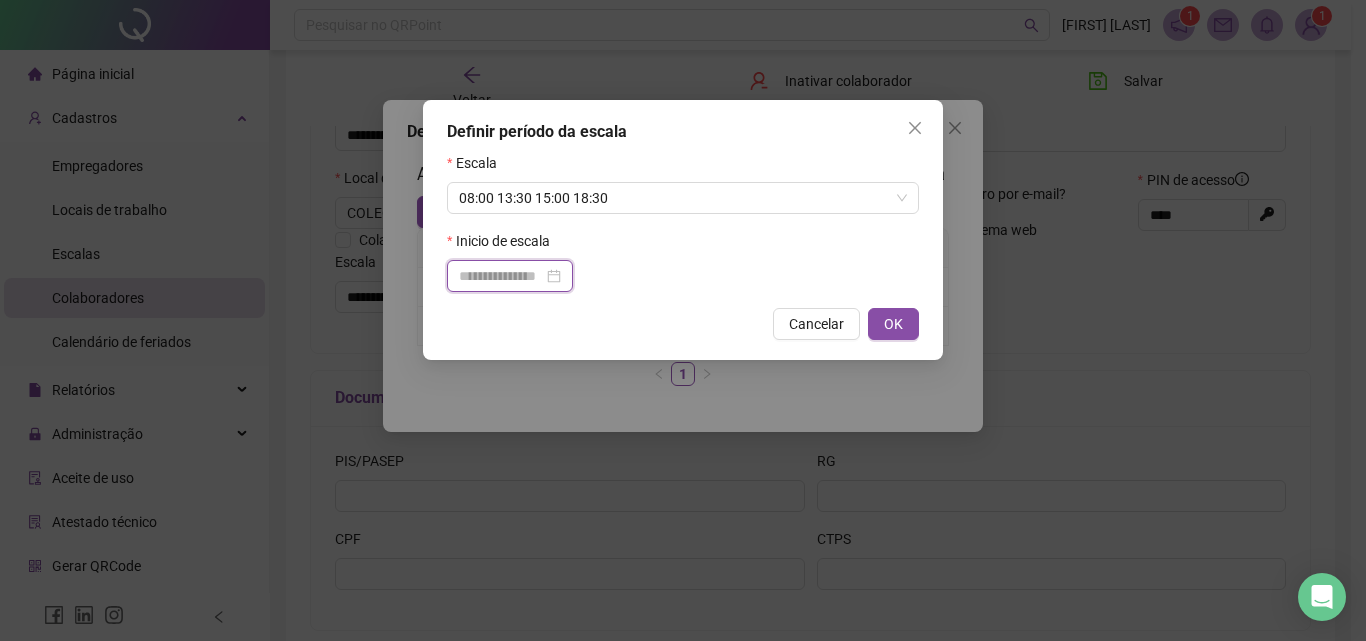 click at bounding box center [501, 276] 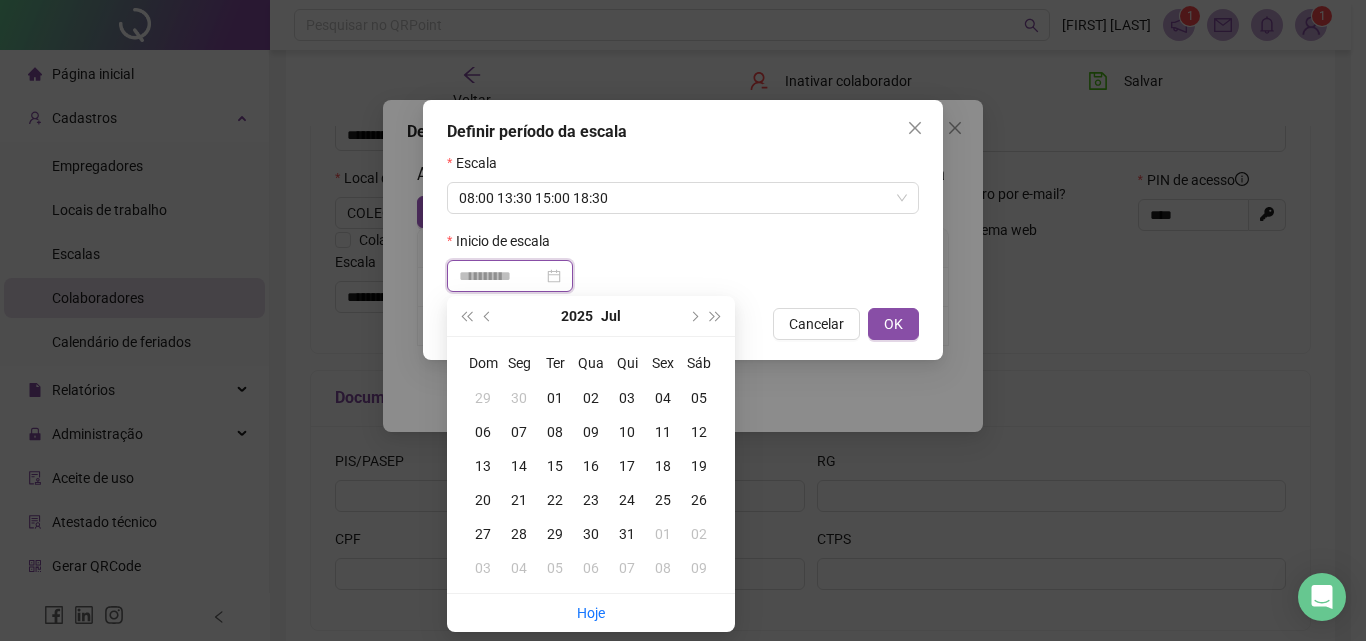 type on "**********" 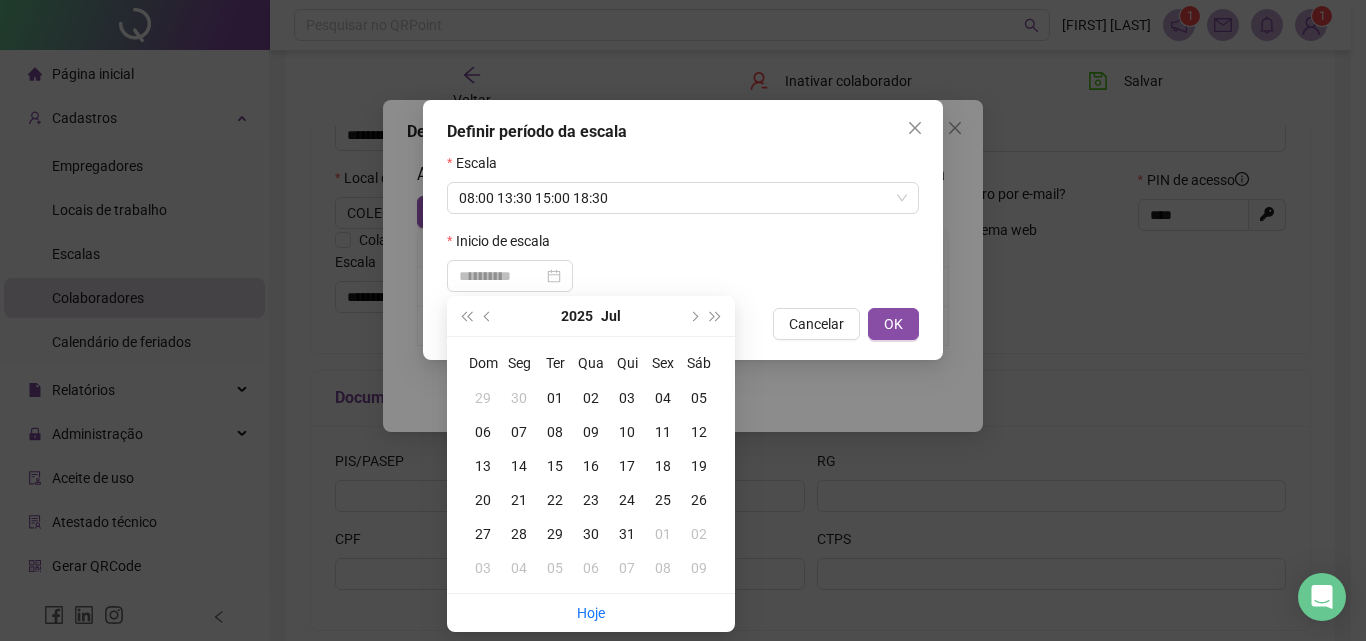 click on "11" at bounding box center (663, 432) 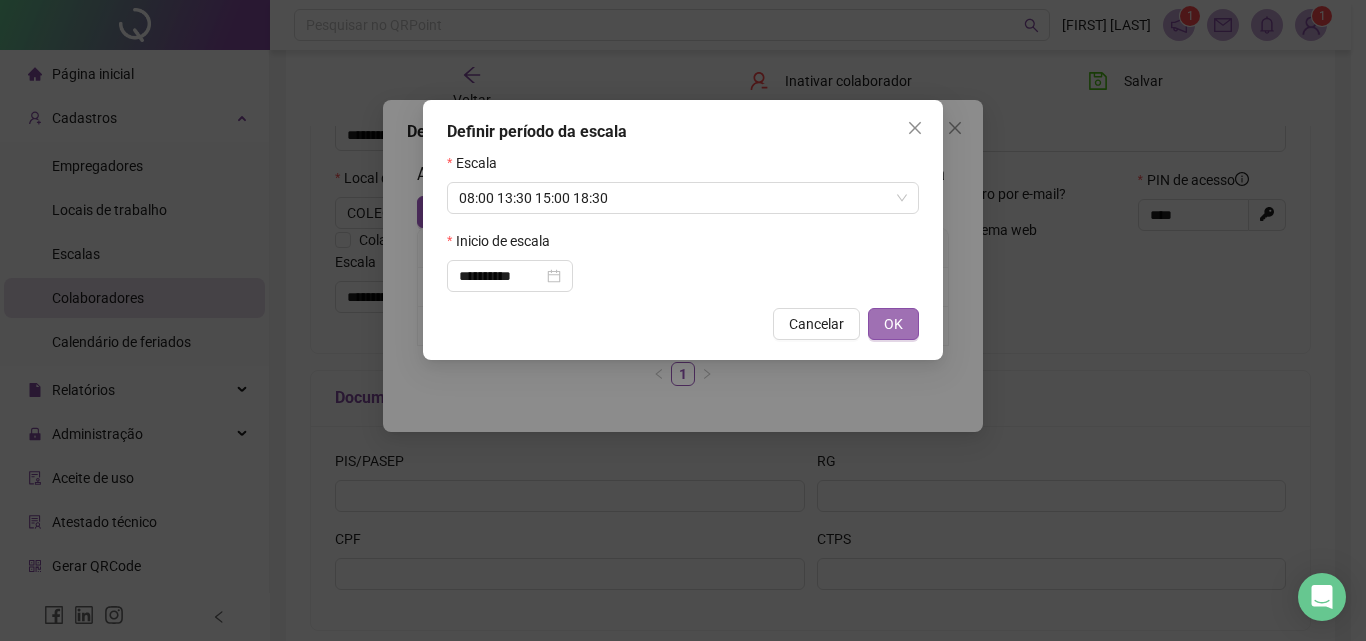 click on "OK" at bounding box center [893, 324] 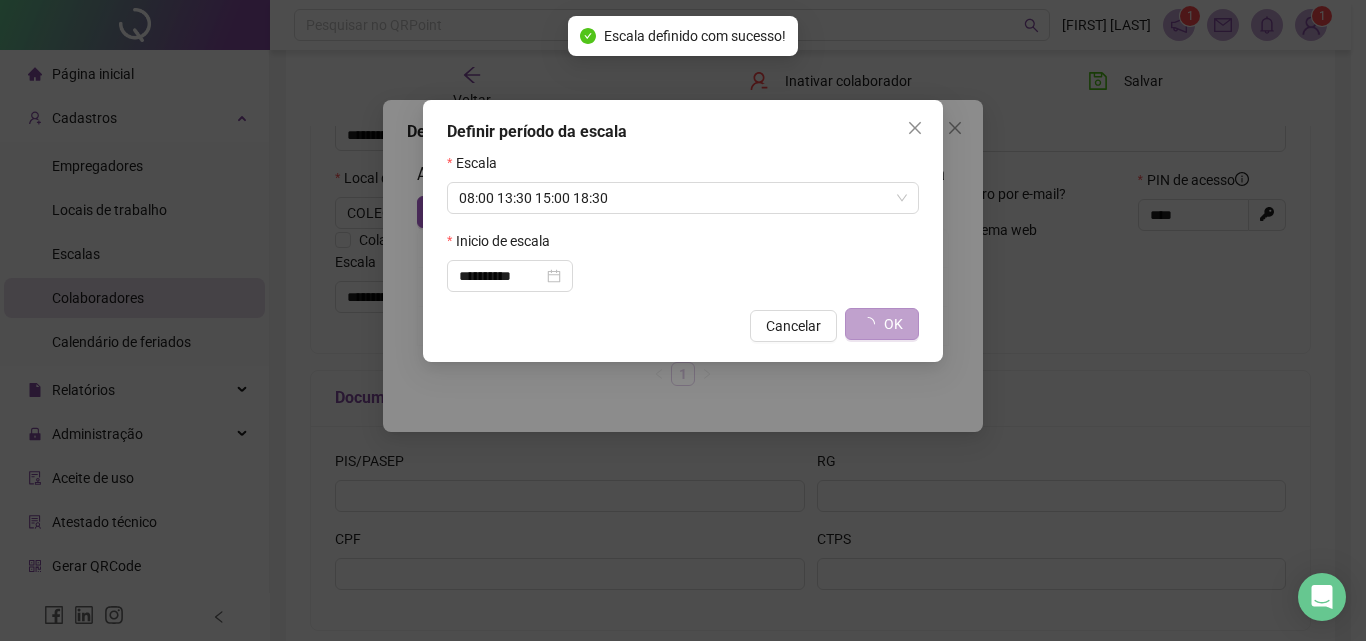 type on "**********" 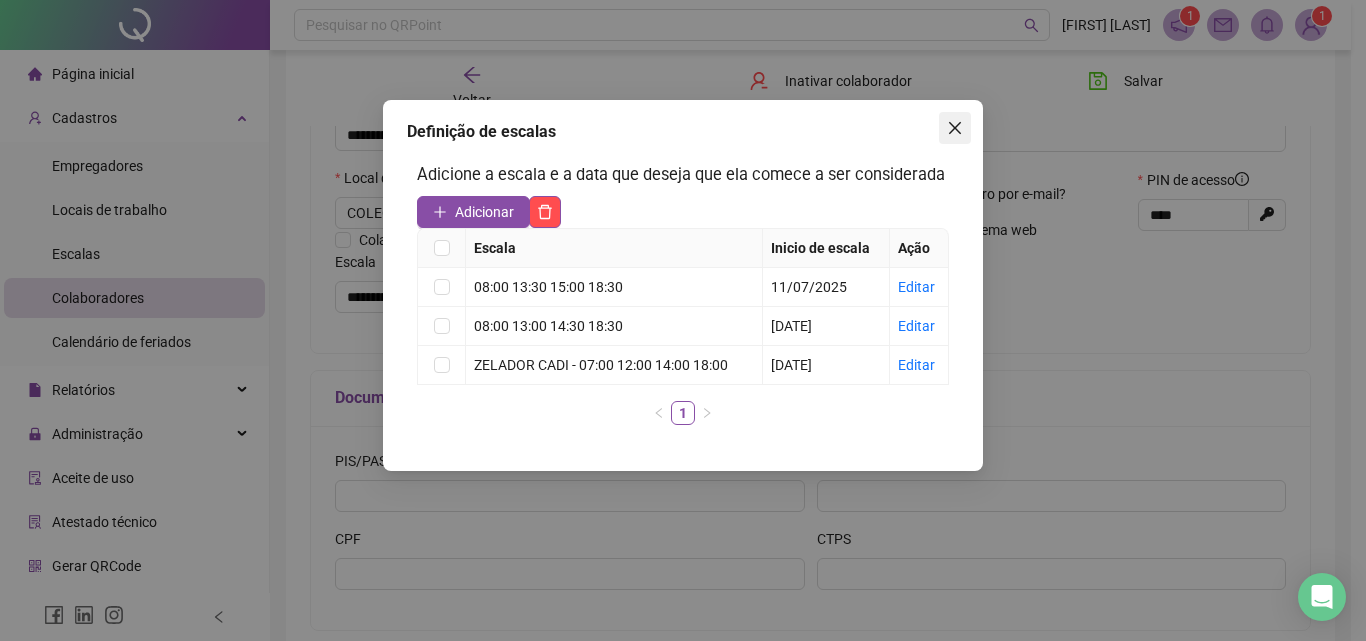 click 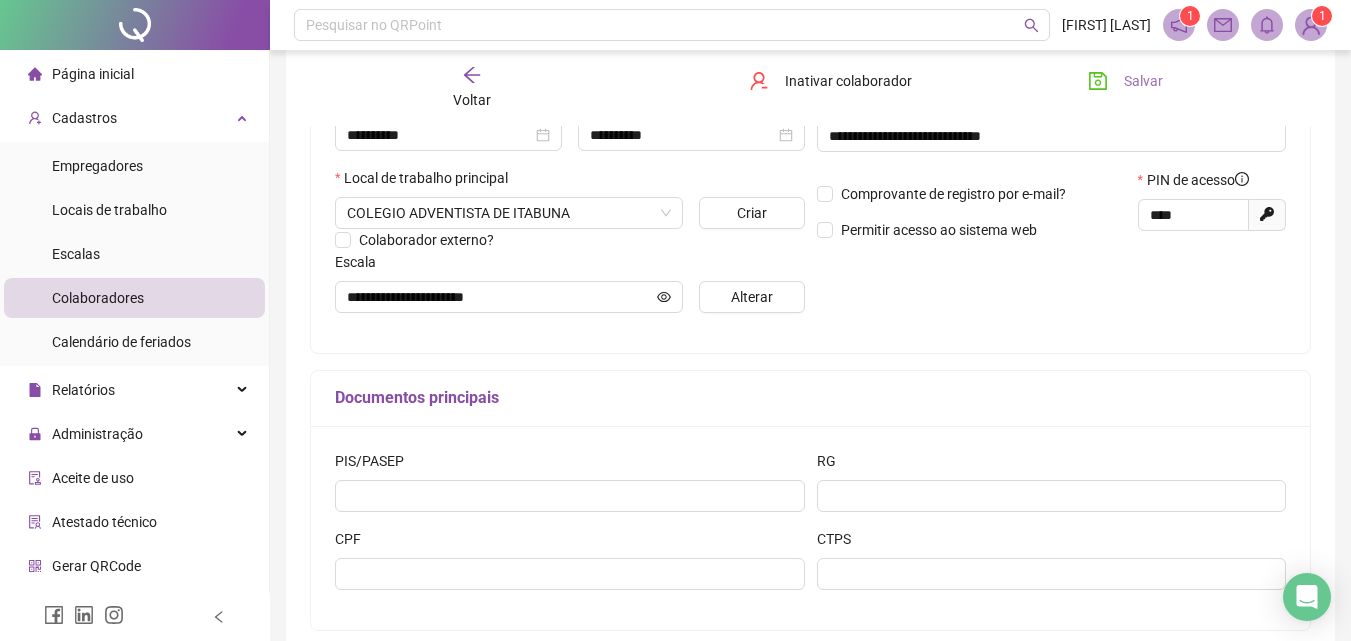 click on "Salvar" at bounding box center (1143, 81) 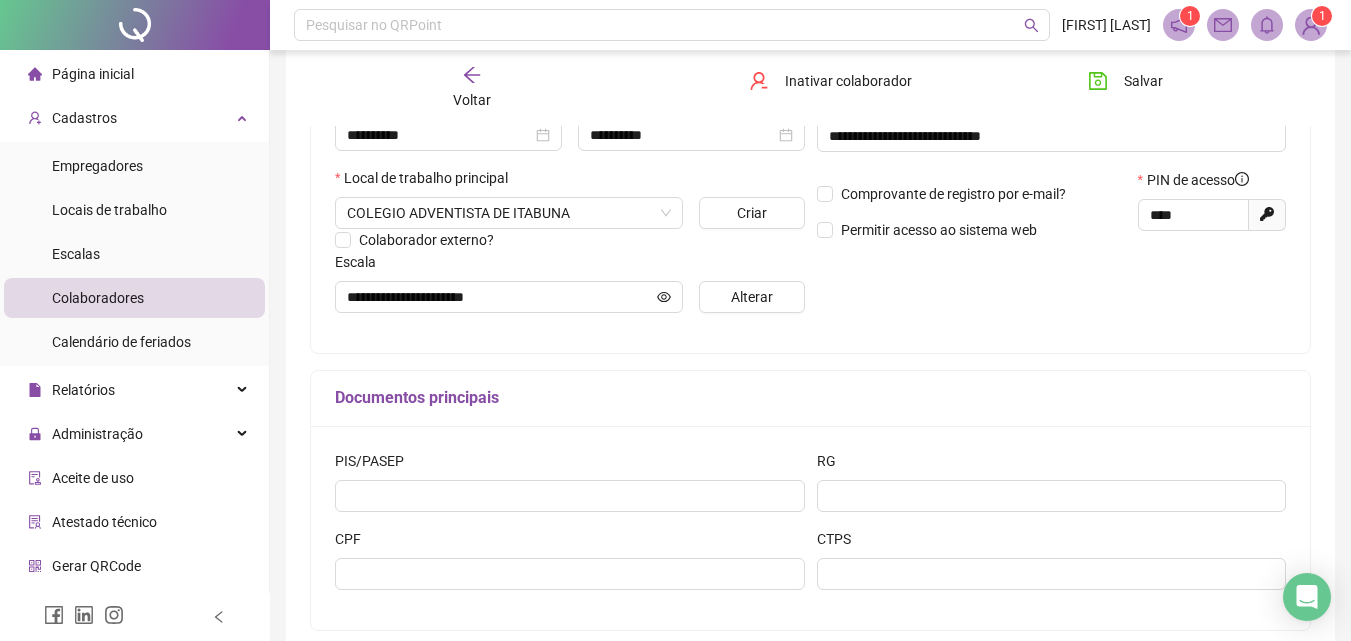 click on "Voltar" at bounding box center (472, 88) 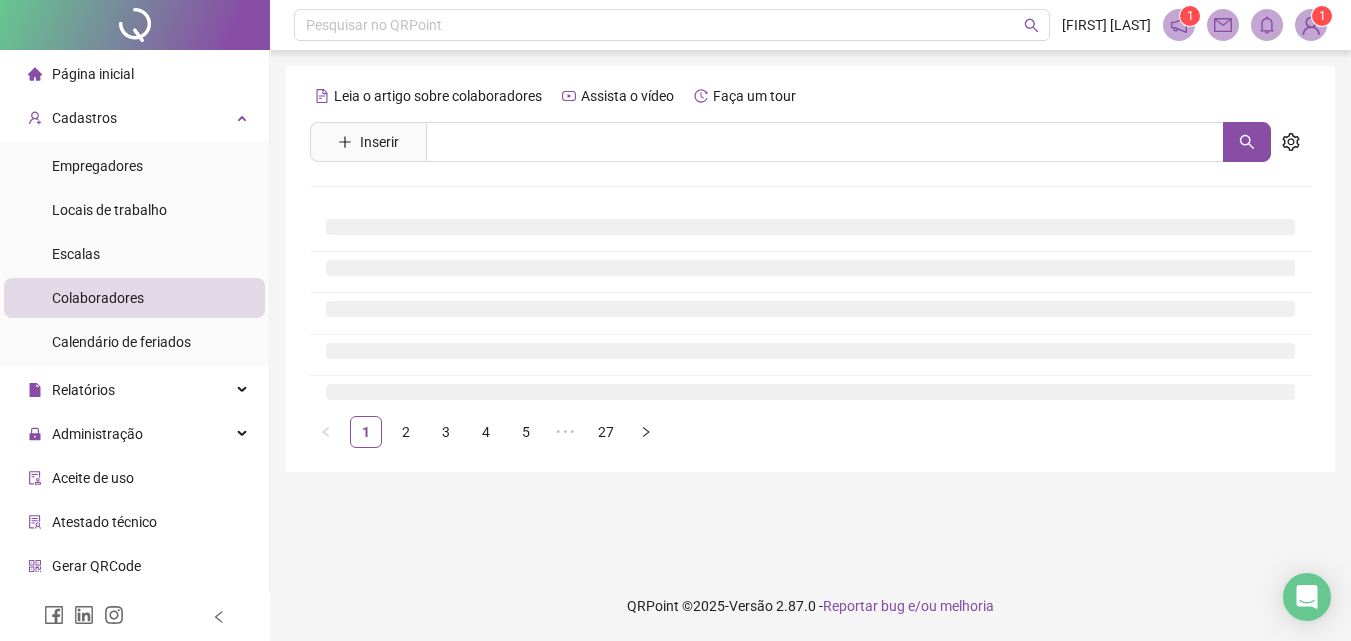 scroll, scrollTop: 0, scrollLeft: 0, axis: both 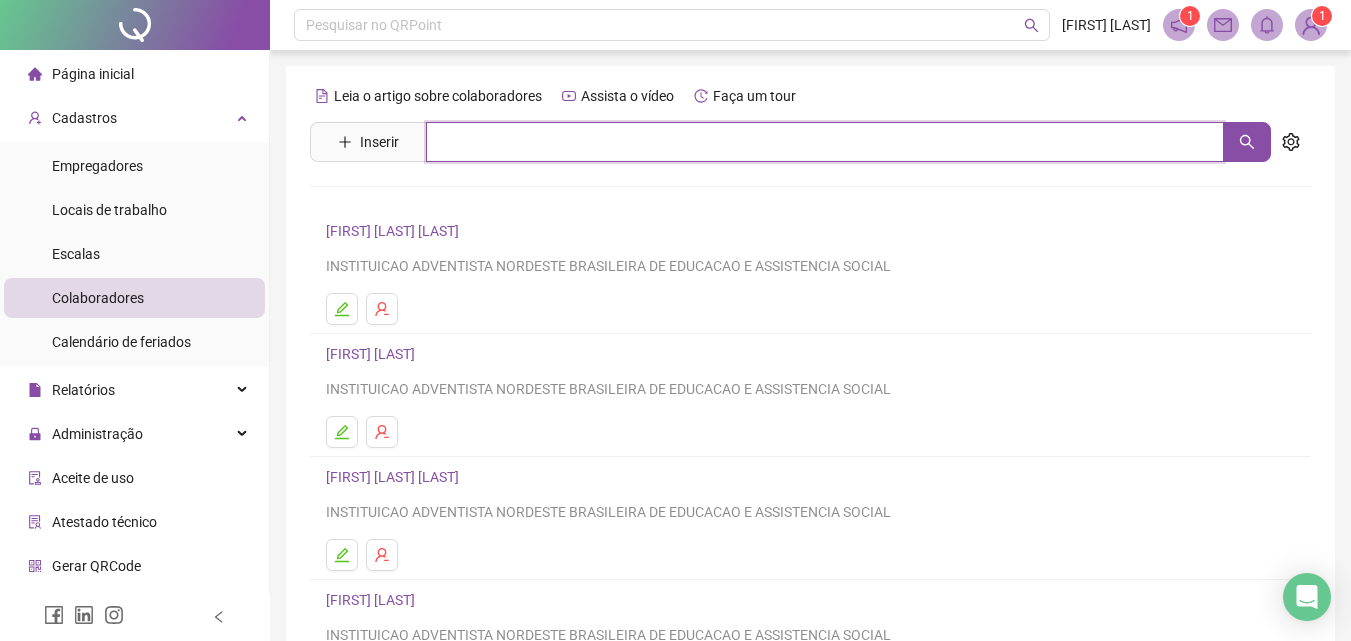 click at bounding box center (825, 142) 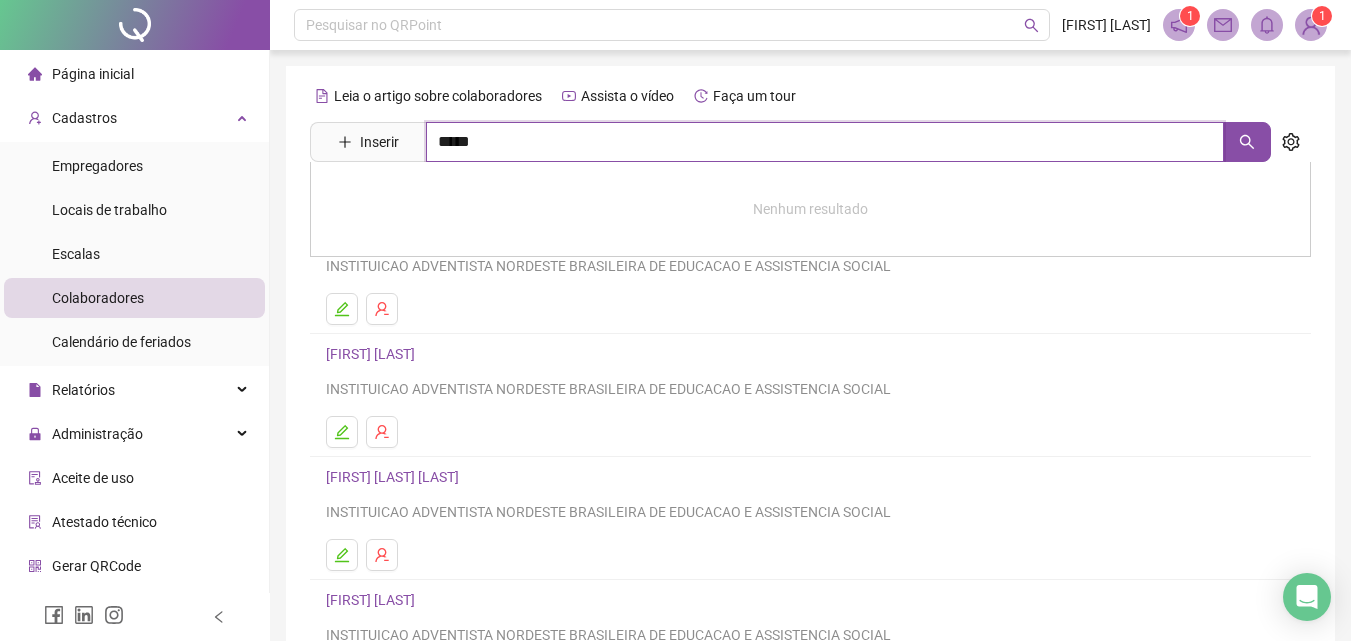 type on "*****" 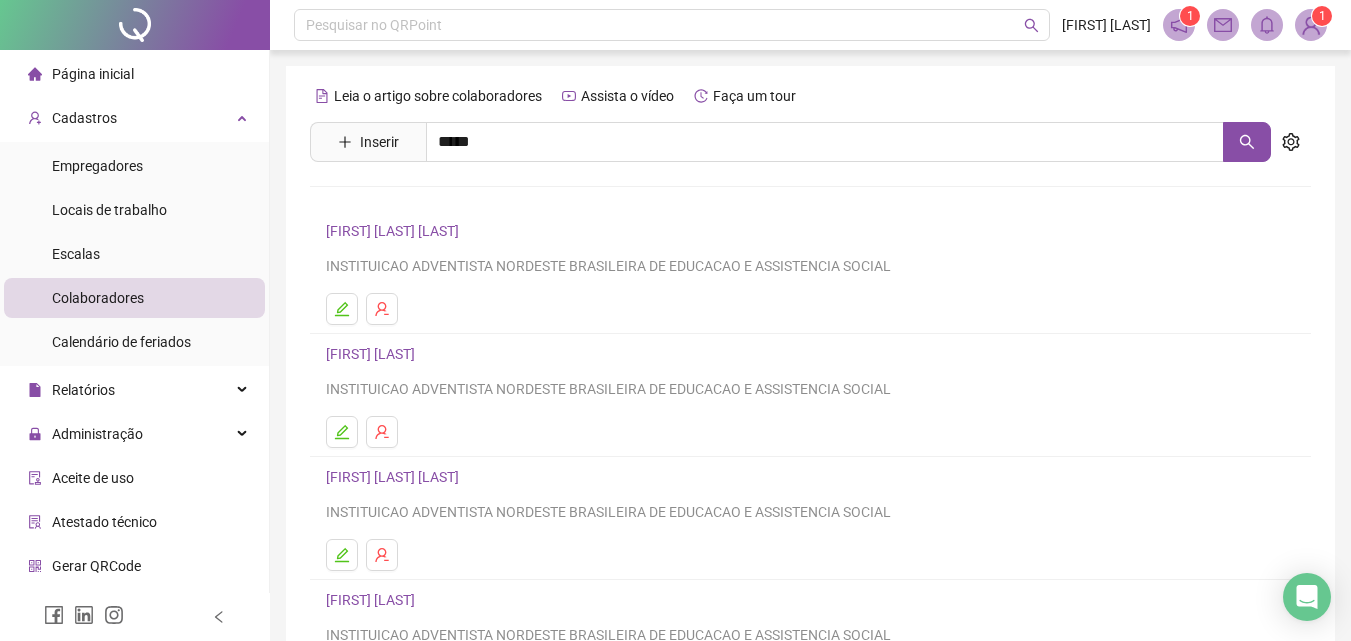 click on "[FIRST] [LAST]" at bounding box center [391, 289] 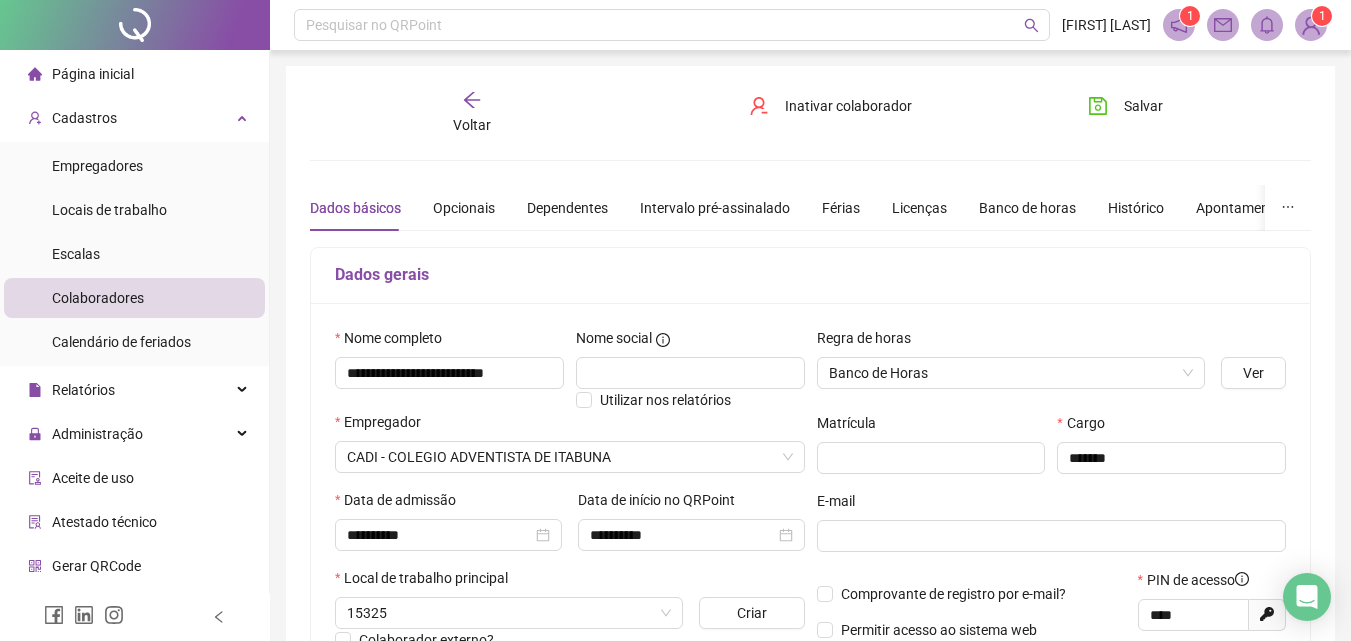 type on "**********" 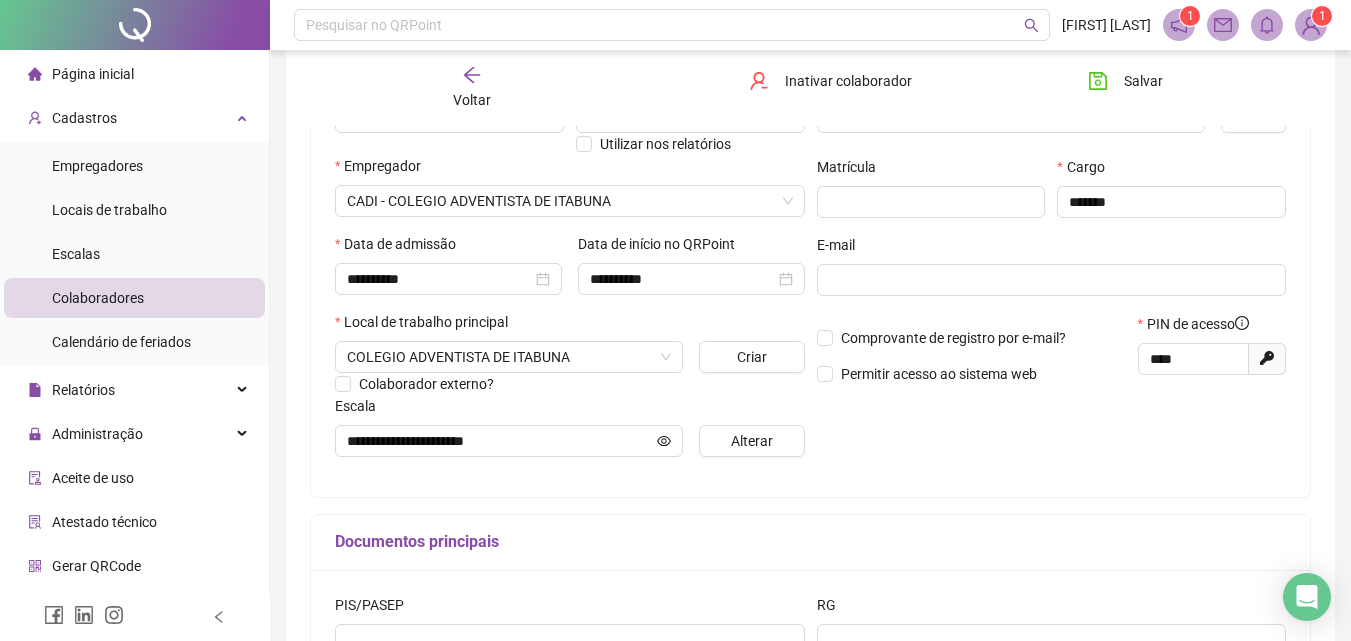 scroll, scrollTop: 300, scrollLeft: 0, axis: vertical 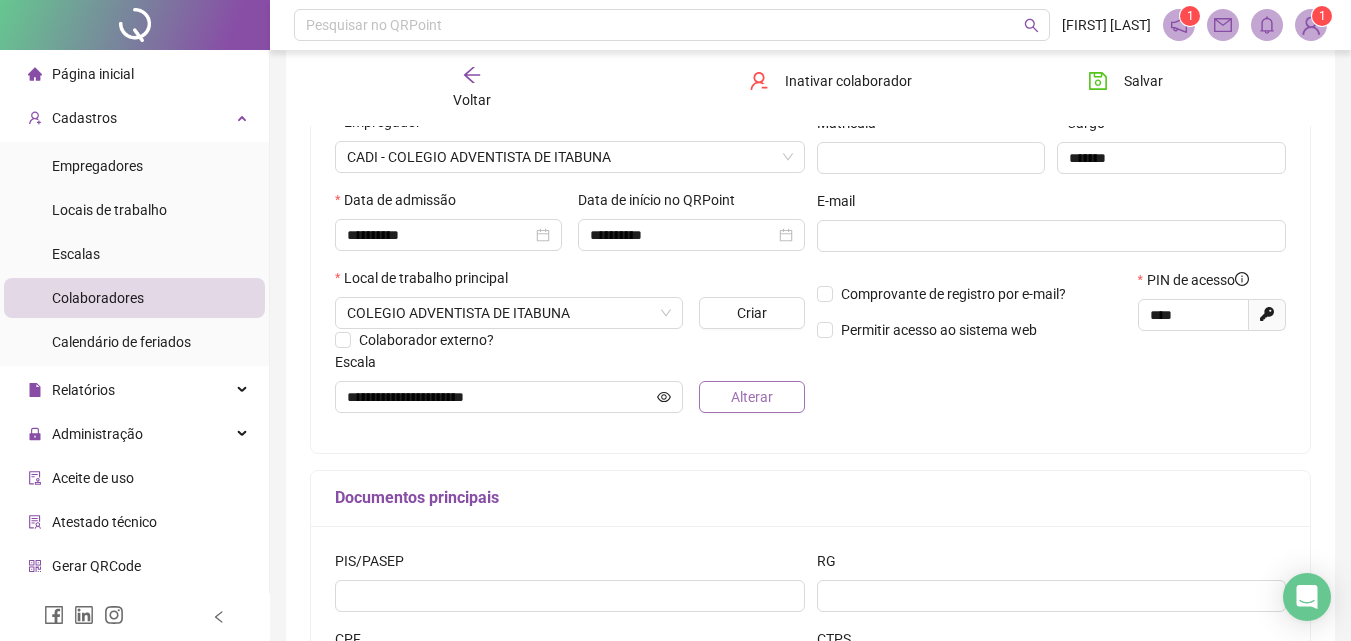 click on "Alterar" at bounding box center (751, 397) 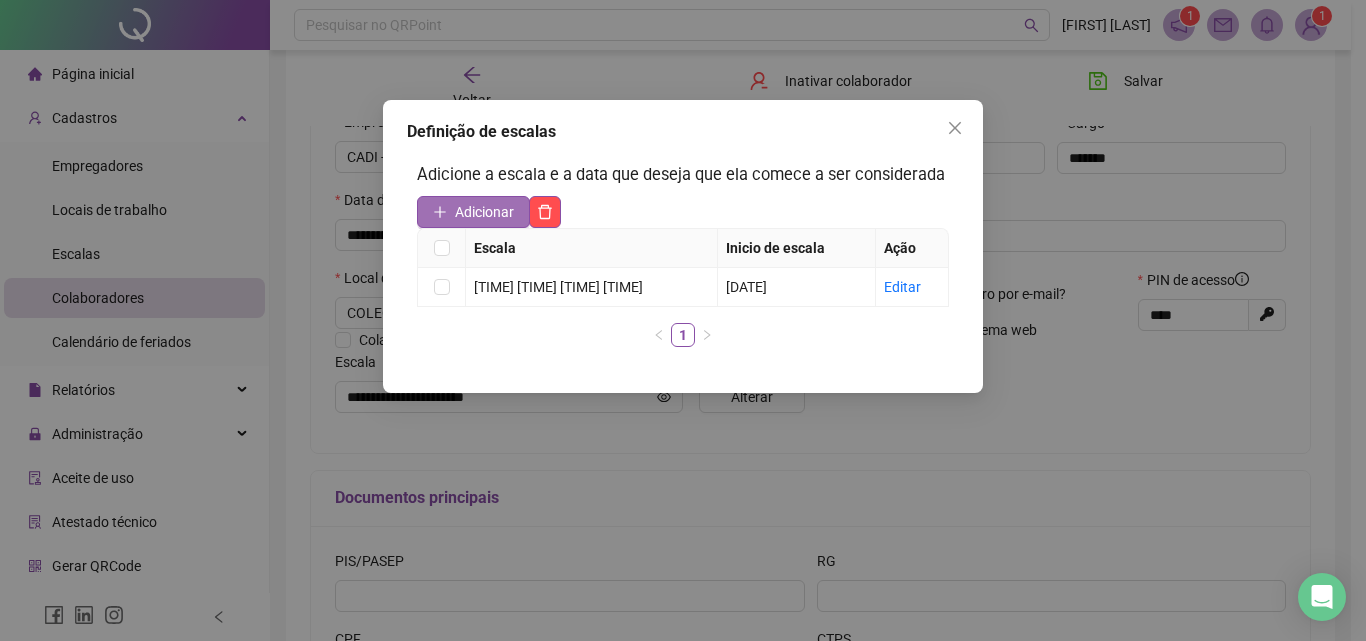 click on "Adicionar" at bounding box center (484, 212) 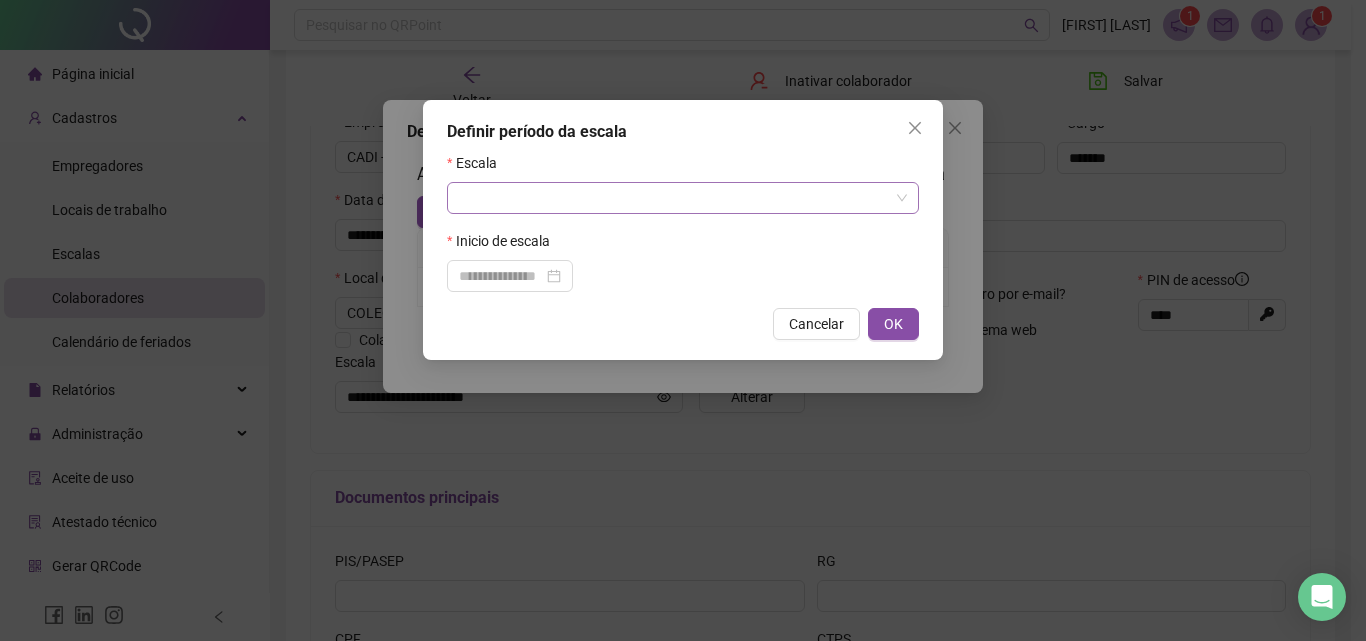 click at bounding box center (677, 198) 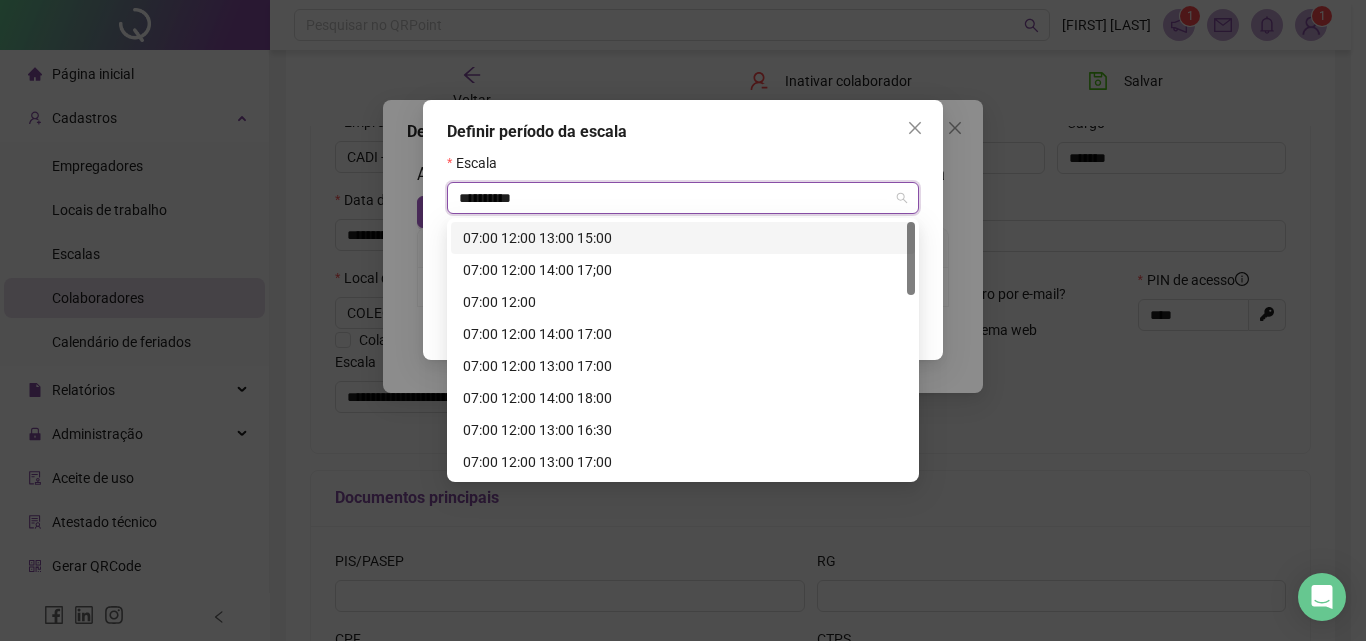 type on "**********" 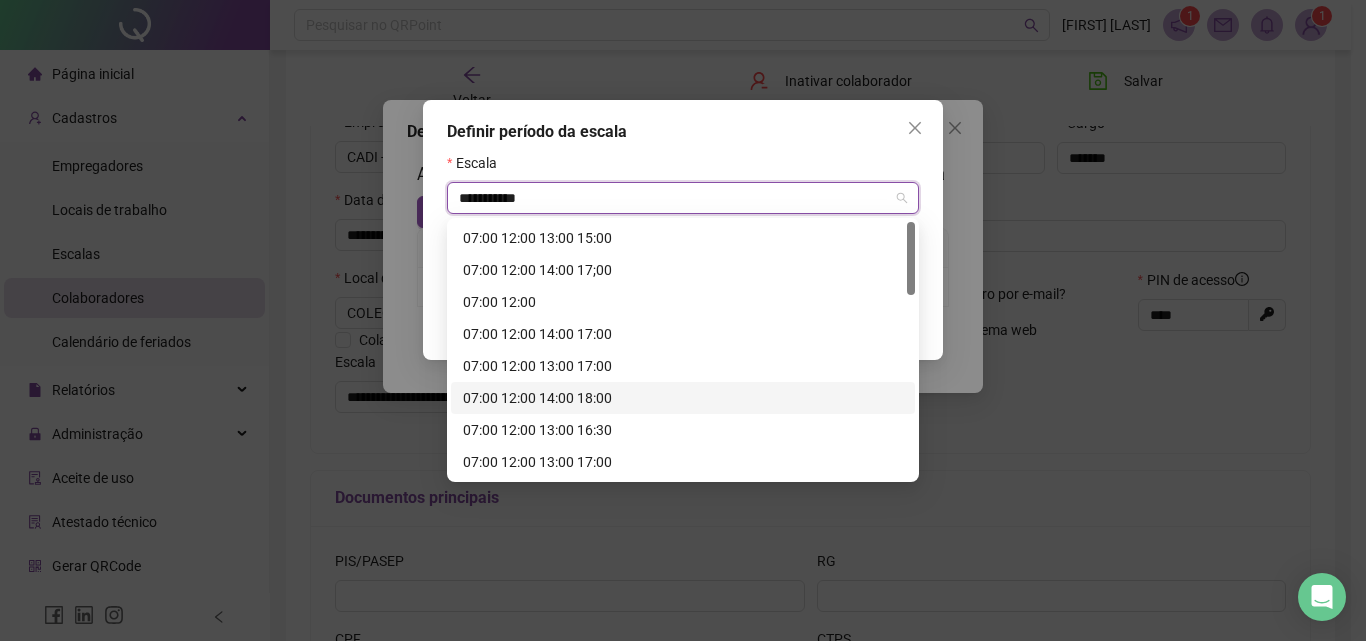click on "07:00 12:00 14:00 18:00" at bounding box center (683, 398) 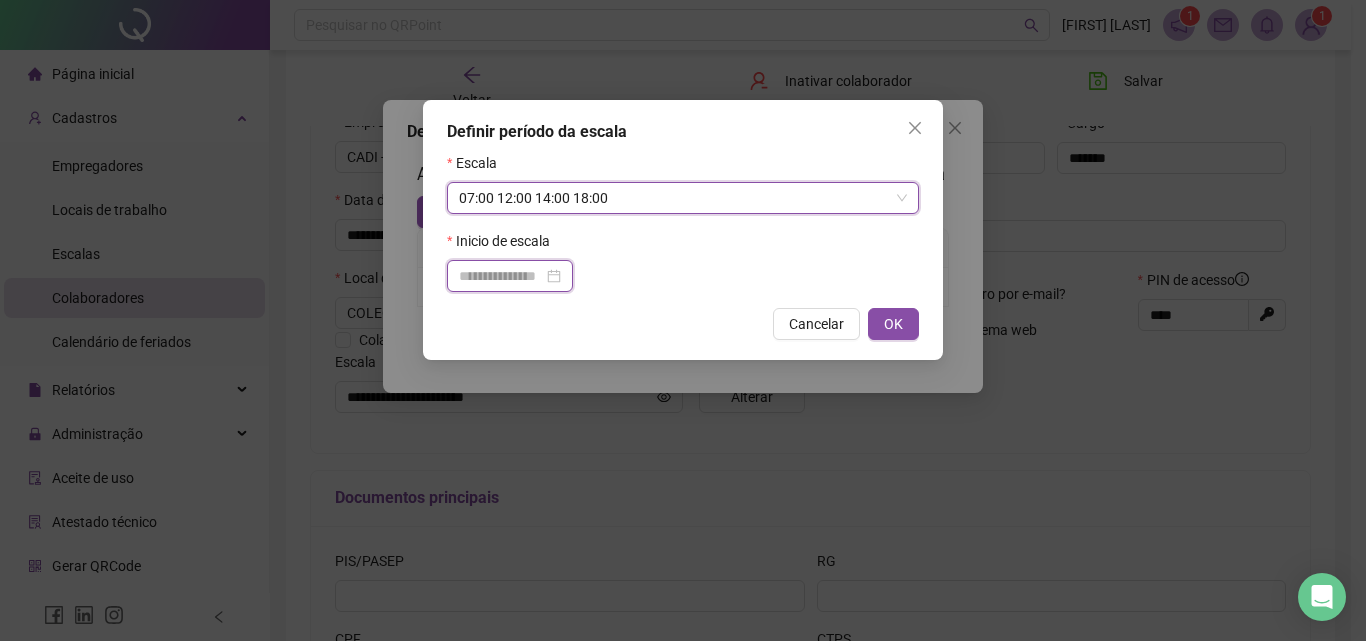 click at bounding box center (501, 276) 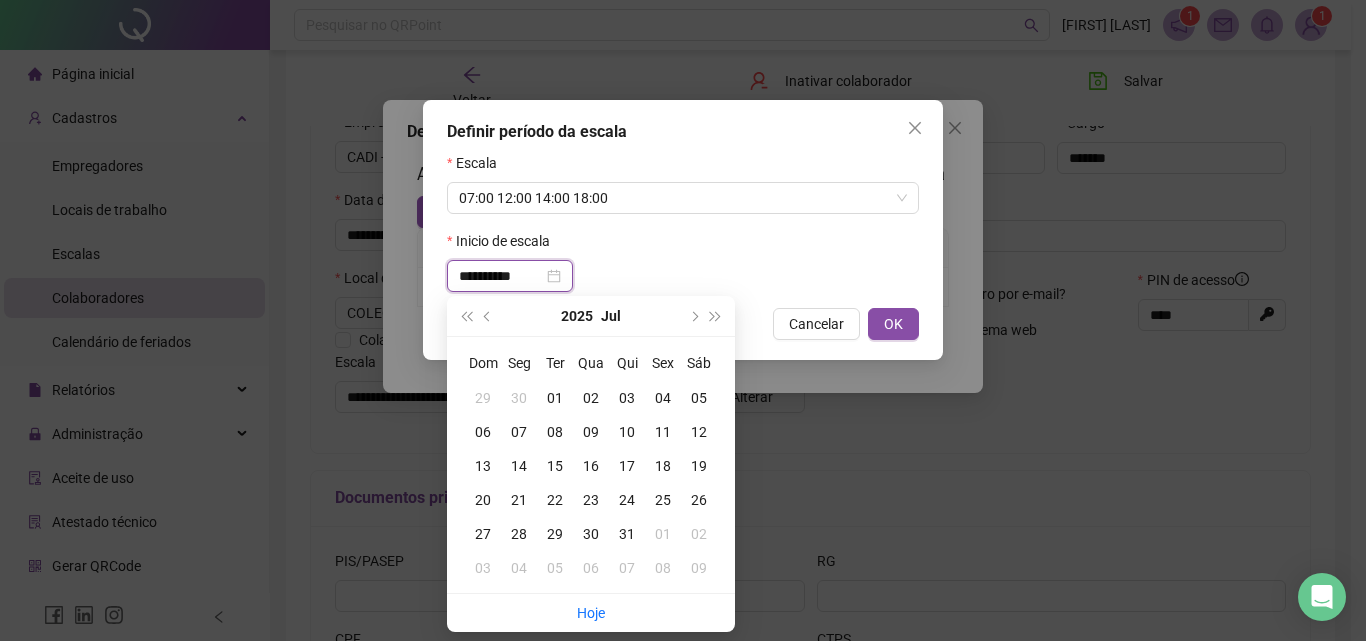 type on "**********" 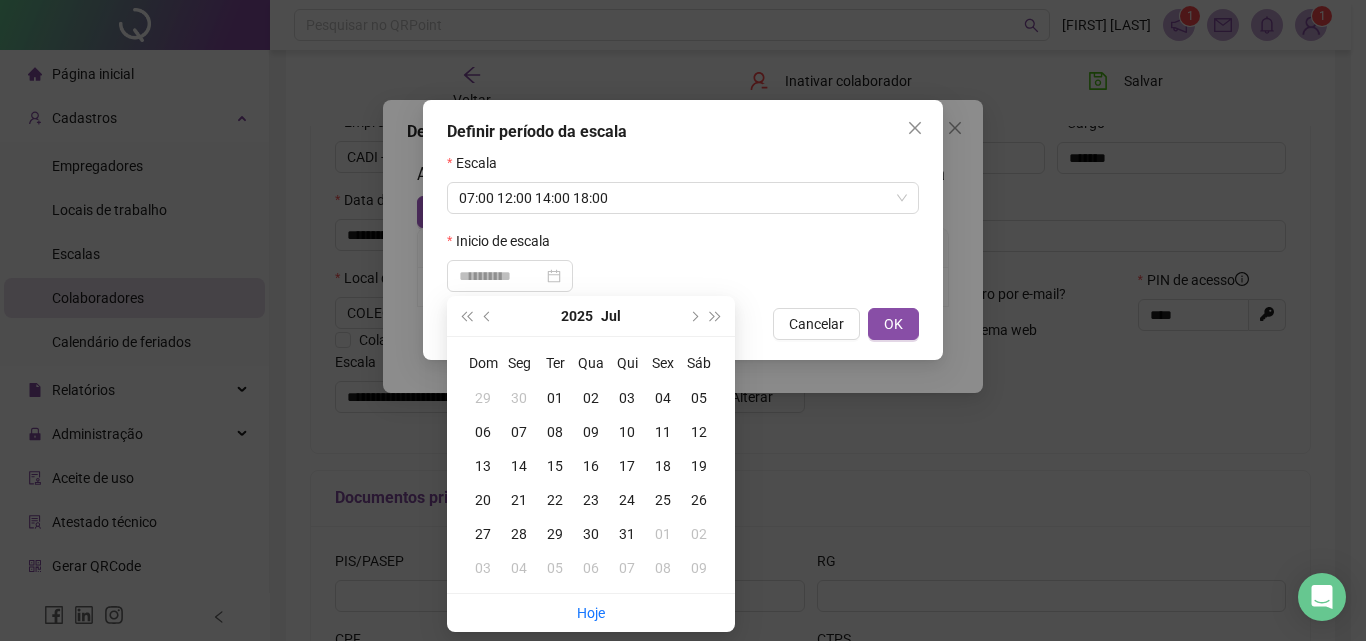 click on "11" at bounding box center (663, 432) 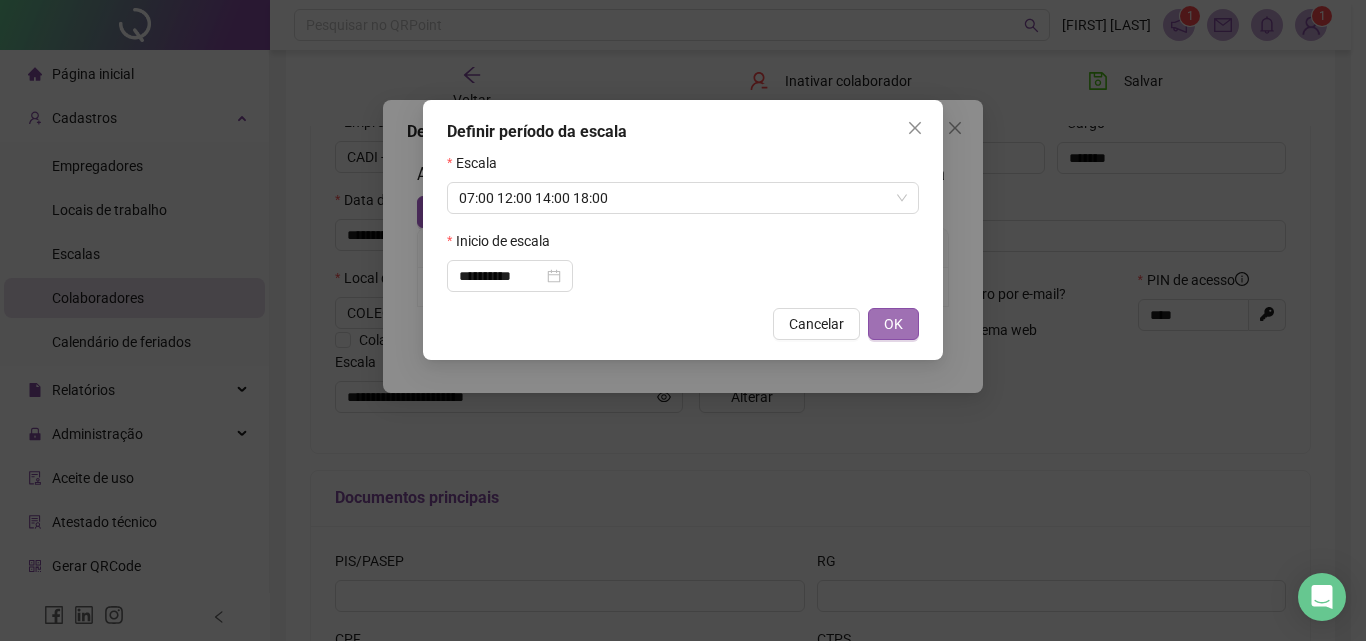 click on "OK" at bounding box center (893, 324) 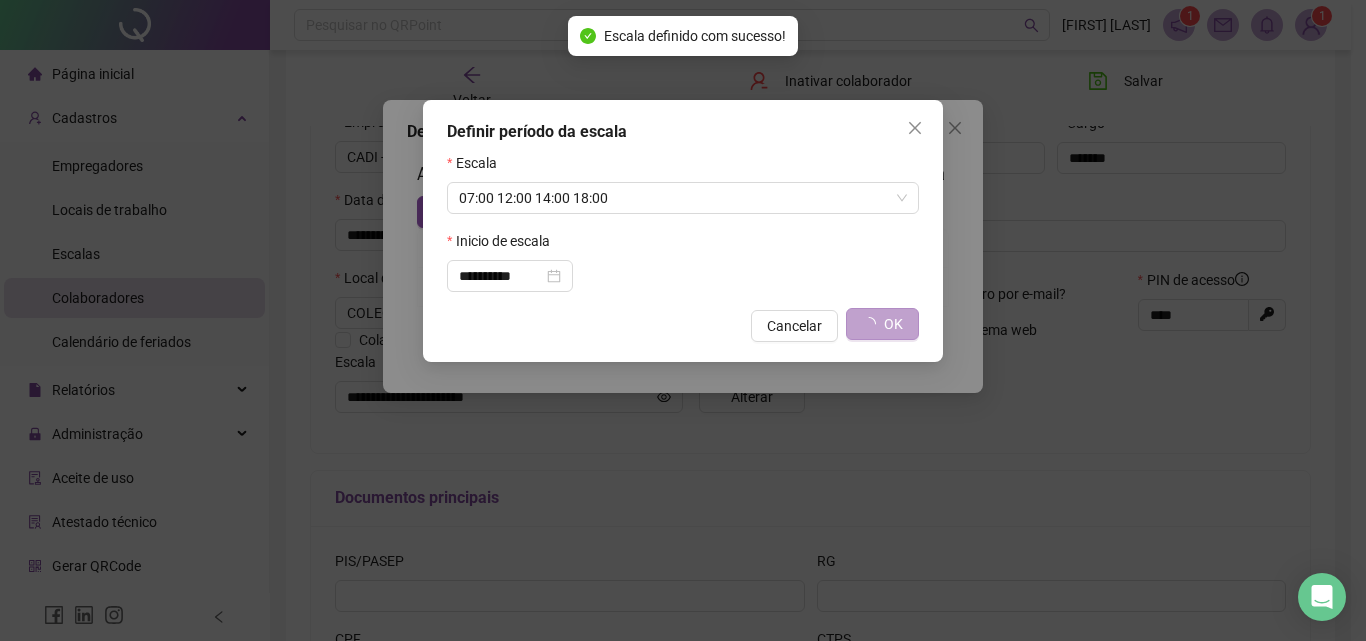 type on "**********" 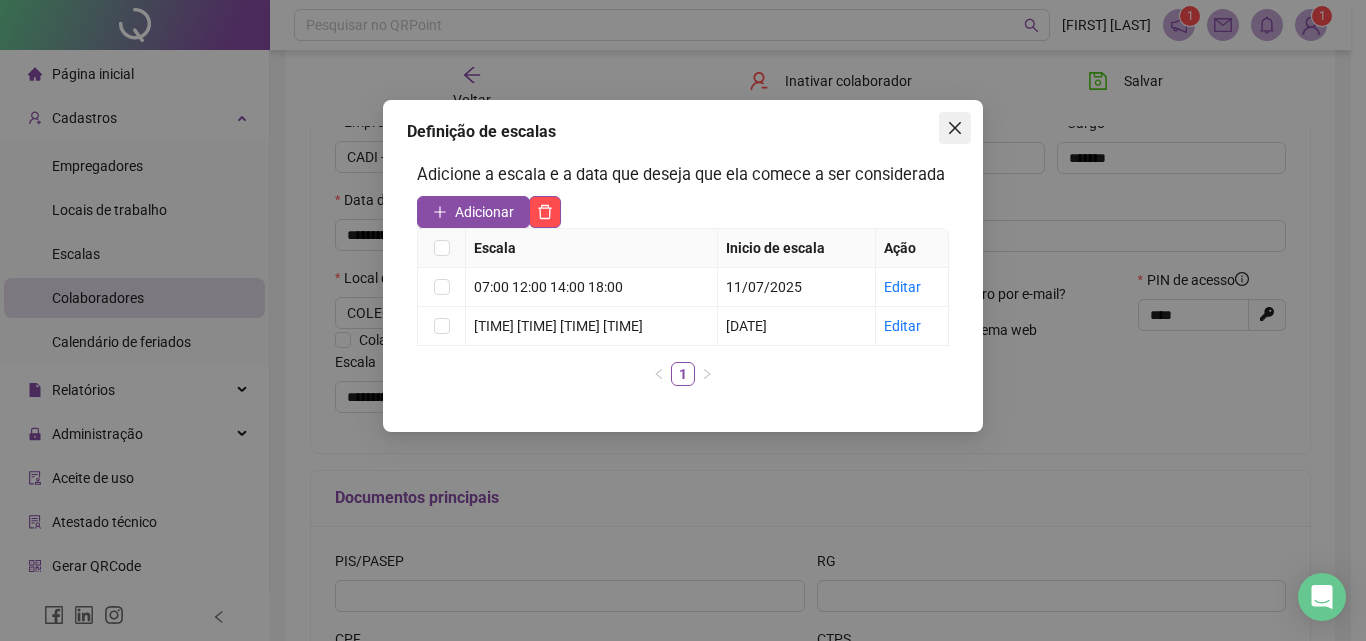 click 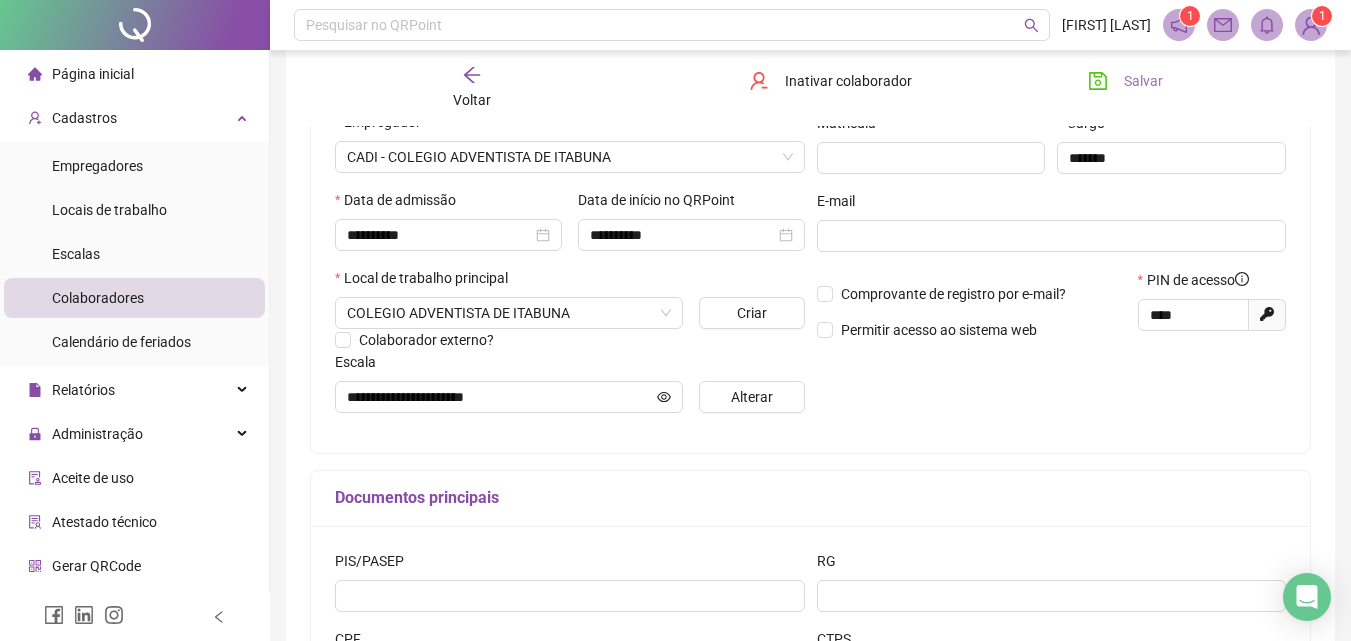 click on "Salvar" at bounding box center [1143, 81] 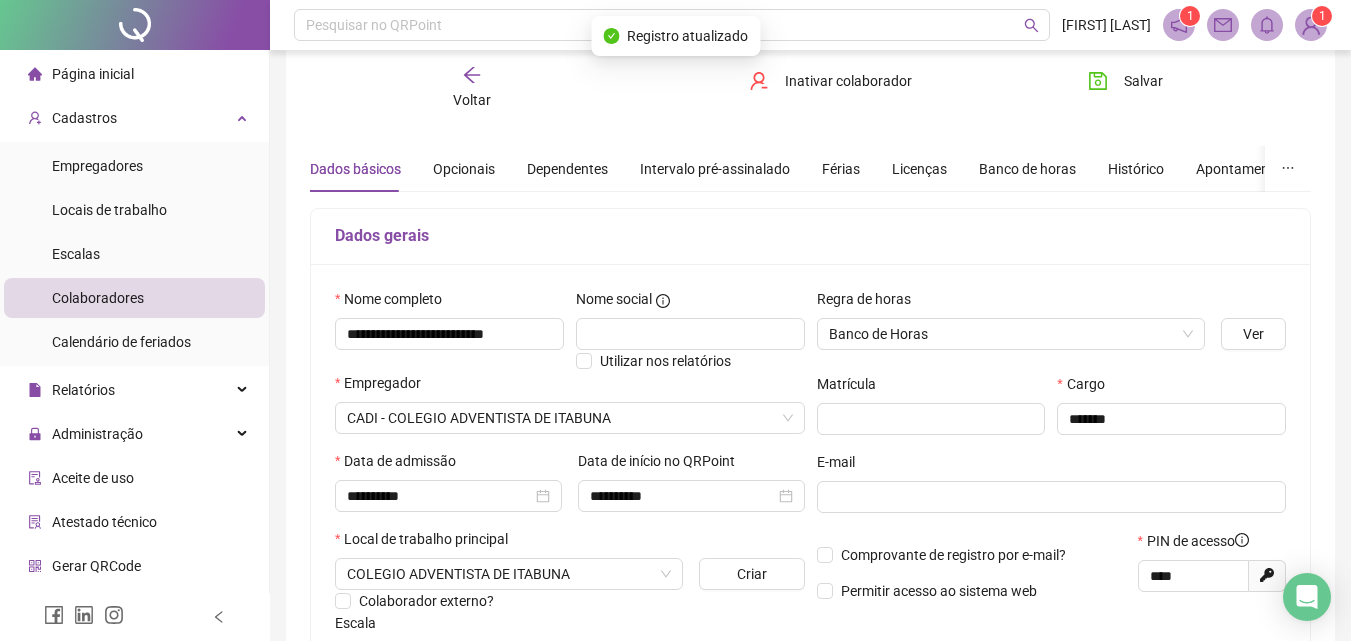 scroll, scrollTop: 0, scrollLeft: 0, axis: both 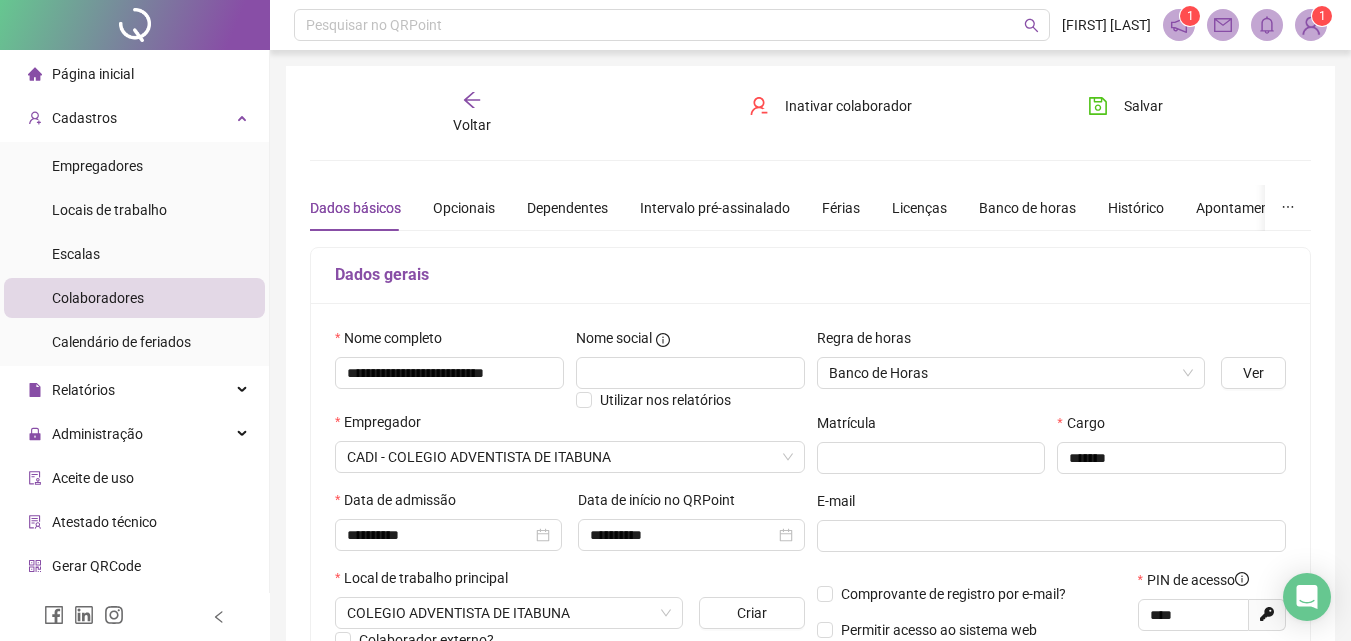 click on "Voltar" at bounding box center [472, 125] 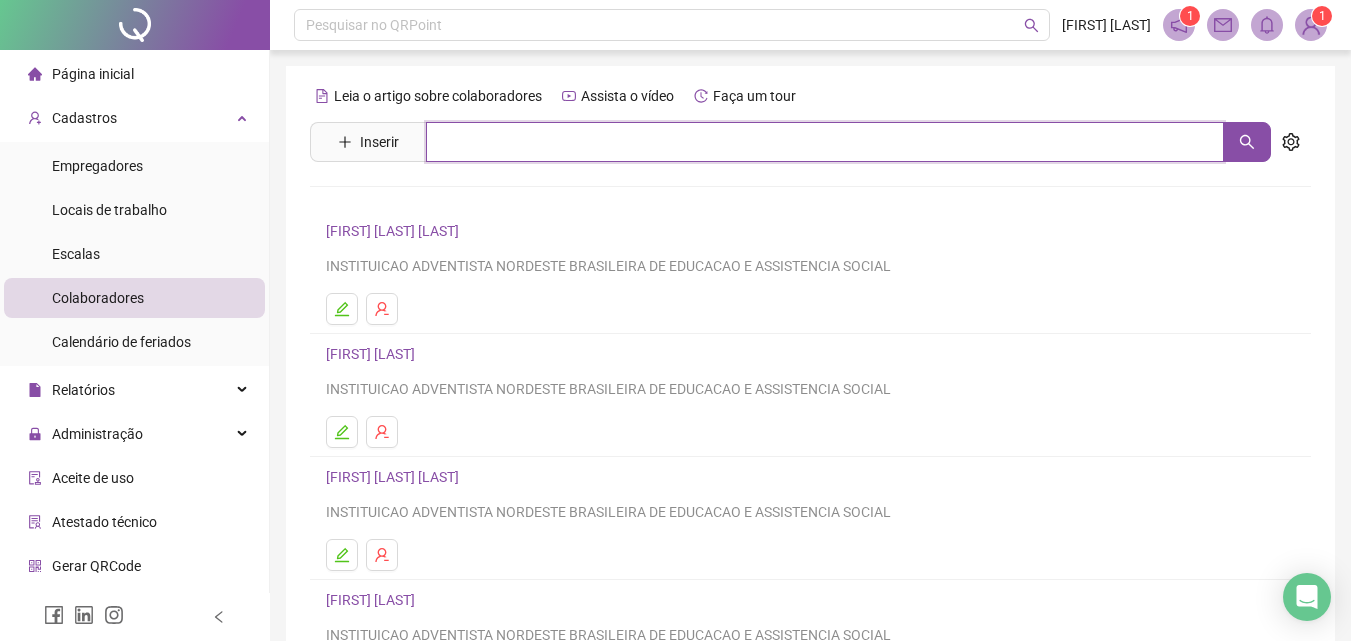 click at bounding box center (825, 142) 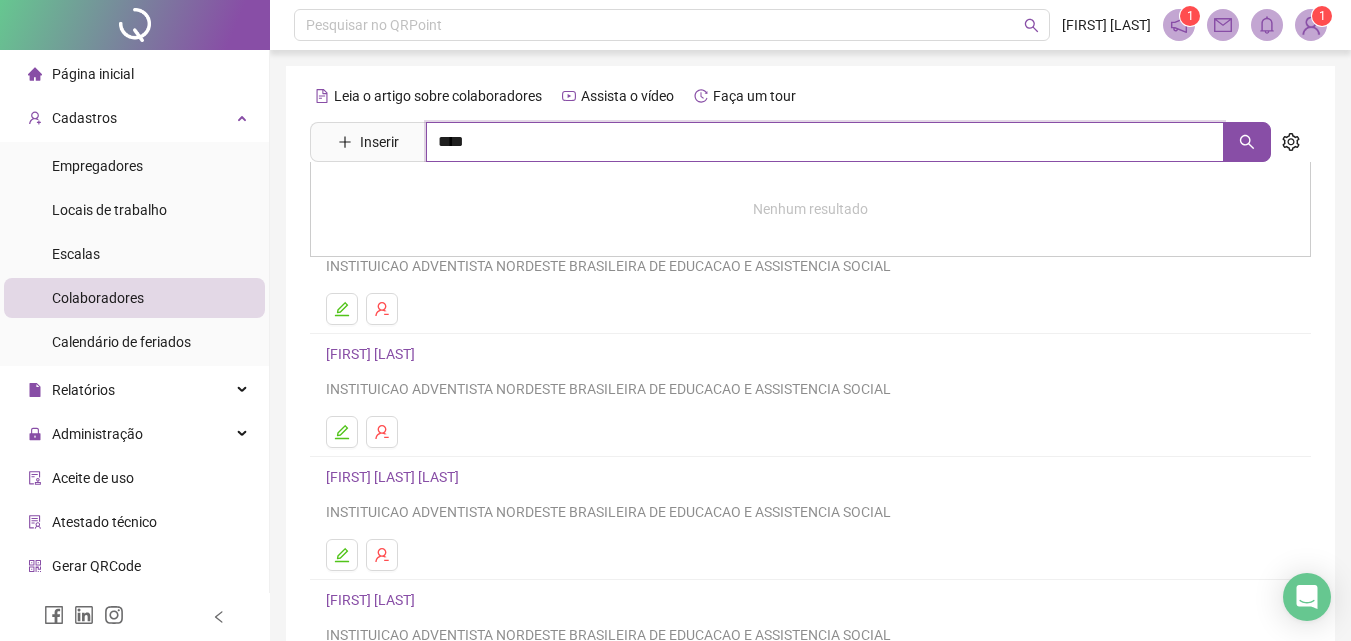 type on "****" 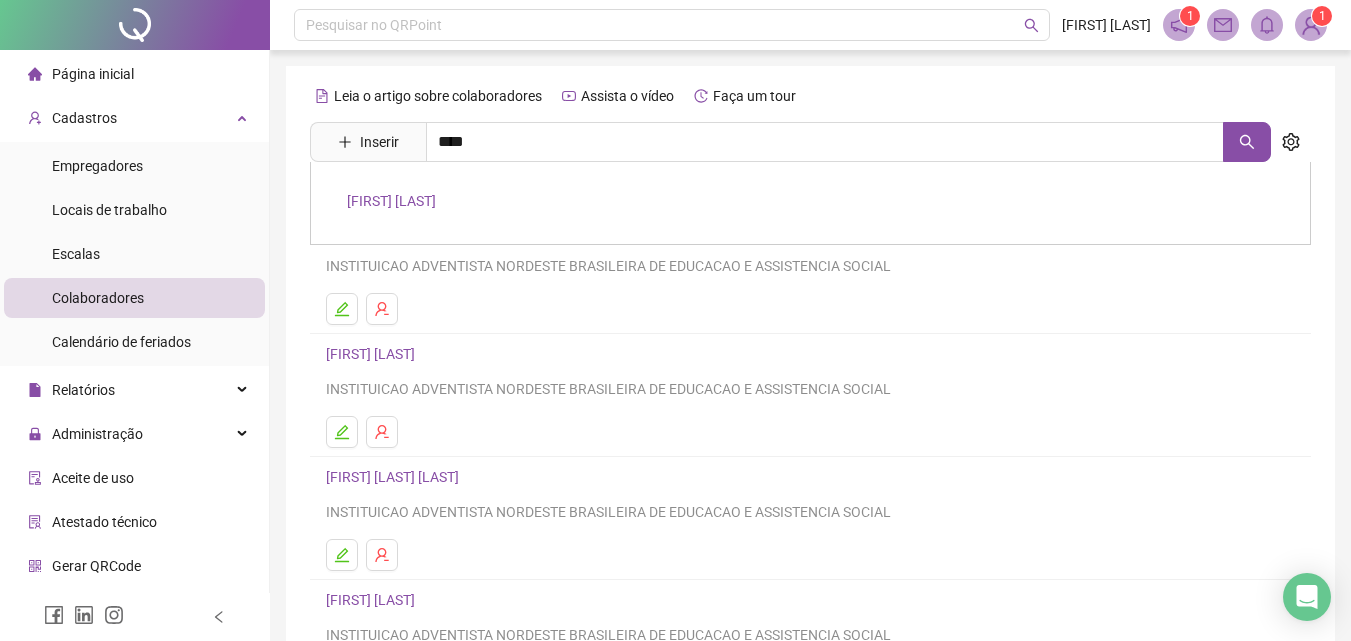 click on "[FIRST] [LAST]" at bounding box center [391, 201] 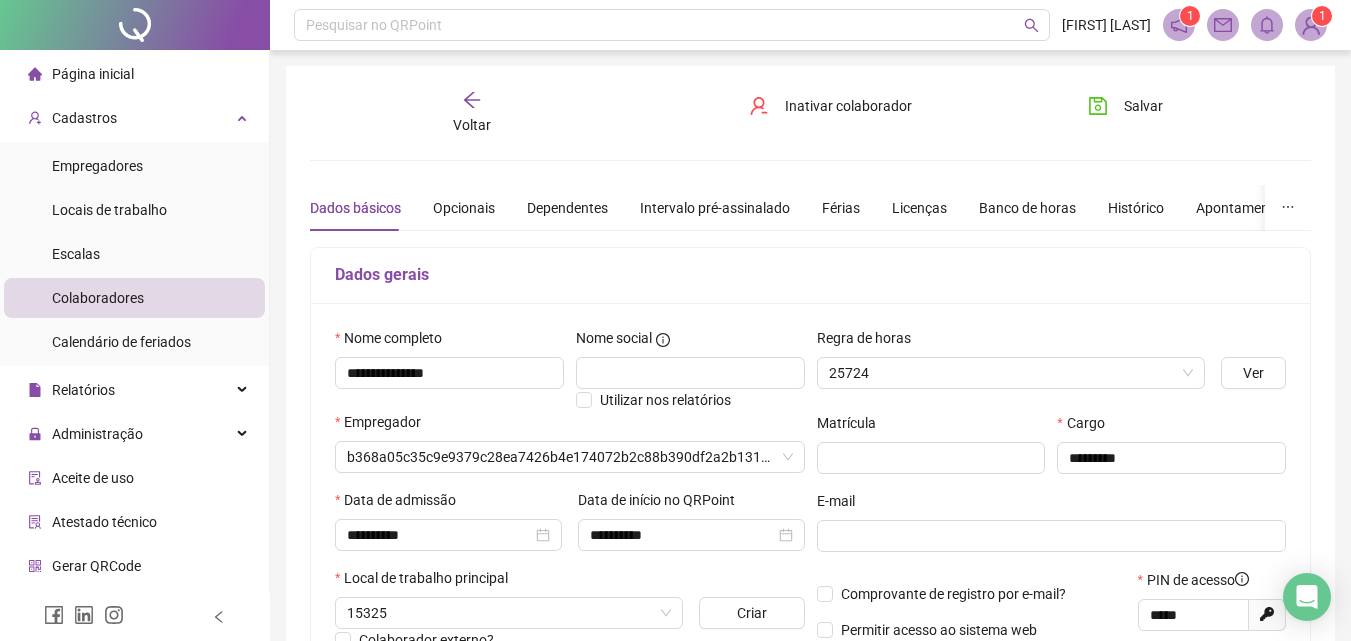 type on "**********" 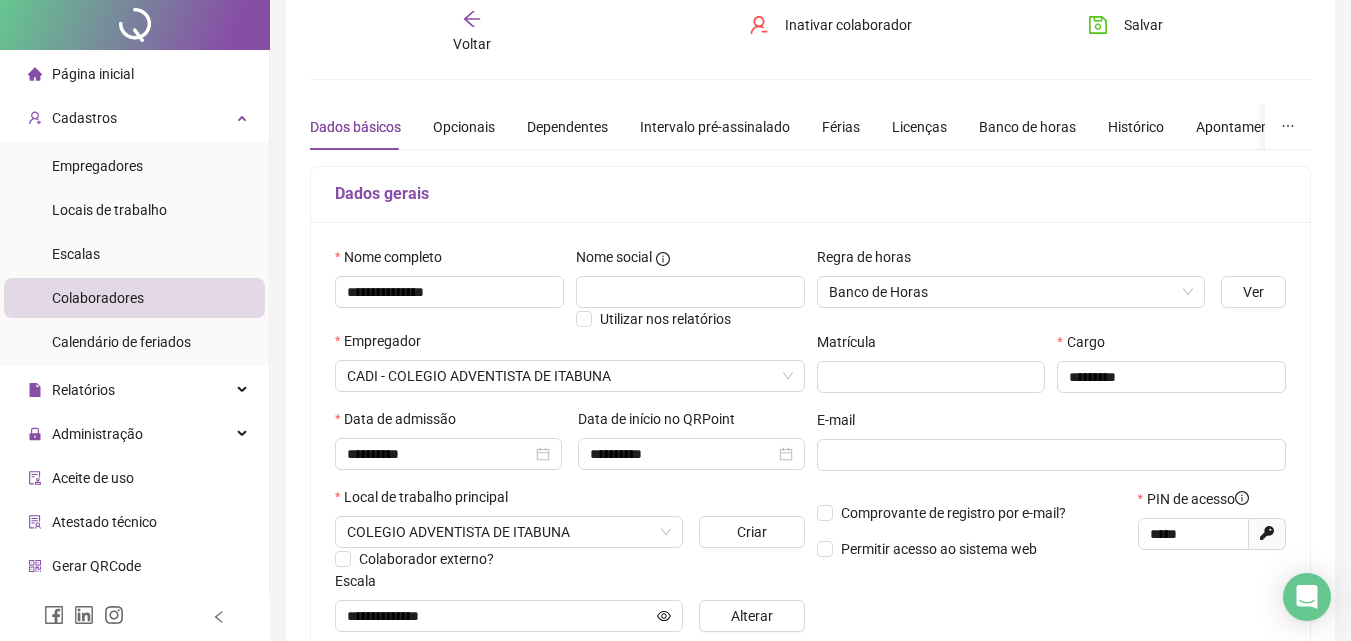 scroll, scrollTop: 200, scrollLeft: 0, axis: vertical 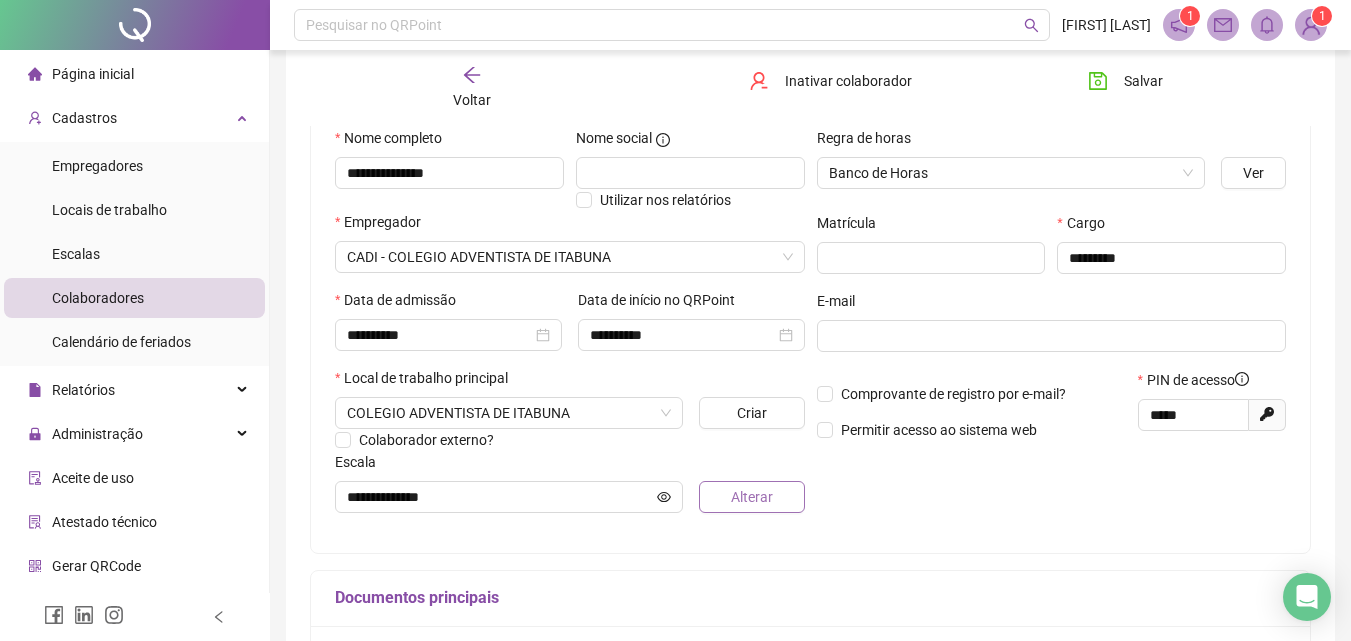 click on "Alterar" at bounding box center [752, 497] 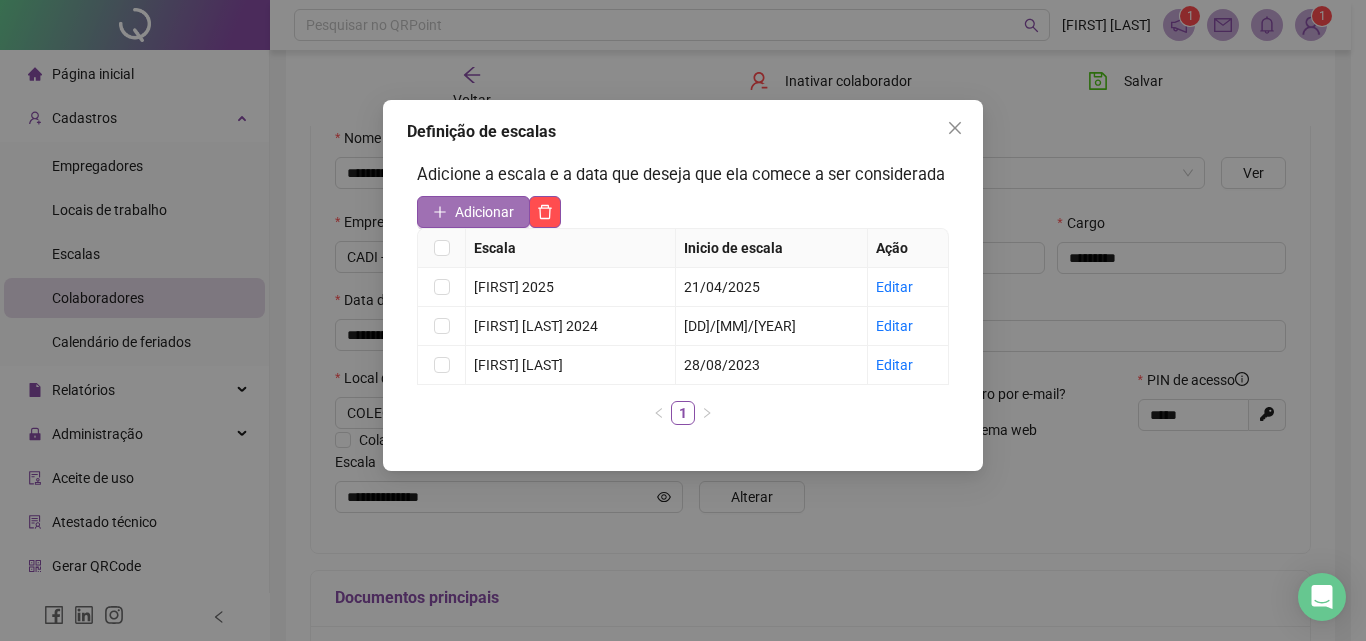 click 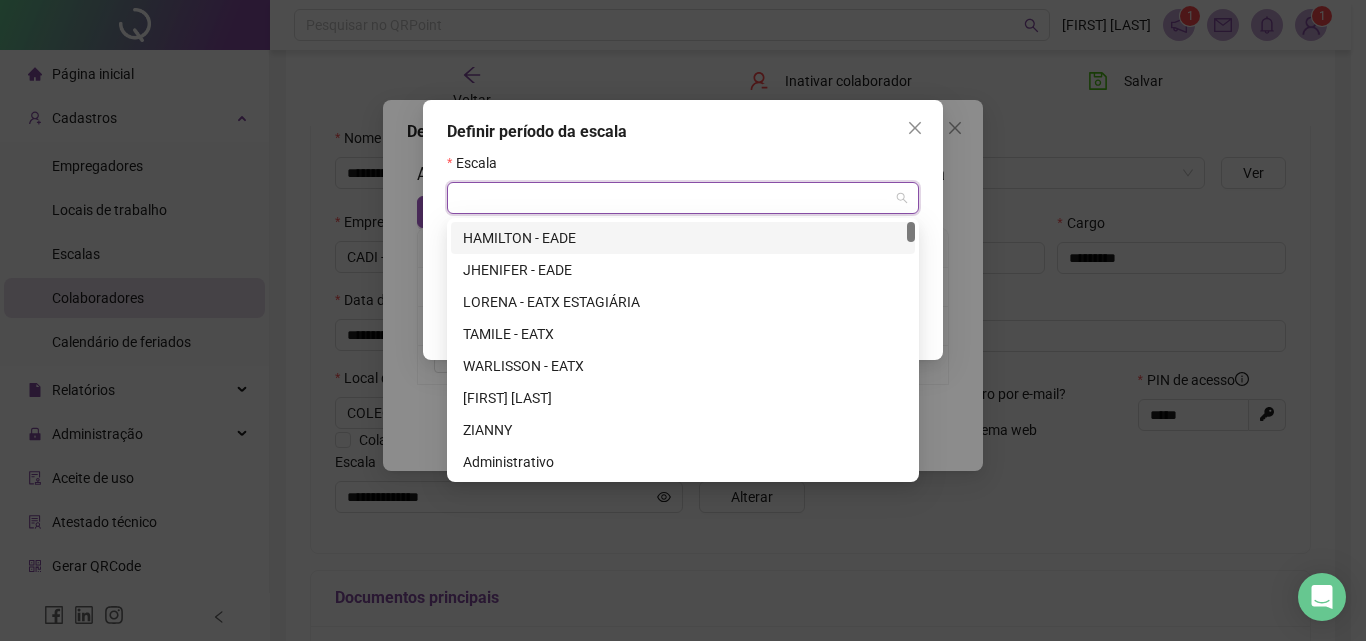 click at bounding box center [677, 198] 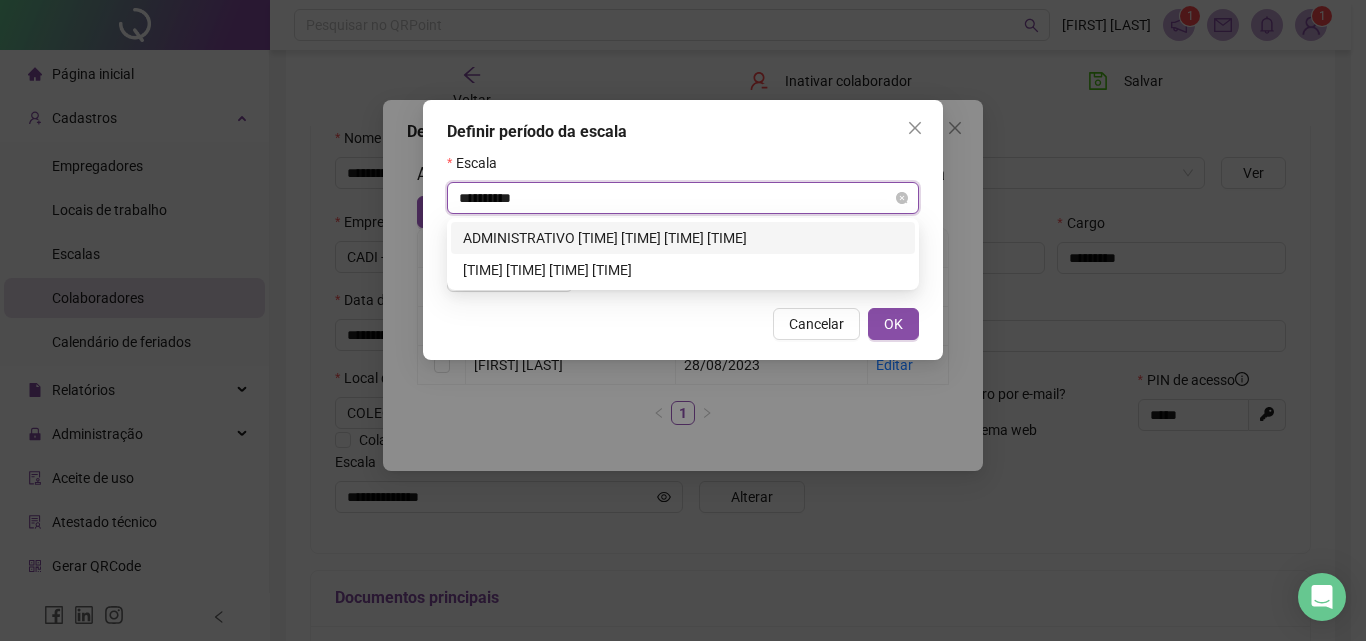 type on "**********" 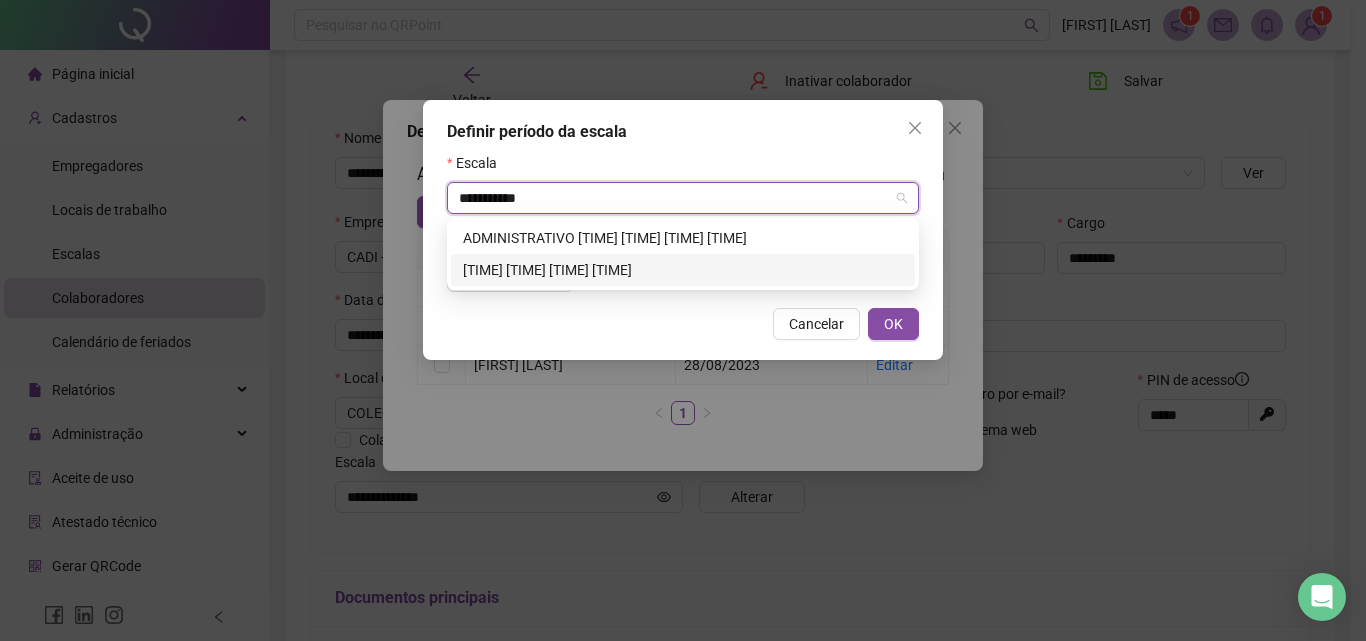 click on "[TIME] [TIME] [TIME] [TIME]" at bounding box center (683, 270) 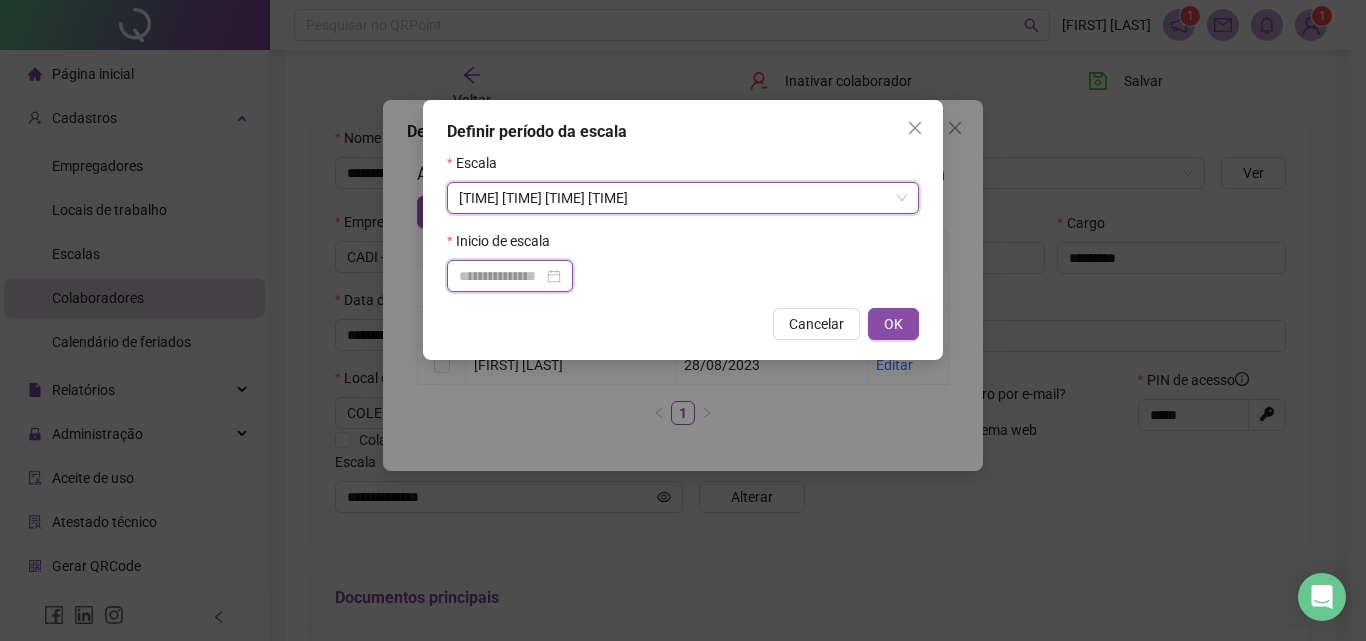 click at bounding box center [501, 276] 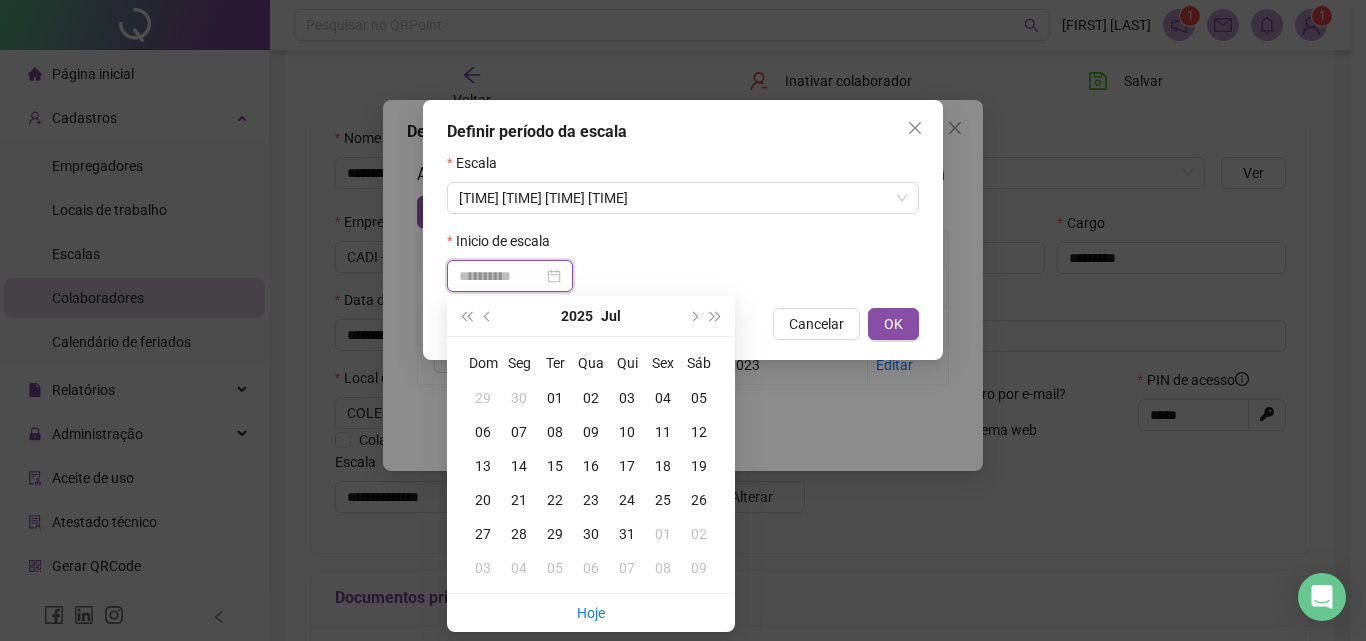 type on "**********" 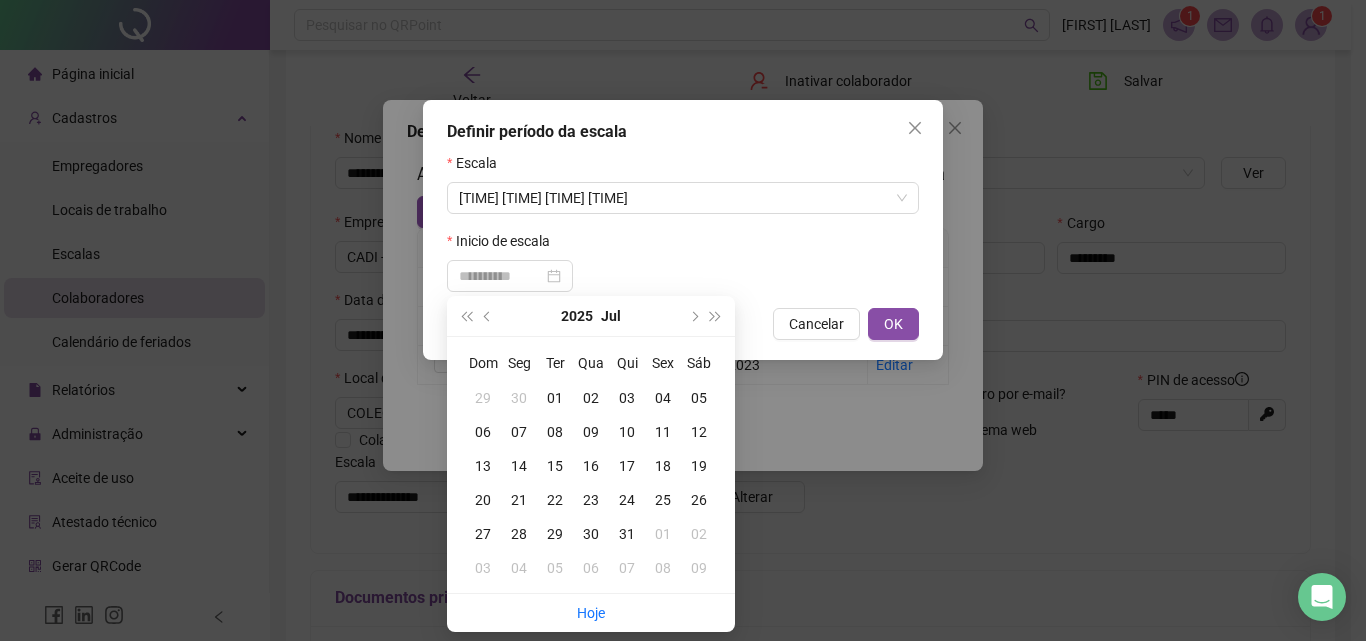click on "11" at bounding box center (663, 432) 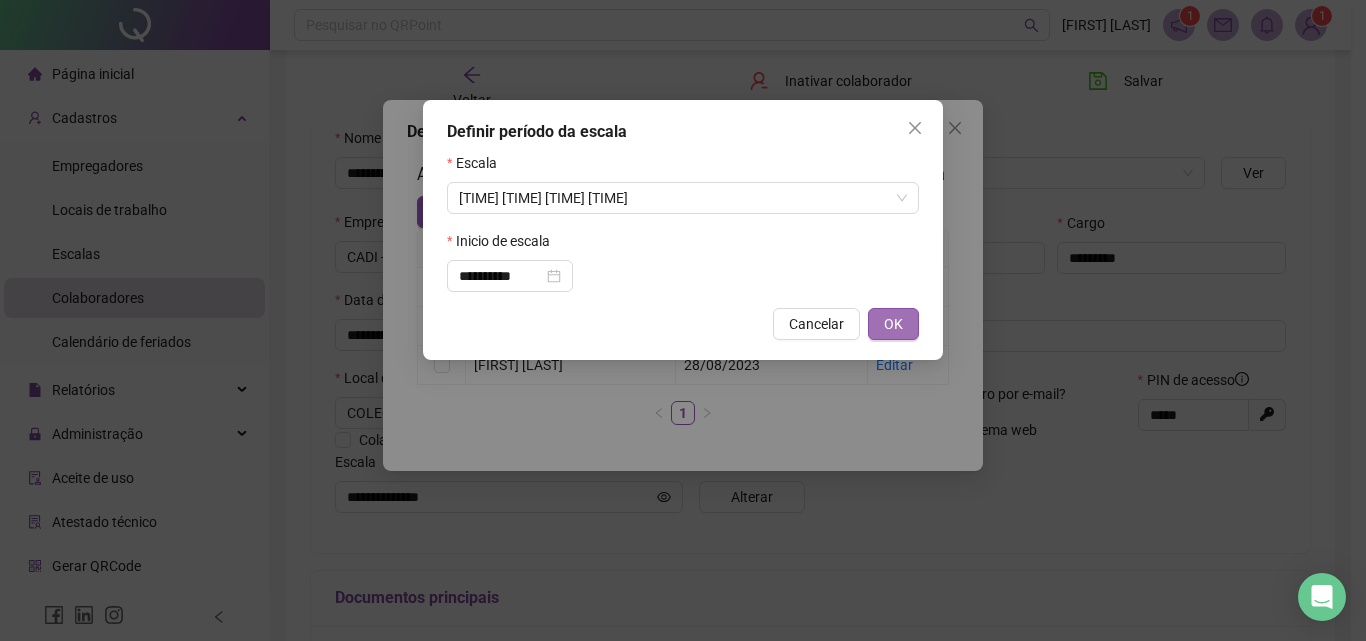 click on "OK" at bounding box center (893, 324) 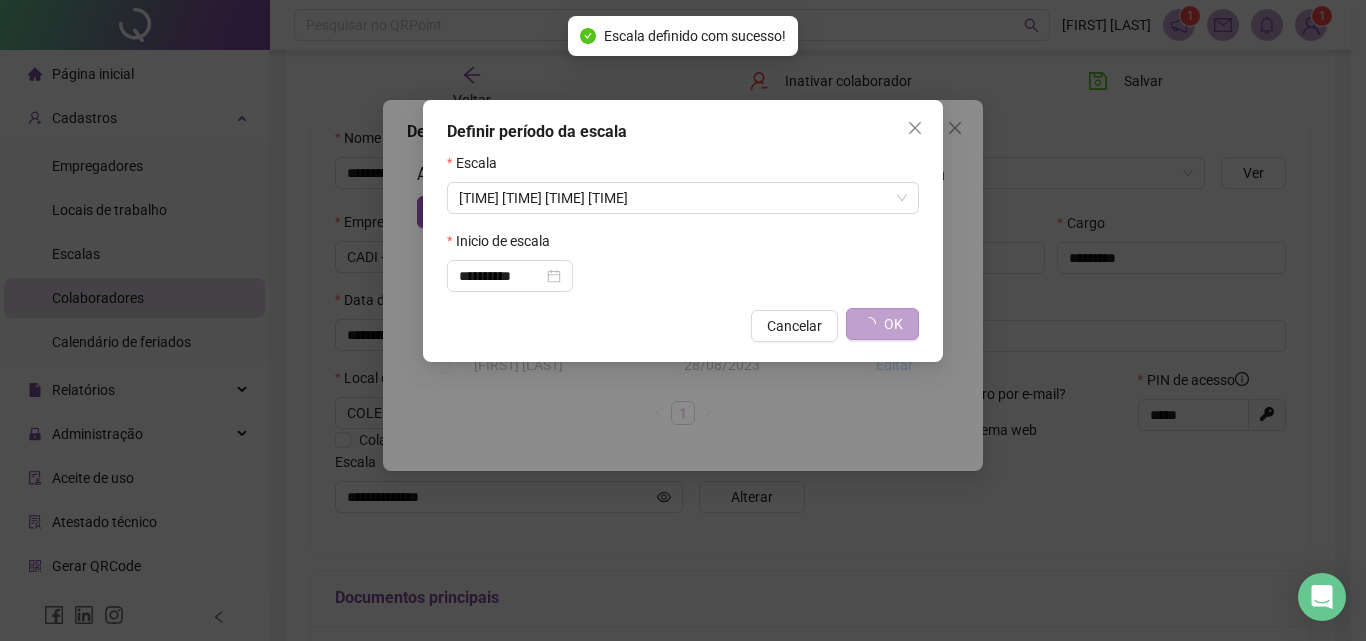 type on "**********" 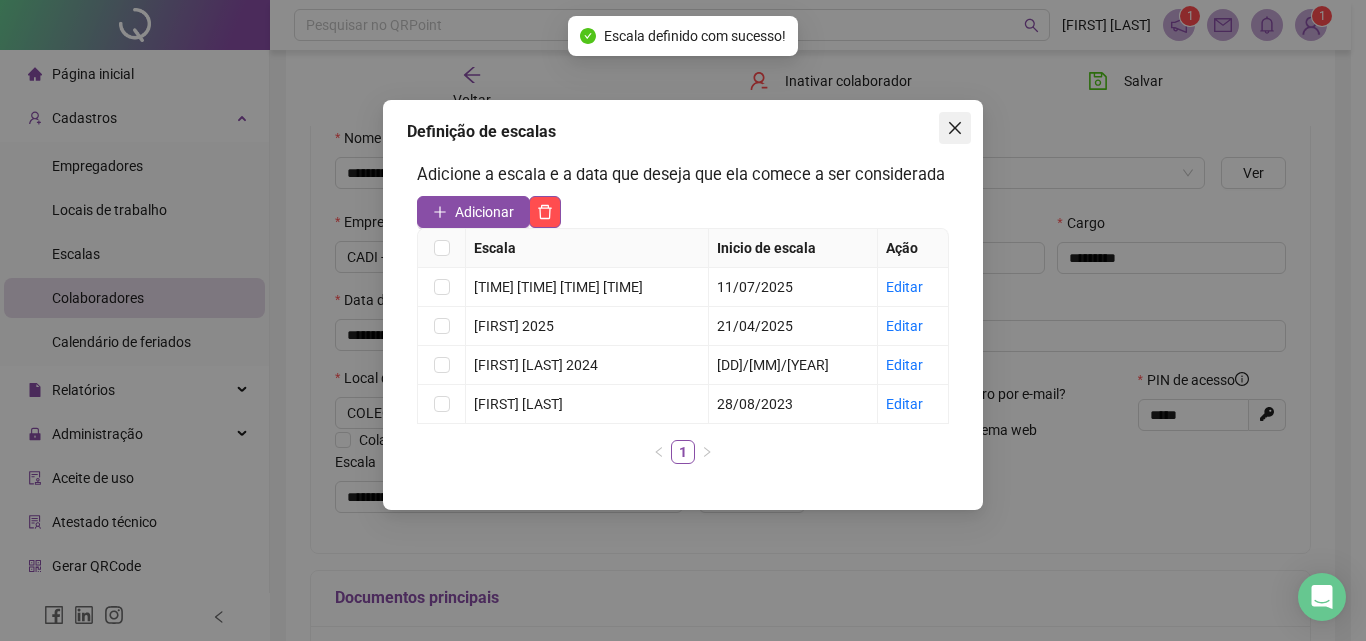 click 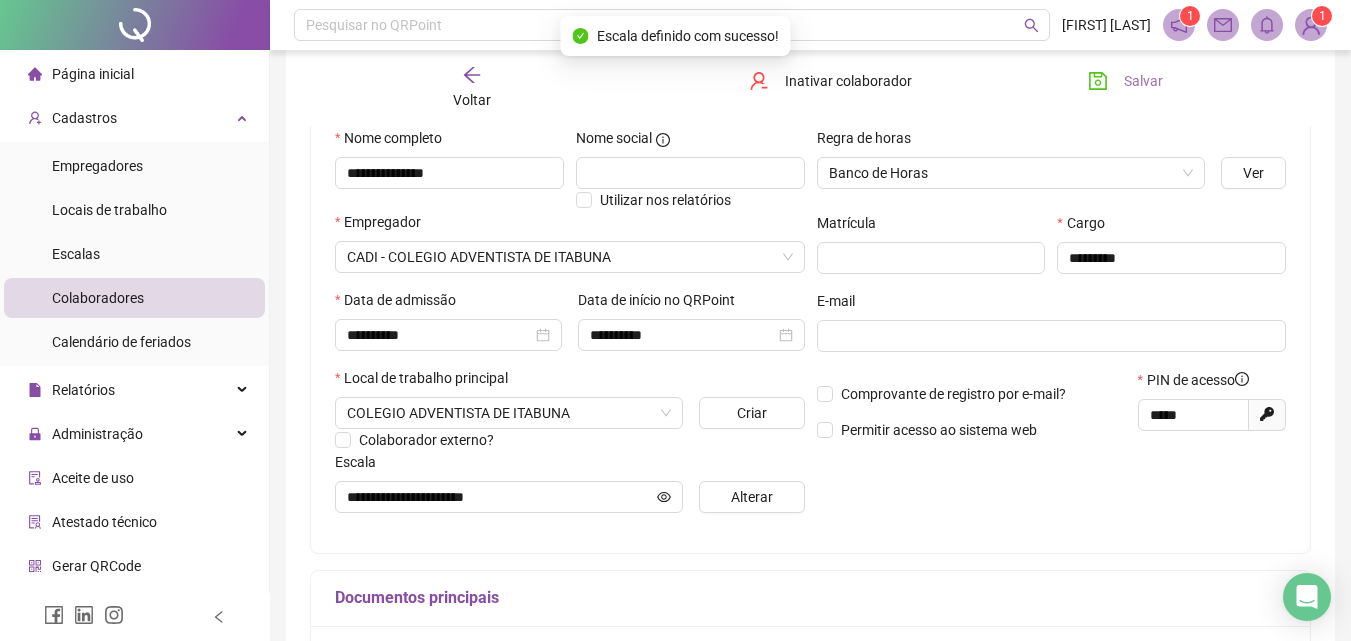 click on "Salvar" at bounding box center [1125, 81] 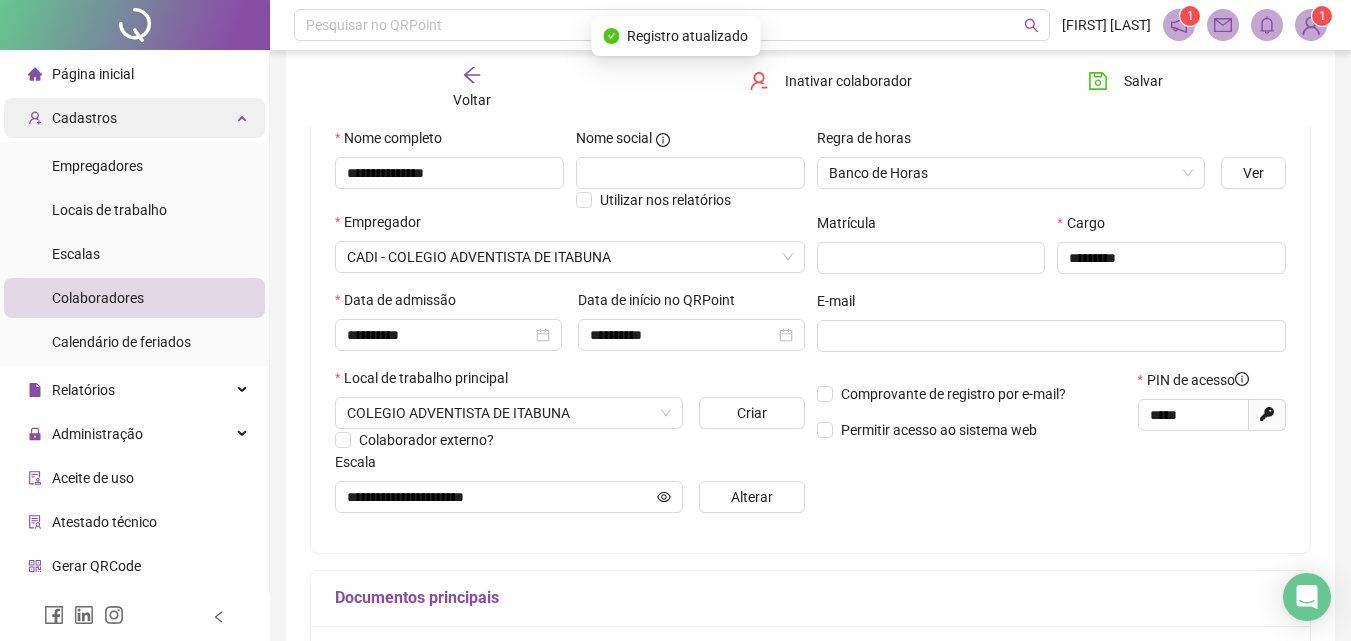 click on "Cadastros" at bounding box center (134, 118) 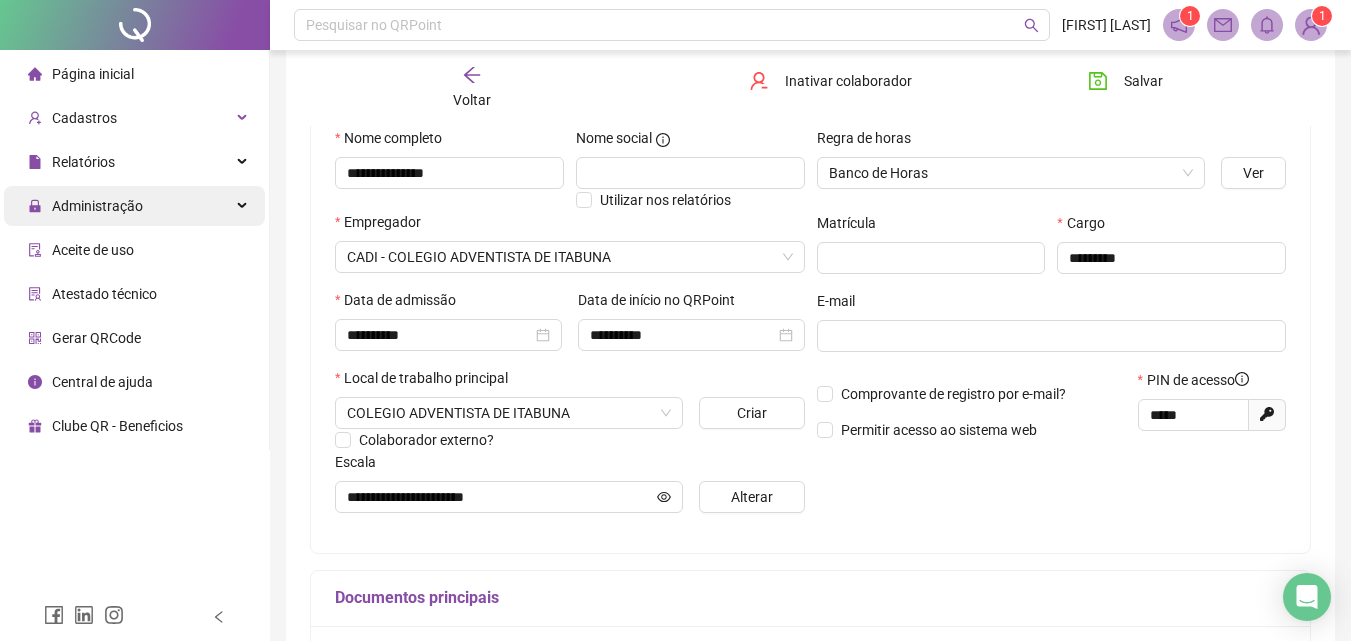 click on "Administração" at bounding box center (134, 206) 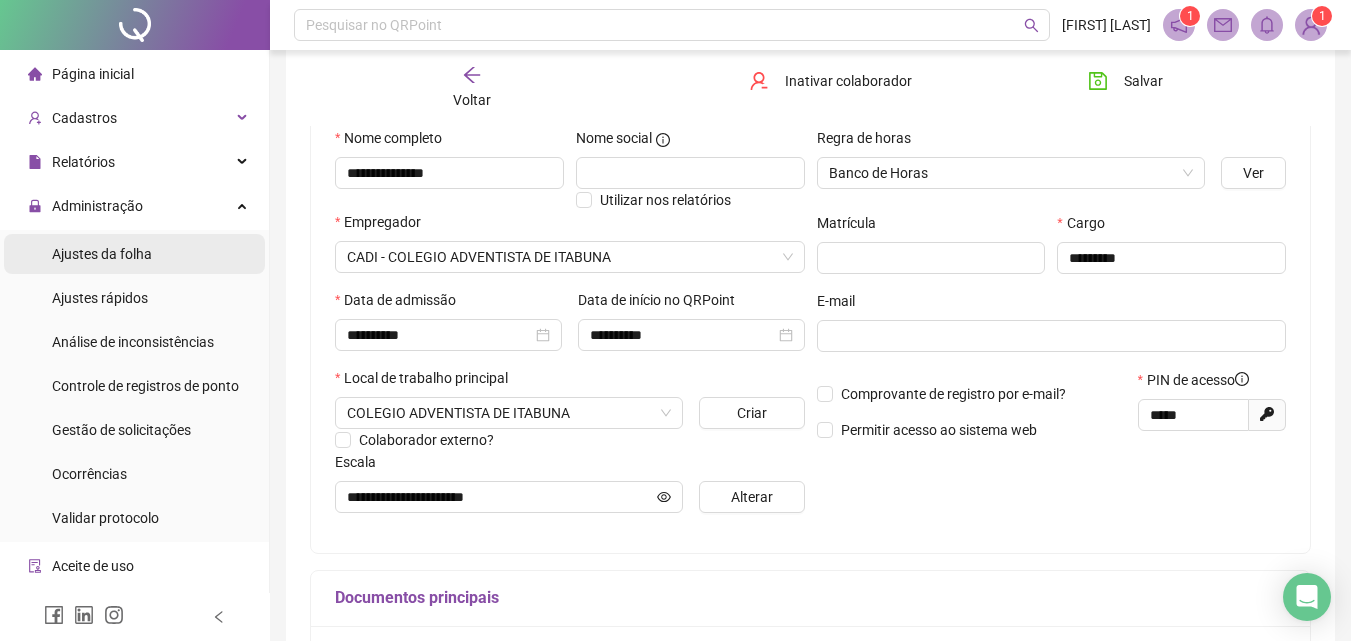 click on "Ajustes da folha" at bounding box center [102, 254] 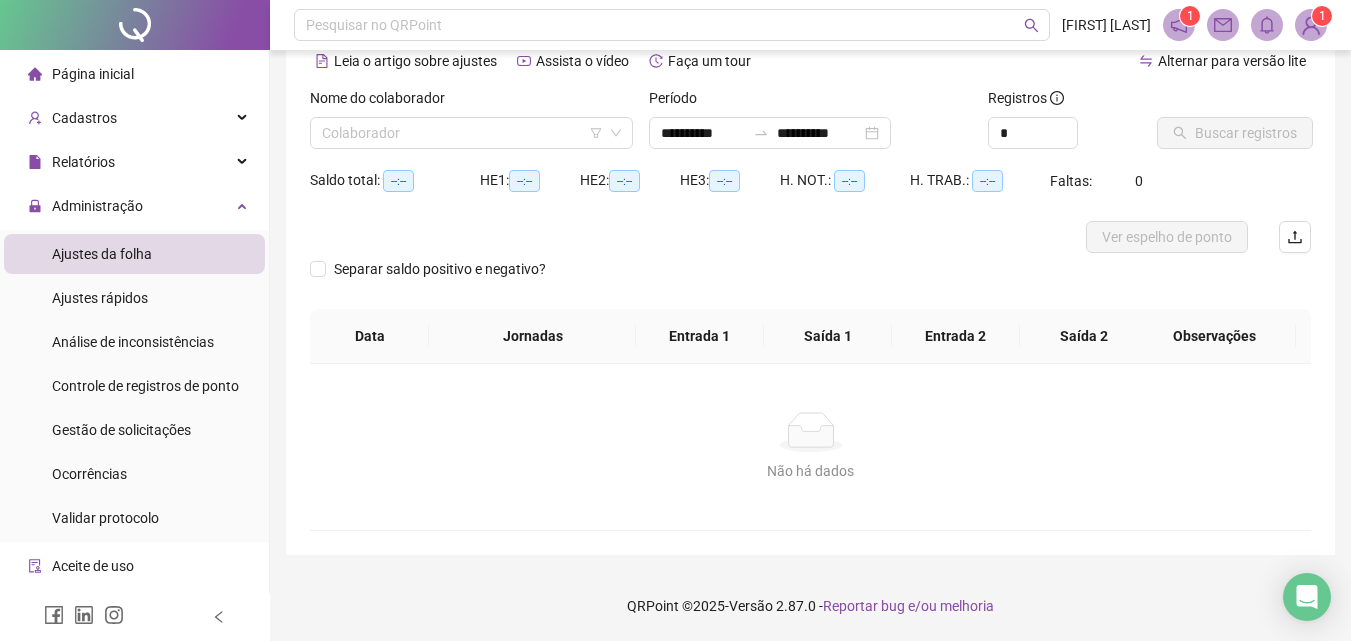 scroll, scrollTop: 97, scrollLeft: 0, axis: vertical 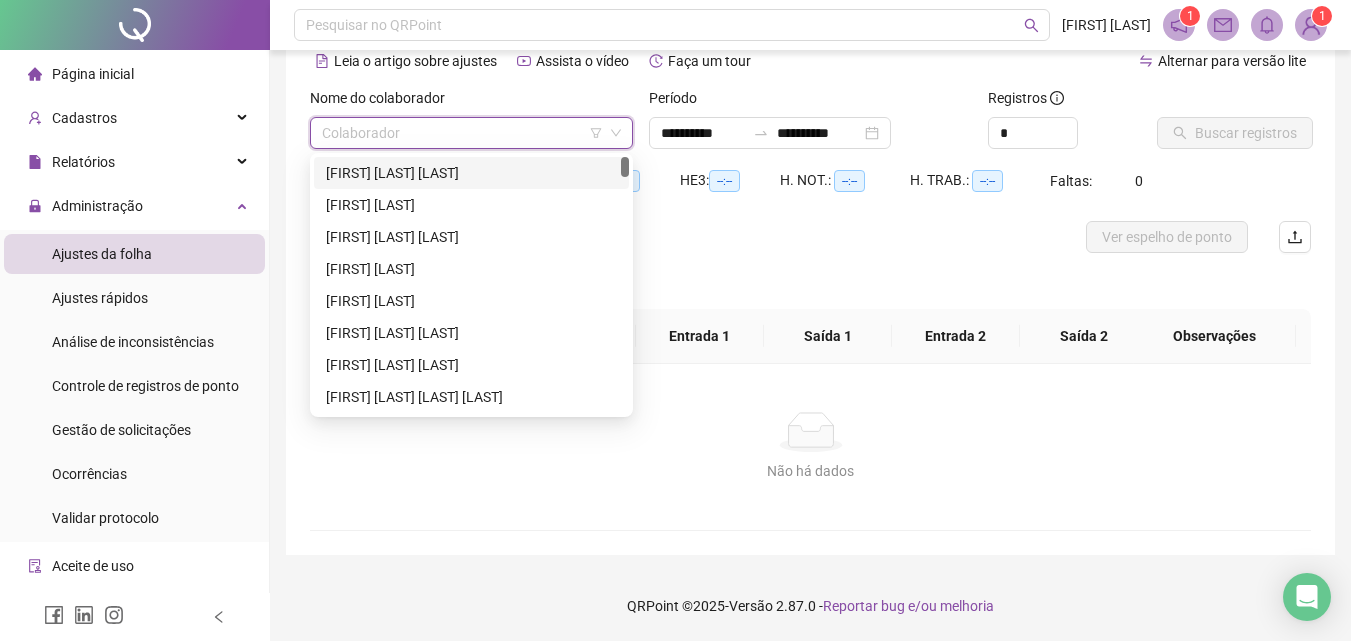 click at bounding box center [465, 133] 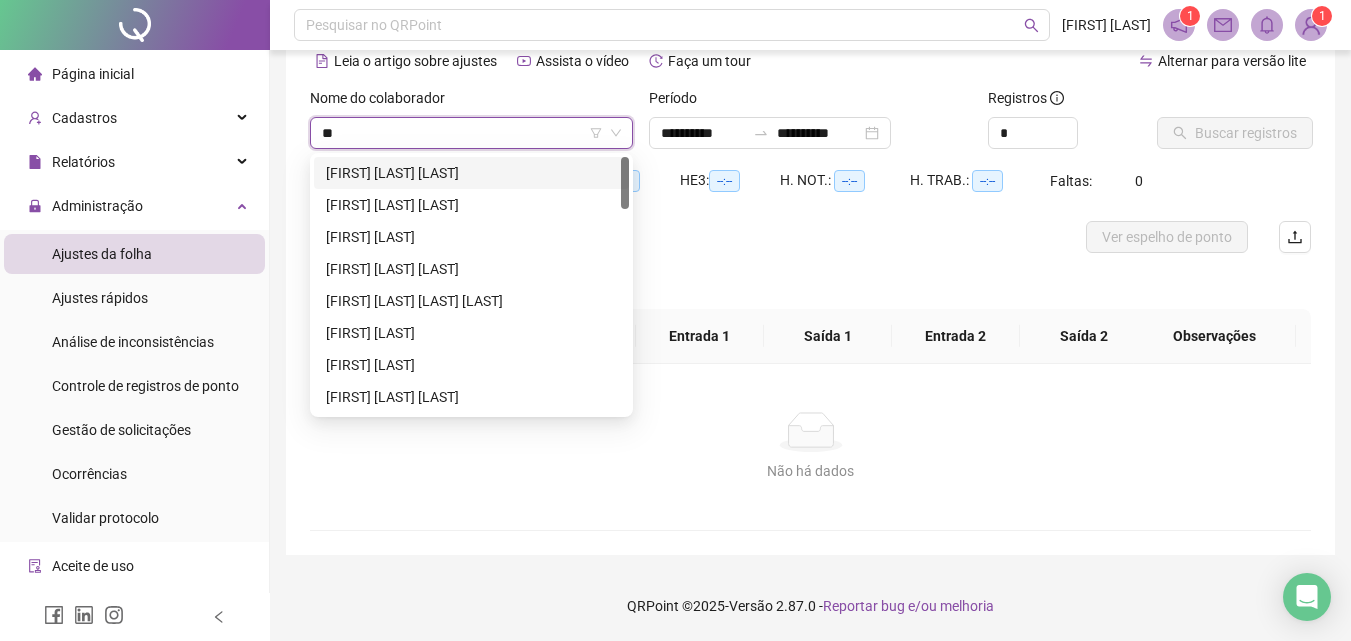 type on "***" 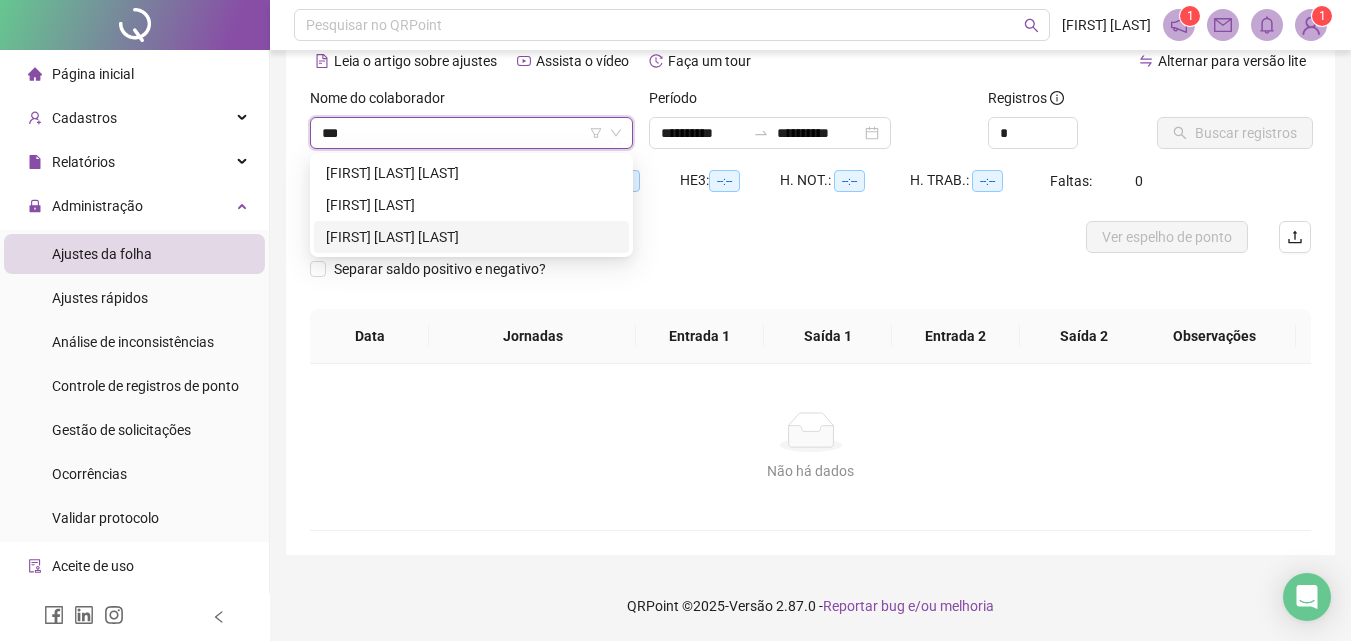 click on "[FIRST] [LAST] [LAST]" at bounding box center [471, 237] 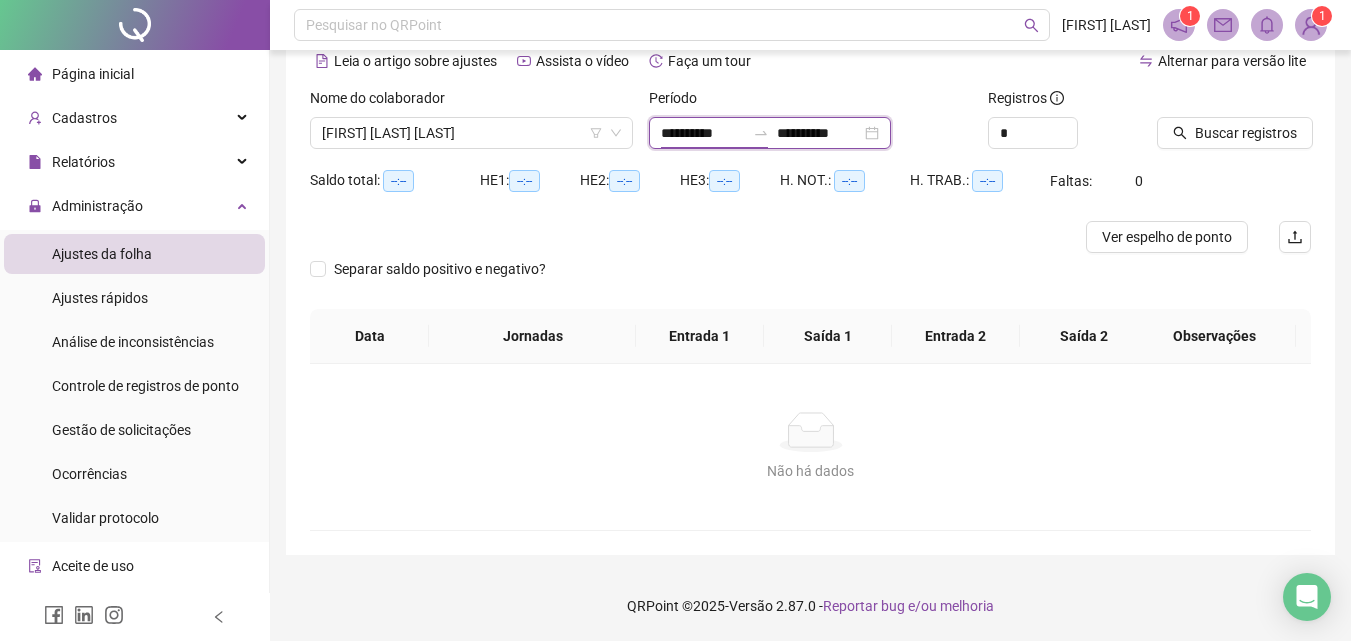 click on "**********" at bounding box center (703, 133) 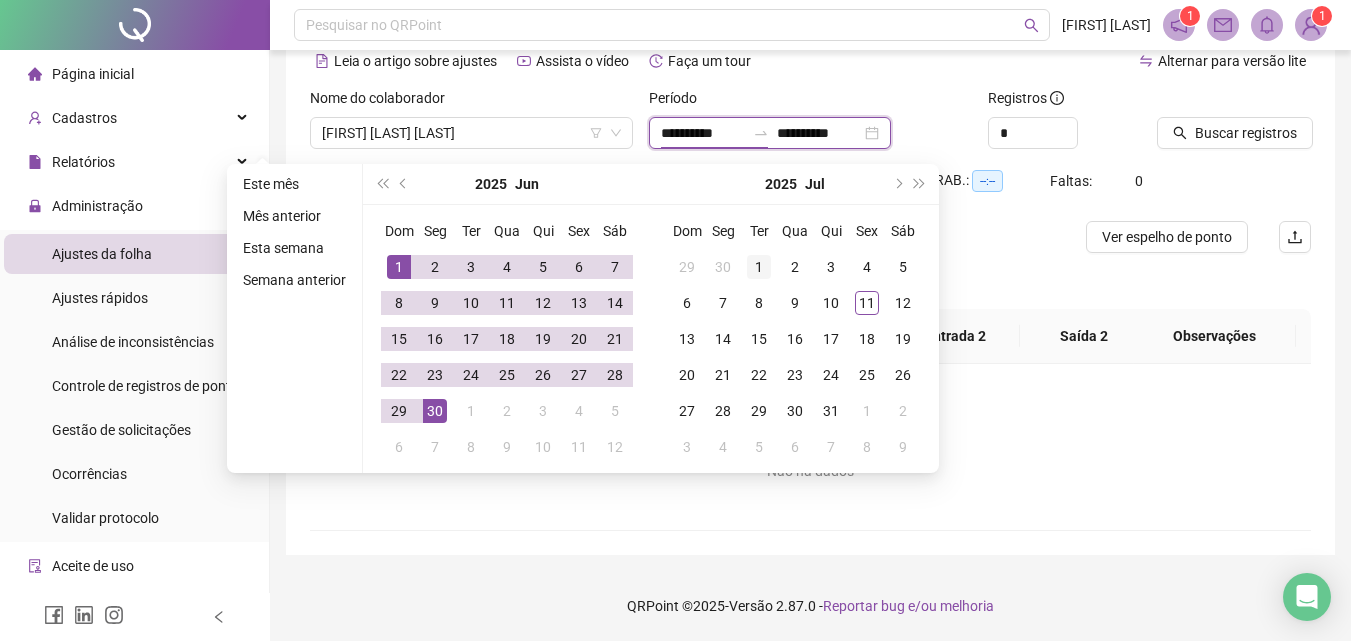 type on "**********" 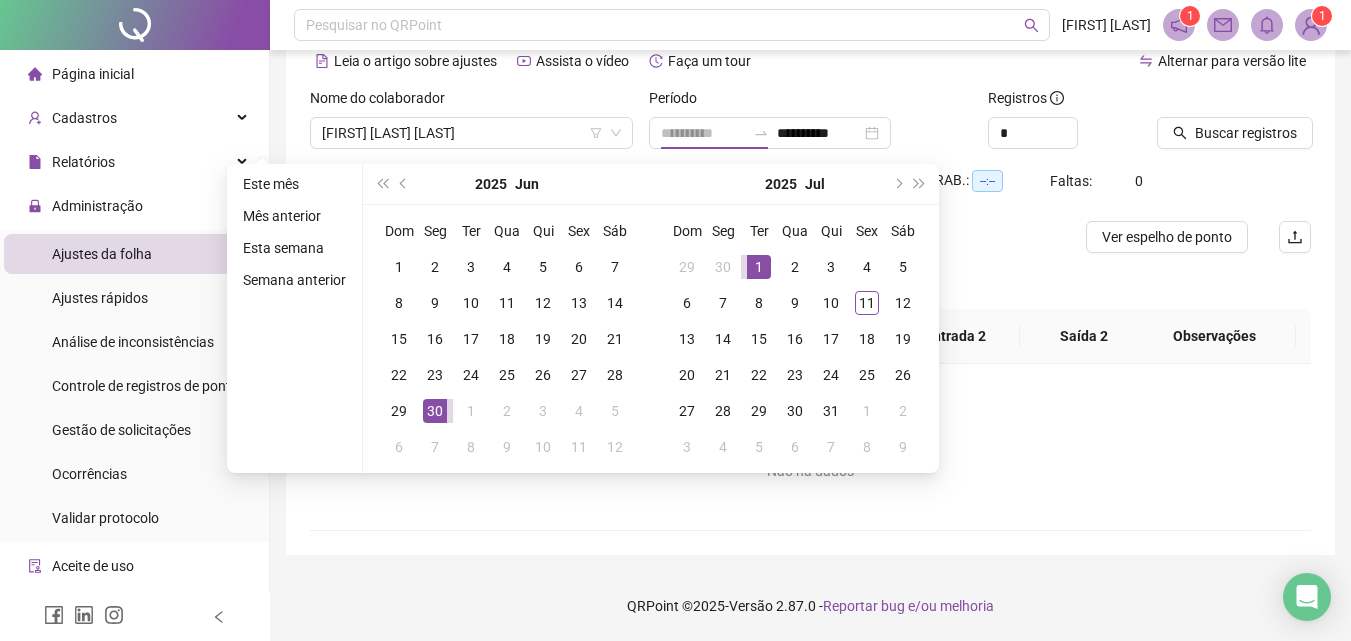click on "1" at bounding box center [759, 267] 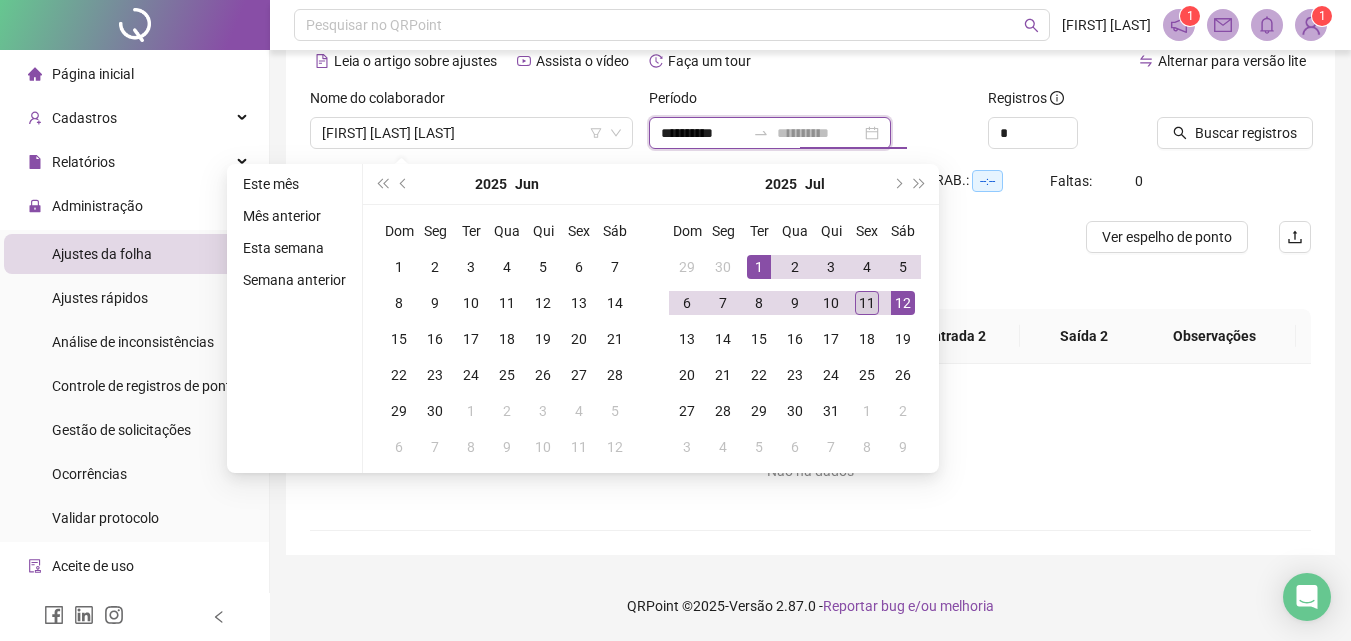 type on "**********" 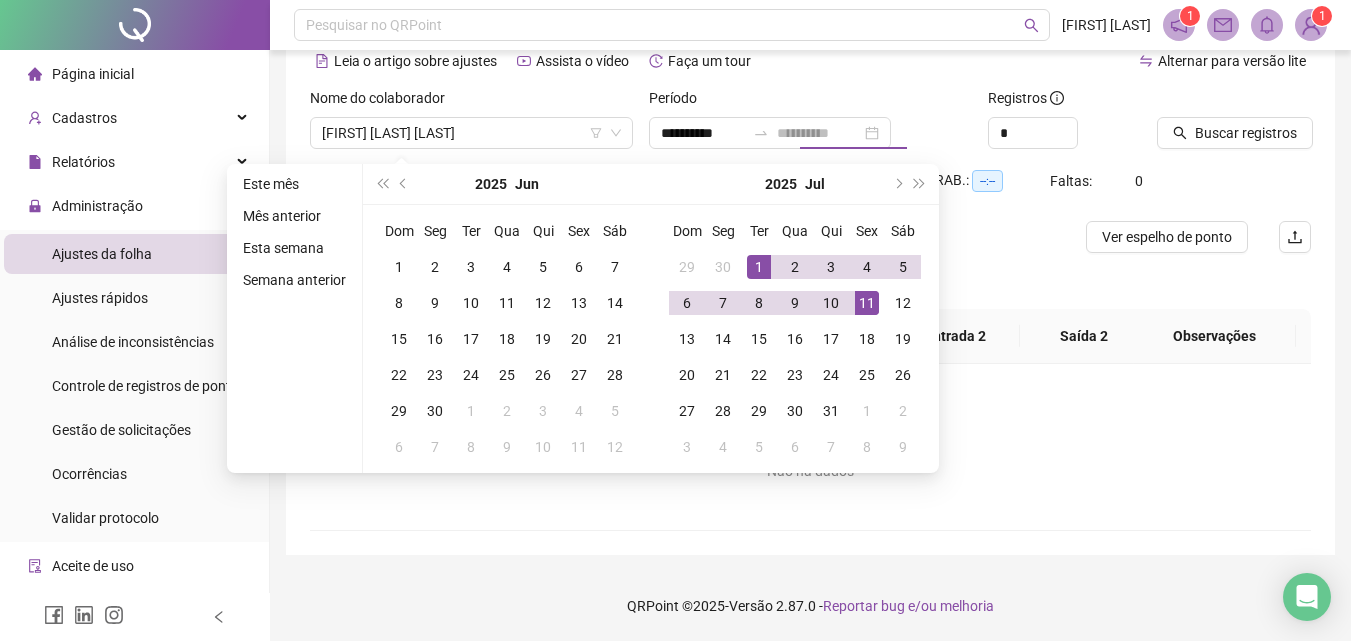 click on "11" at bounding box center (867, 303) 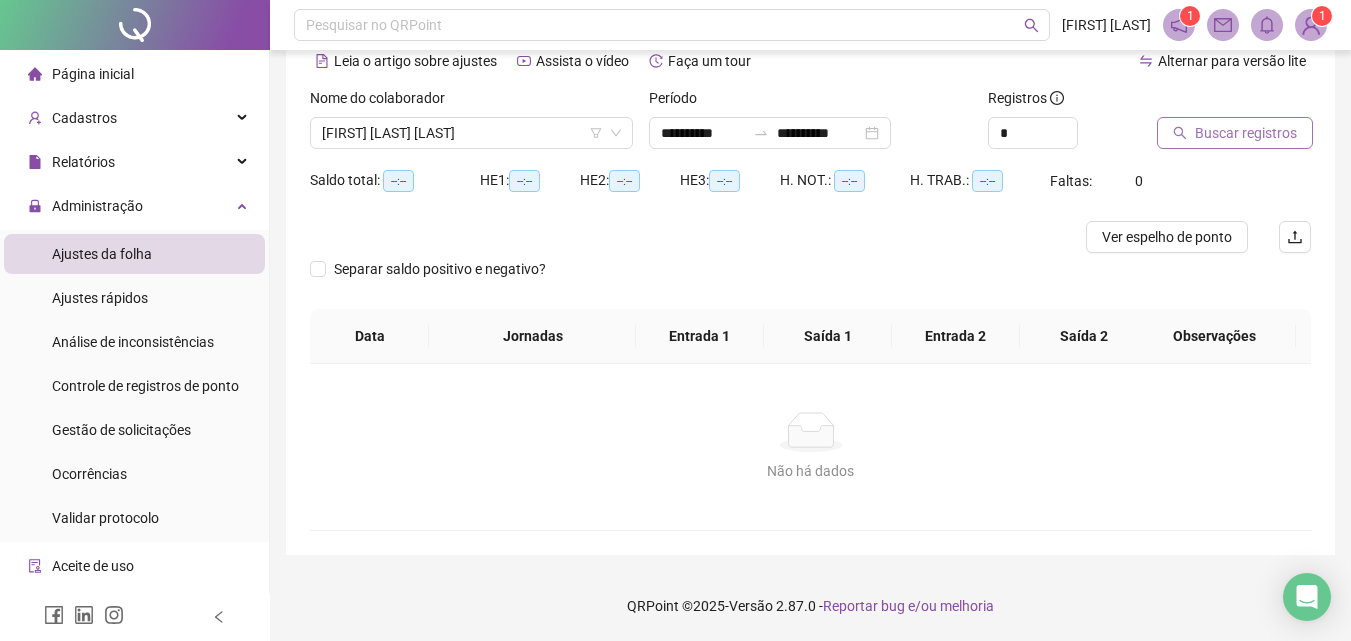click on "Buscar registros" at bounding box center [1246, 133] 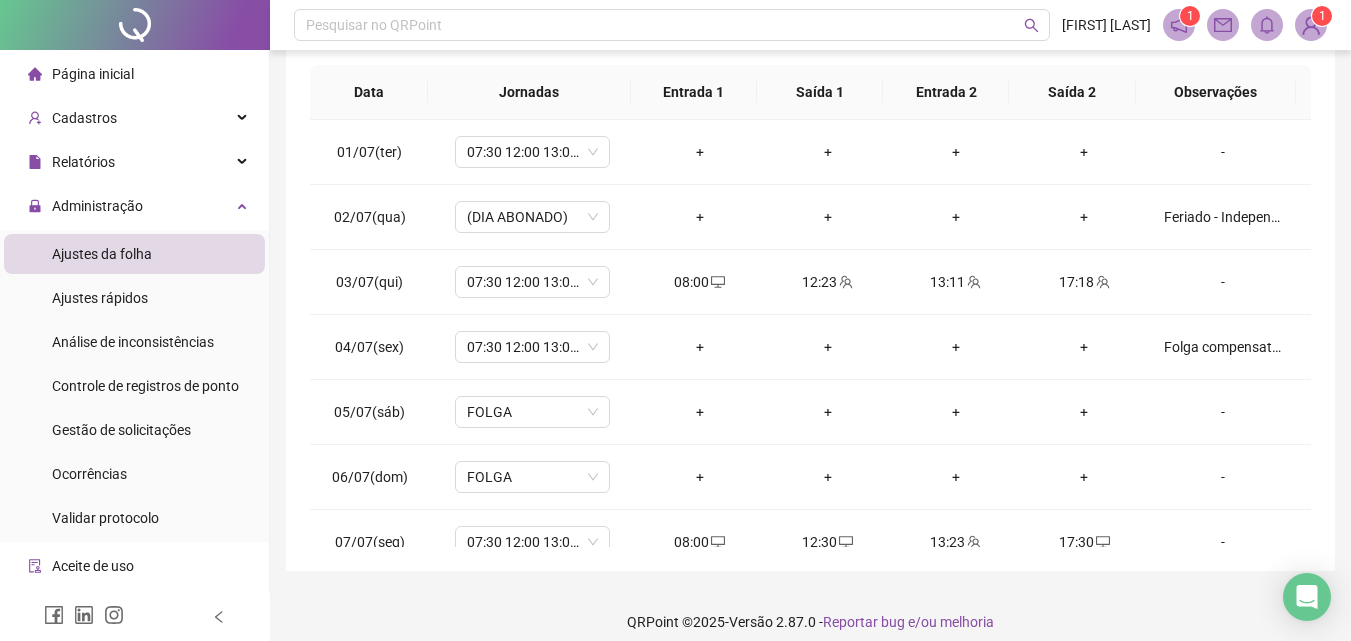 scroll, scrollTop: 381, scrollLeft: 0, axis: vertical 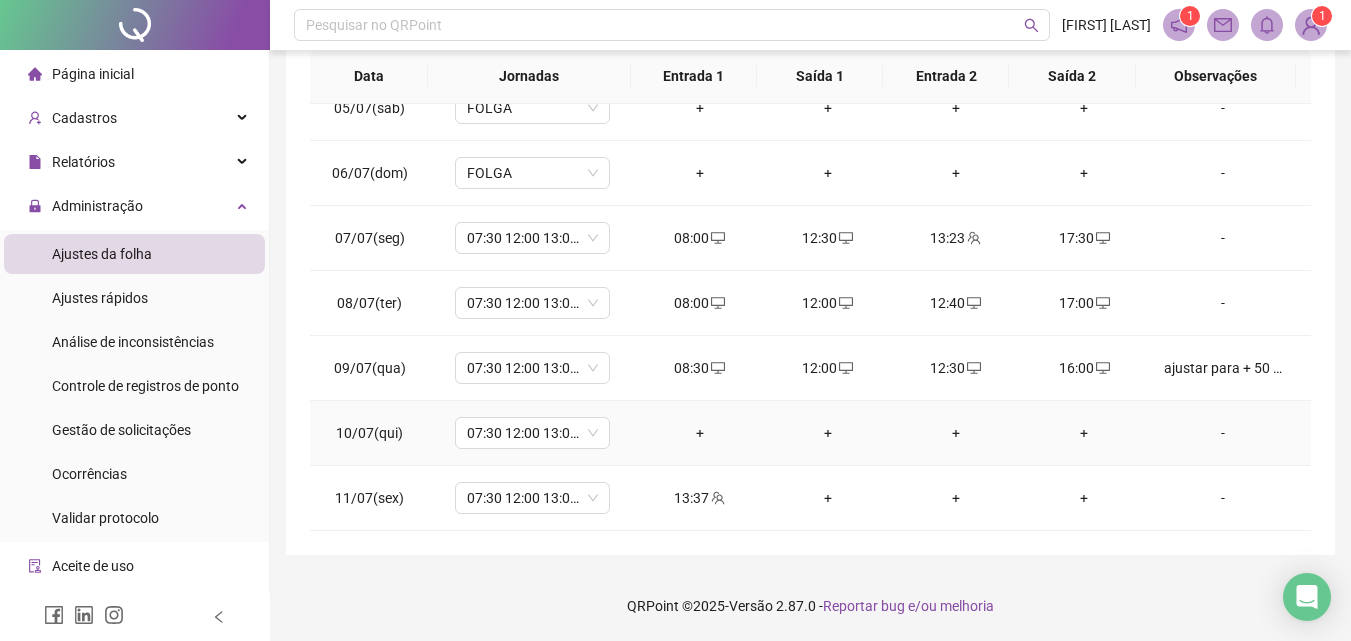 click on "+" at bounding box center (700, 433) 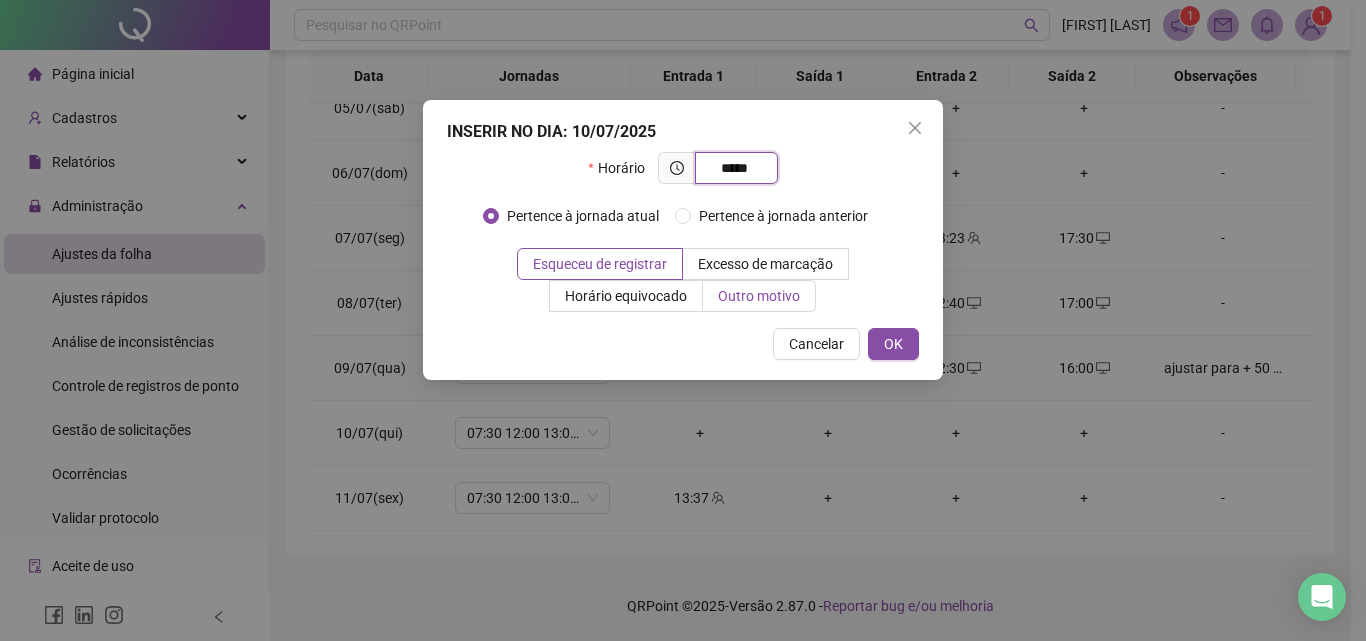type on "*****" 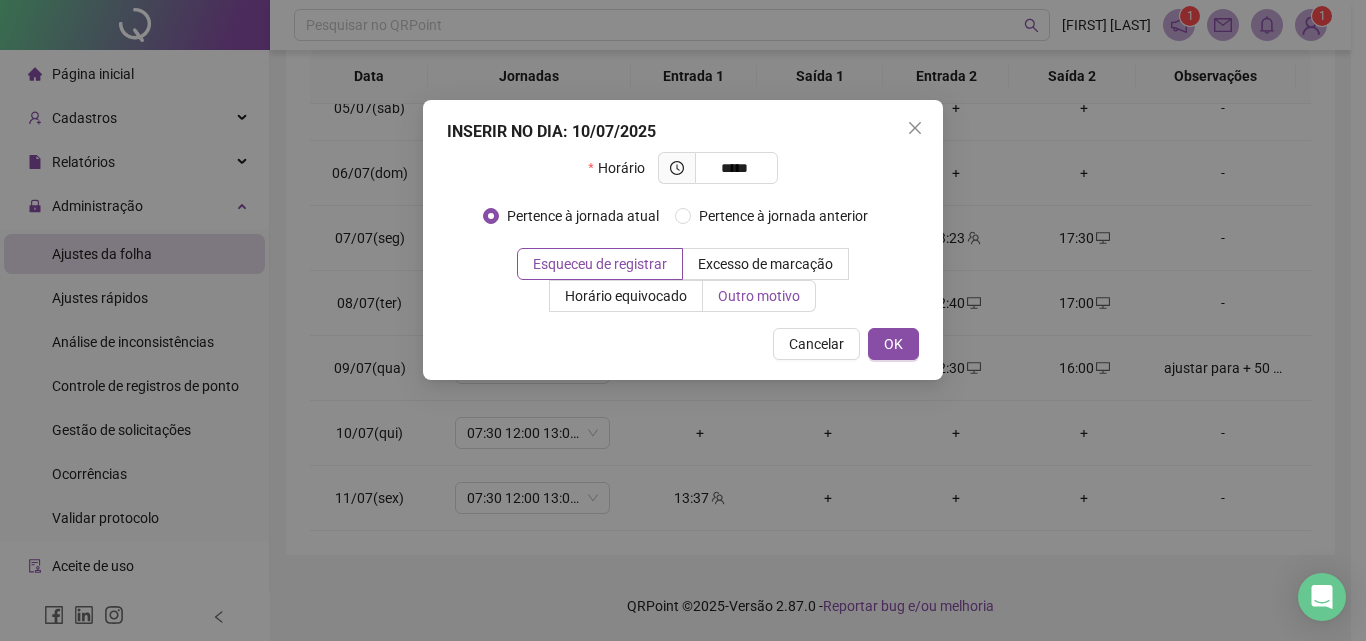 click on "Outro motivo" at bounding box center (759, 296) 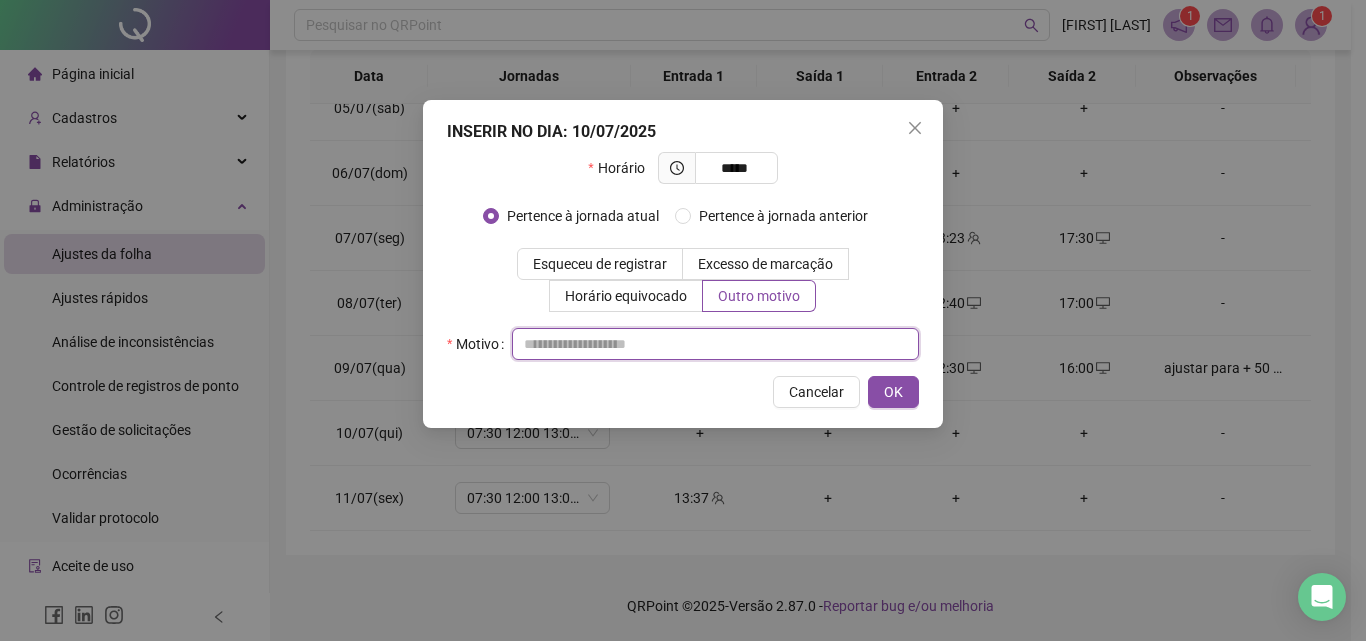 click at bounding box center (715, 344) 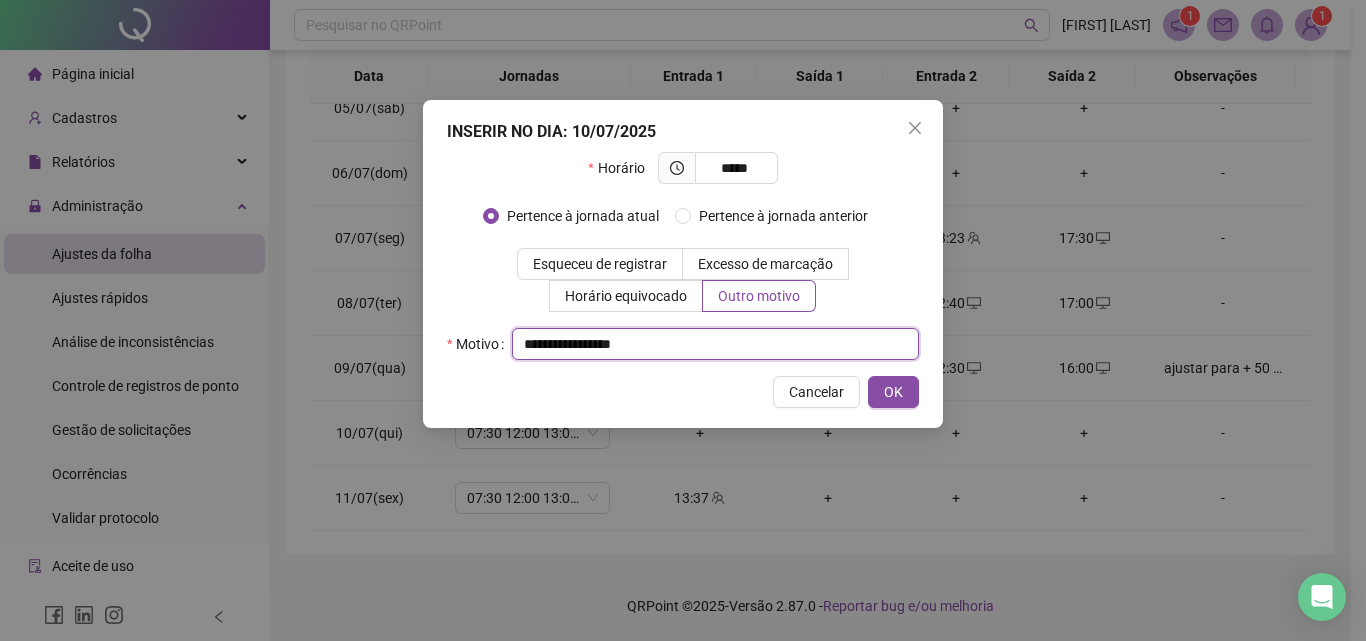 drag, startPoint x: 664, startPoint y: 344, endPoint x: 517, endPoint y: 344, distance: 147 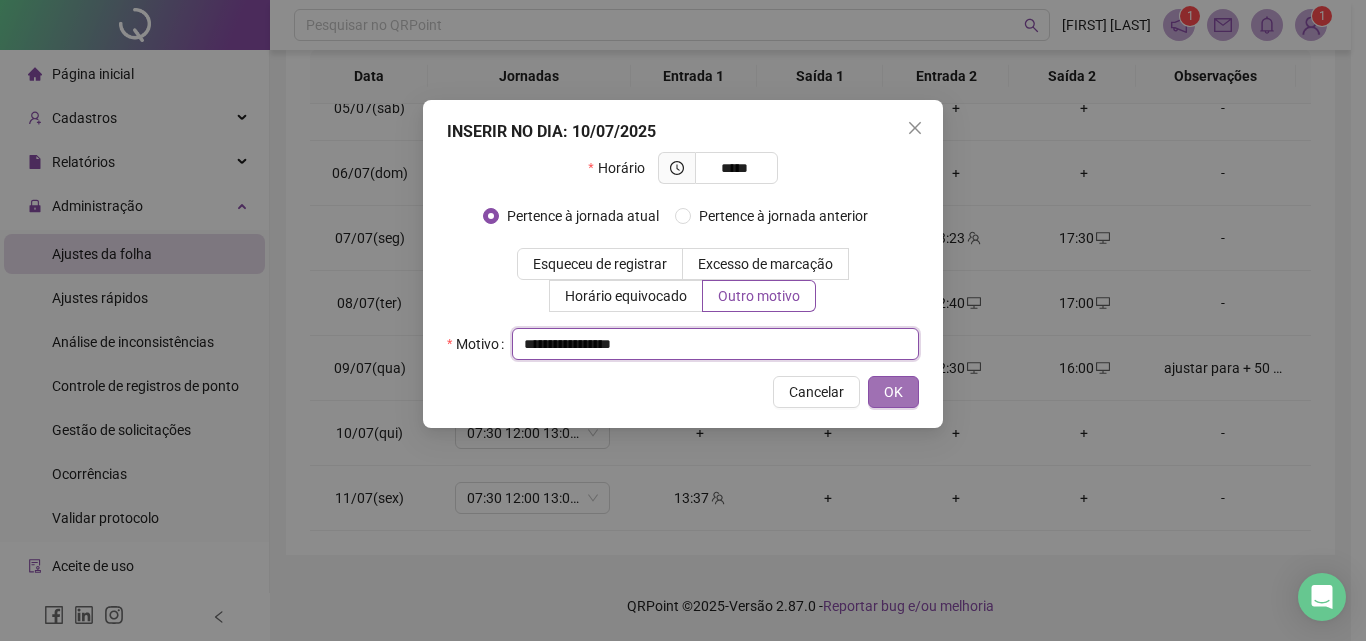 type on "**********" 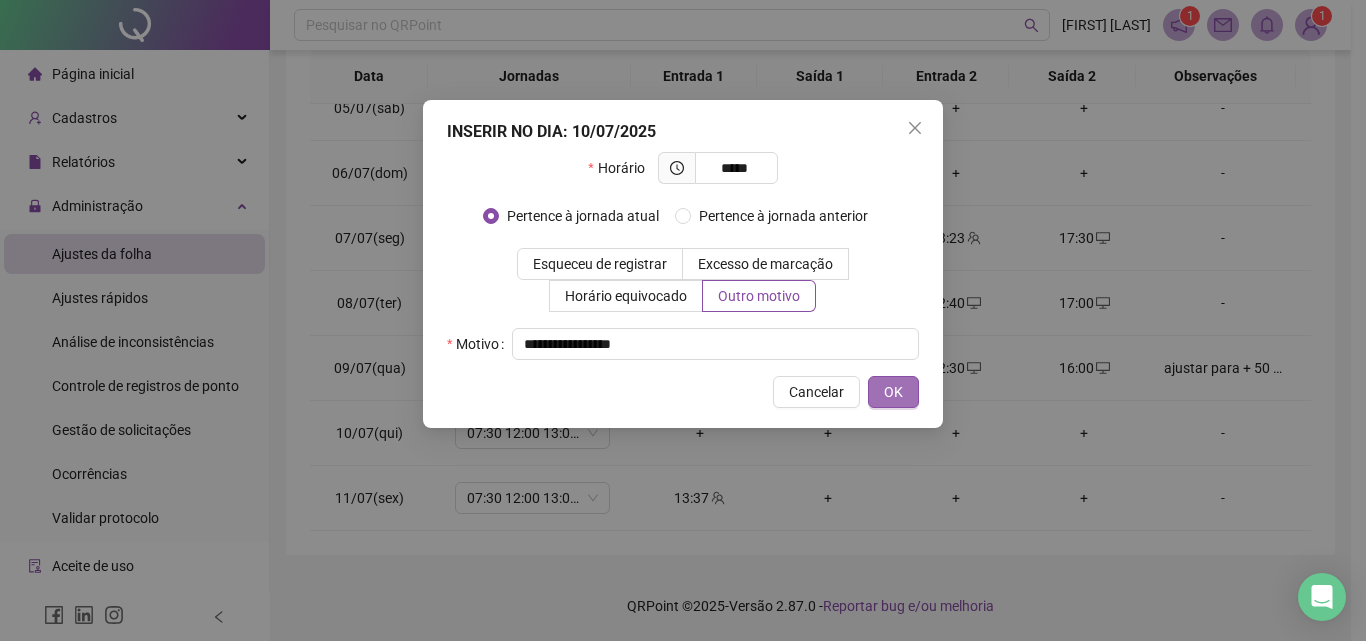 click on "OK" at bounding box center [893, 392] 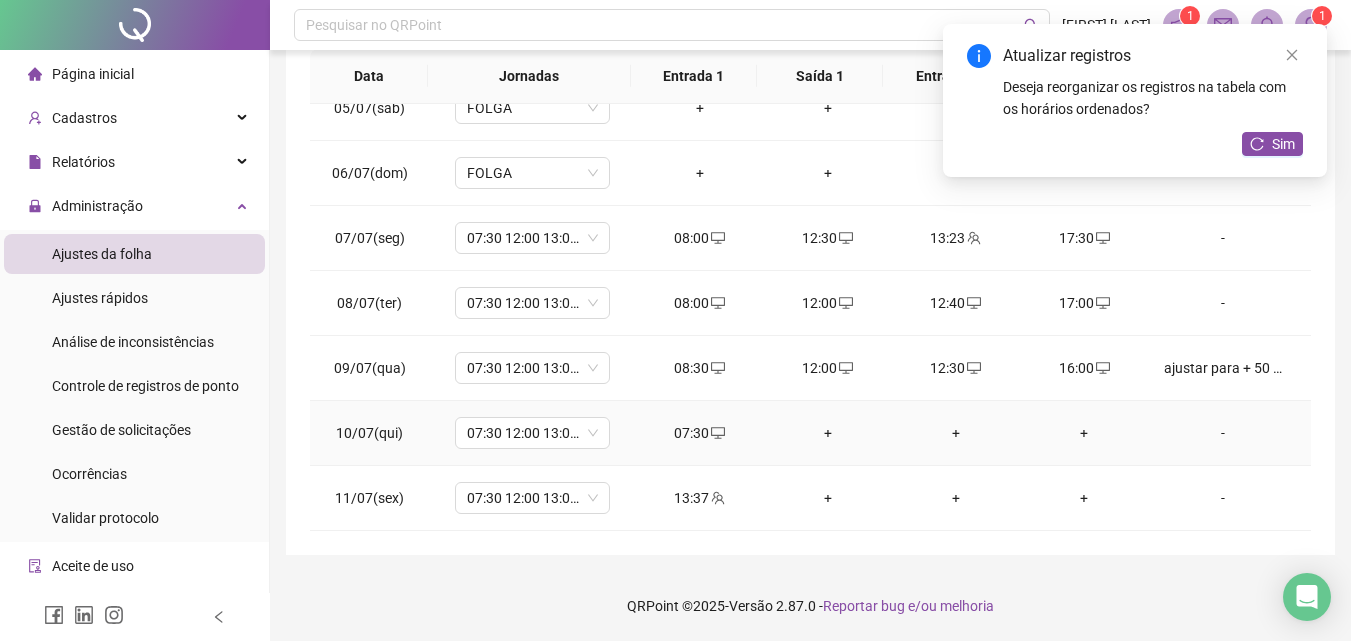 click on "+" at bounding box center [828, 433] 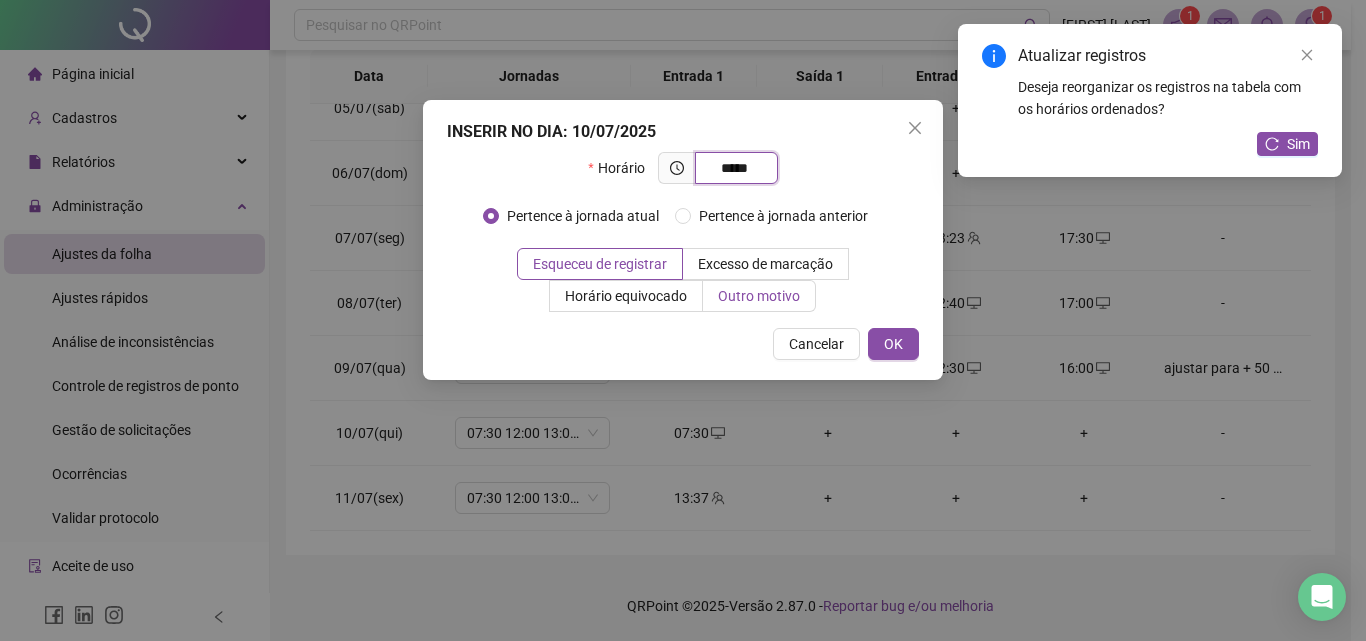 type on "*****" 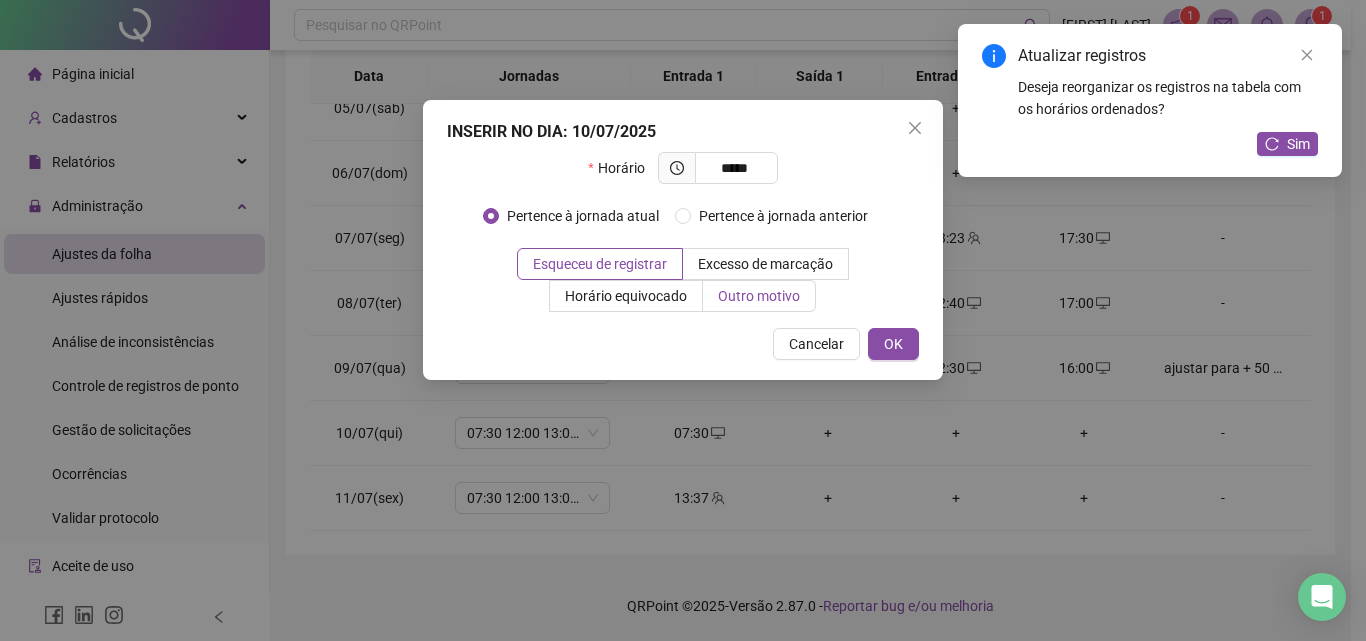click on "Outro motivo" at bounding box center (759, 296) 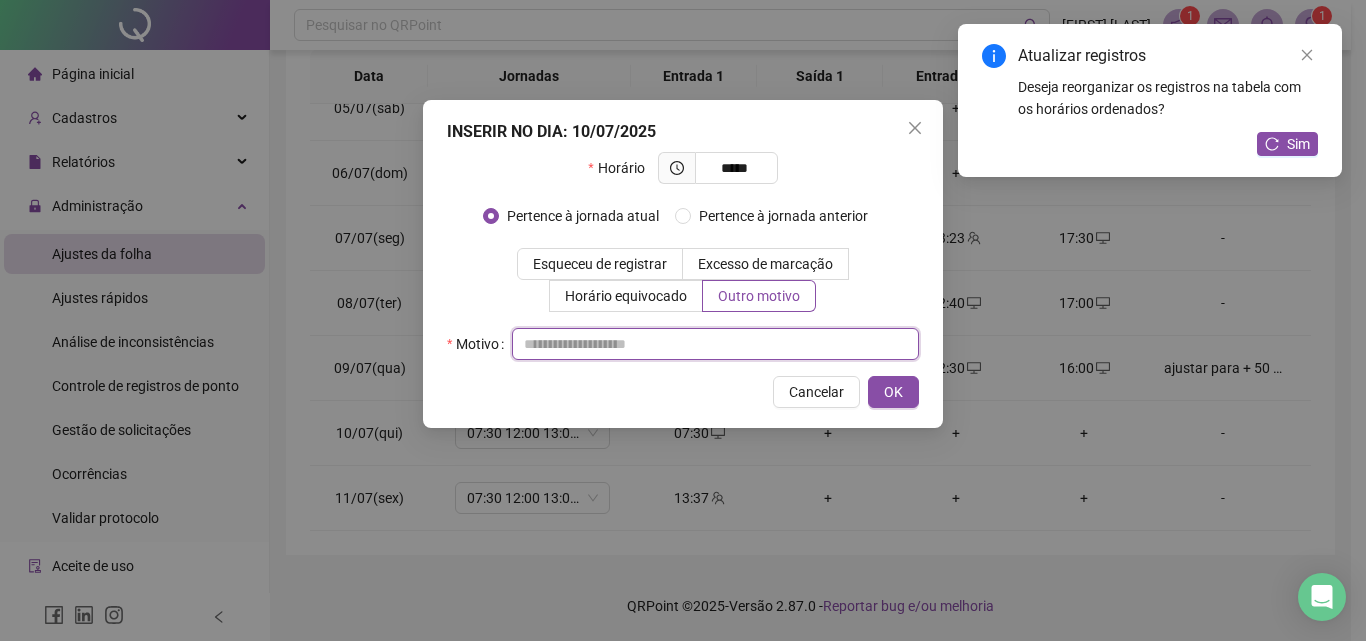 click at bounding box center [715, 344] 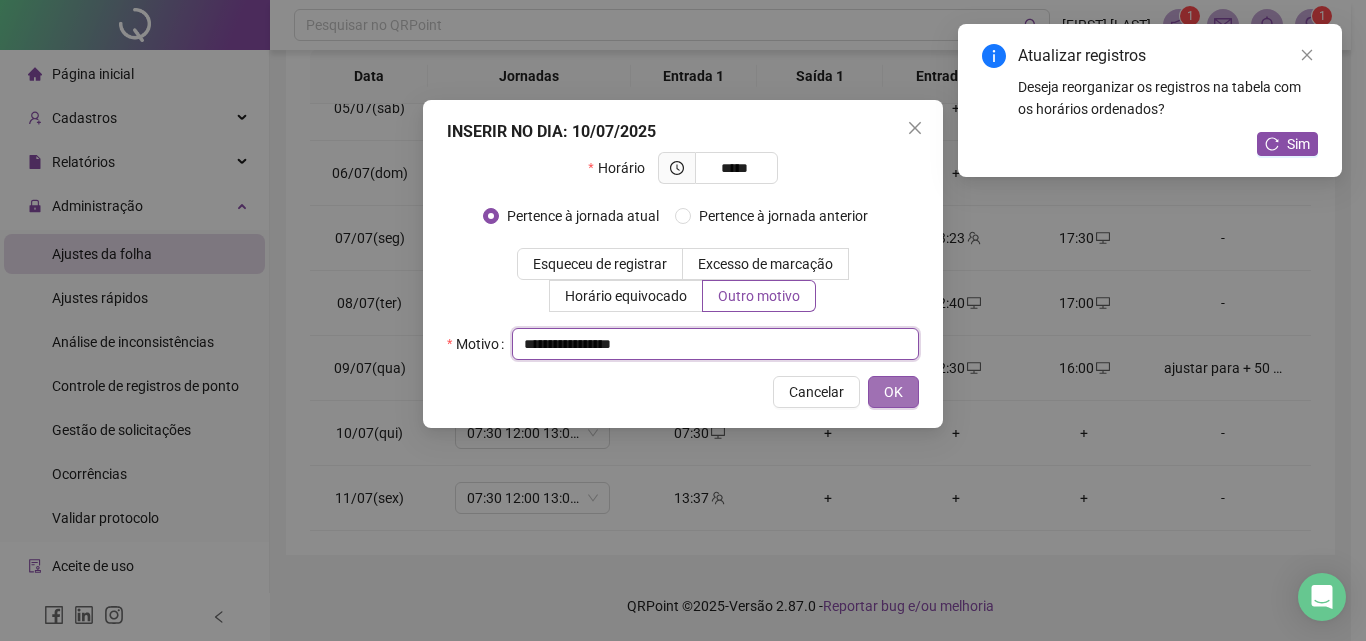 type on "**********" 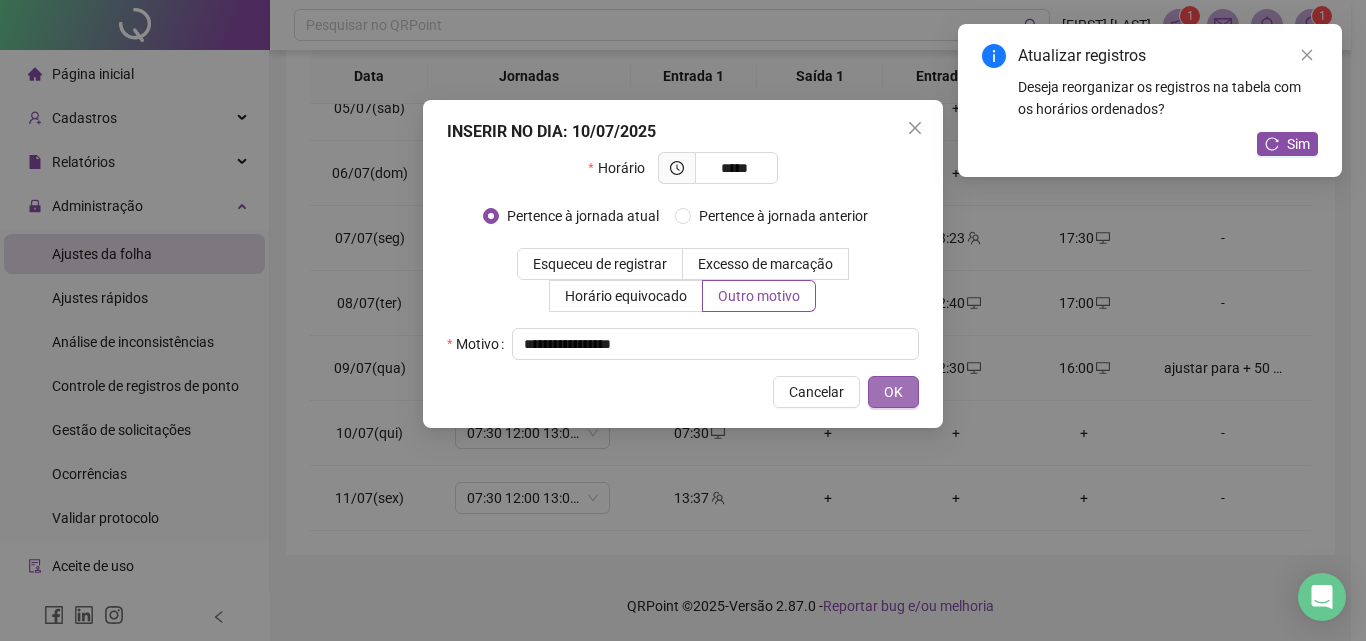 click on "OK" at bounding box center (893, 392) 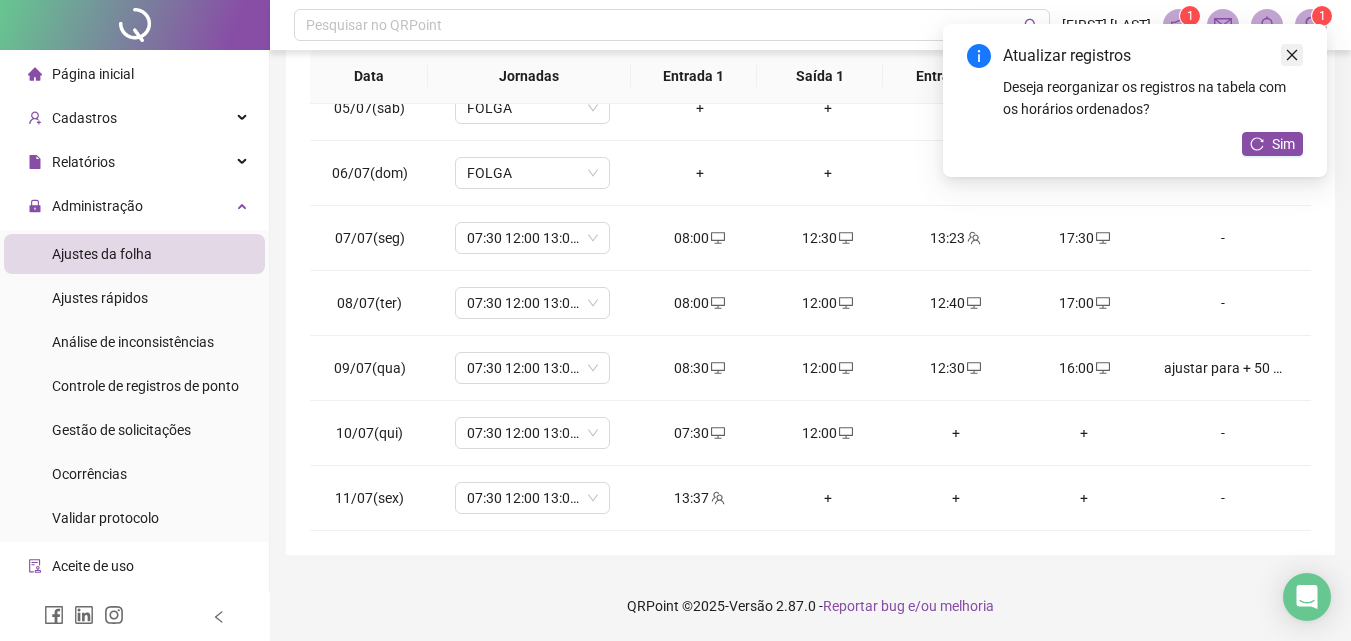 click at bounding box center [1292, 55] 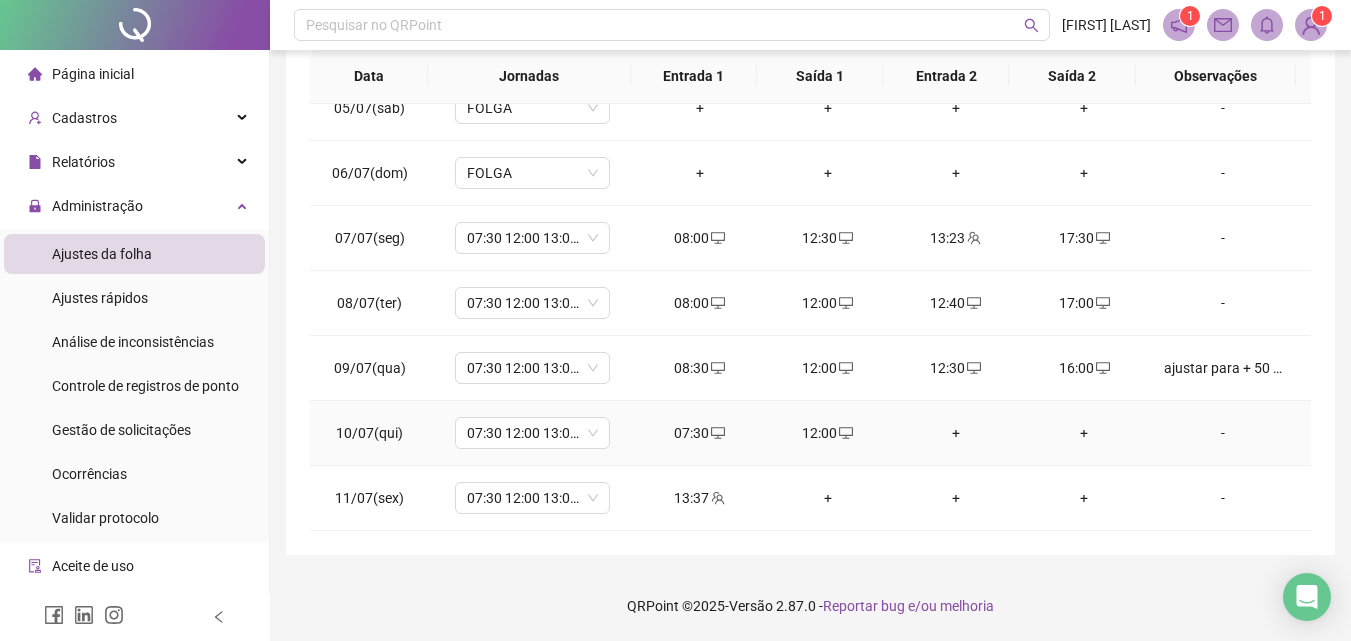 click on "+" at bounding box center (956, 433) 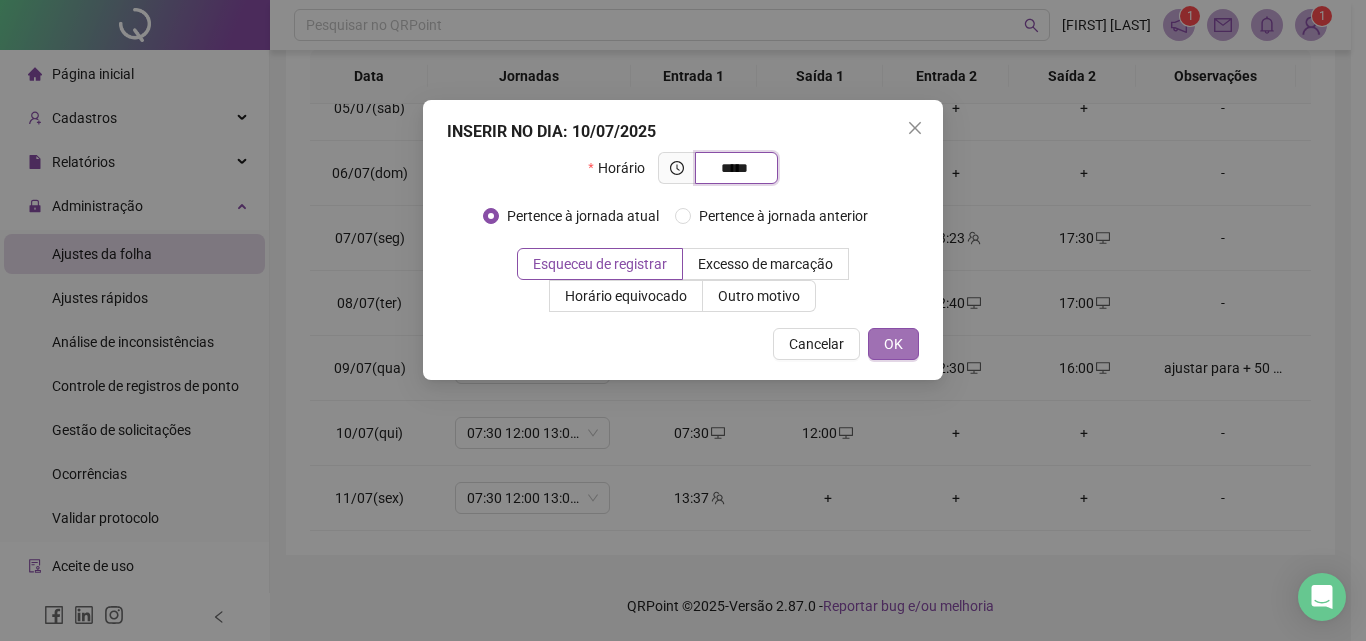 type on "*****" 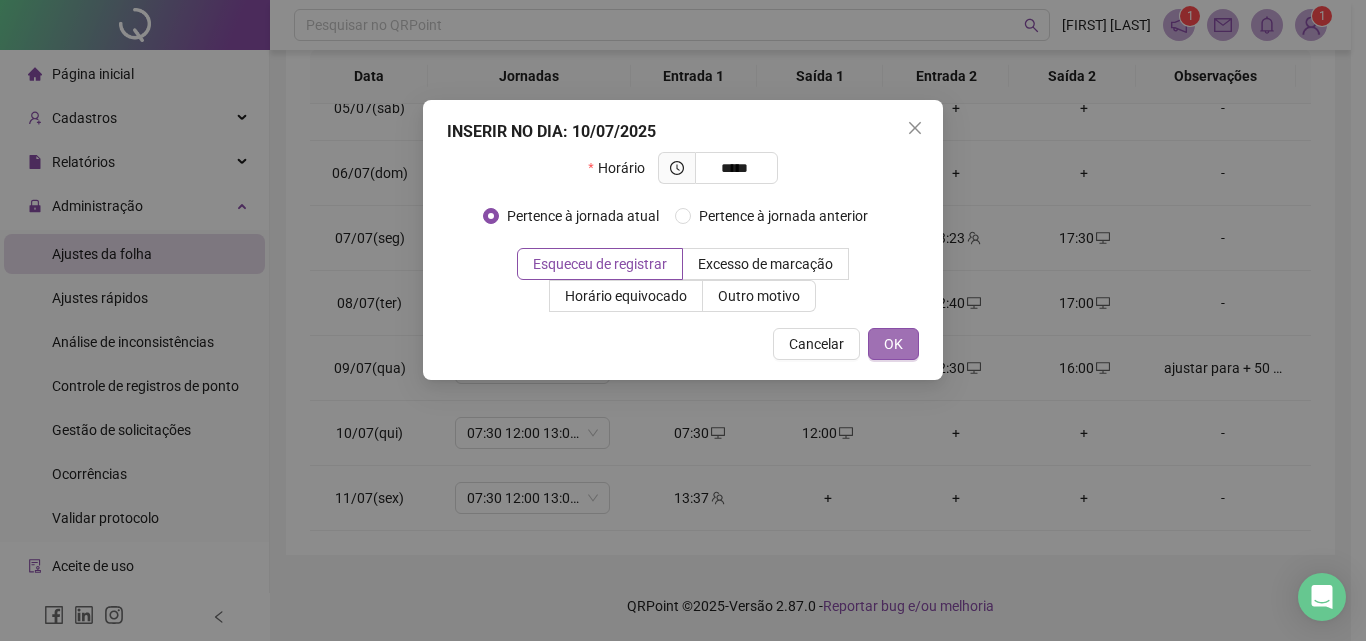 click on "OK" at bounding box center (893, 344) 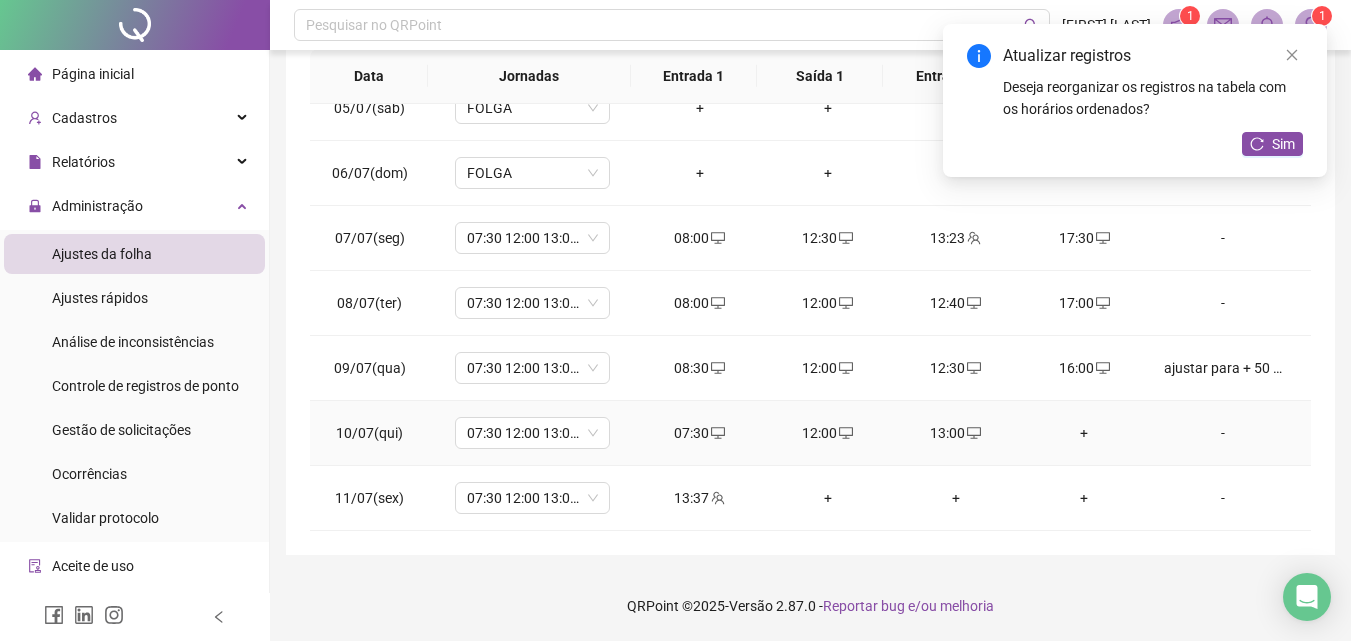 click on "+" at bounding box center [1084, 433] 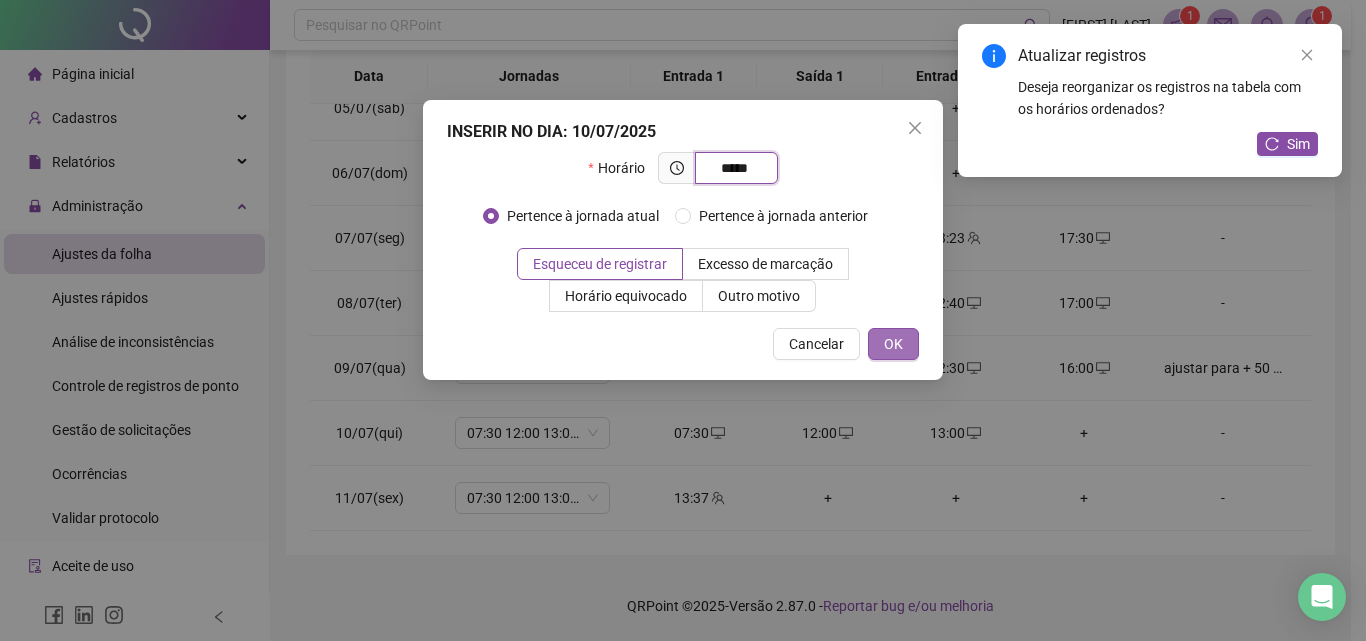 type on "*****" 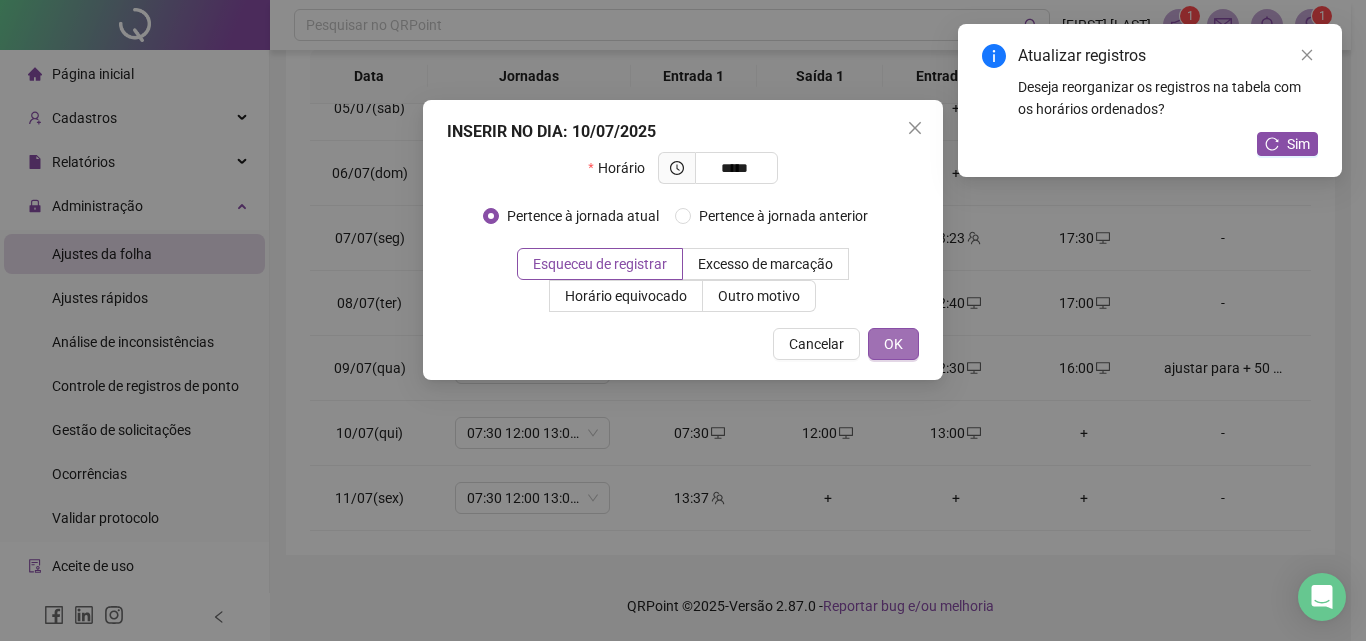 click on "OK" at bounding box center [893, 344] 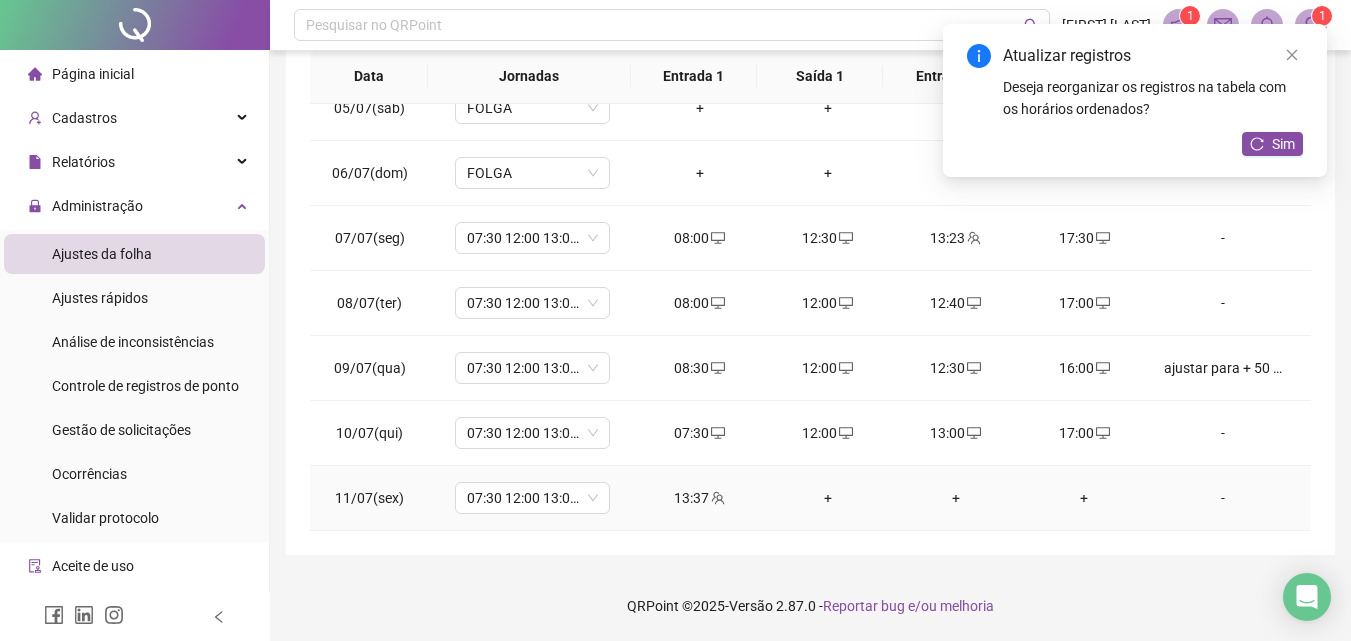 click on "+" at bounding box center [828, 498] 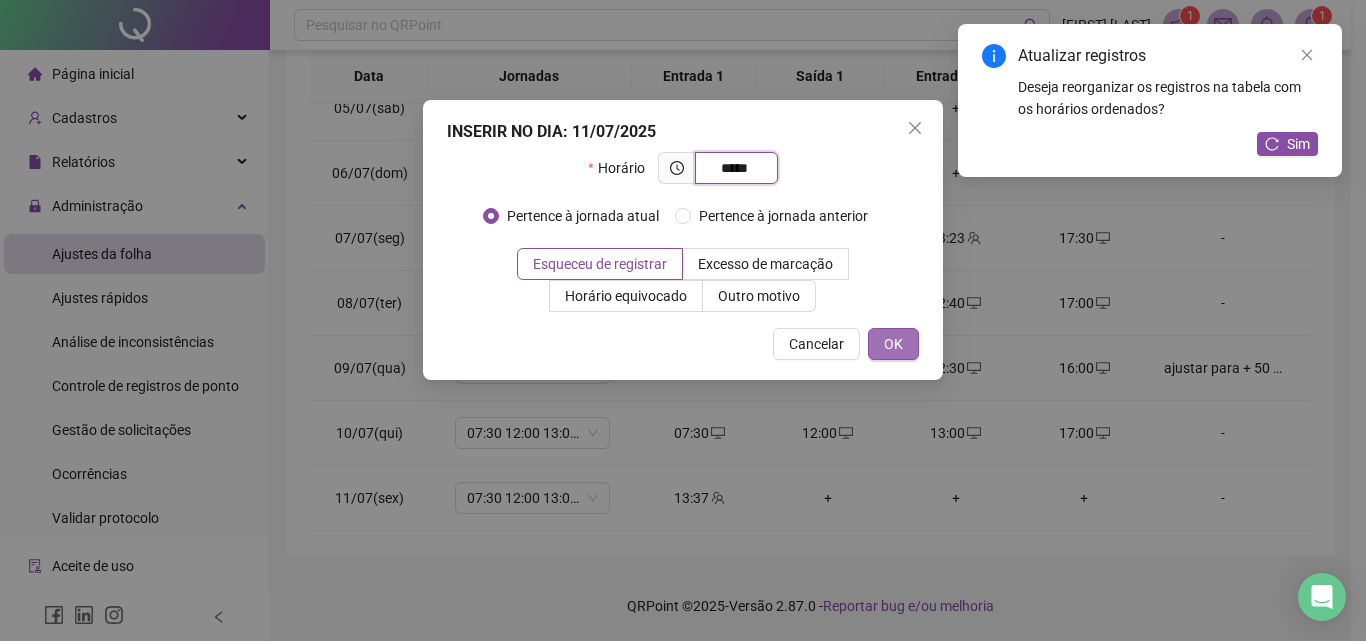 type on "*****" 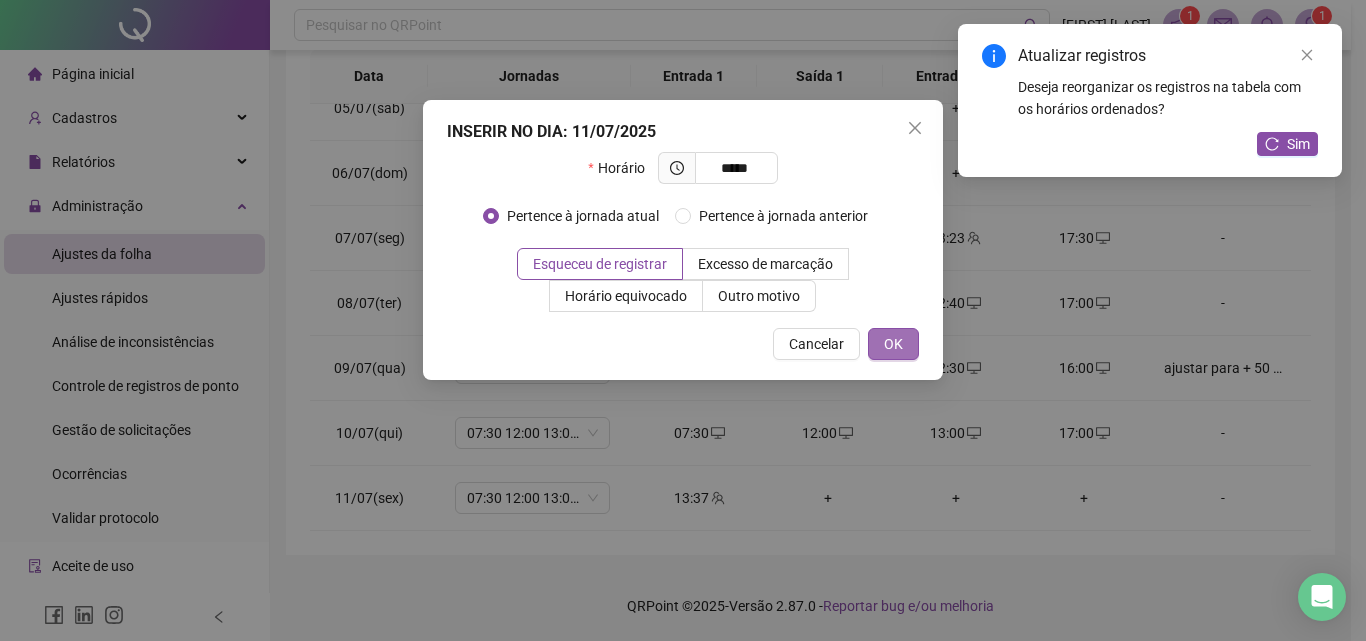 click on "OK" at bounding box center (893, 344) 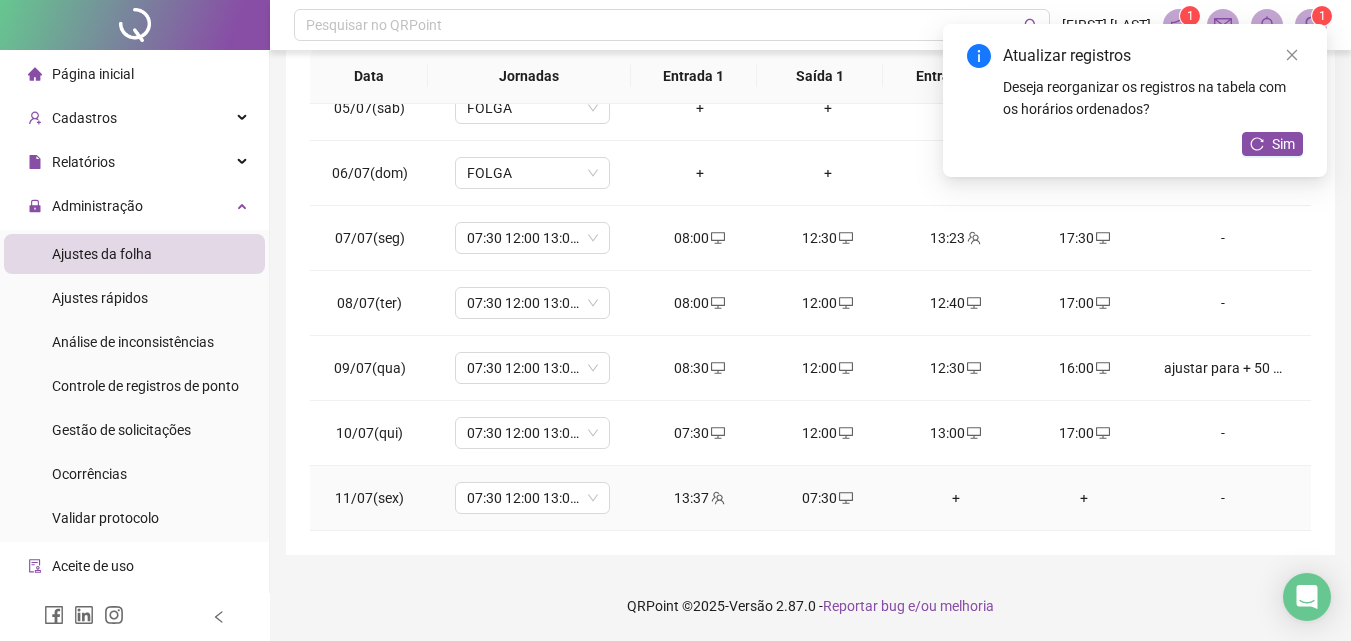 click on "+" at bounding box center [956, 498] 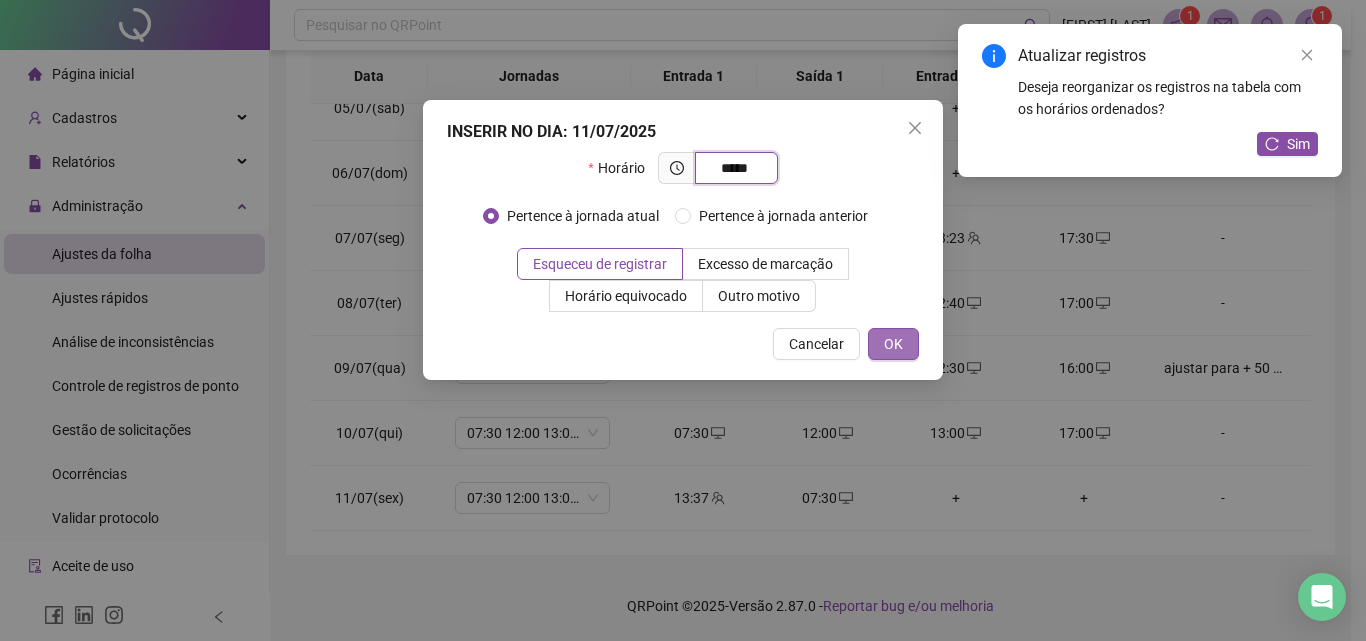 type on "*****" 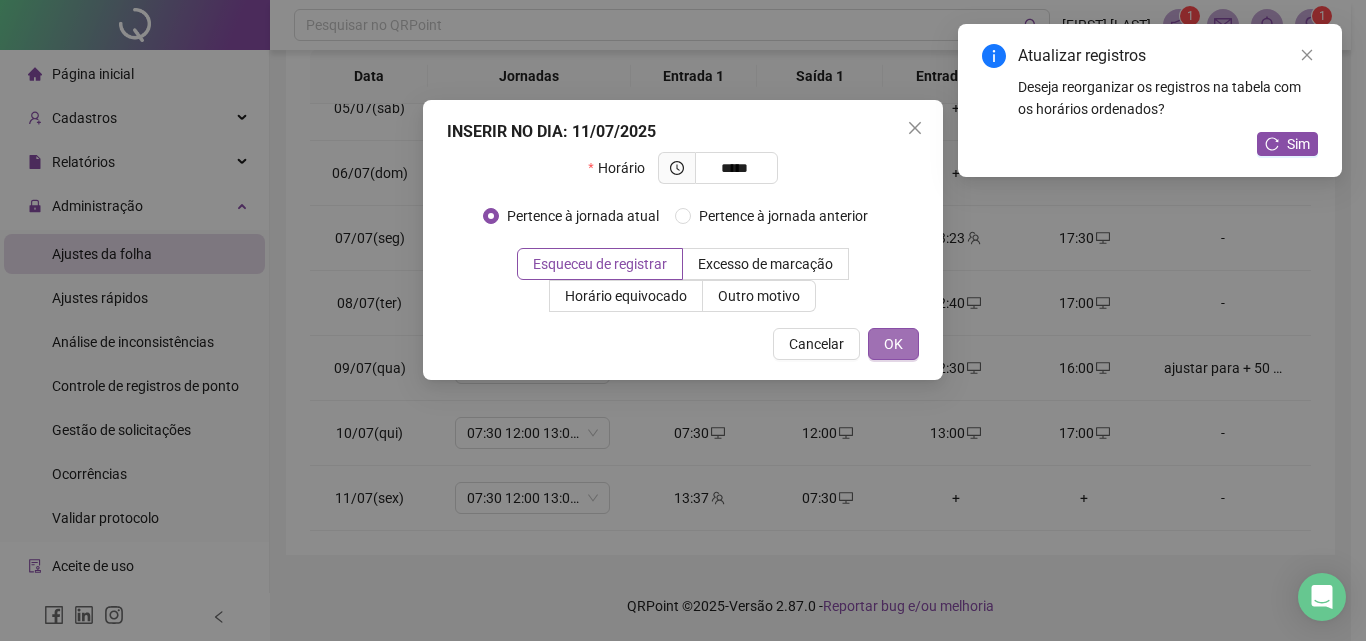 click on "OK" at bounding box center (893, 344) 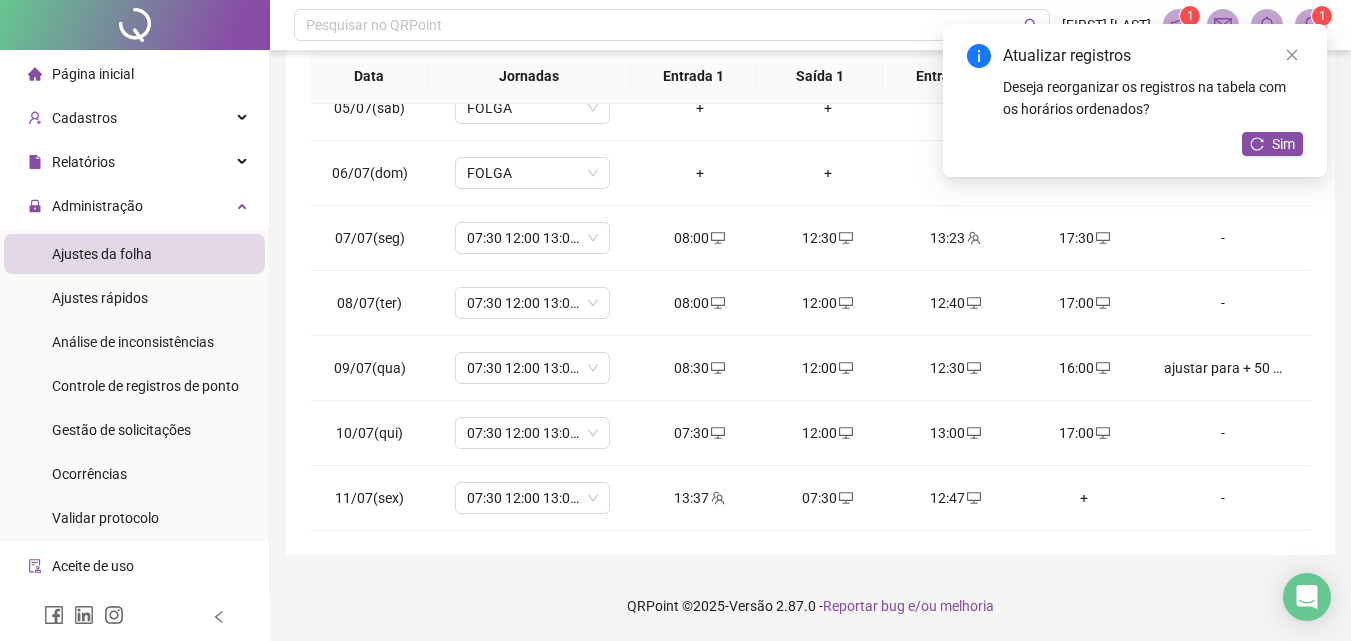 click on "Atualizar registros Deseja reorganizar os registros na tabela com os horários ordenados? Sim" at bounding box center [1135, 100] 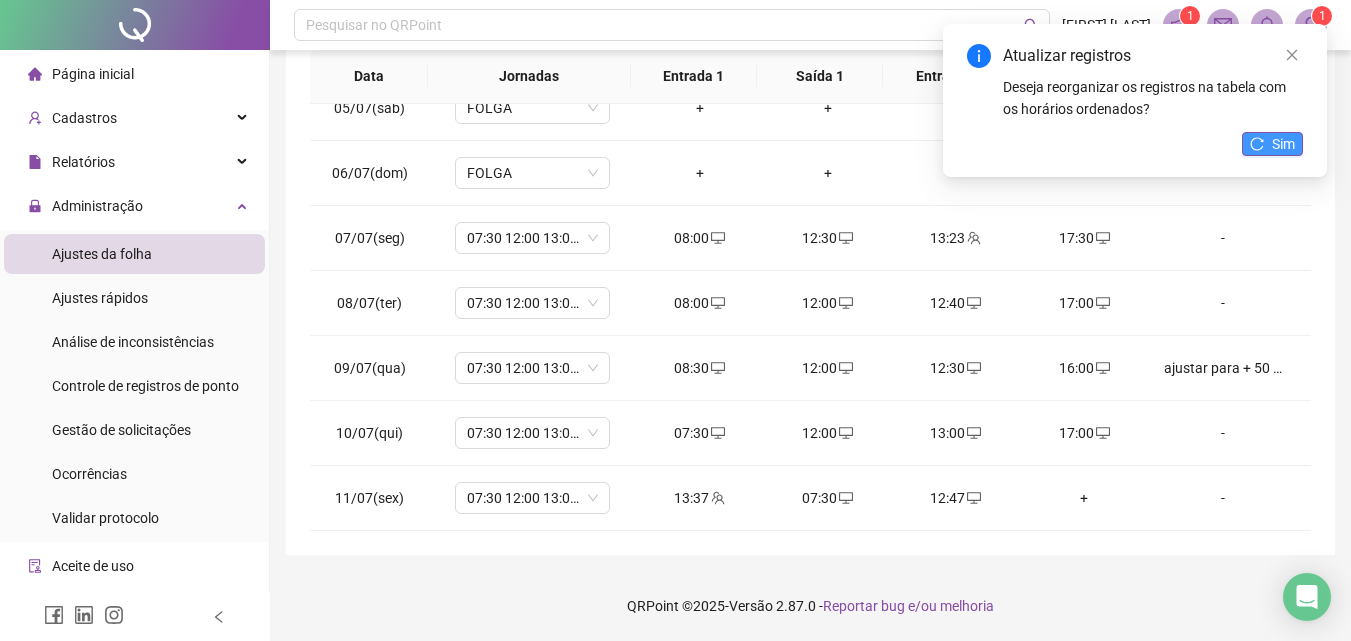 click on "Sim" at bounding box center (1272, 144) 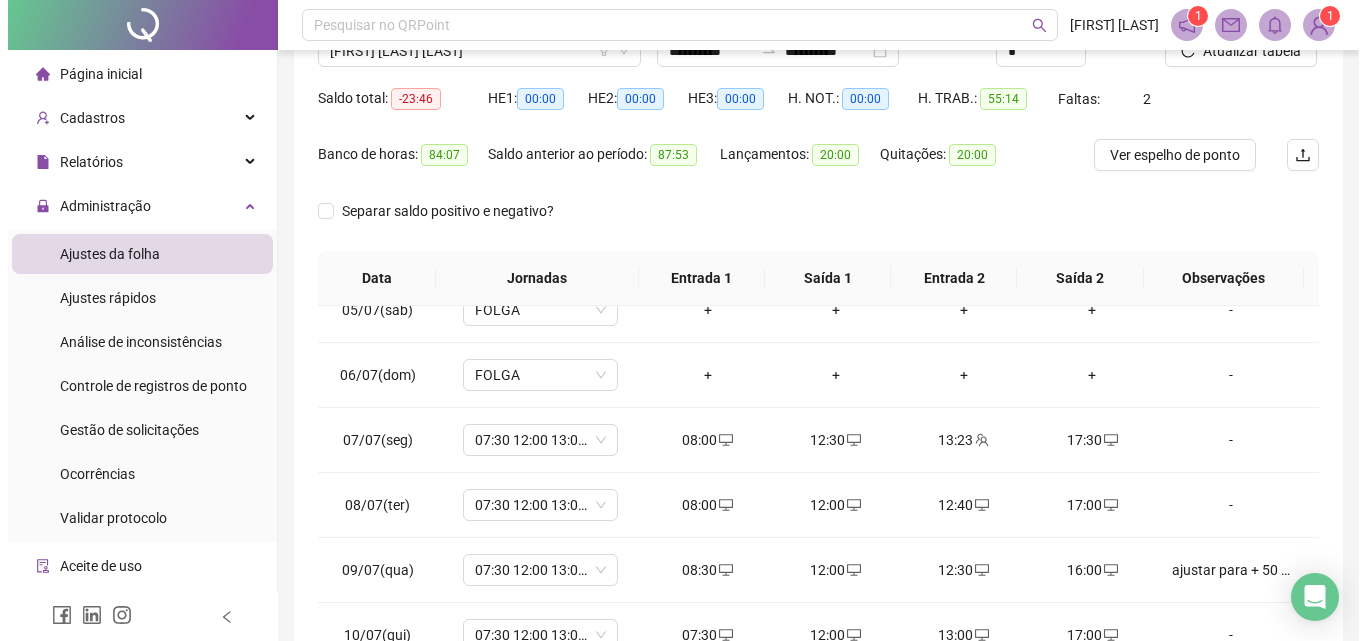 scroll, scrollTop: 0, scrollLeft: 0, axis: both 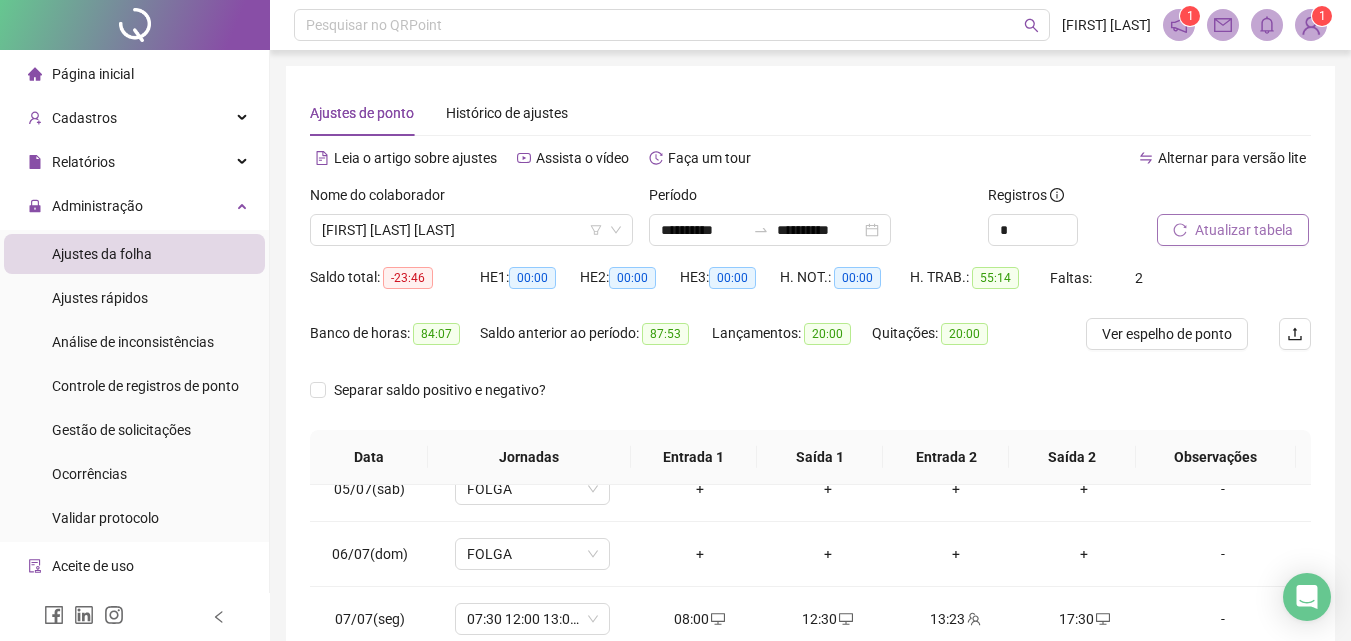 click on "Atualizar tabela" at bounding box center [1244, 230] 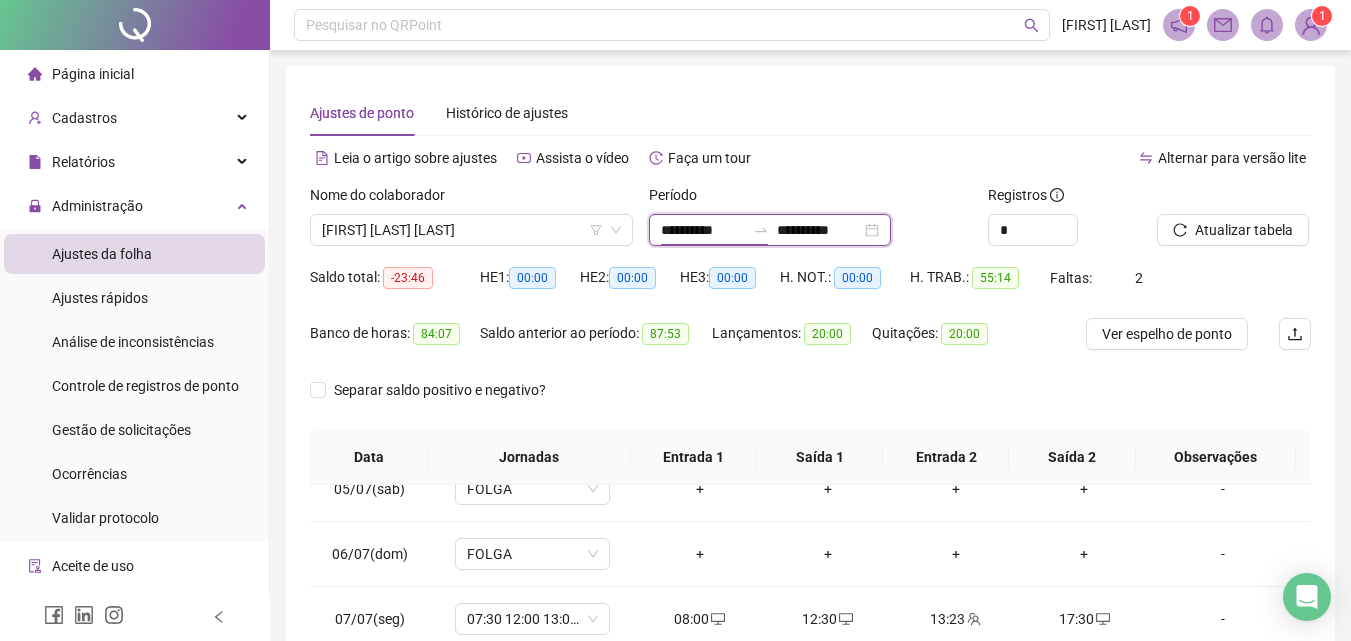 click on "**********" at bounding box center [703, 230] 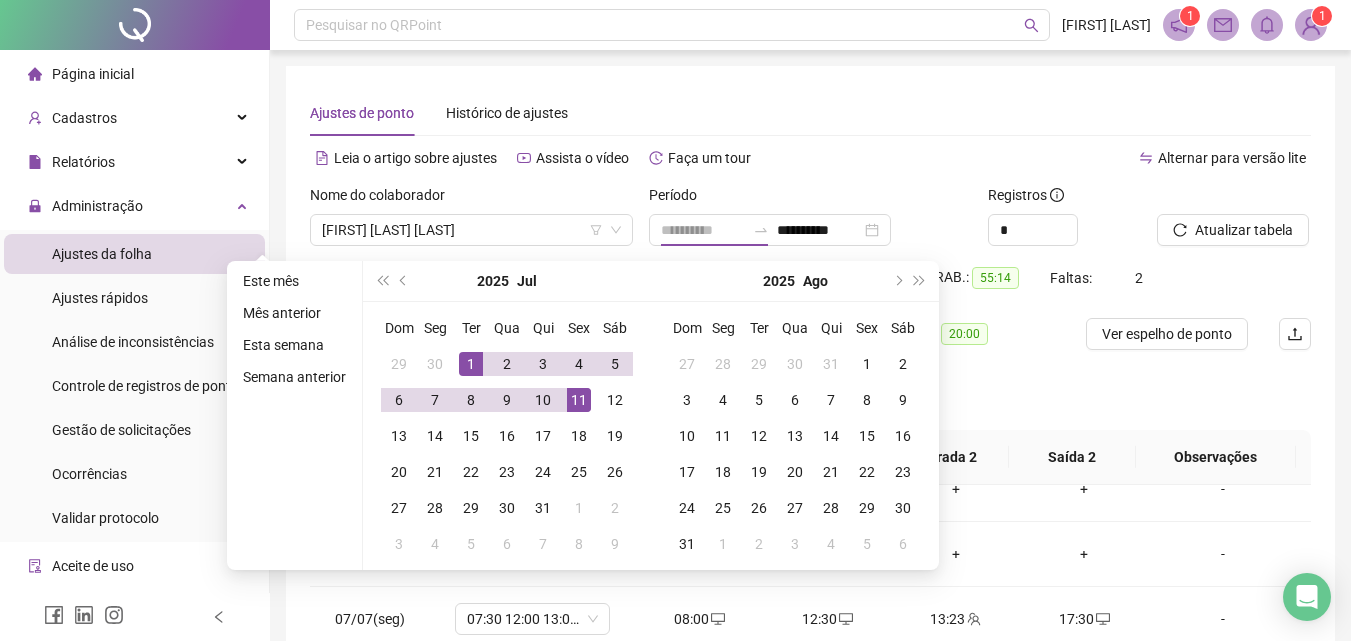 click on "1" at bounding box center [471, 364] 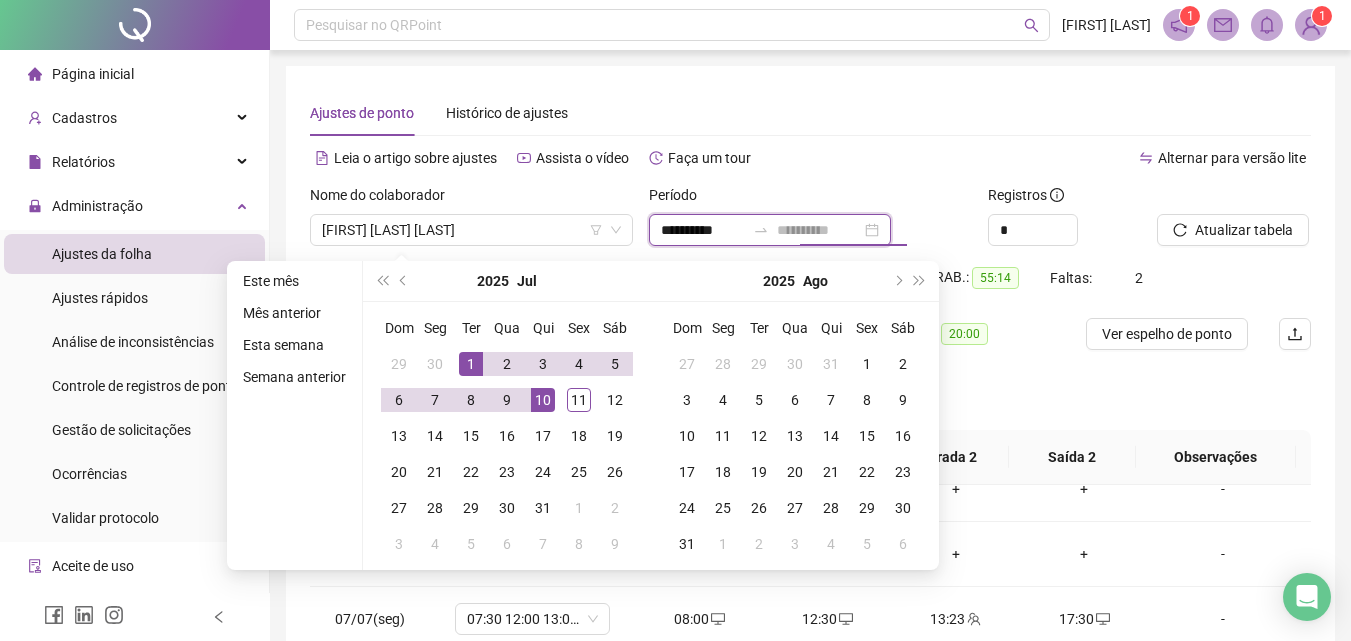type on "**********" 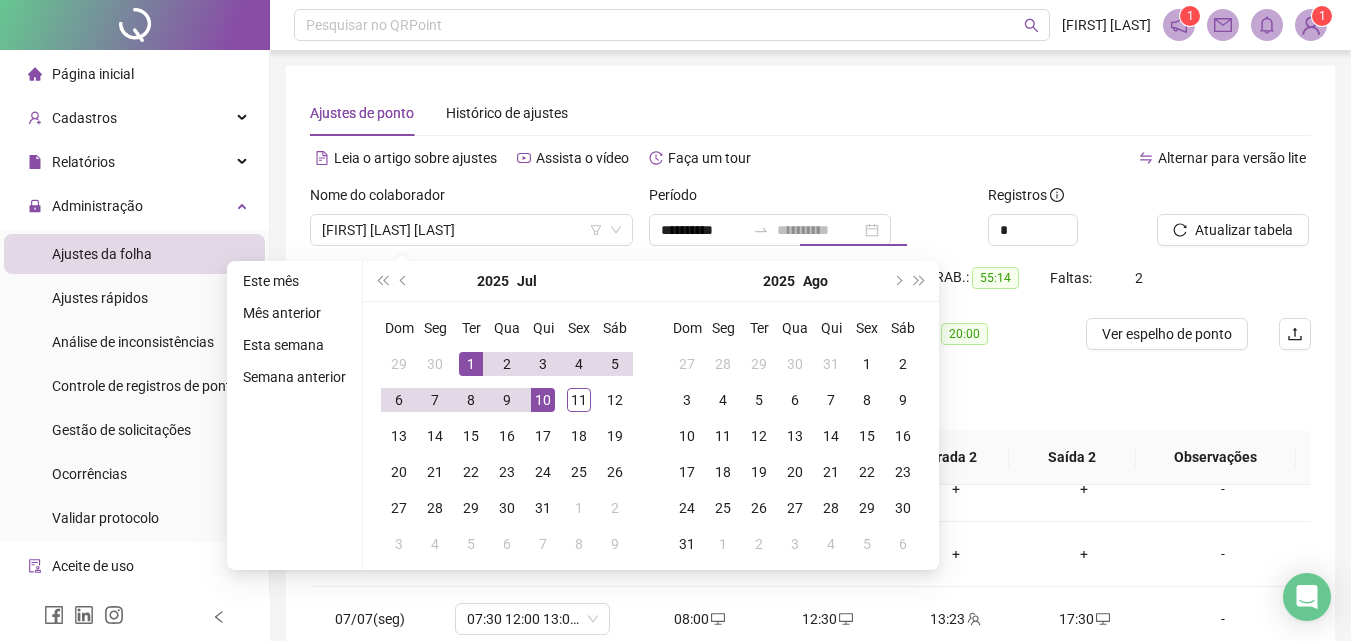 click on "10" at bounding box center [543, 400] 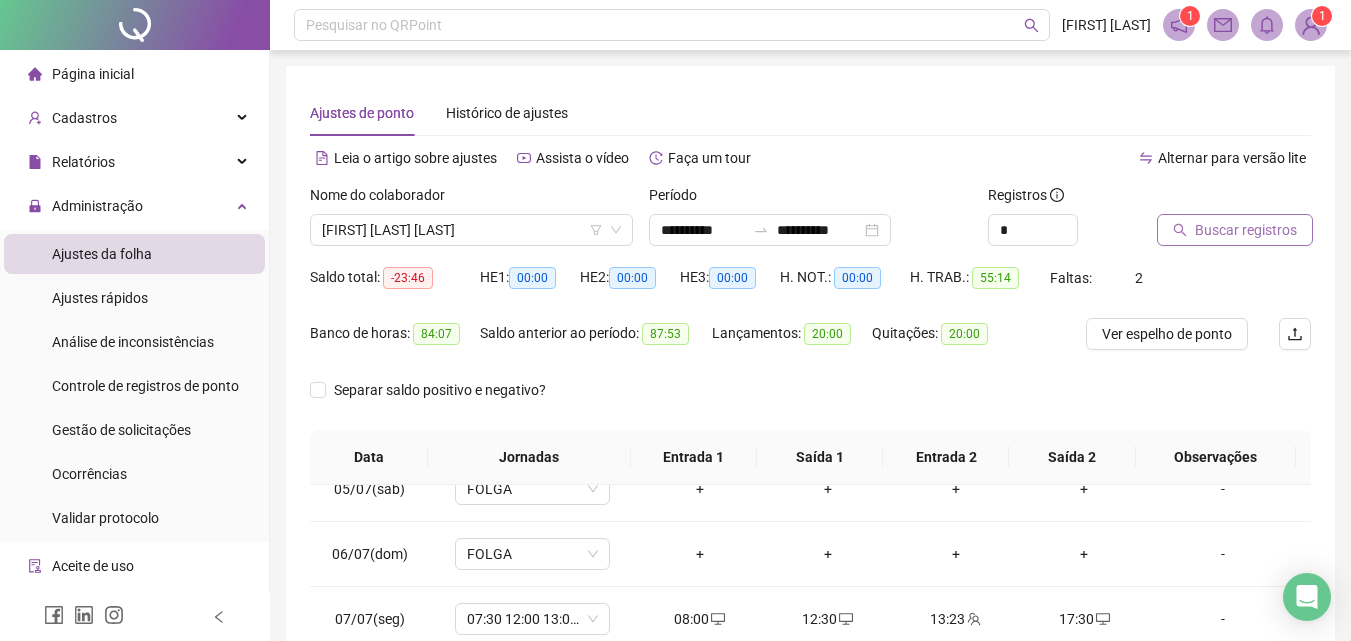 click on "Buscar registros" at bounding box center [1235, 230] 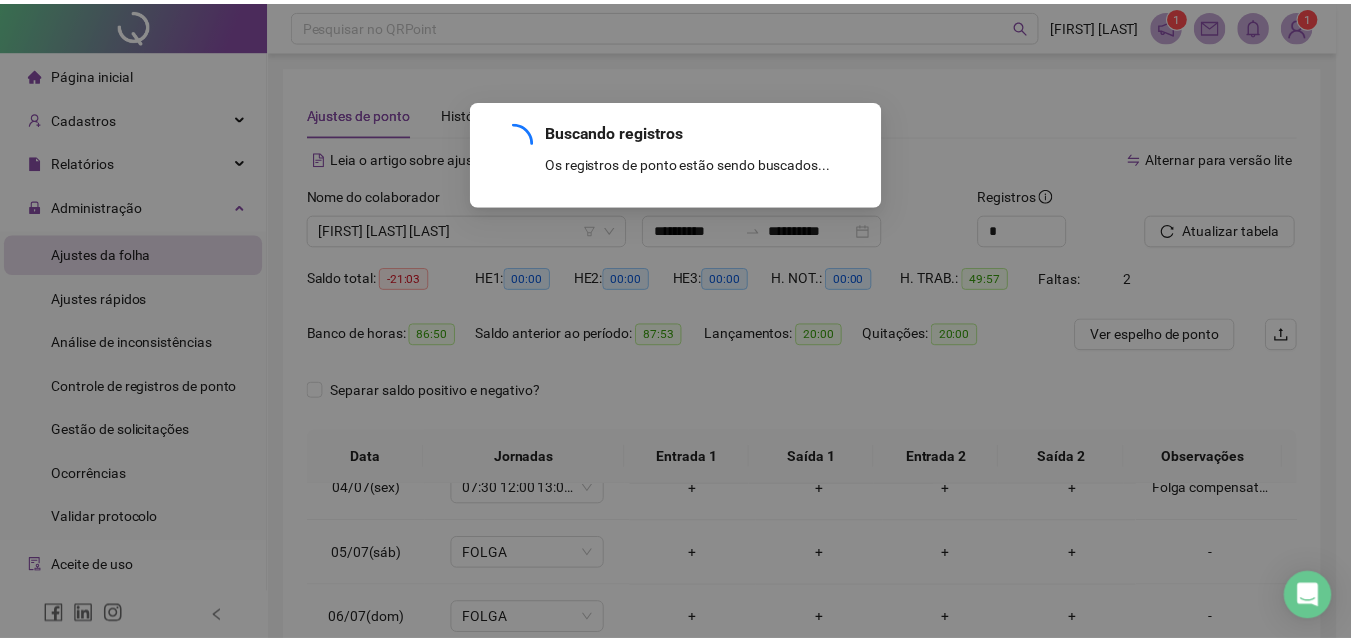 scroll, scrollTop: 223, scrollLeft: 0, axis: vertical 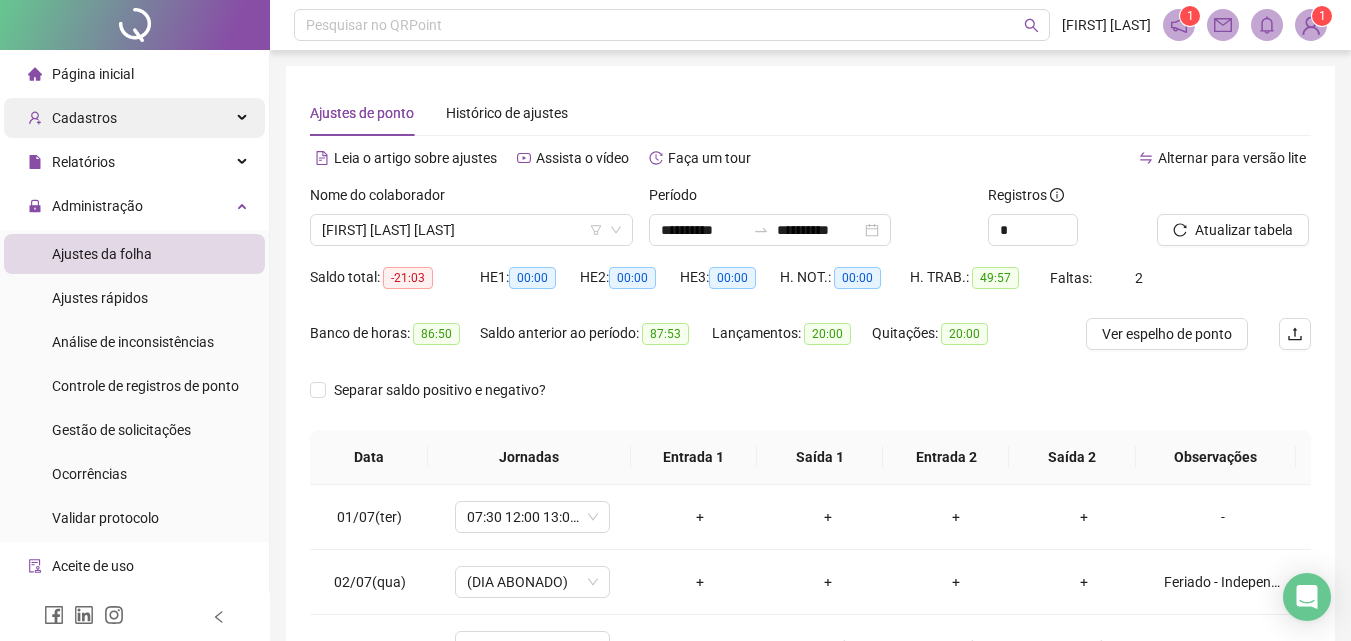 click on "Cadastros" at bounding box center [134, 118] 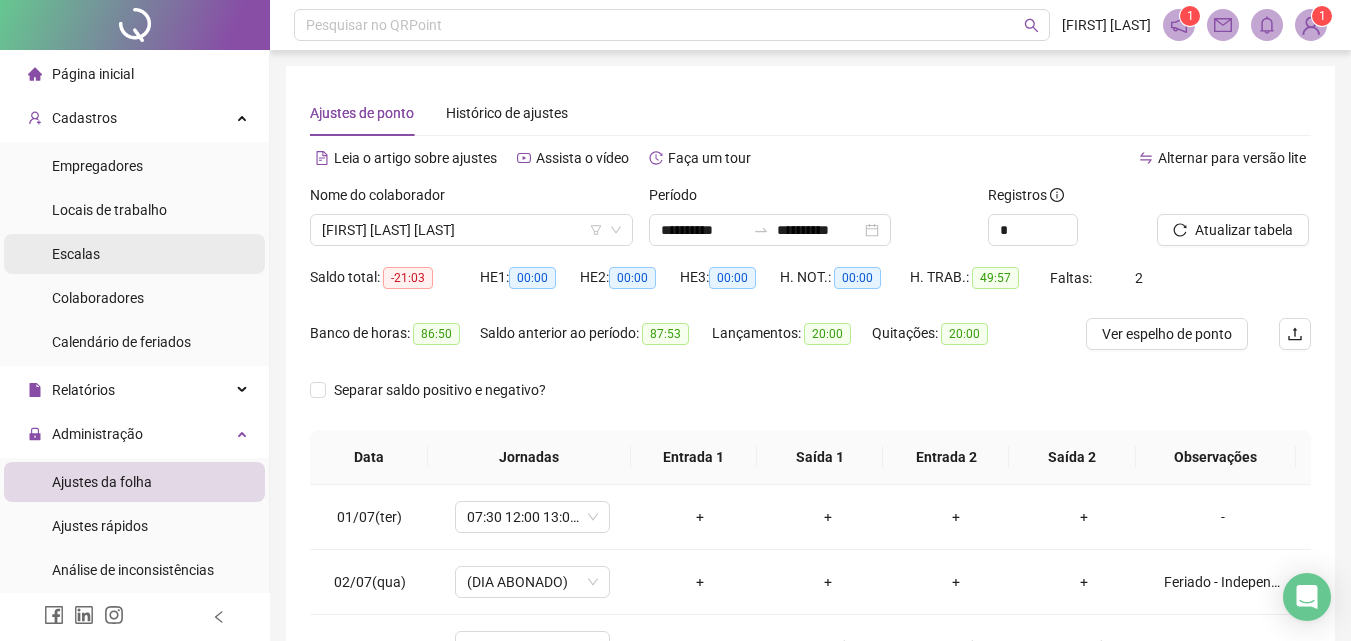 click on "Escalas" at bounding box center (134, 254) 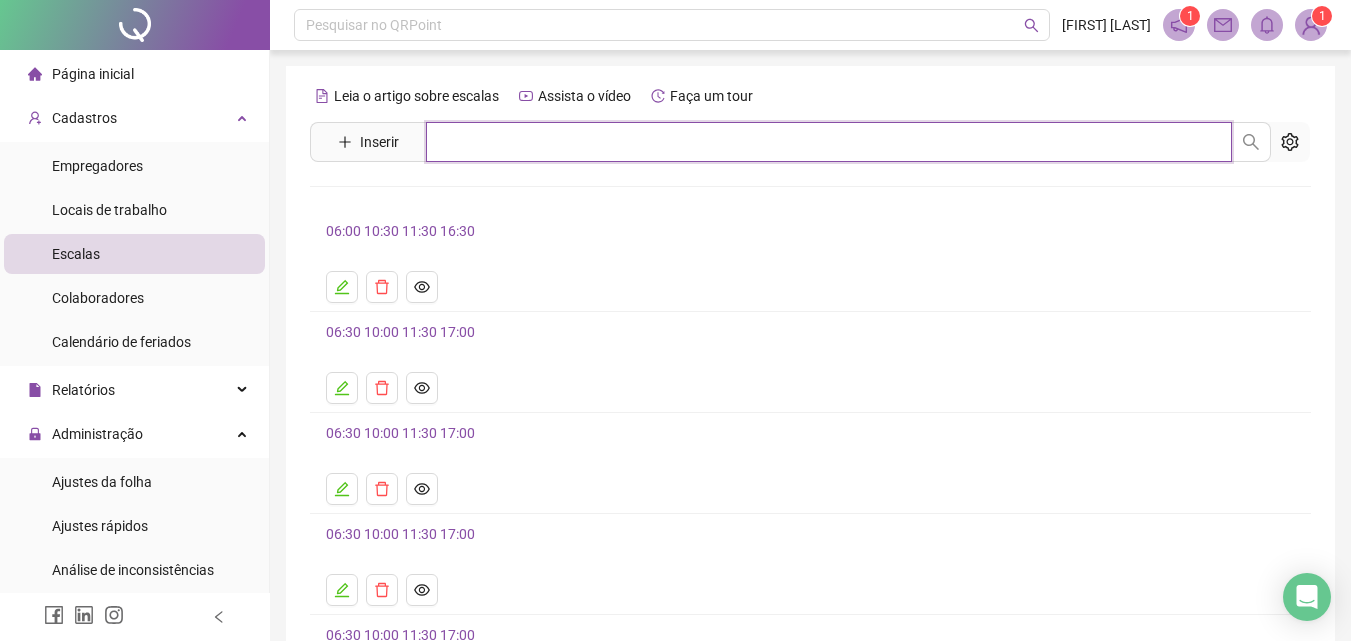 click at bounding box center [829, 142] 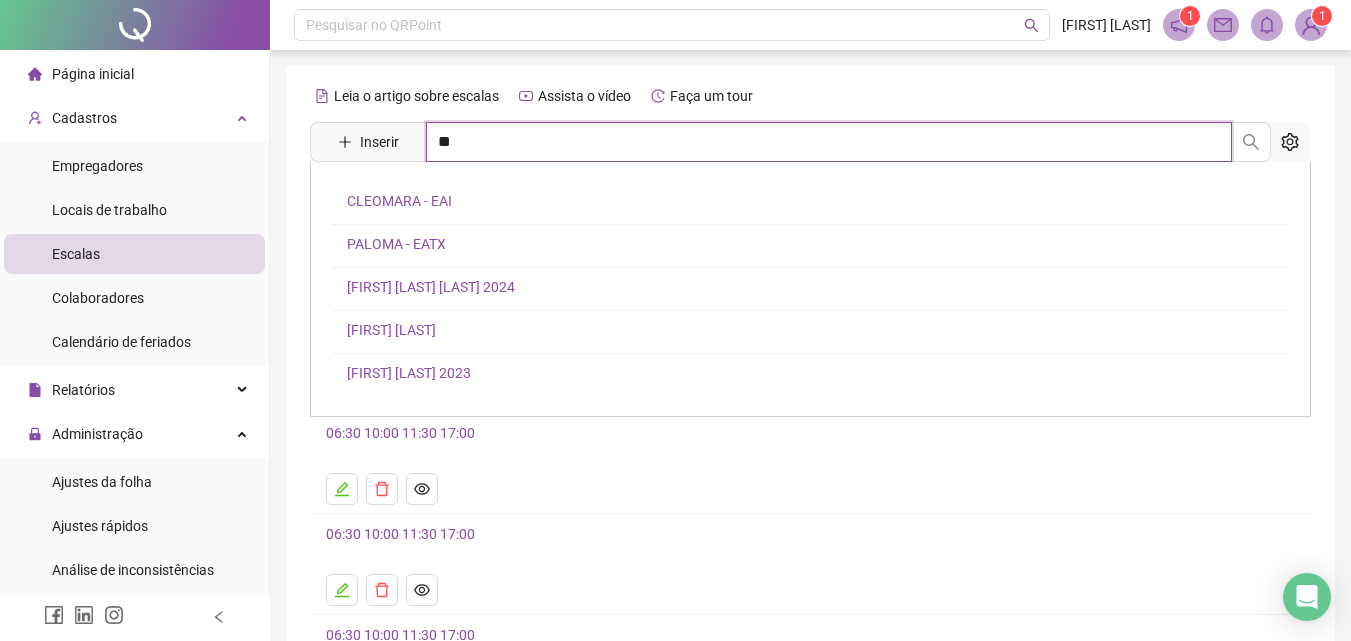 type on "*" 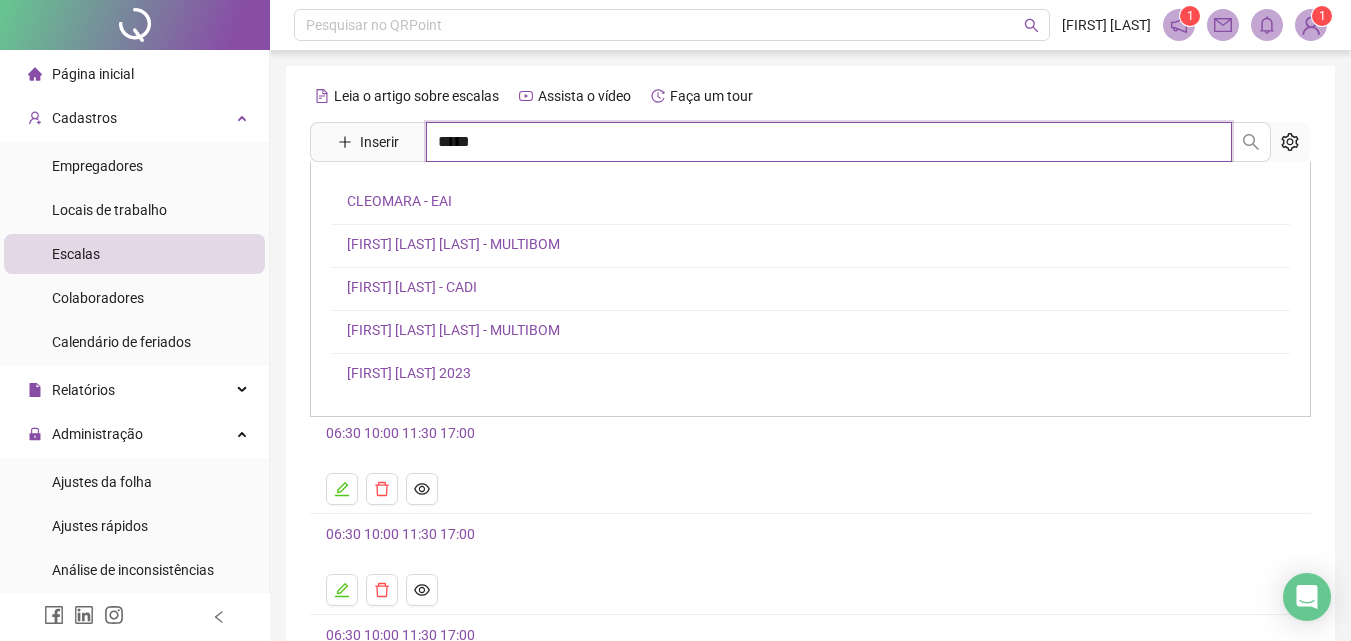 type on "****" 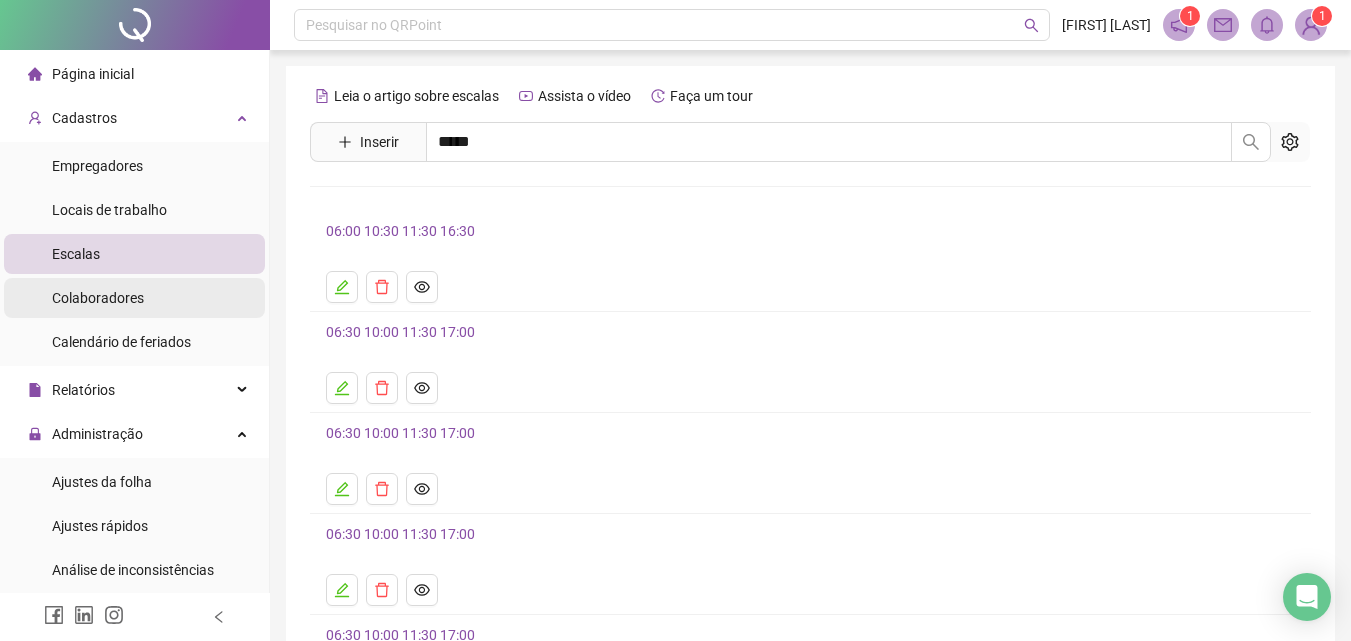 click on "Colaboradores" at bounding box center [98, 298] 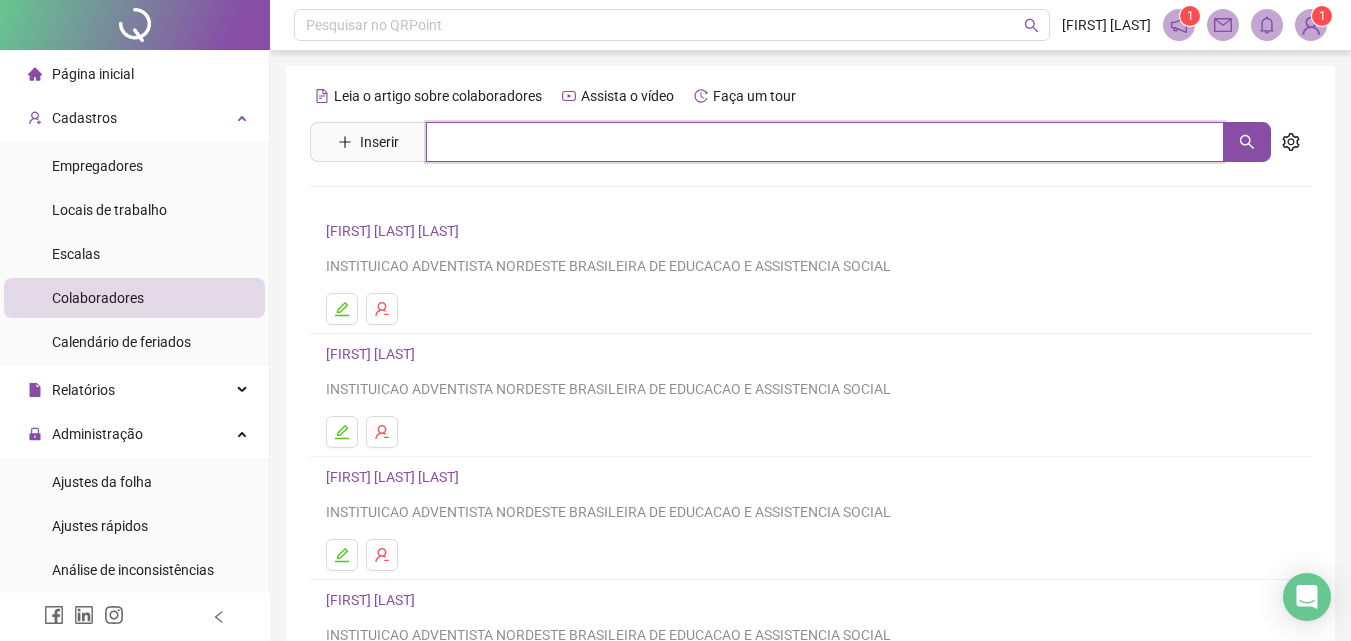 click at bounding box center [825, 142] 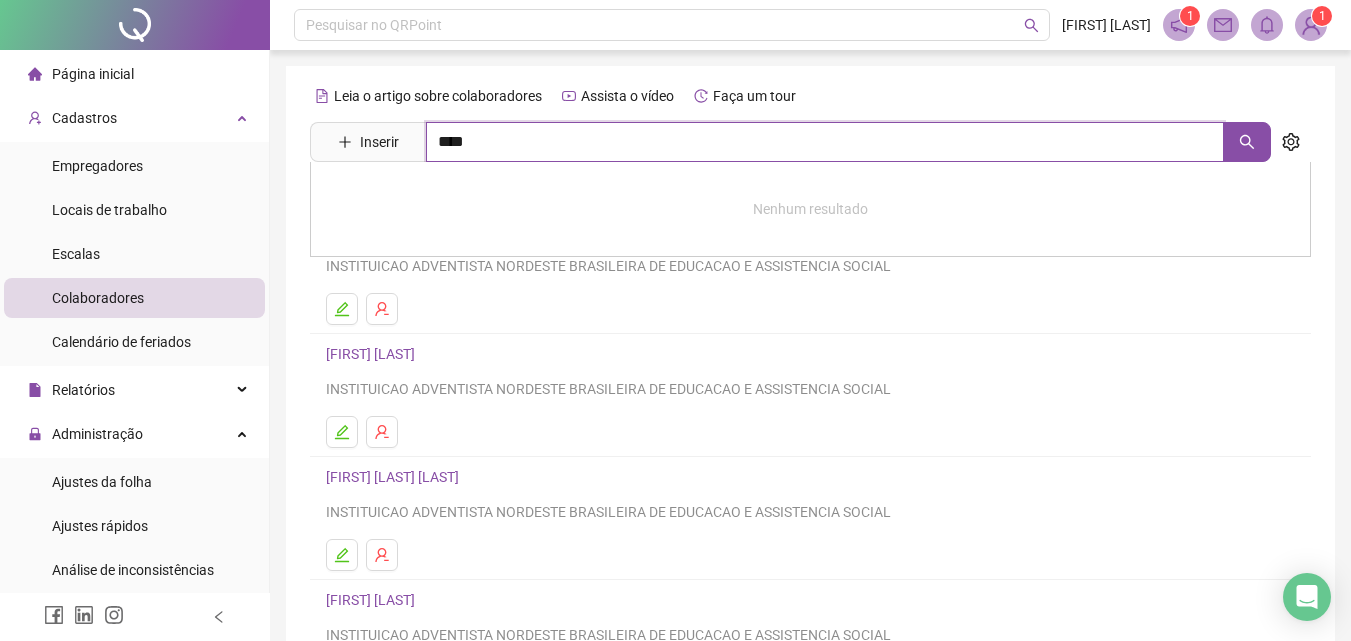 type on "****" 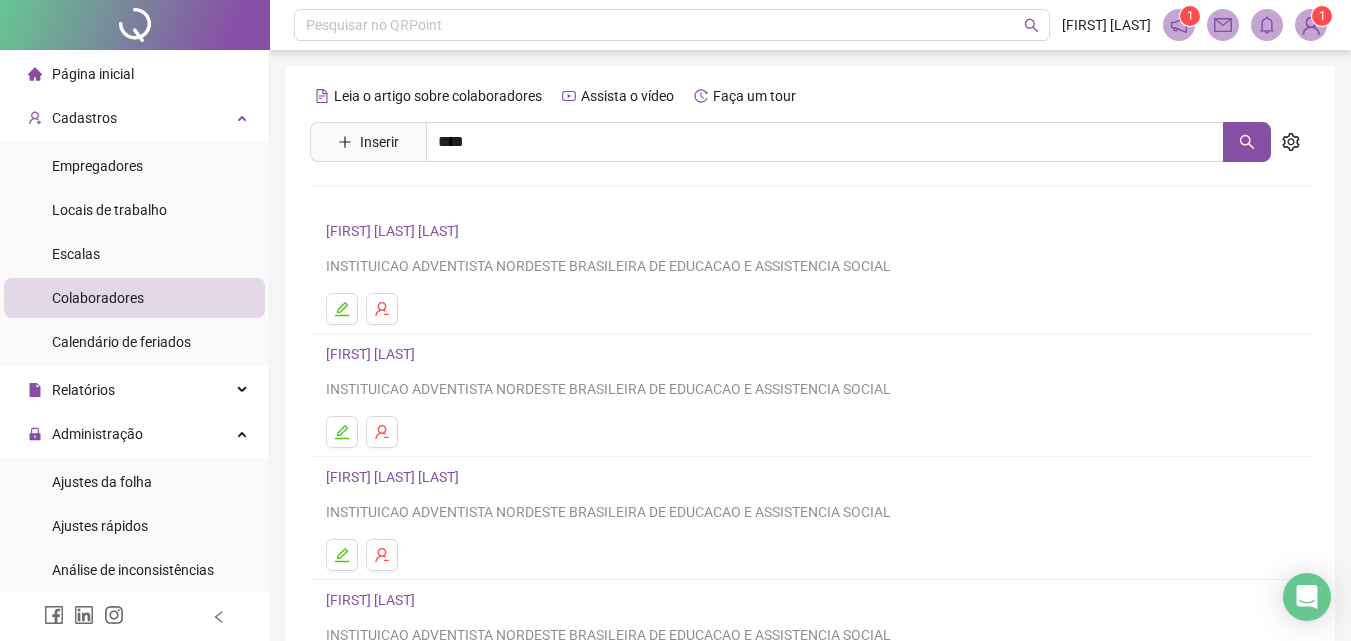 click on "[FIRST] [LAST]" at bounding box center (391, 201) 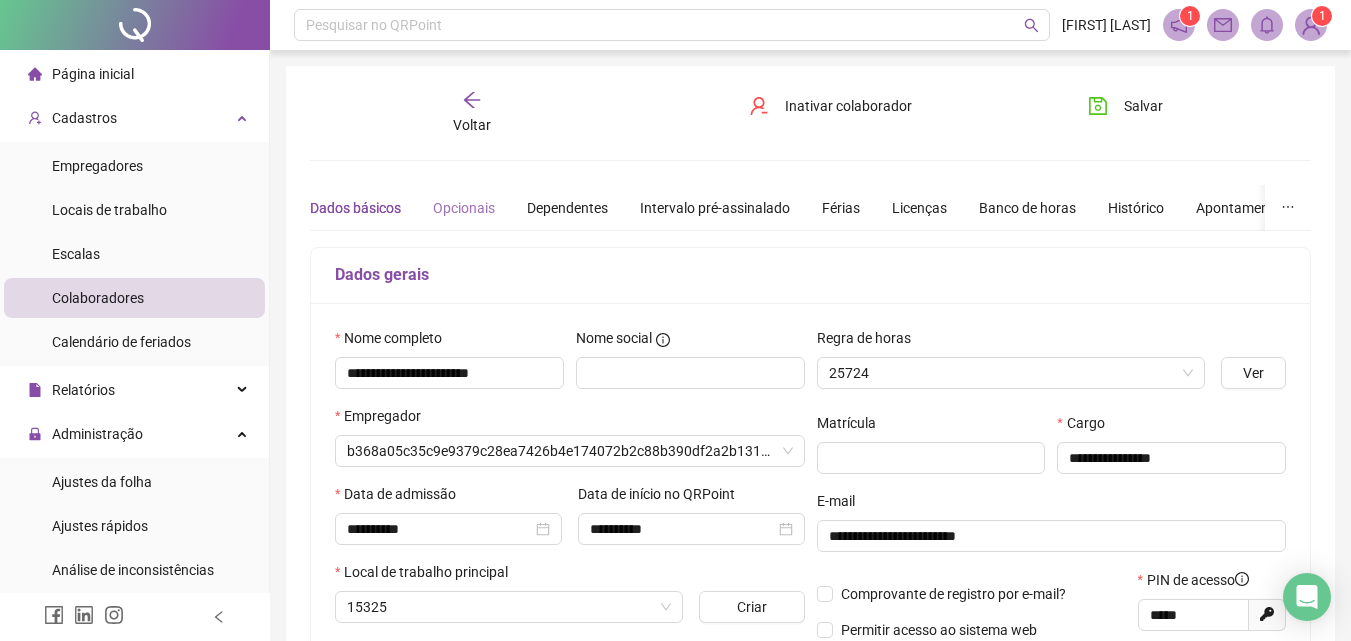 type on "**********" 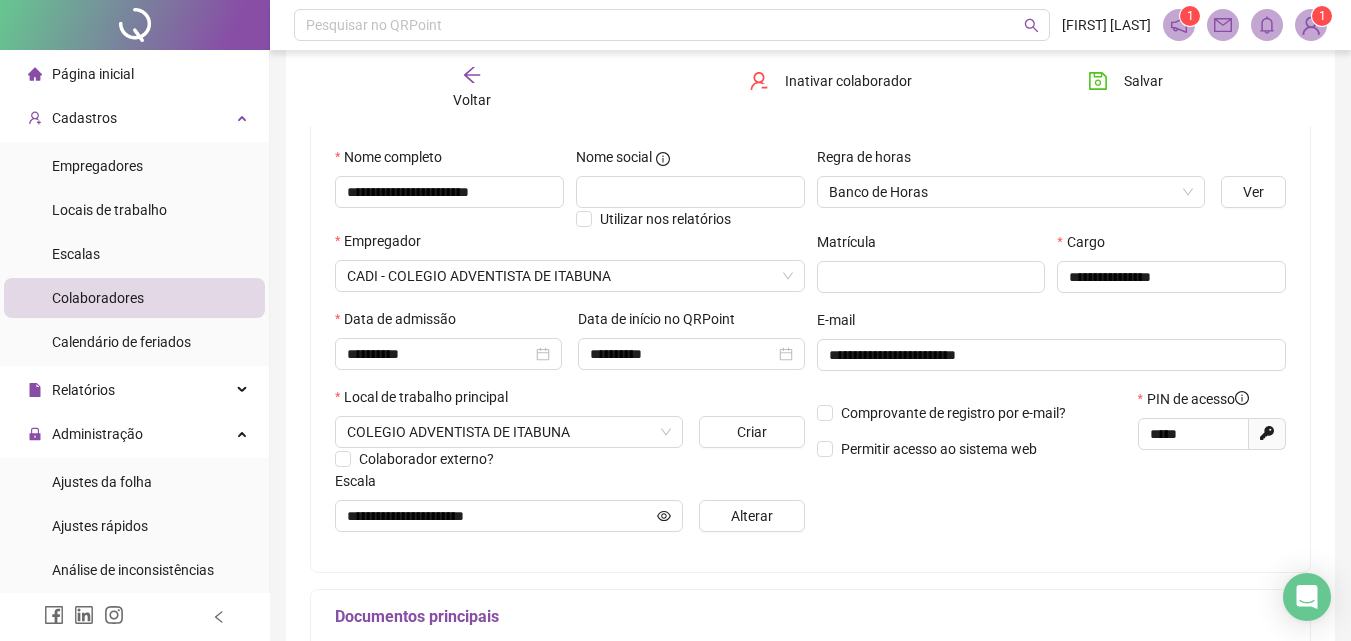 scroll, scrollTop: 200, scrollLeft: 0, axis: vertical 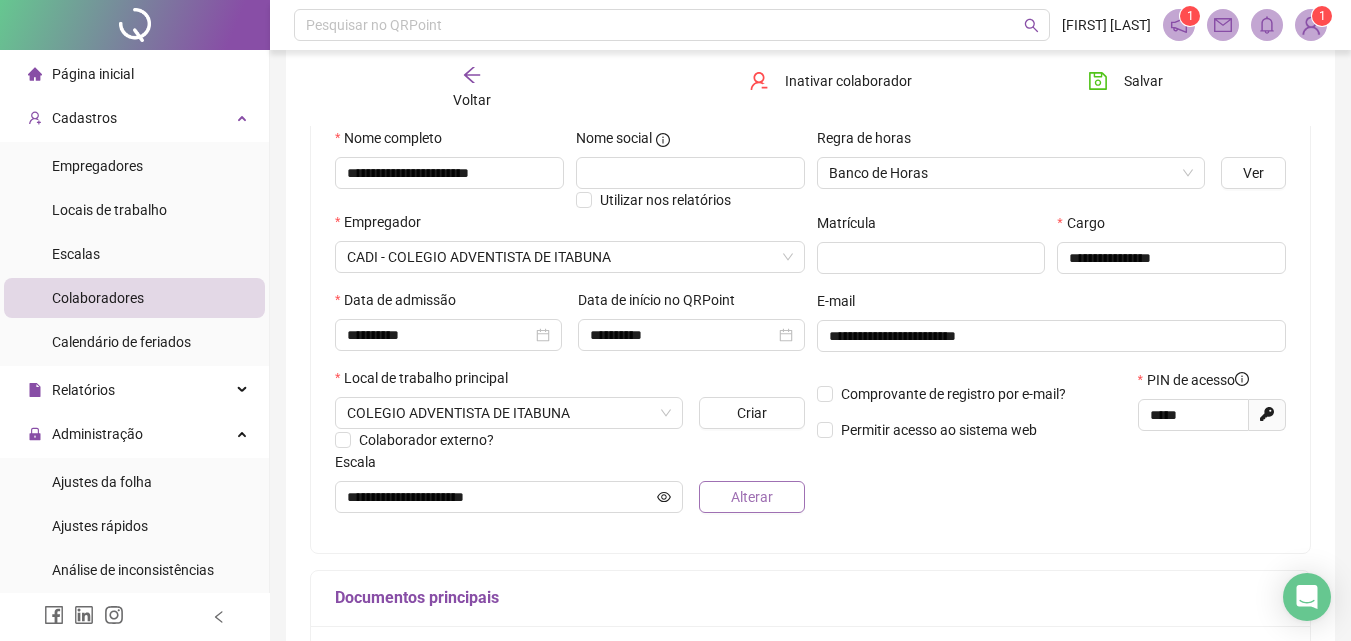 click on "Alterar" at bounding box center [751, 497] 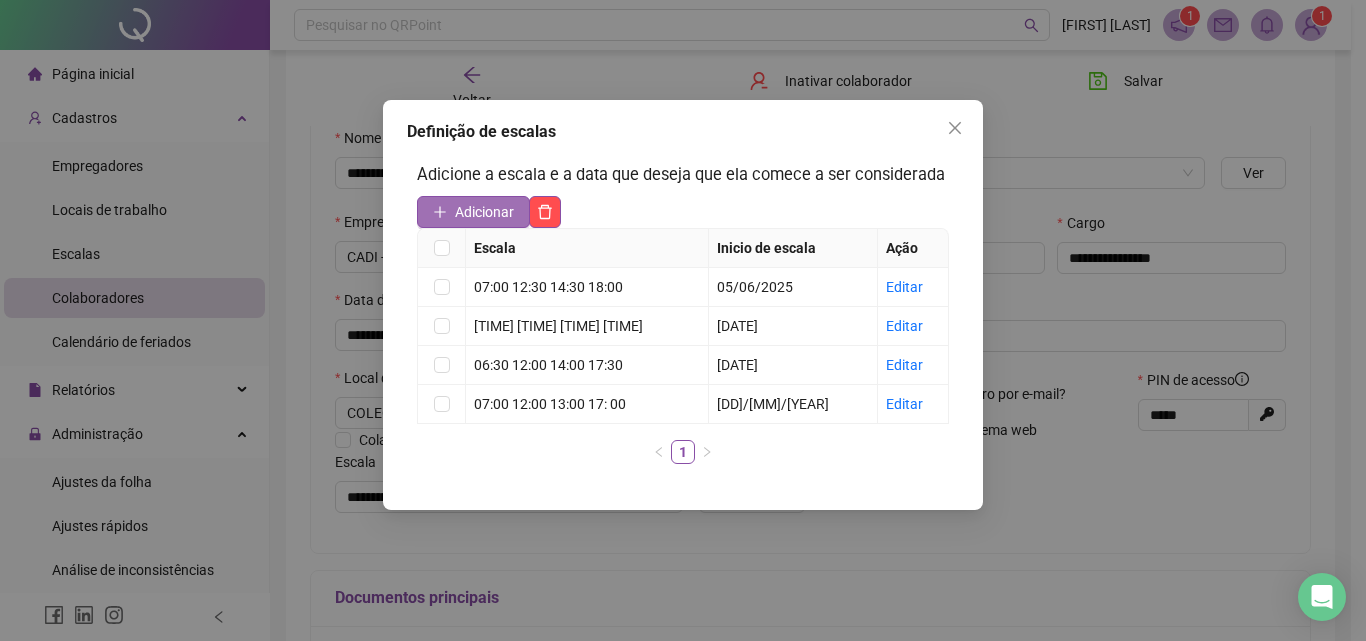 click on "Adicionar" at bounding box center [484, 212] 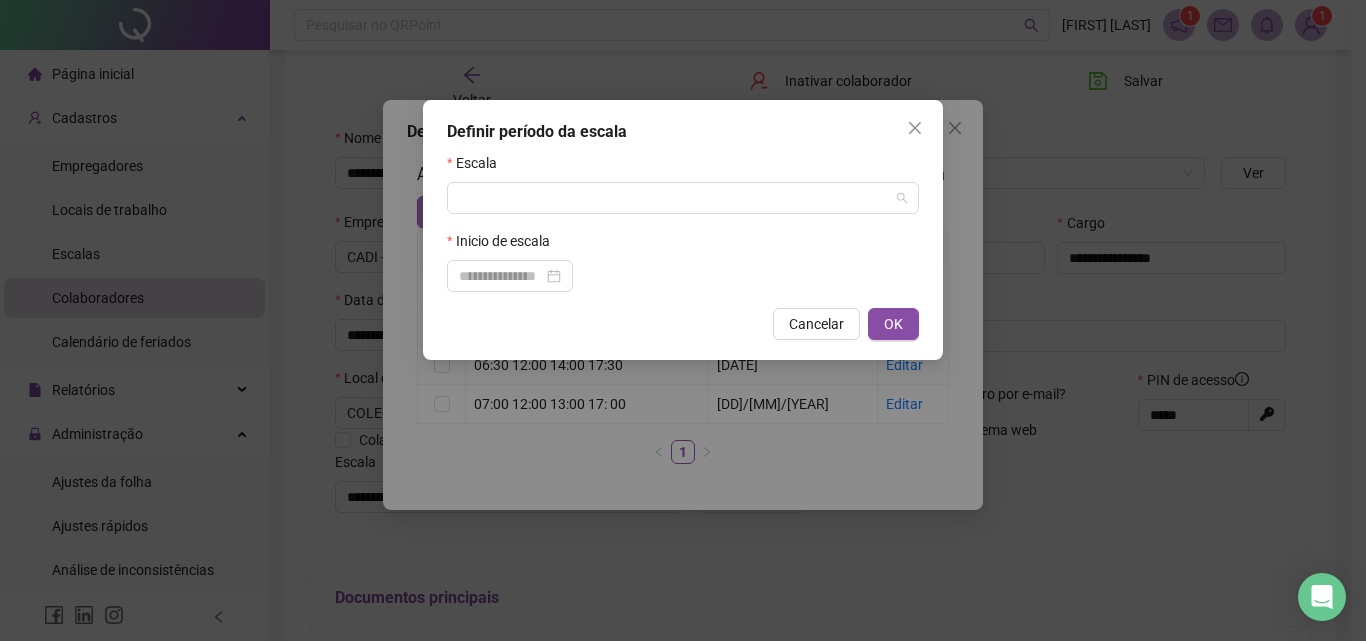 click at bounding box center [677, 198] 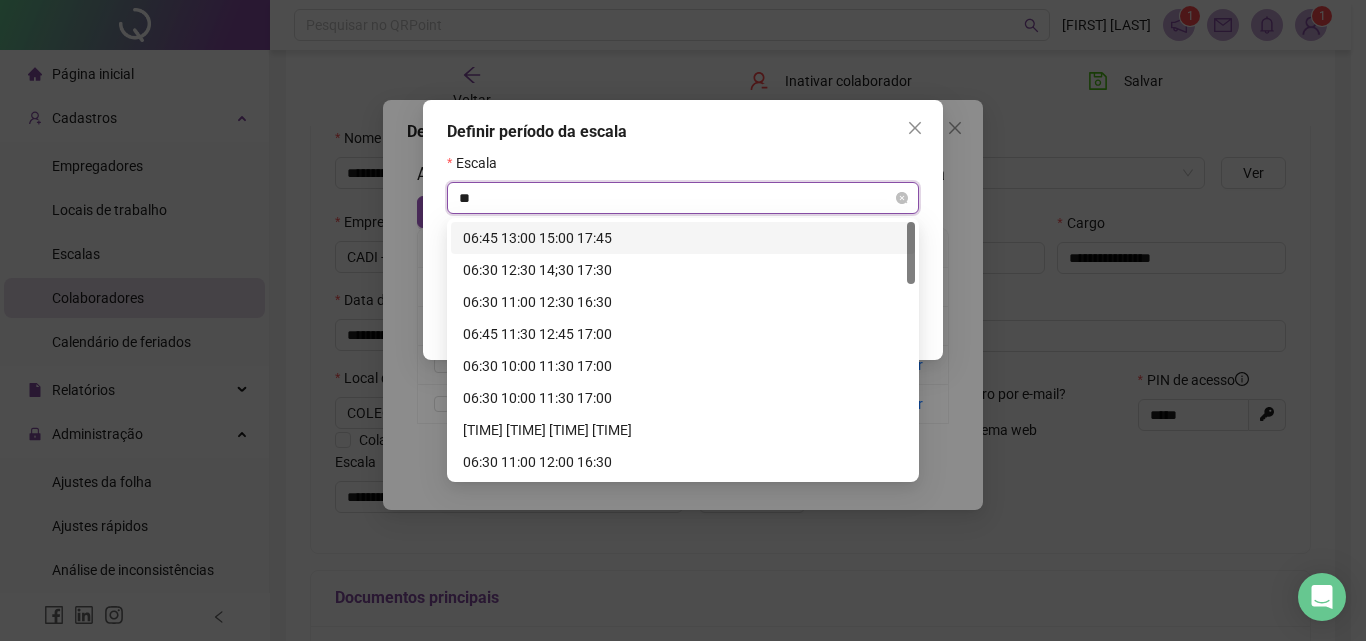 type on "*" 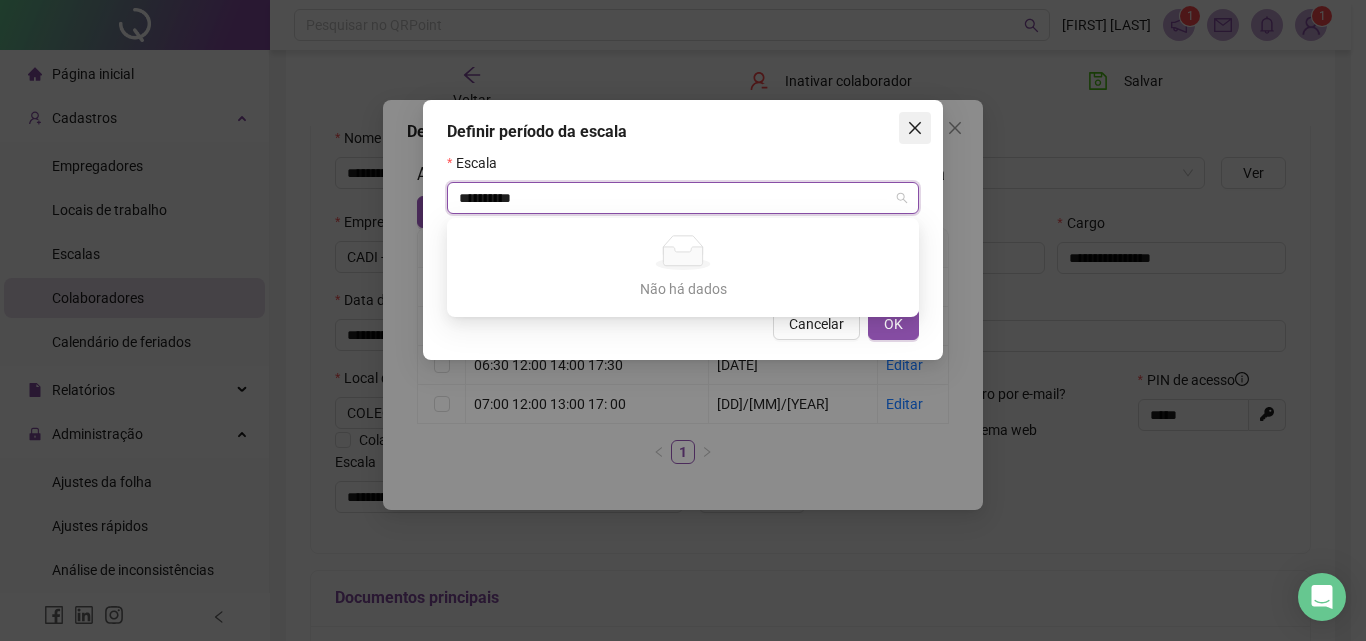 type on "*********" 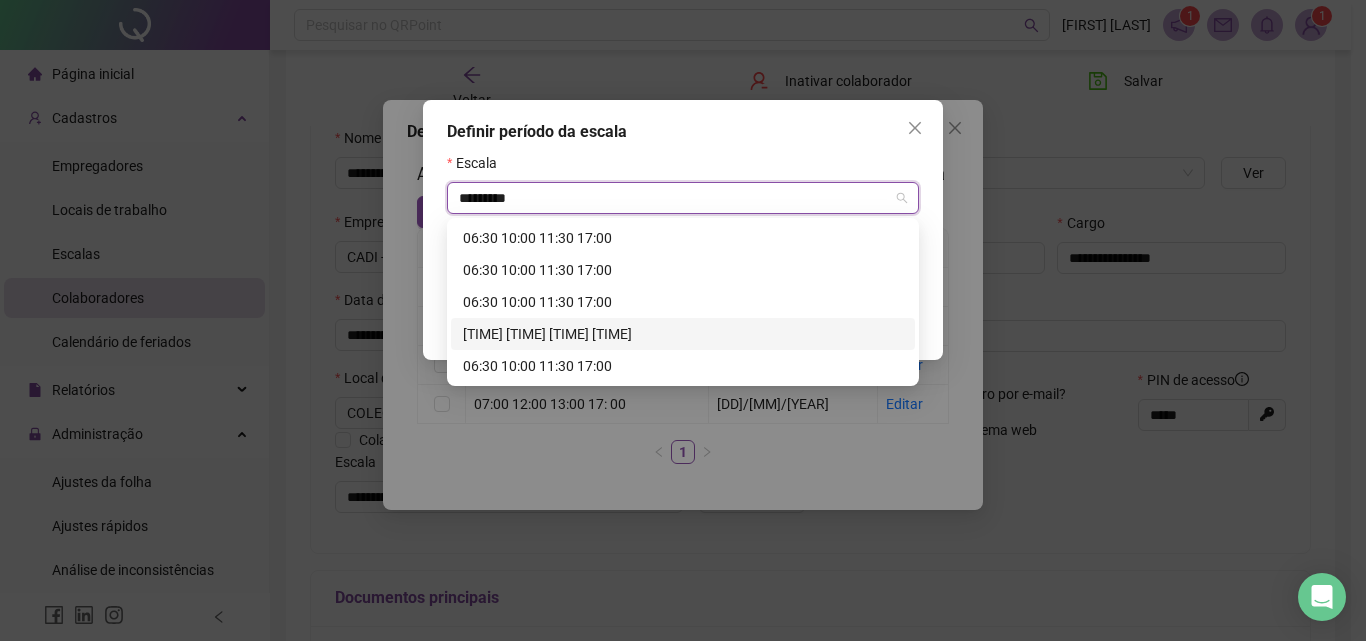 click on "[TIME] [TIME] [TIME] [TIME]" at bounding box center (683, 334) 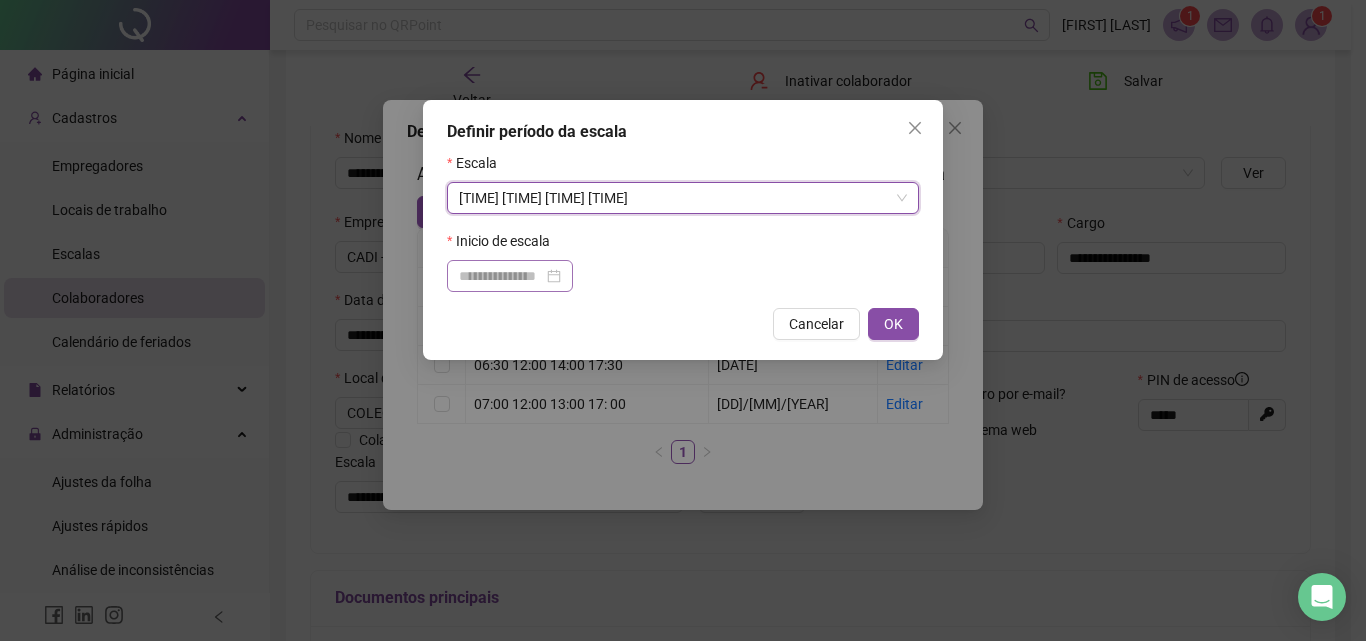 click at bounding box center [510, 276] 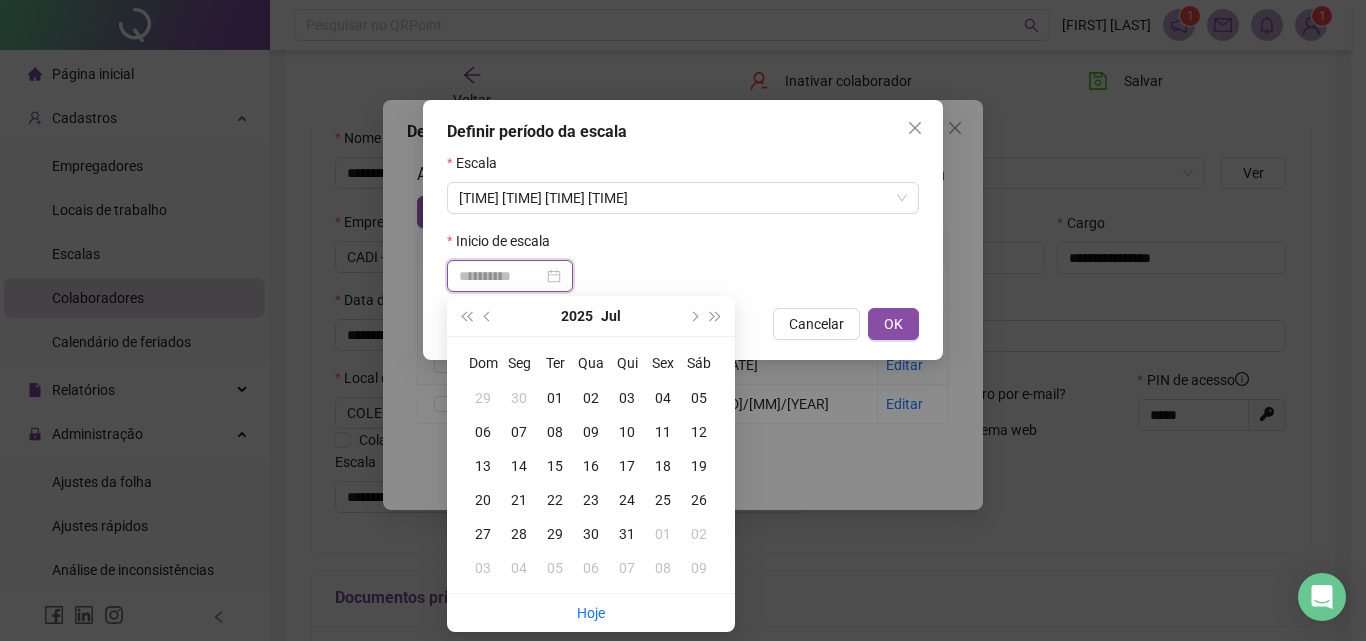 type on "**********" 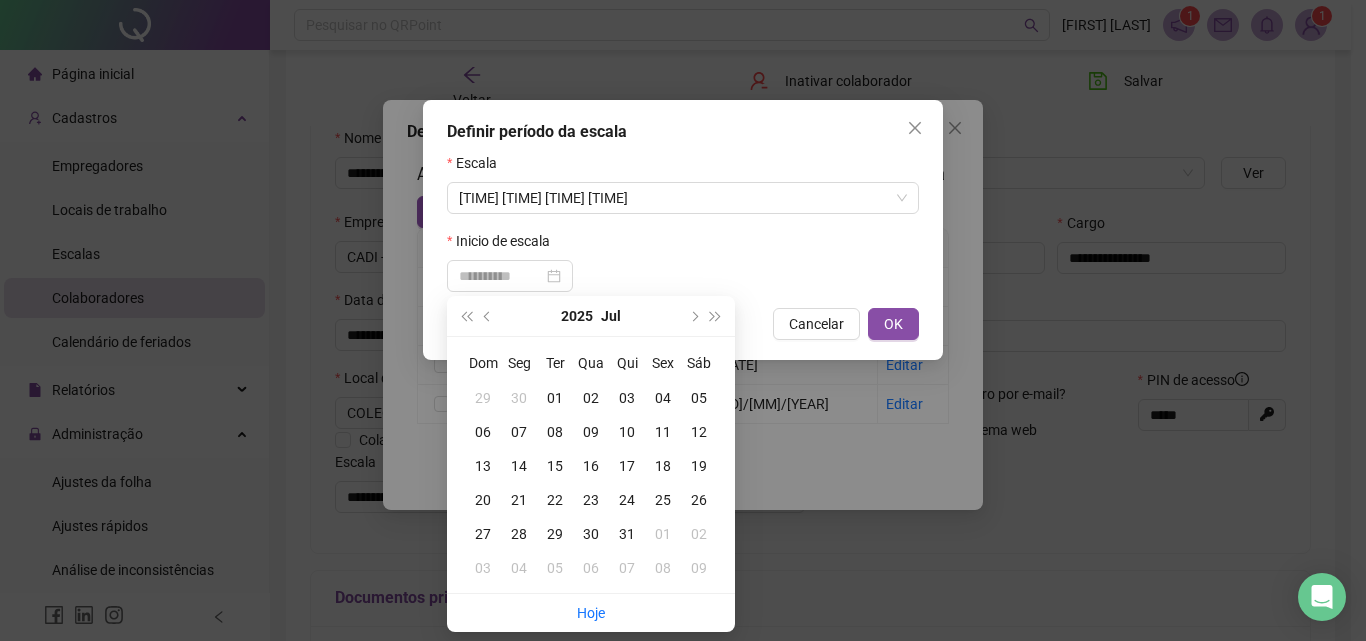 click on "11" at bounding box center (663, 432) 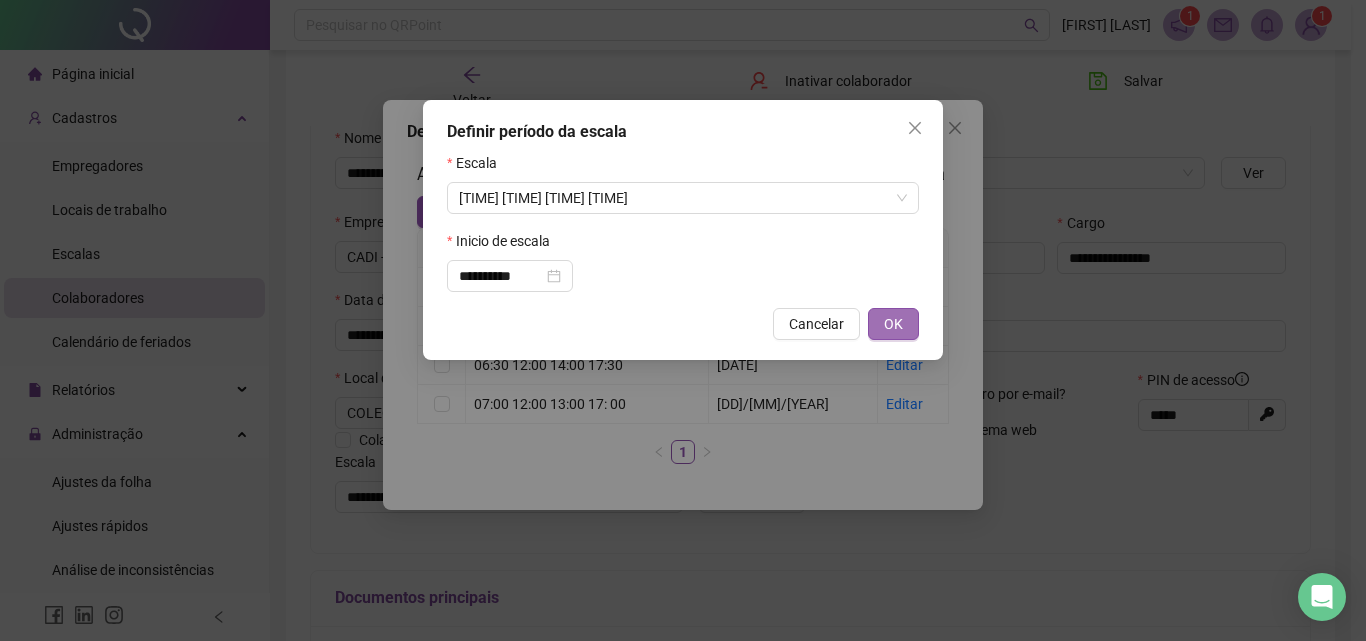 click on "OK" at bounding box center [893, 324] 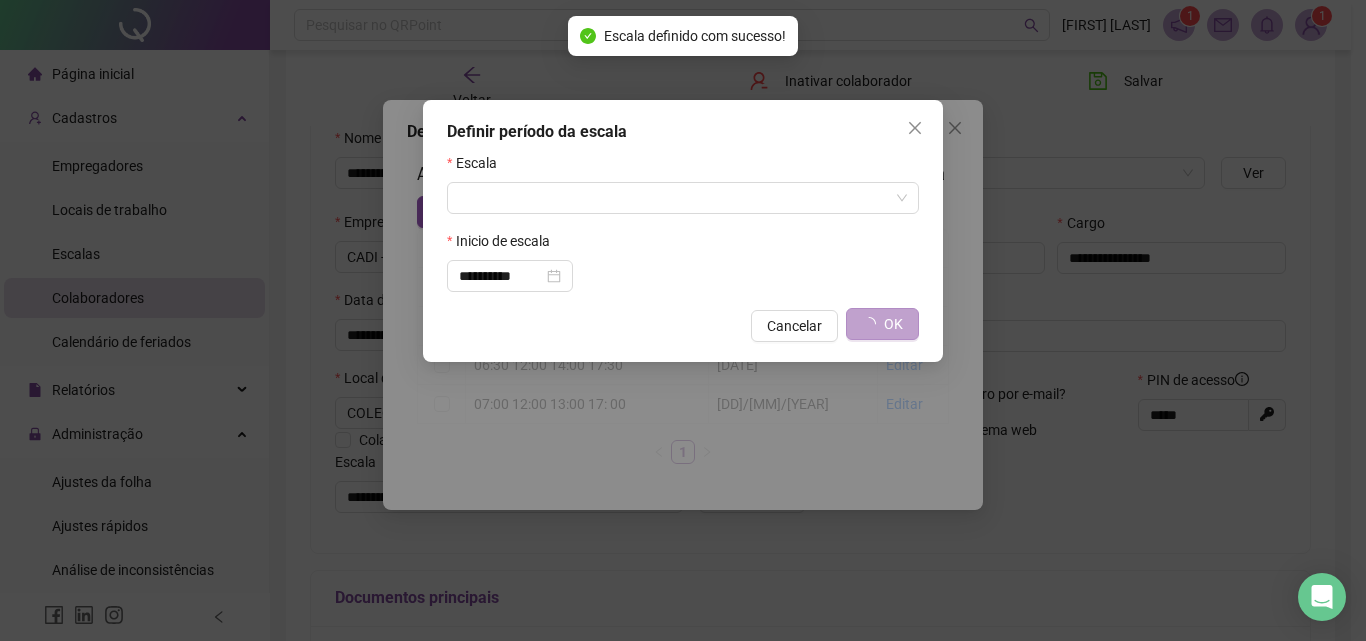 type on "**********" 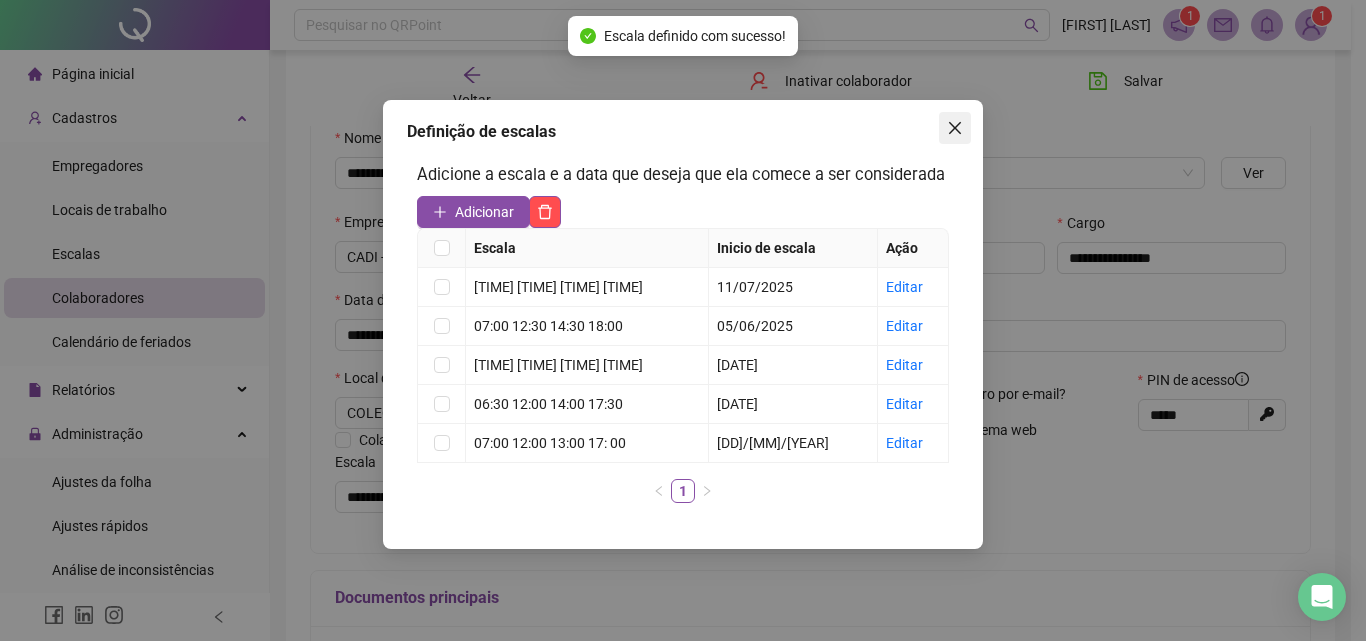 click at bounding box center [955, 128] 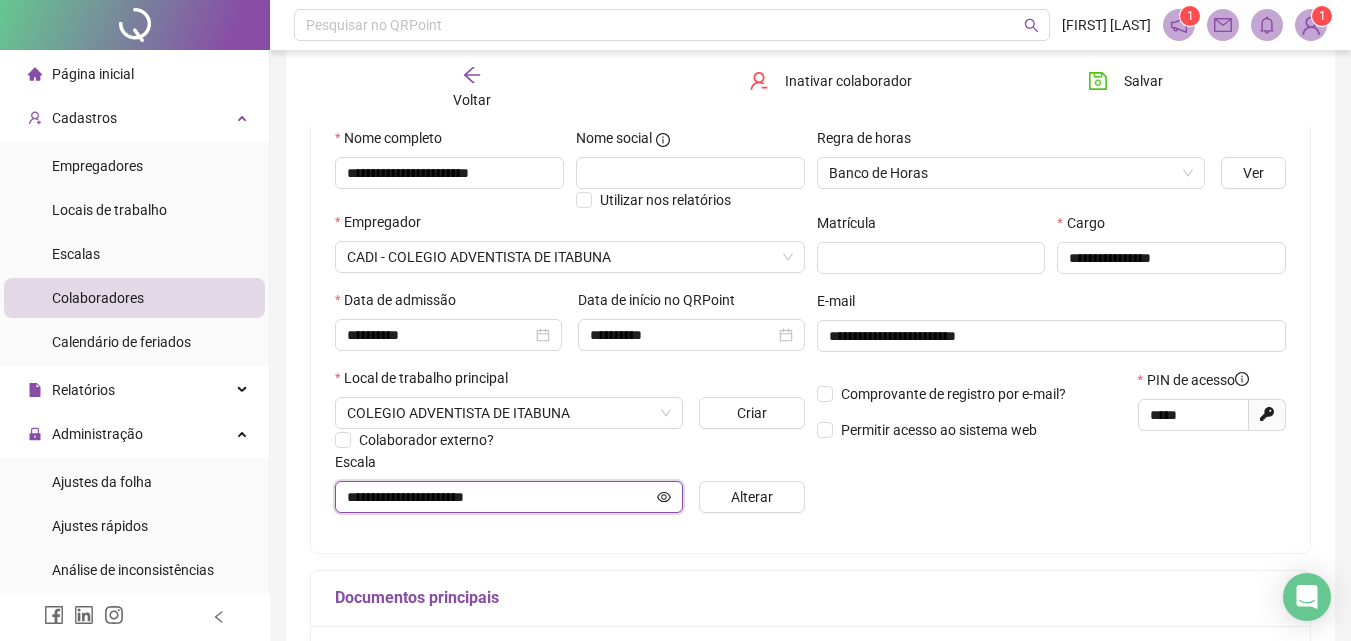 click 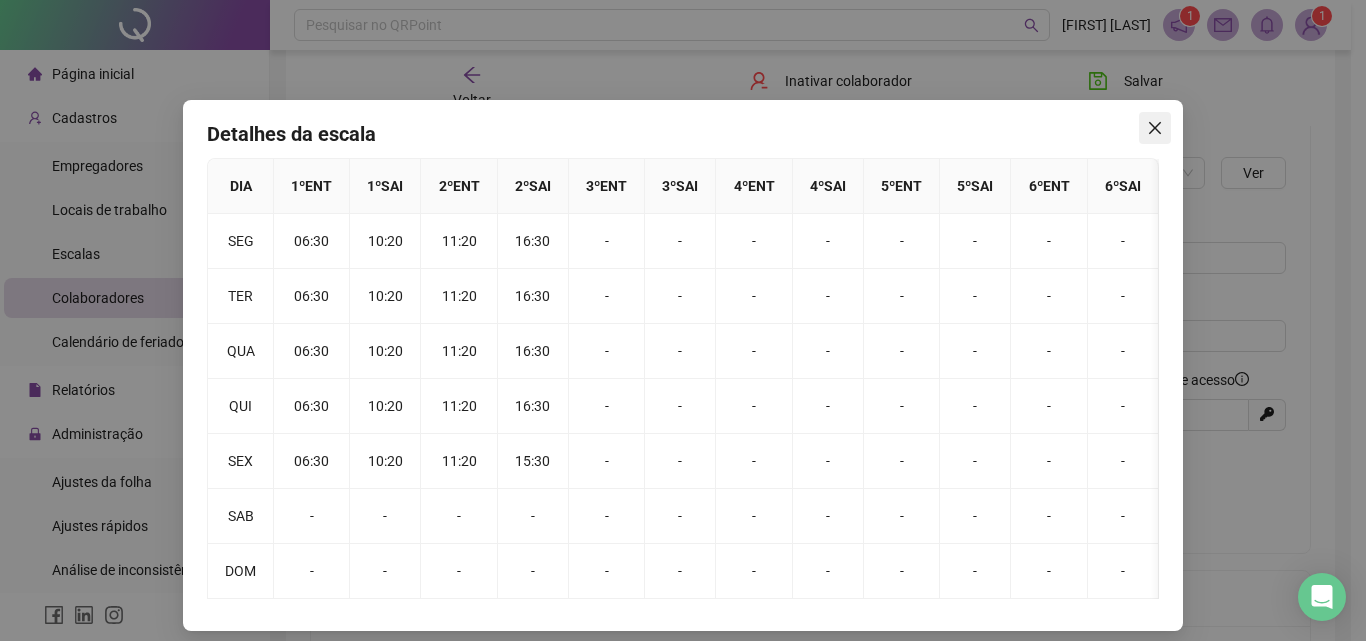 click 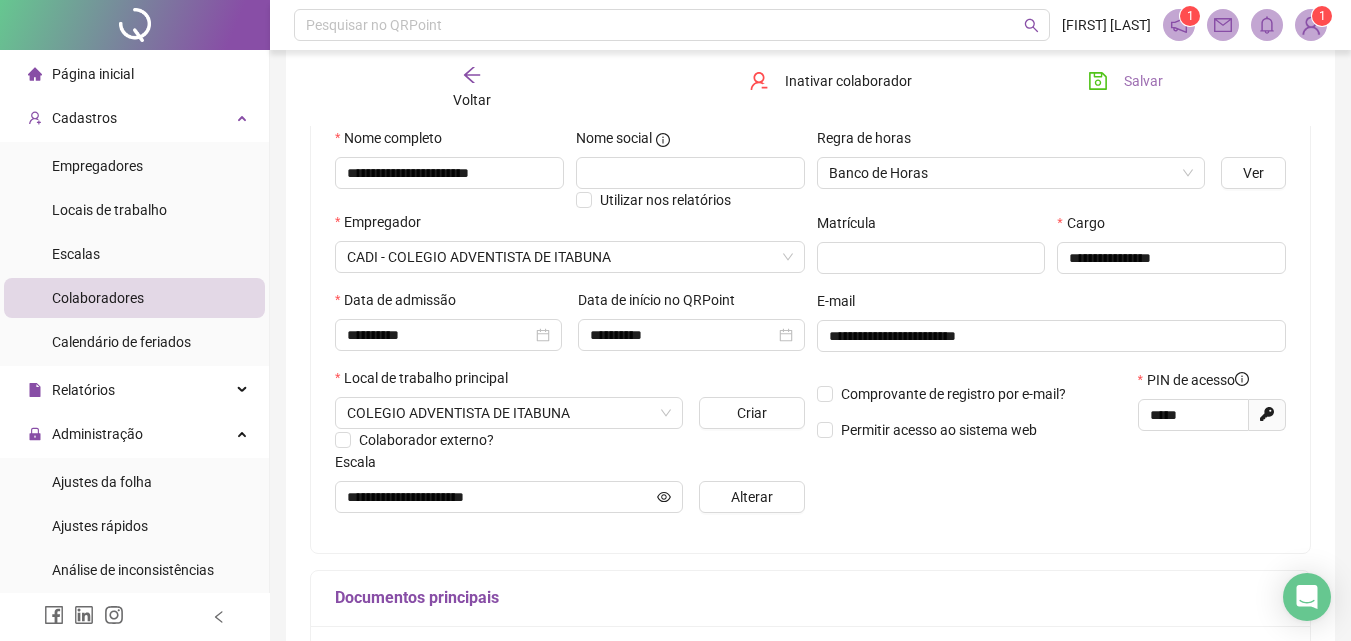 click on "Salvar" at bounding box center [1125, 81] 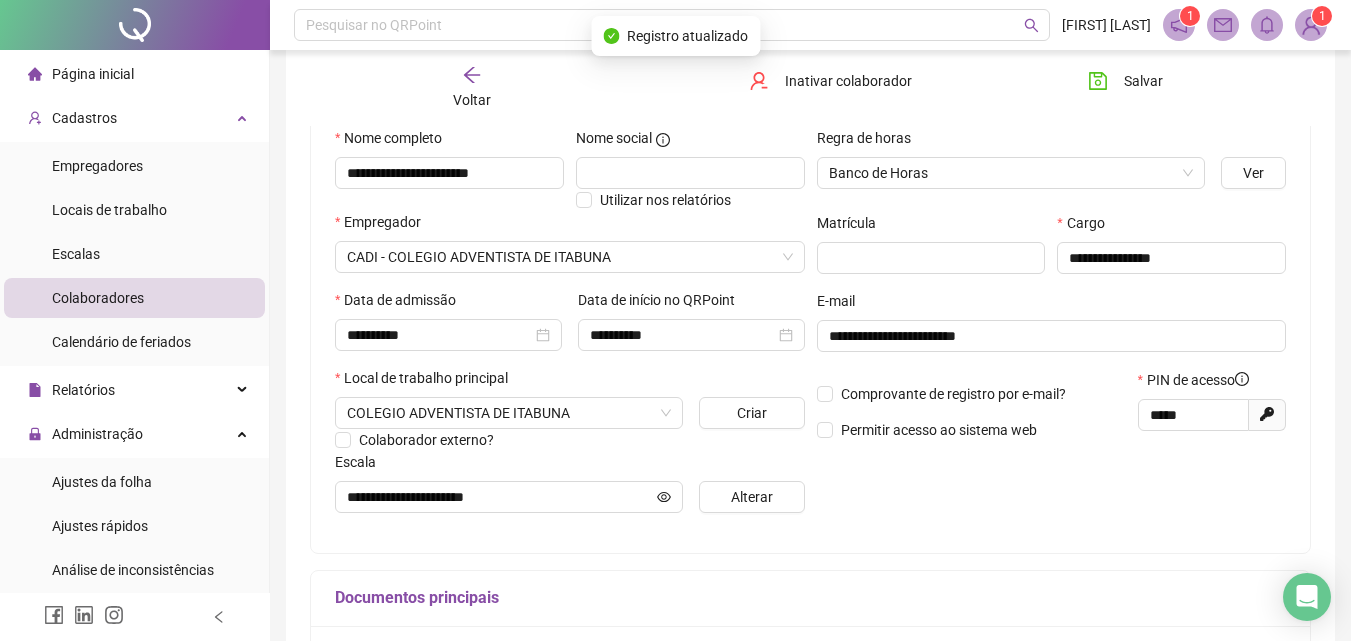 click on "Voltar" at bounding box center [472, 100] 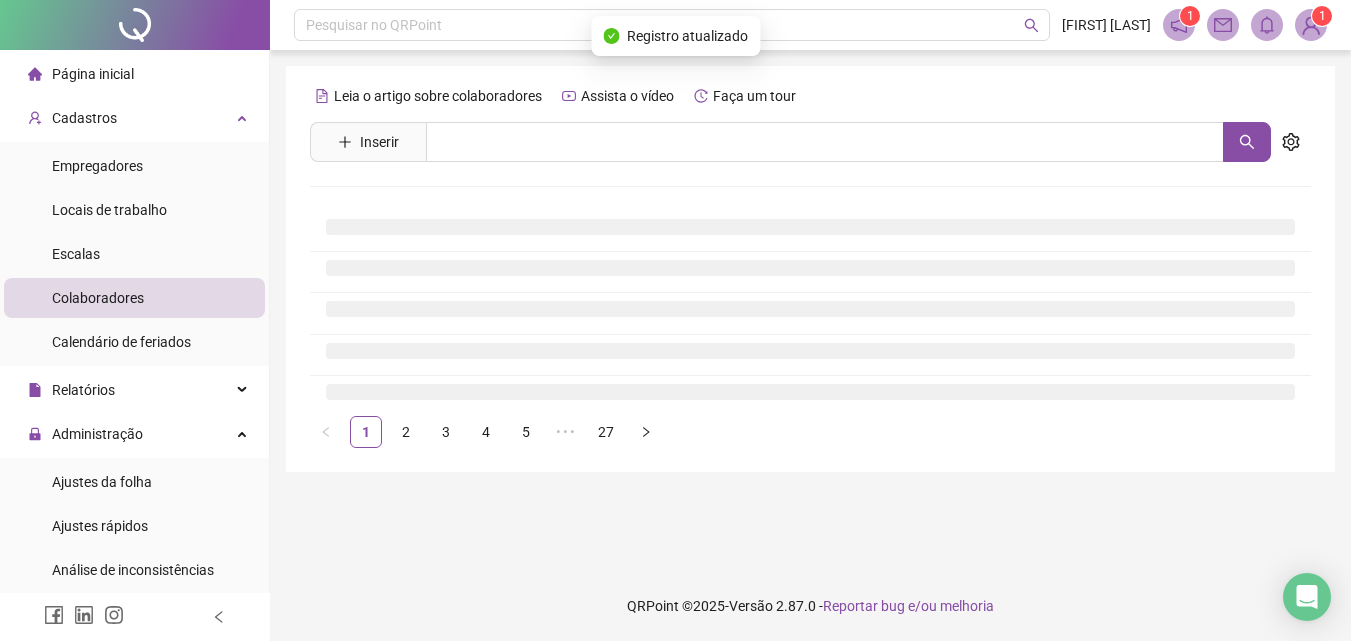 scroll, scrollTop: 0, scrollLeft: 0, axis: both 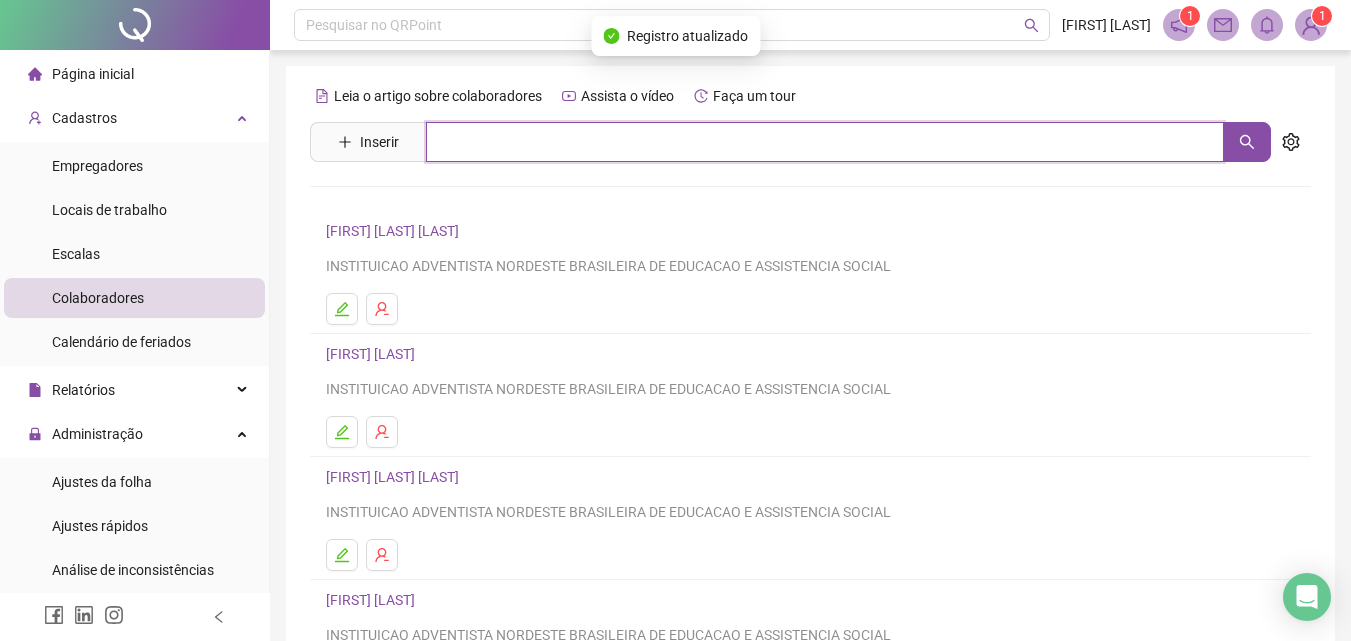 click at bounding box center (825, 142) 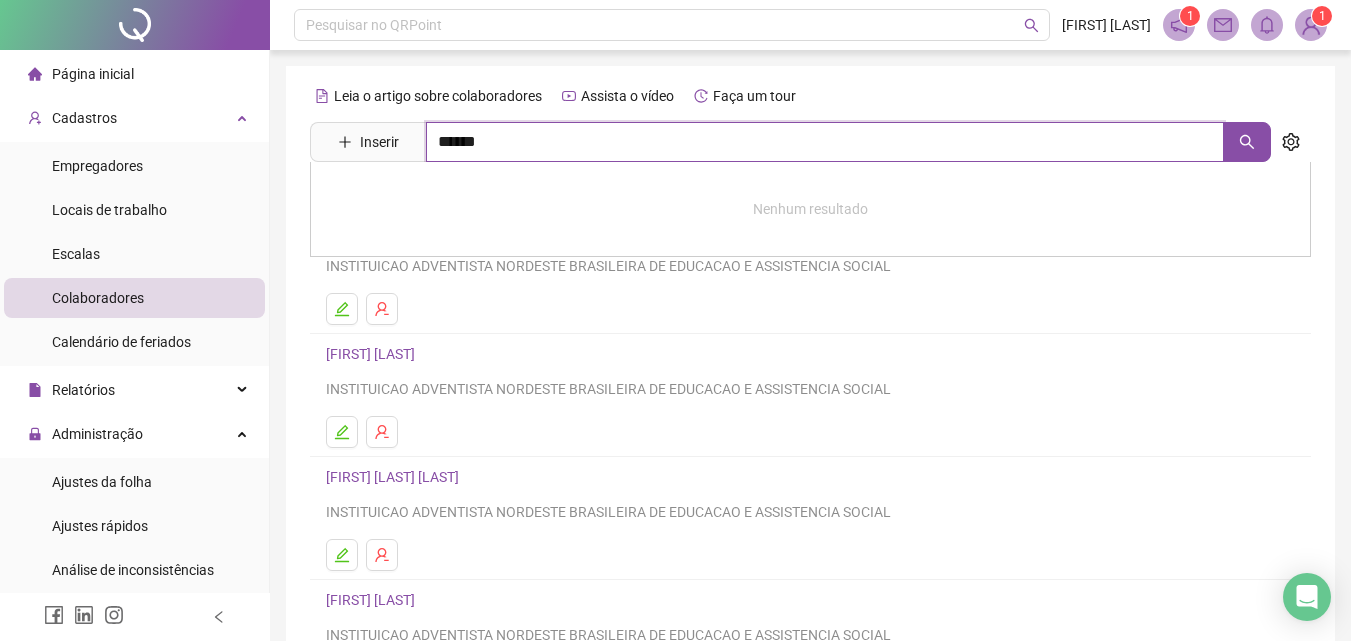 type on "******" 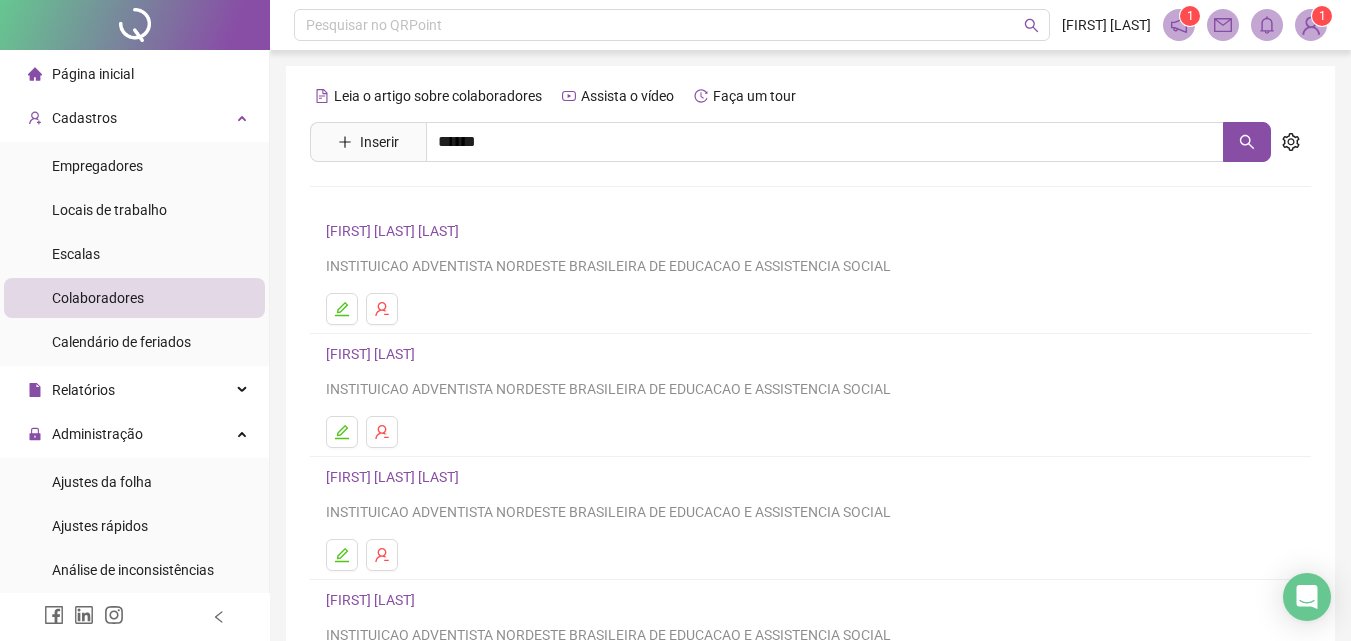 click on "[FIRST] [LAST] [LAST] [LAST]" at bounding box center (435, 201) 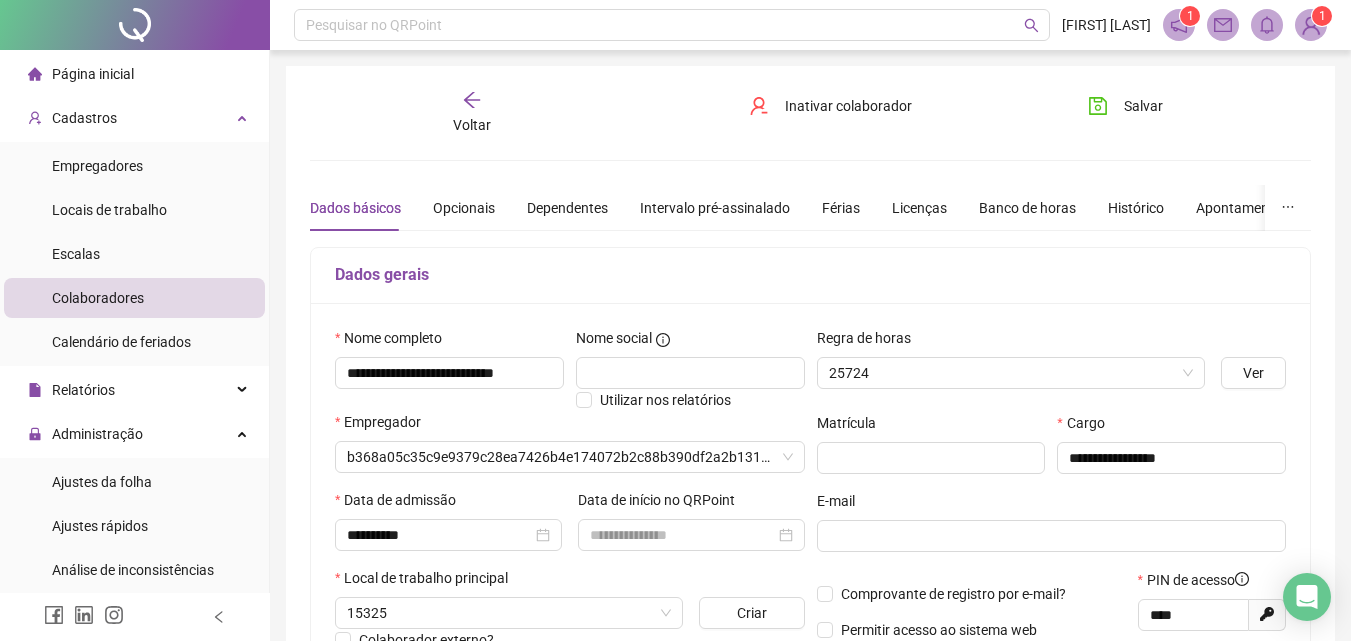 type on "**********" 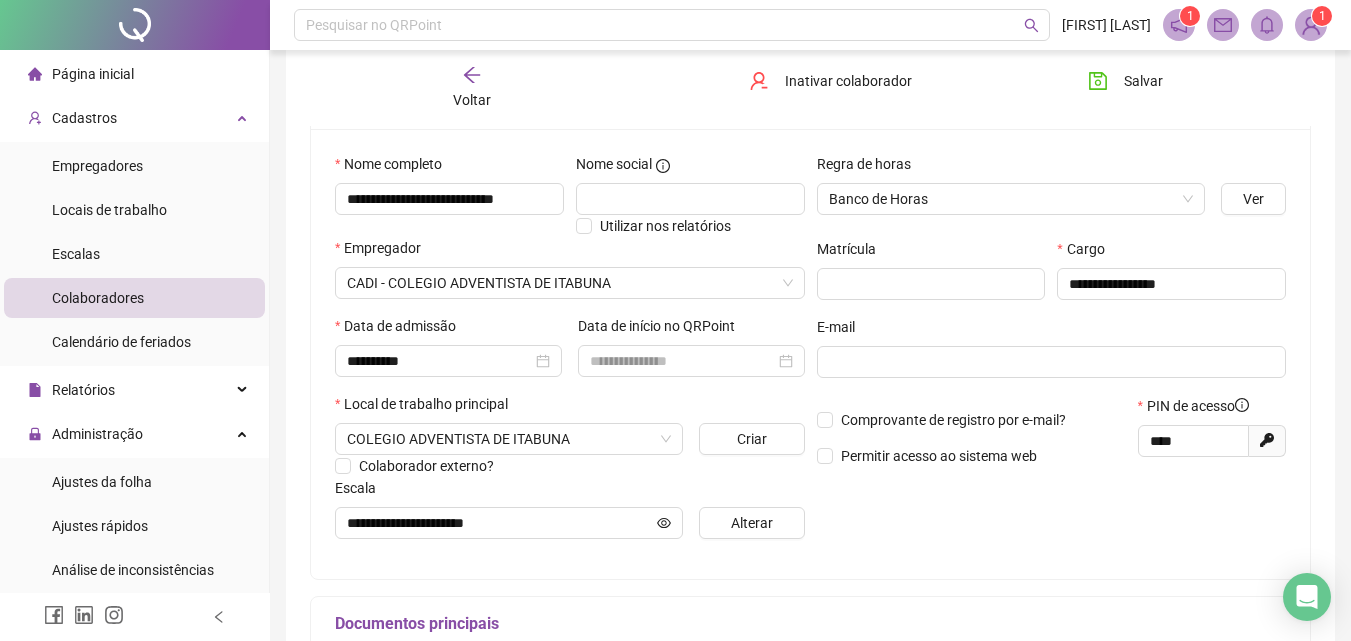 scroll, scrollTop: 200, scrollLeft: 0, axis: vertical 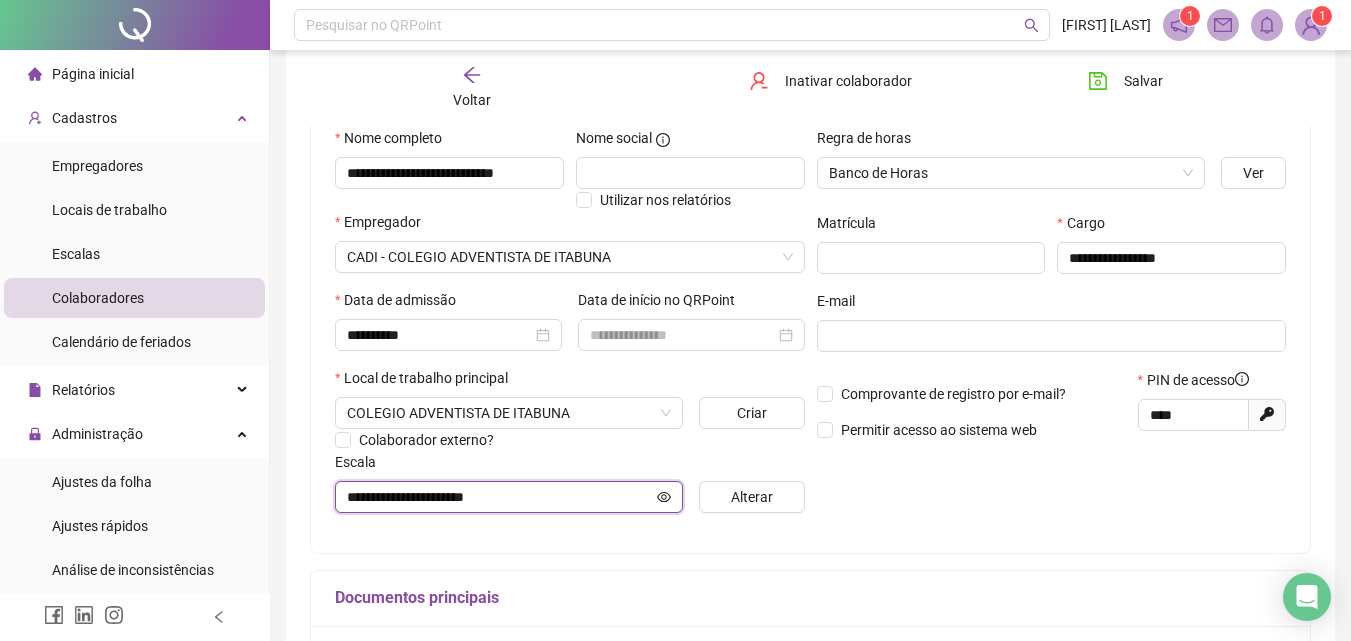 click 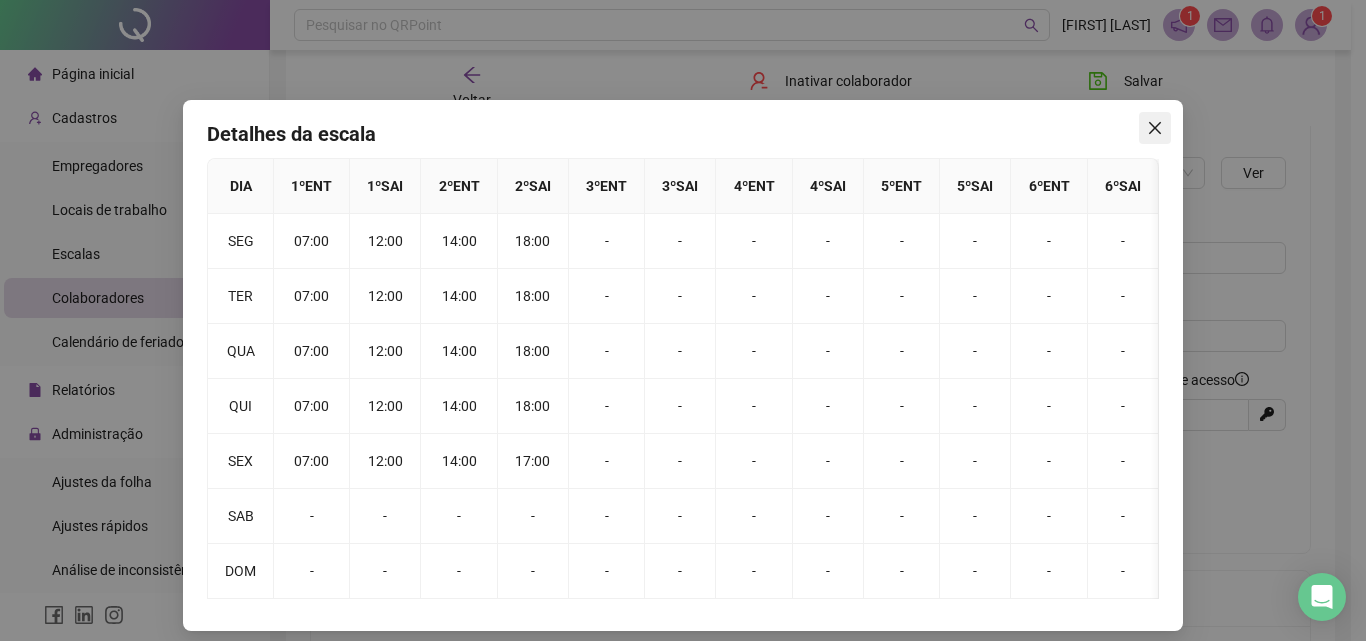 click 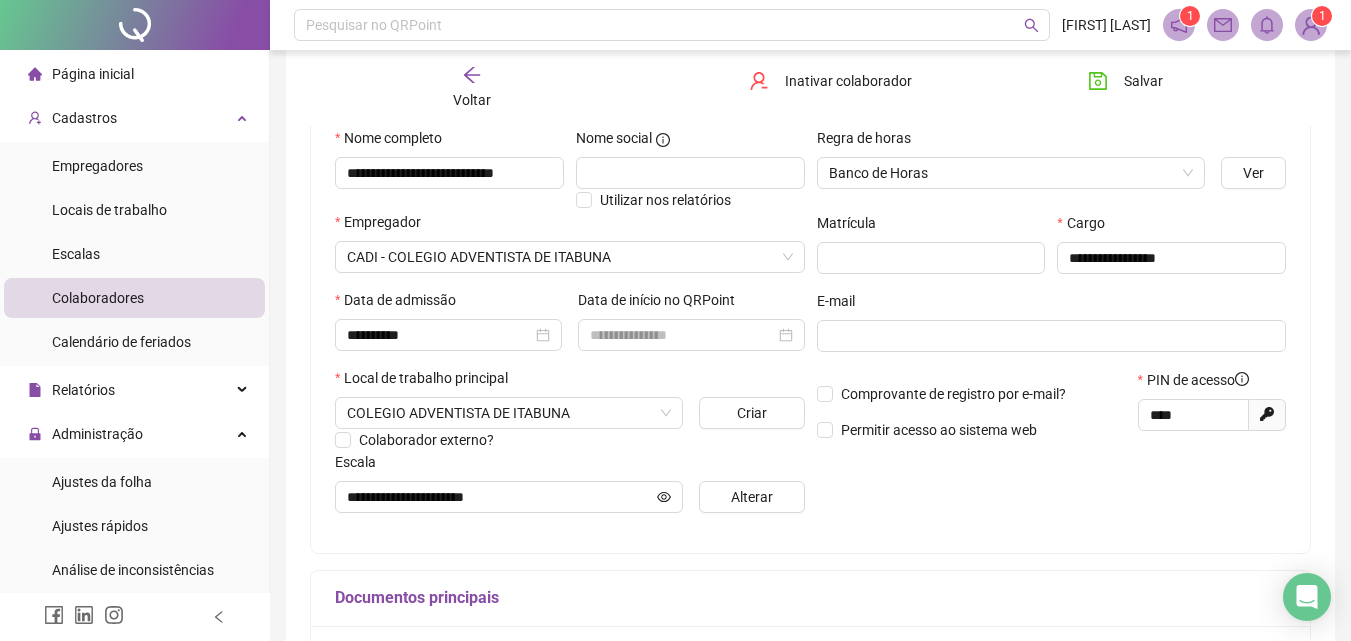 click on "Voltar" at bounding box center (472, 88) 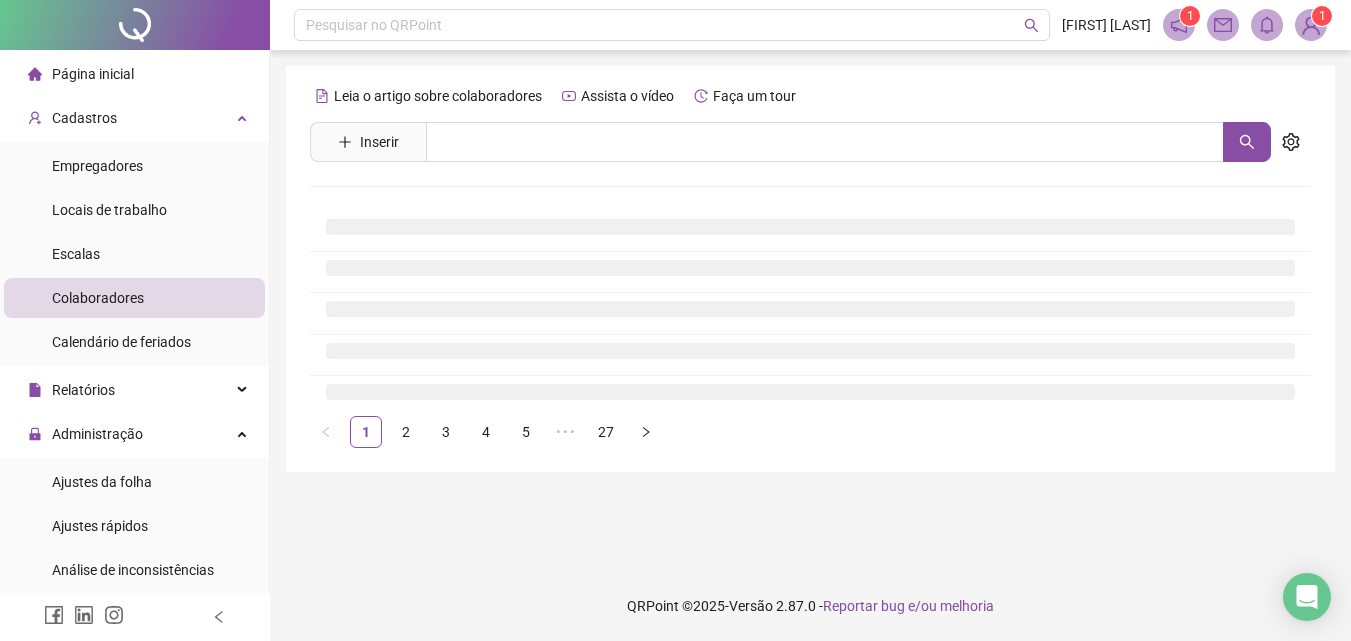 scroll, scrollTop: 0, scrollLeft: 0, axis: both 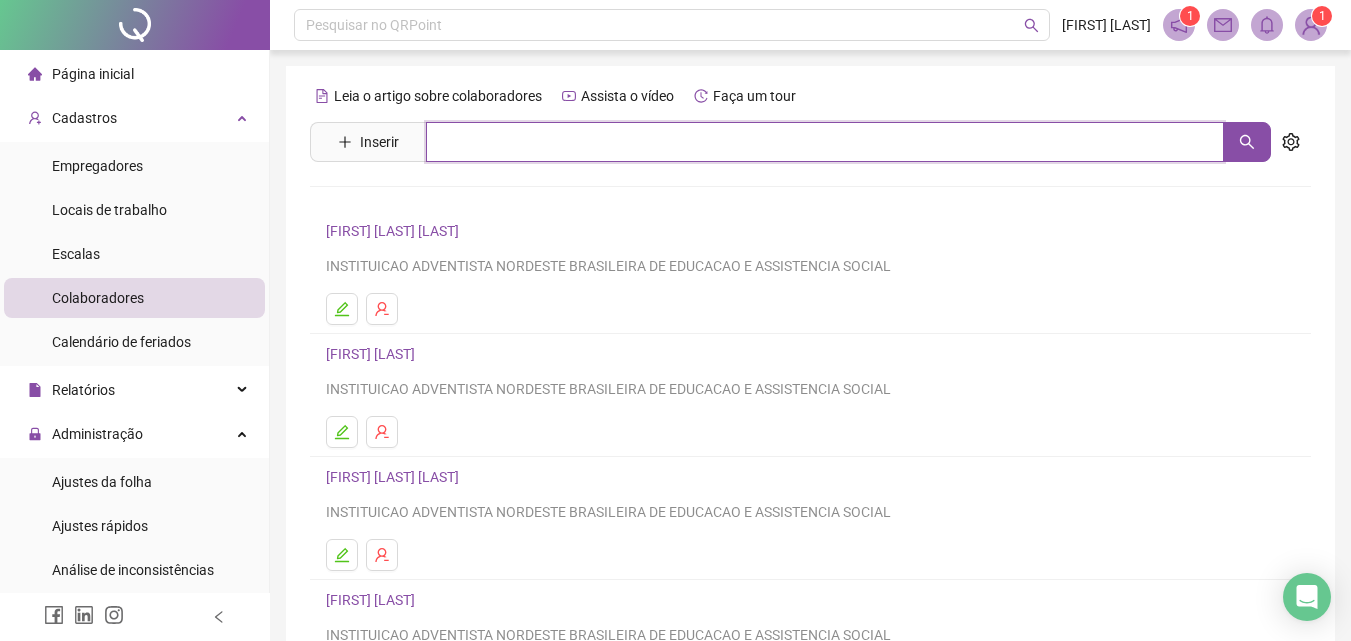 click at bounding box center [825, 142] 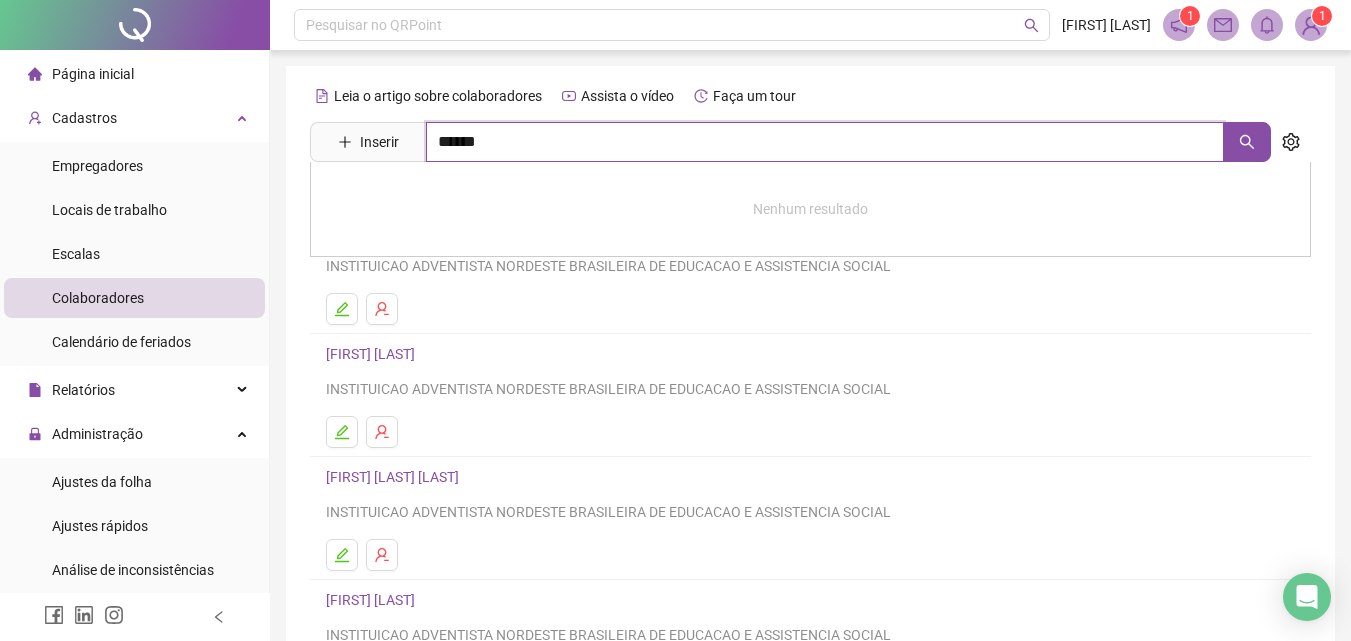 type on "******" 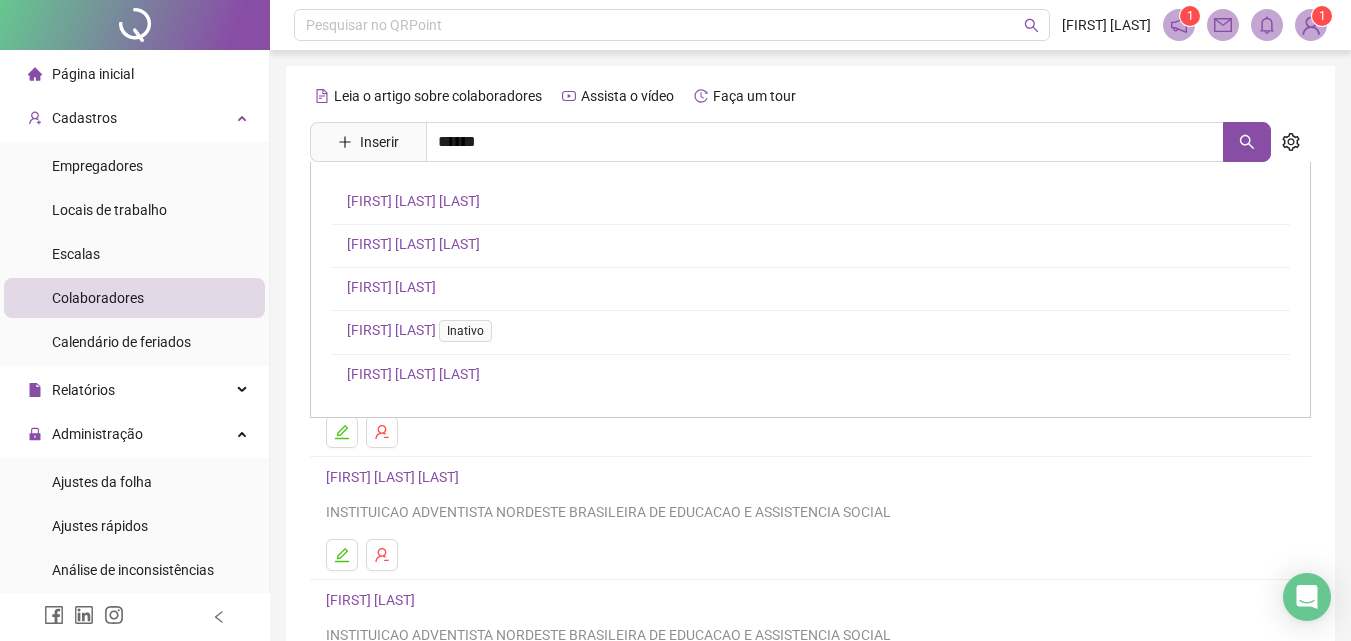 click on "[FIRST] [LAST] [LAST]" at bounding box center (413, 374) 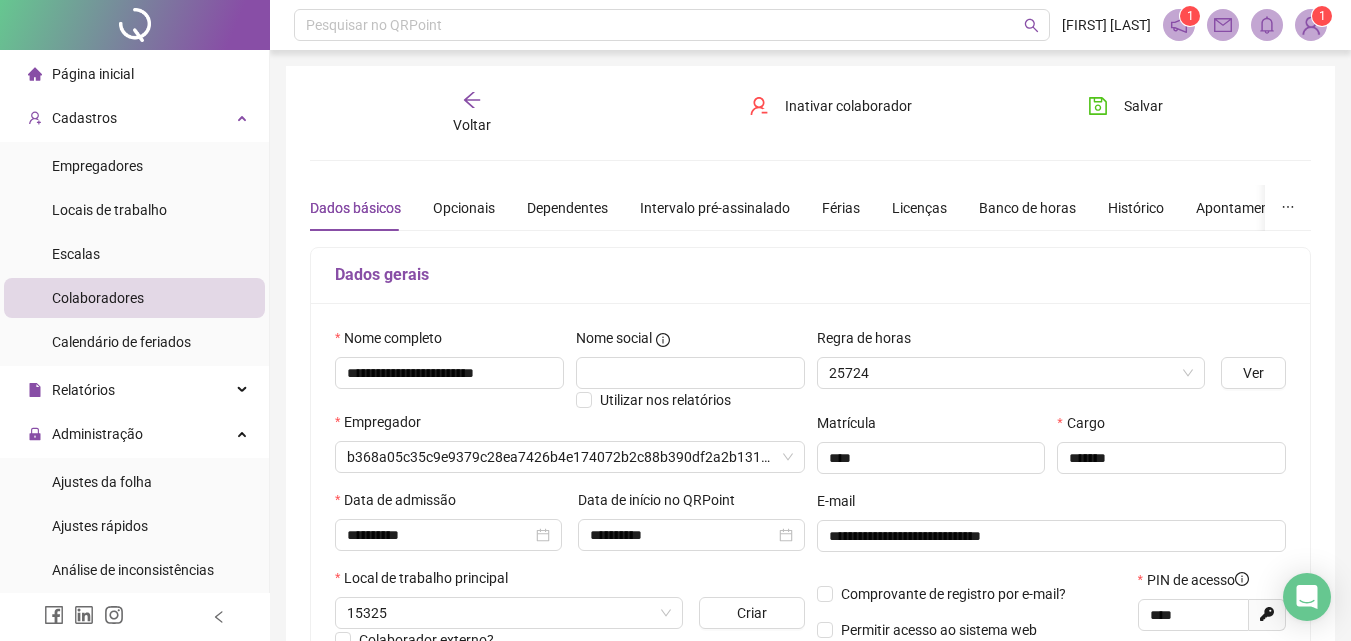 type on "**********" 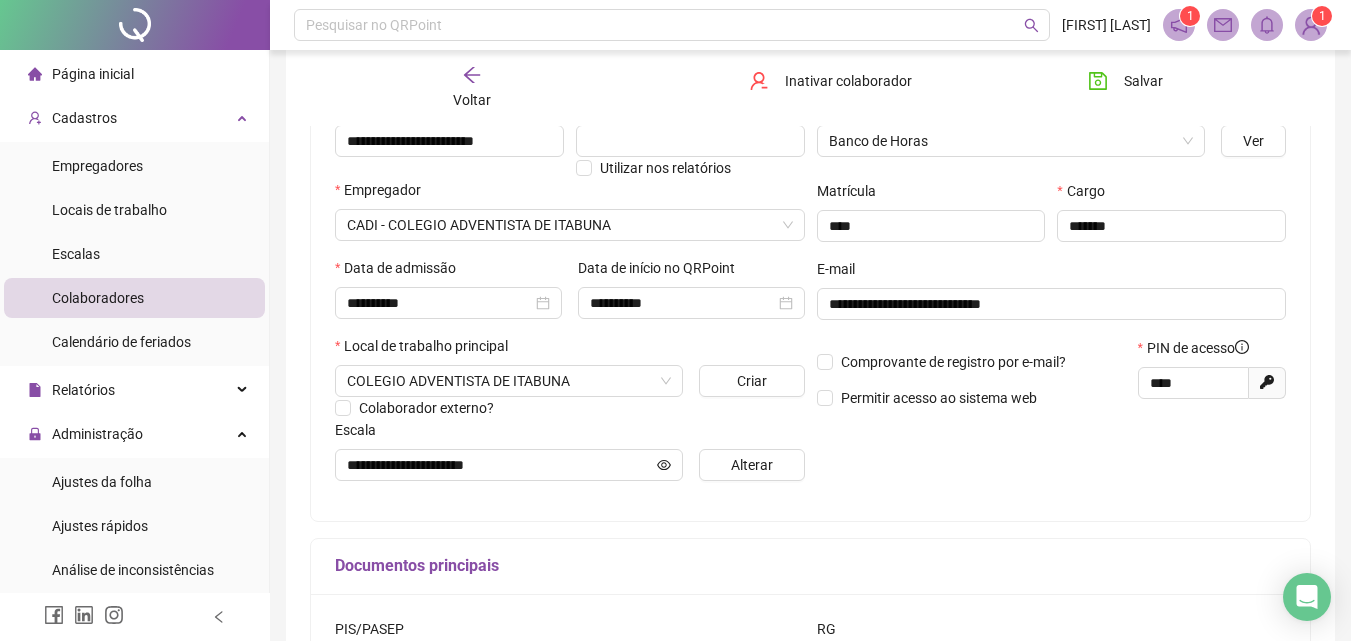 scroll, scrollTop: 300, scrollLeft: 0, axis: vertical 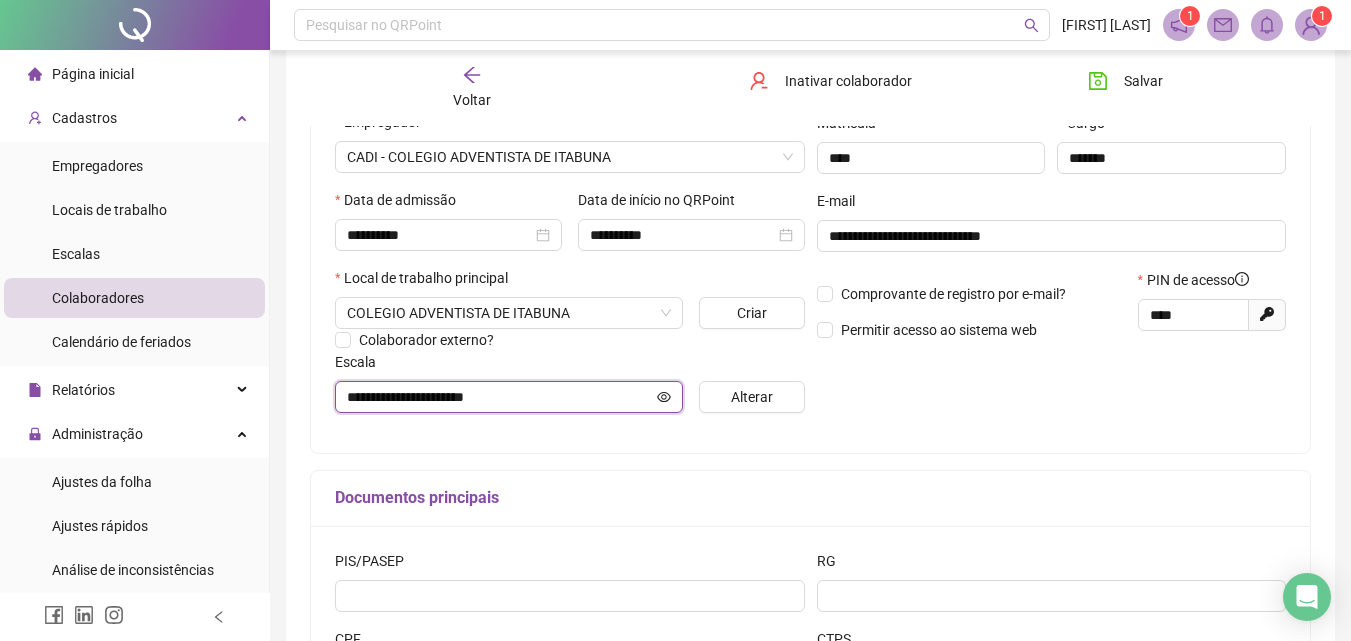 click 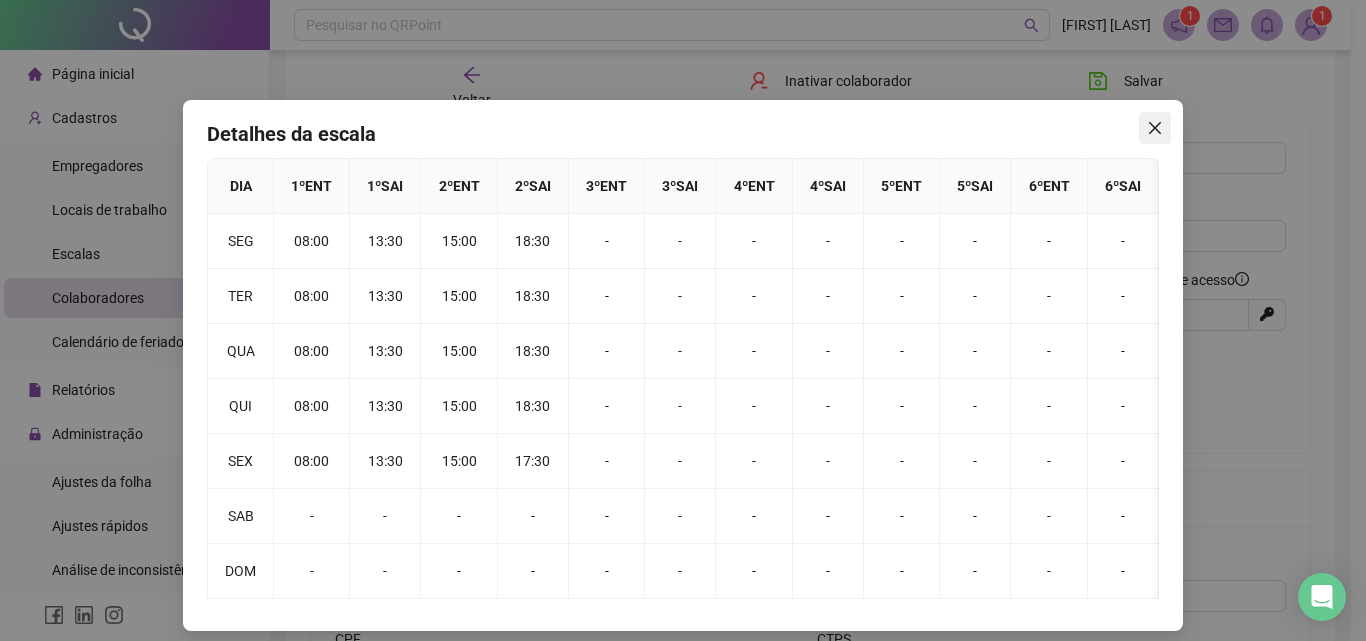 click 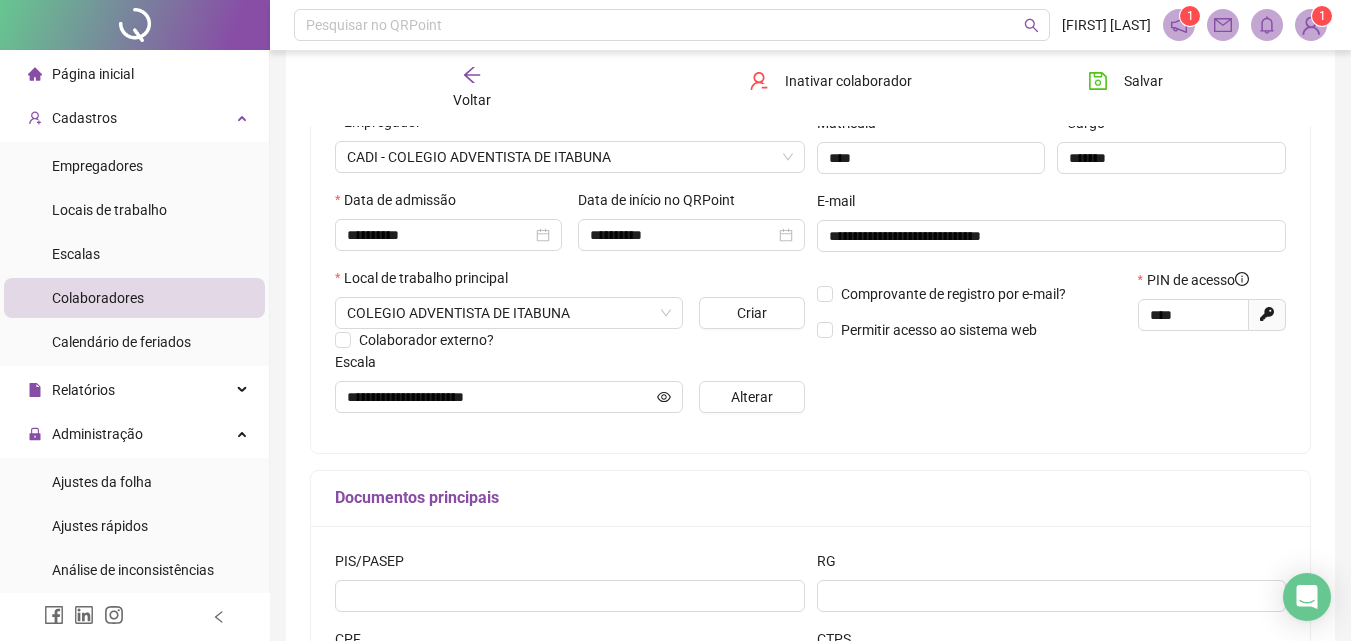 click on "Voltar" at bounding box center (472, 88) 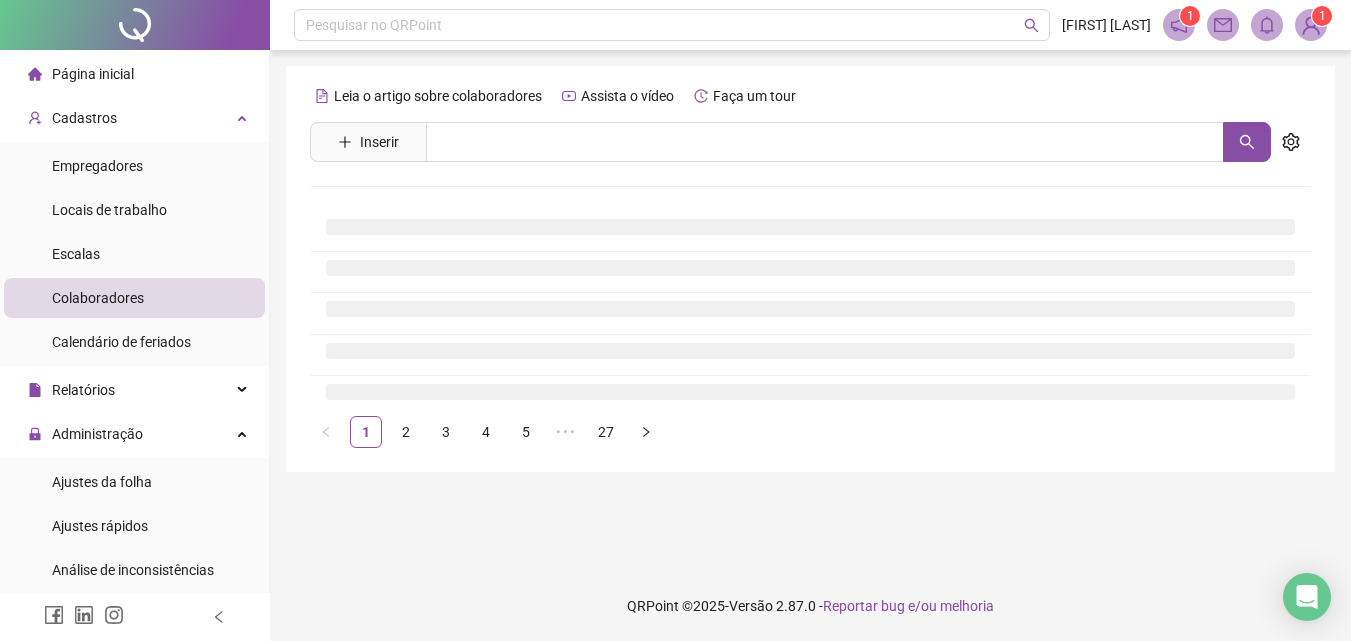 scroll, scrollTop: 0, scrollLeft: 0, axis: both 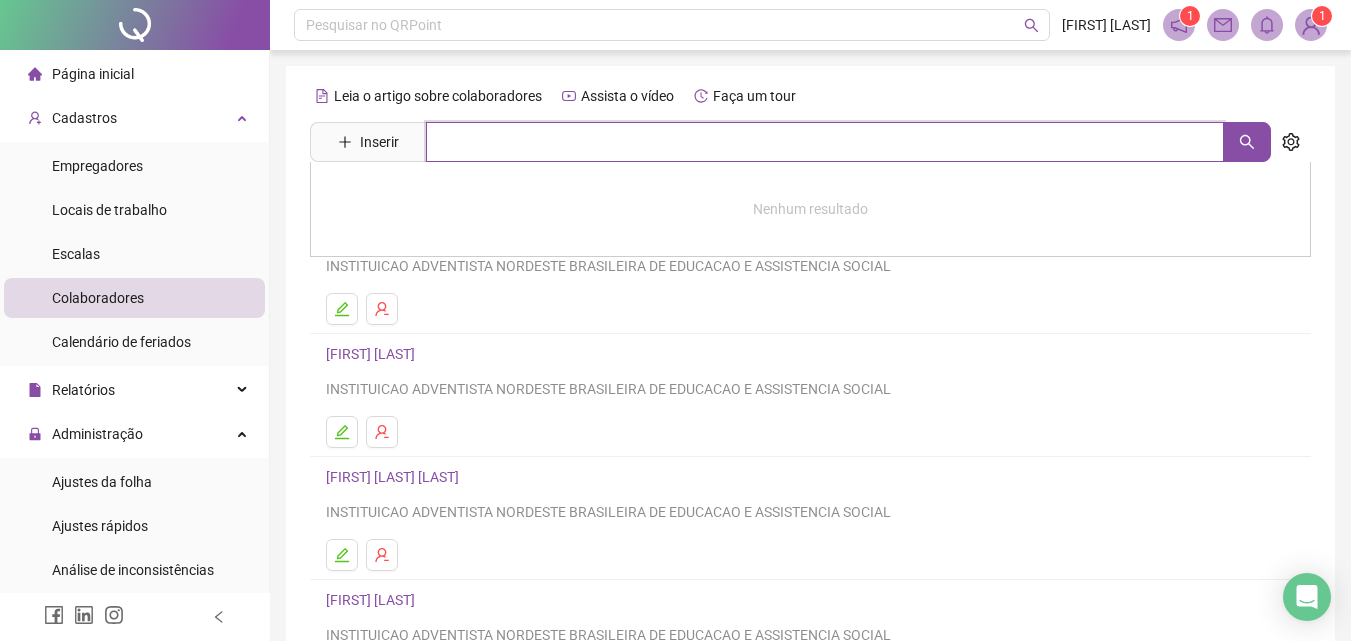 click at bounding box center [825, 142] 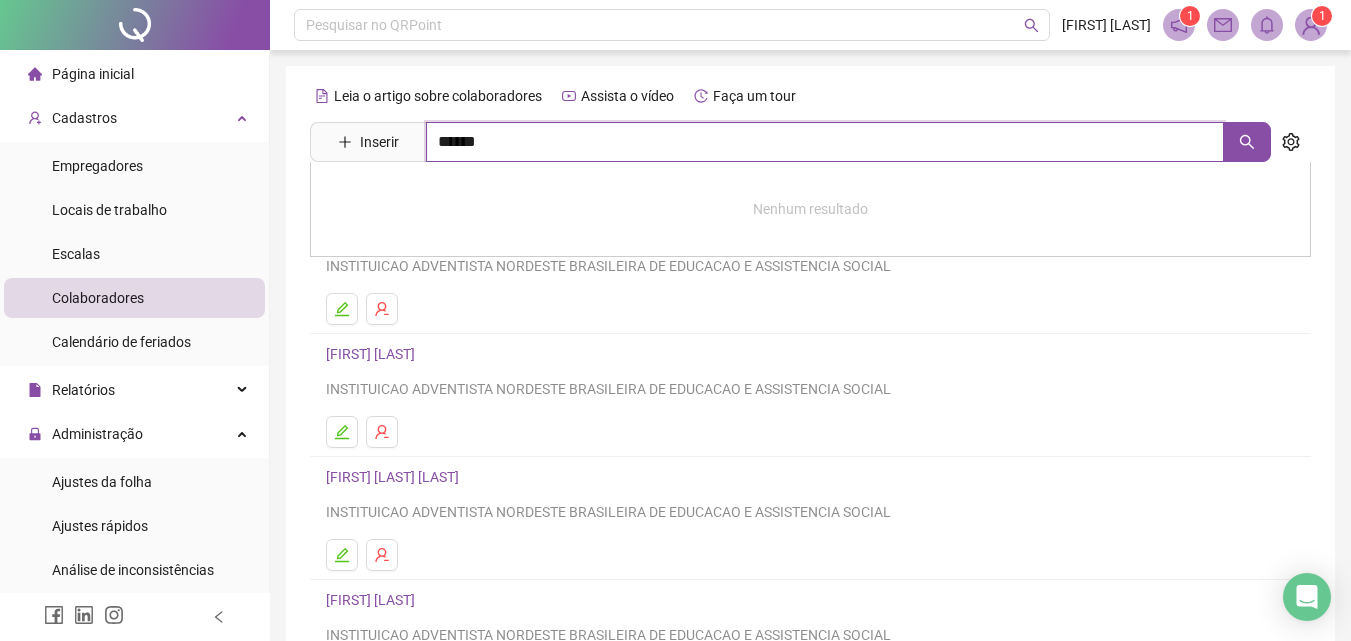 type on "******" 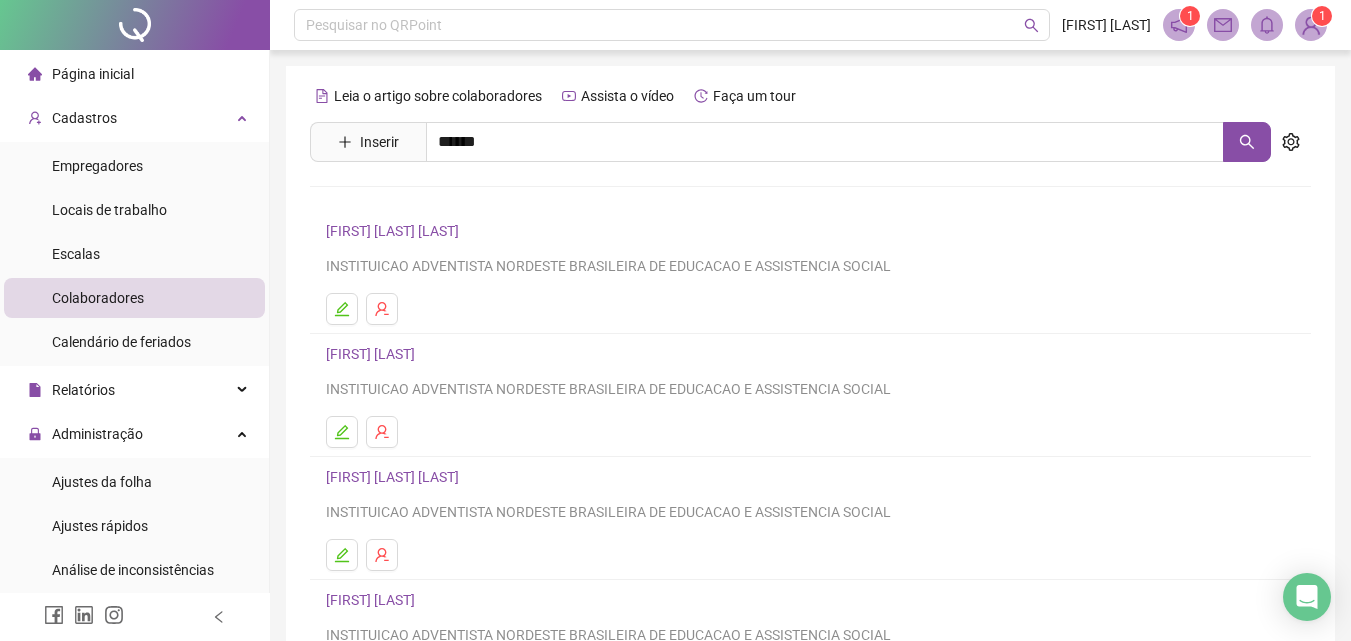 click on "[FIRST] [LAST]" at bounding box center (391, 289) 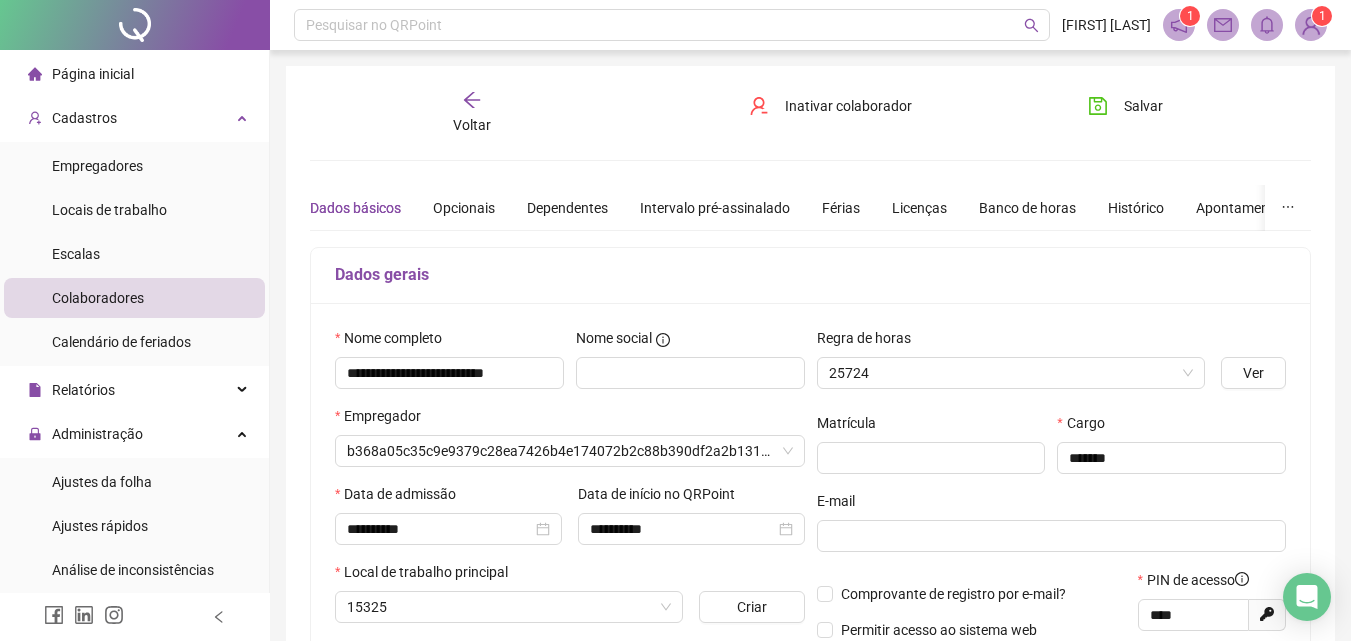 type on "**********" 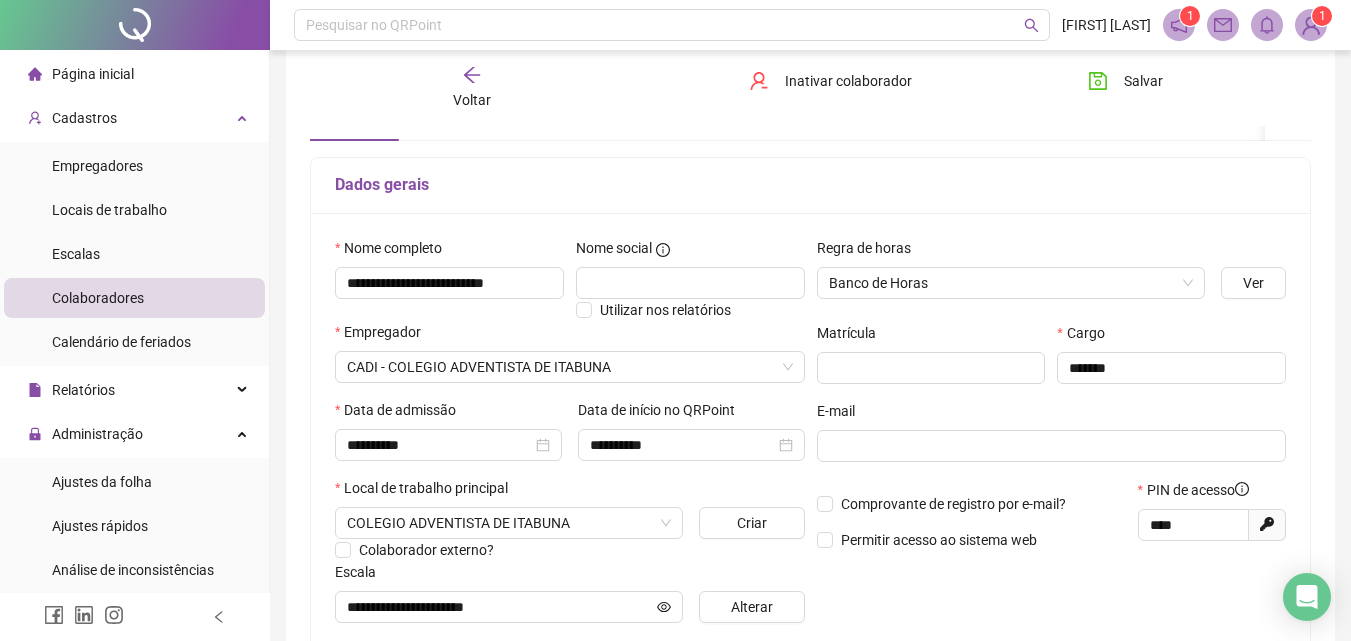 scroll, scrollTop: 200, scrollLeft: 0, axis: vertical 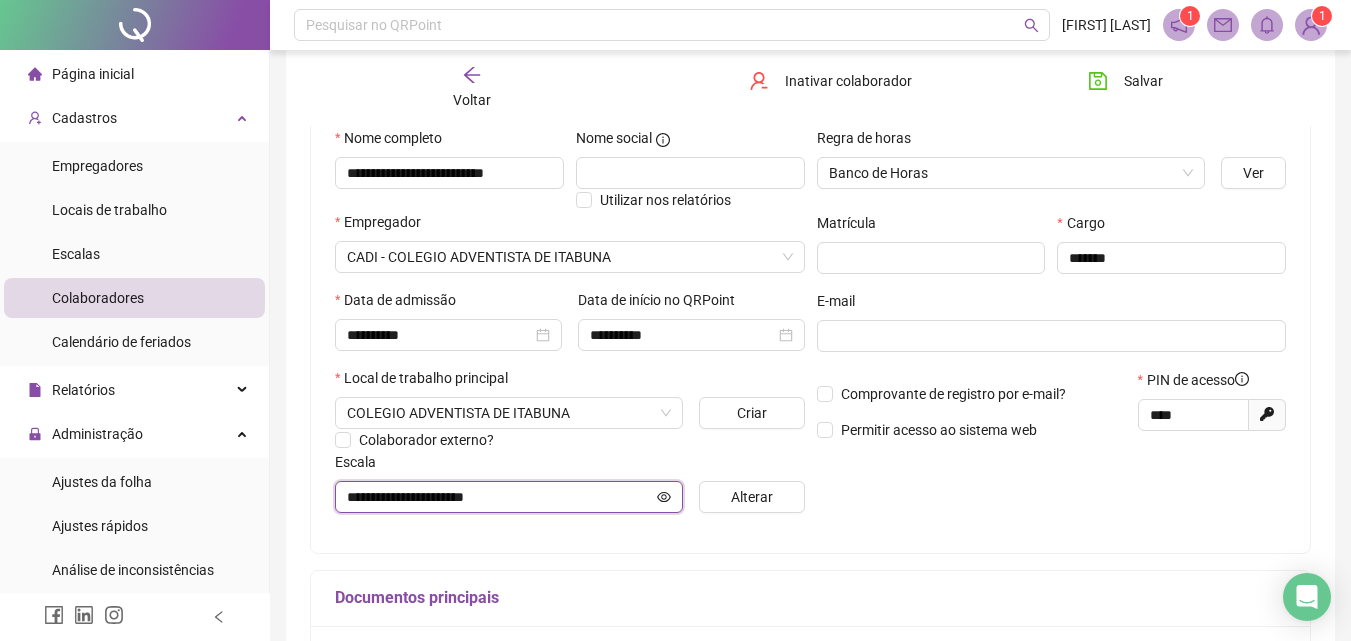 click 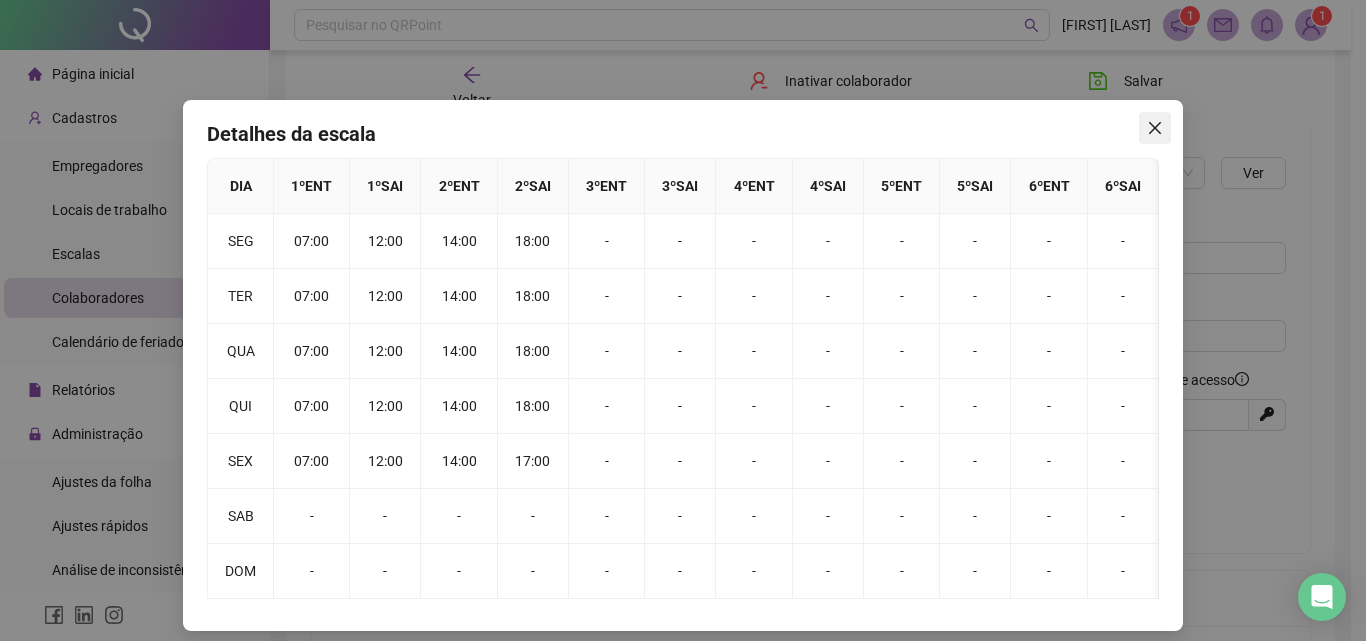 click 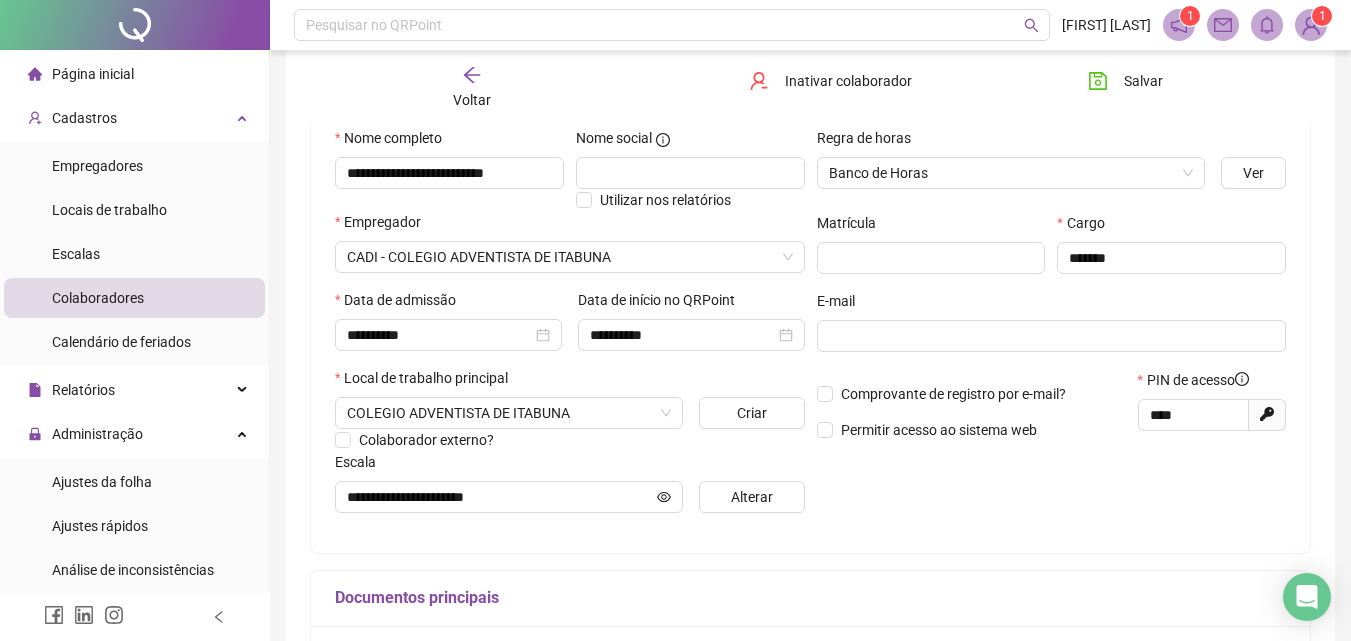 click 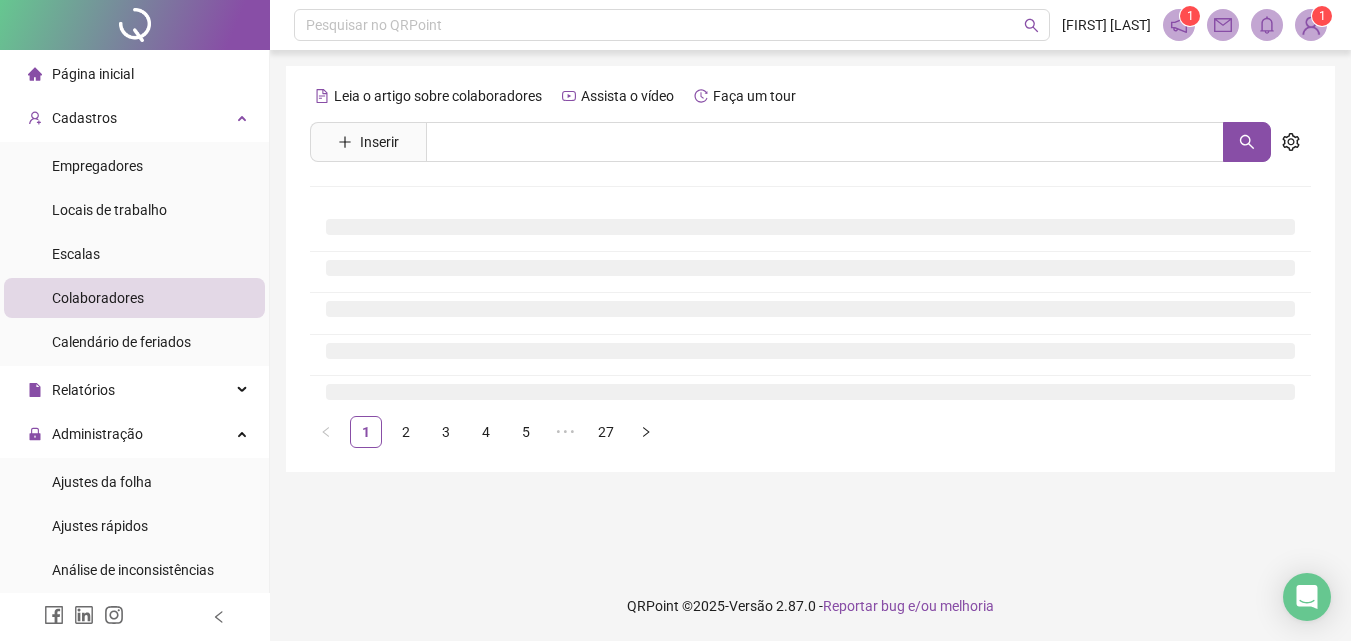 scroll, scrollTop: 0, scrollLeft: 0, axis: both 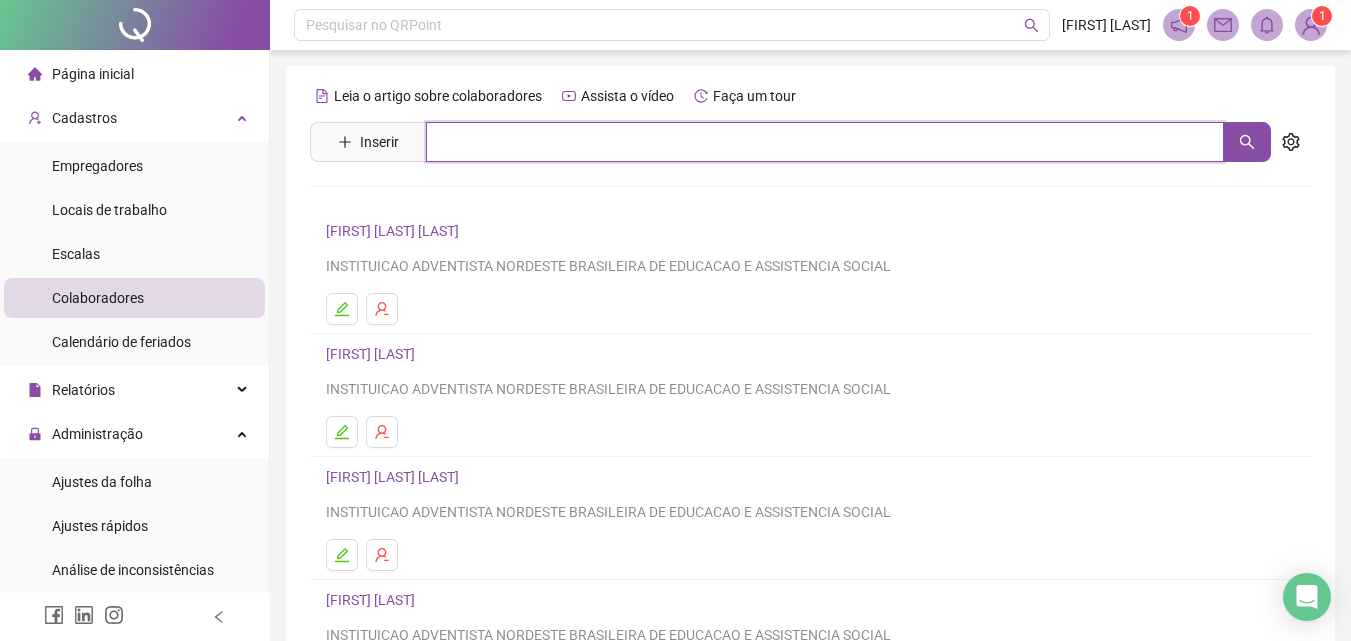 click at bounding box center (825, 142) 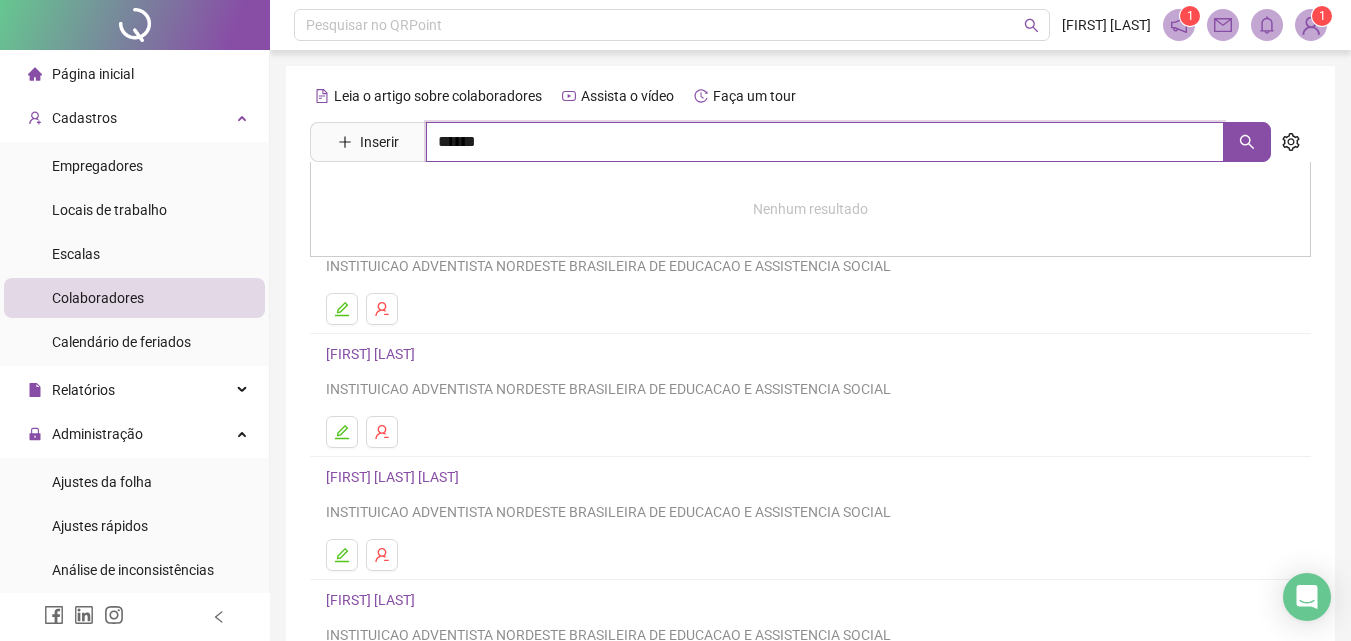 type on "******" 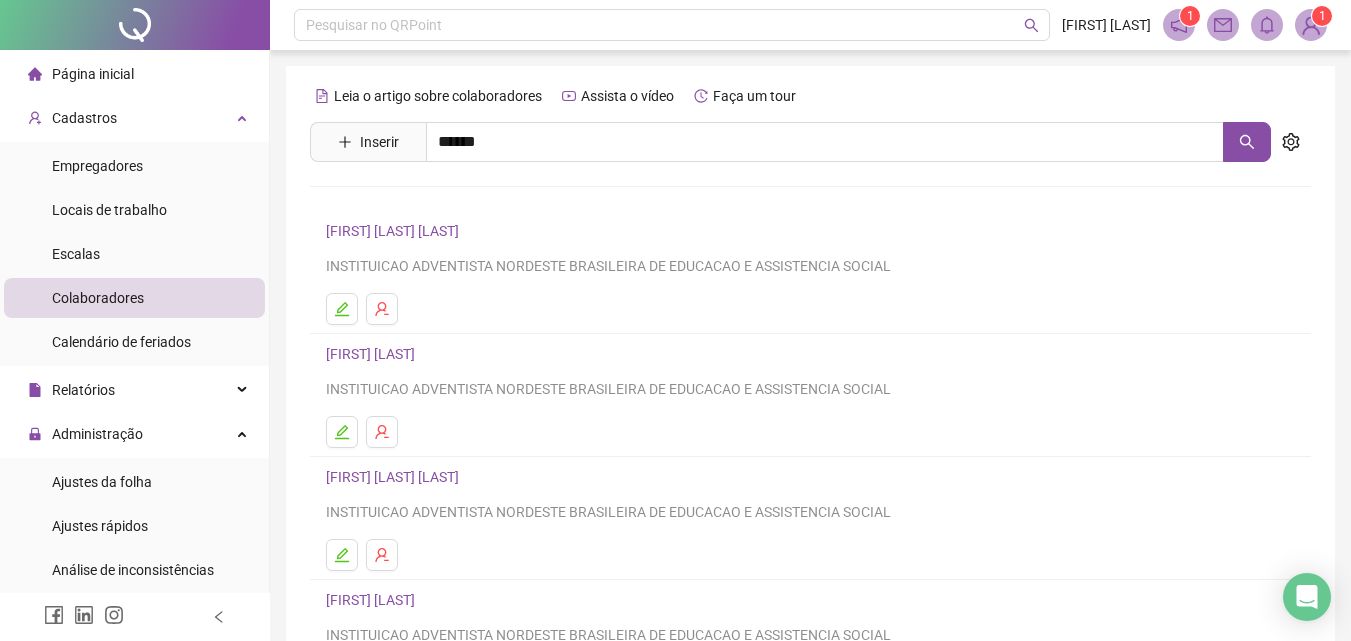 click on "[FIRST] [LAST]" at bounding box center (391, 201) 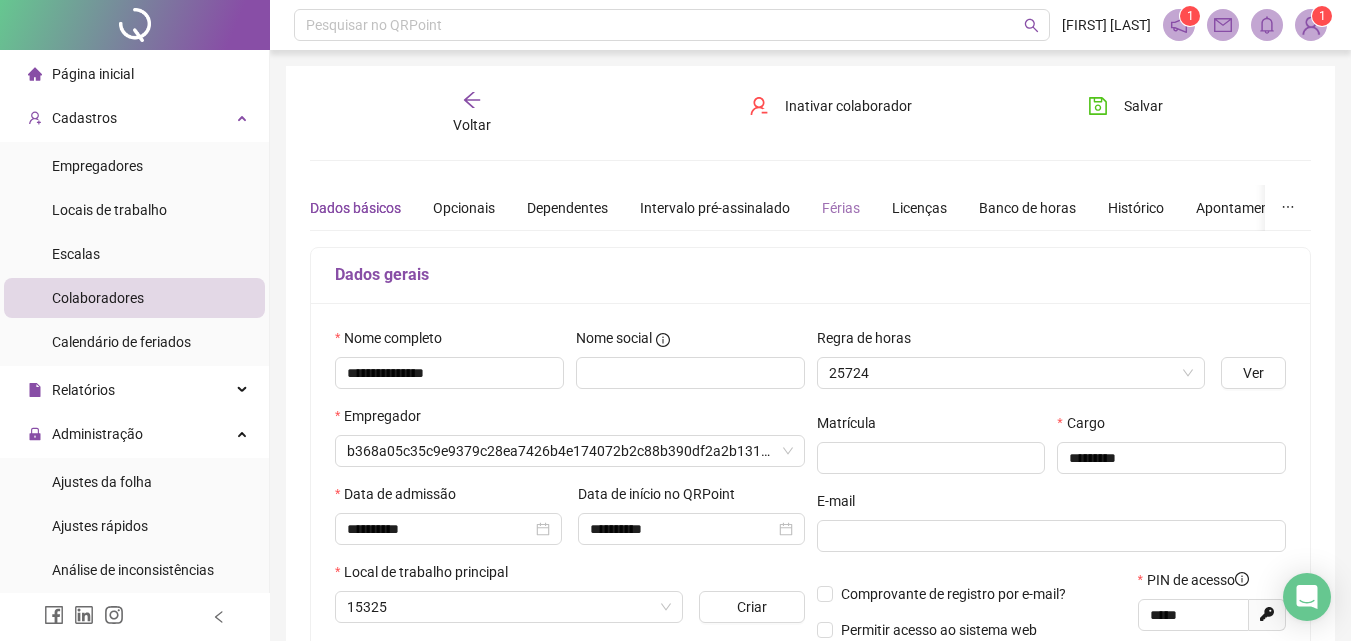 type on "**********" 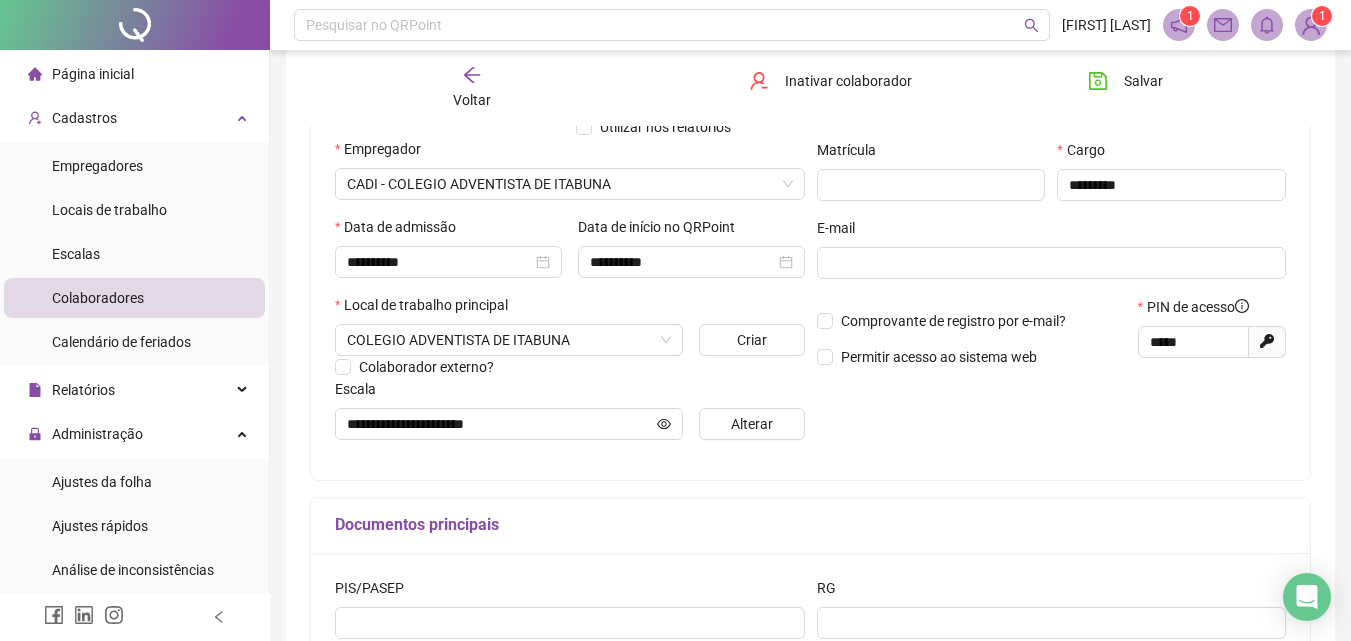 scroll, scrollTop: 300, scrollLeft: 0, axis: vertical 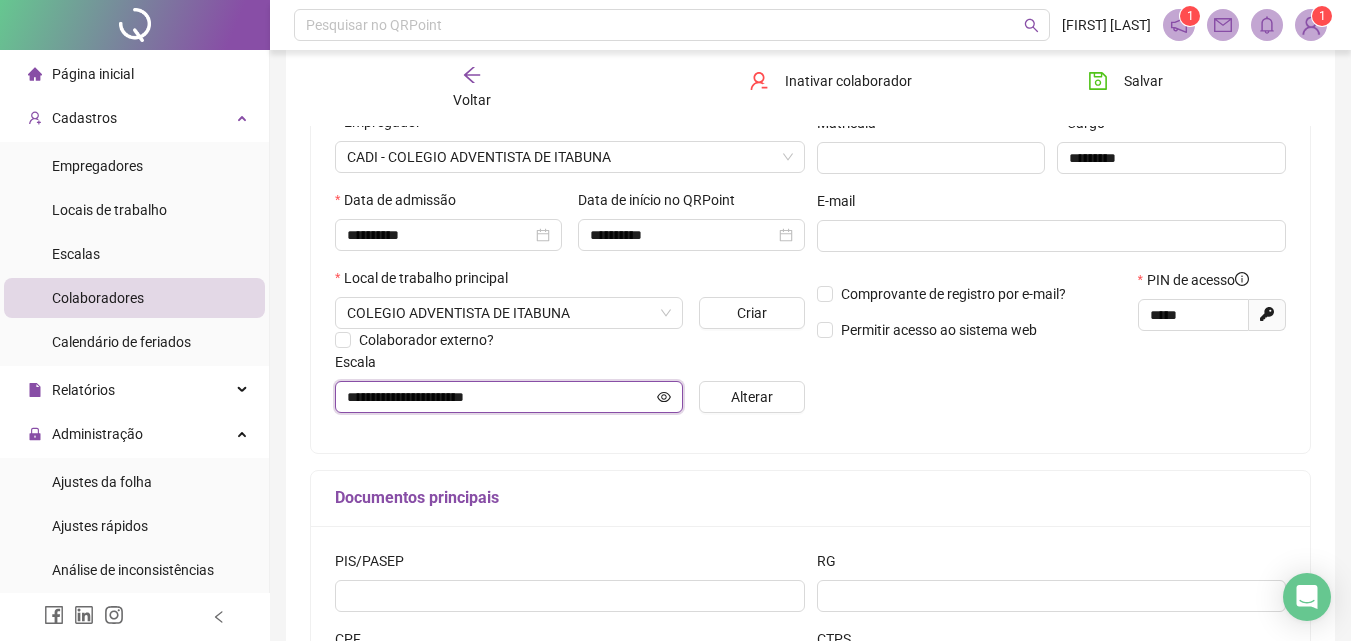 click 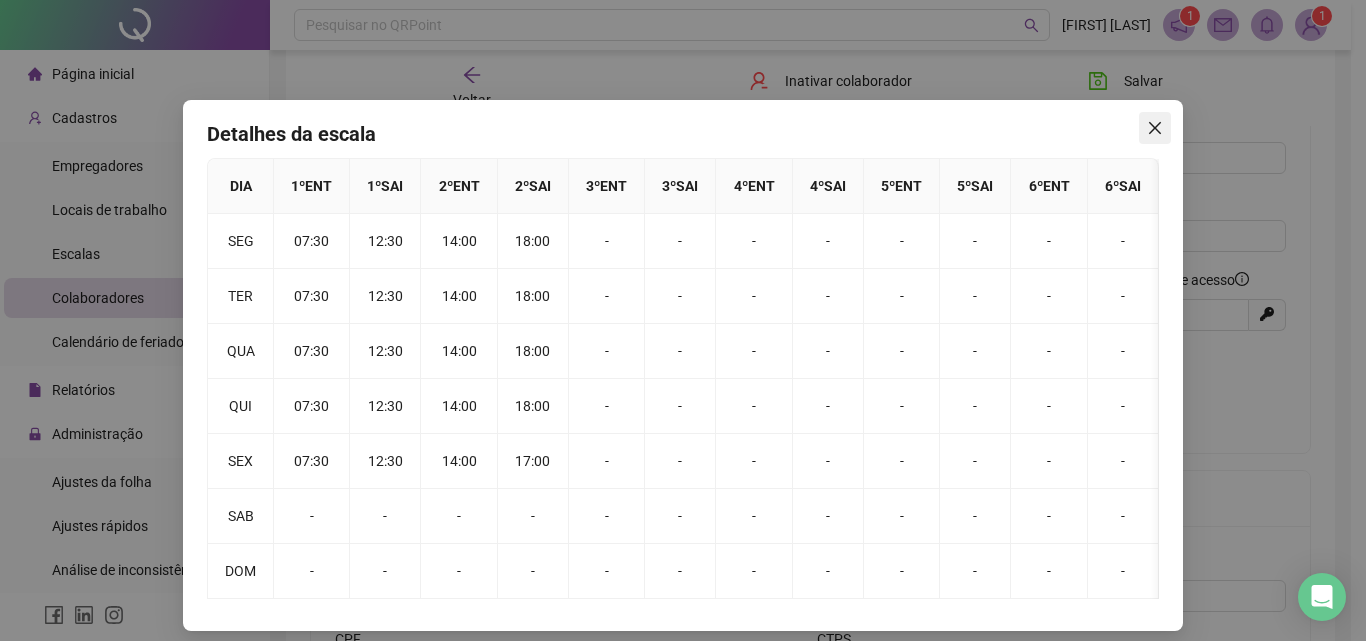 click 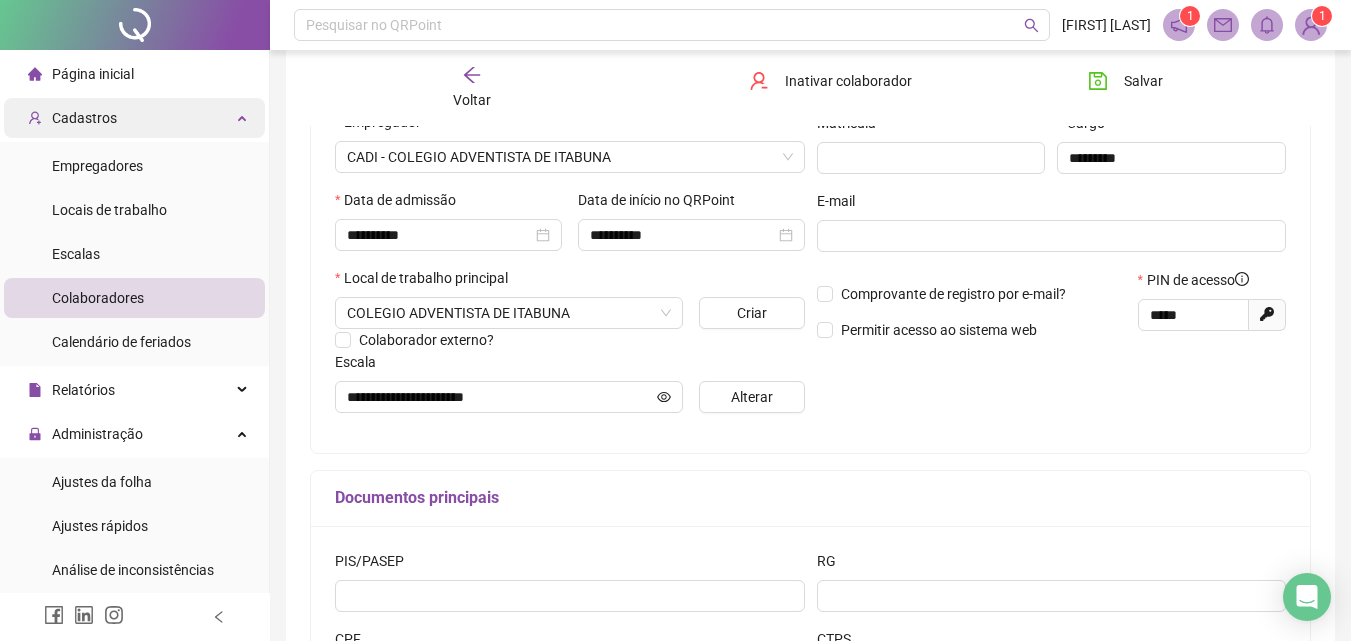 click on "Cadastros" at bounding box center (134, 118) 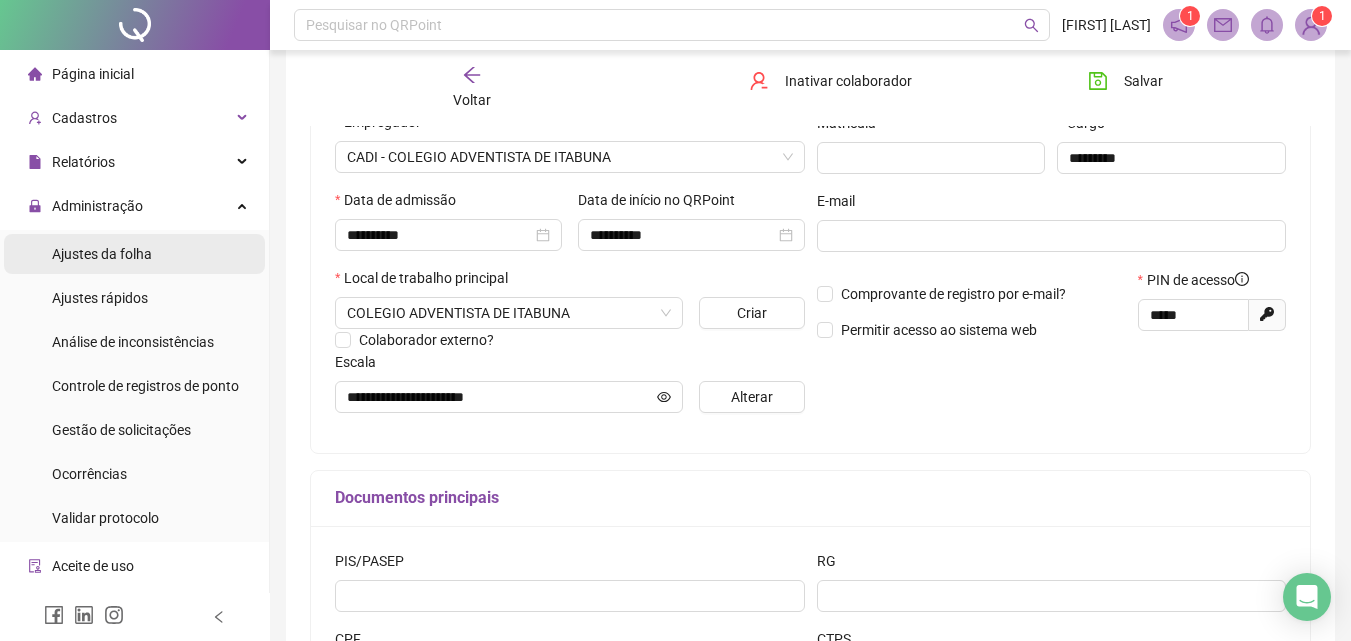 click on "Ajustes da folha" at bounding box center [102, 254] 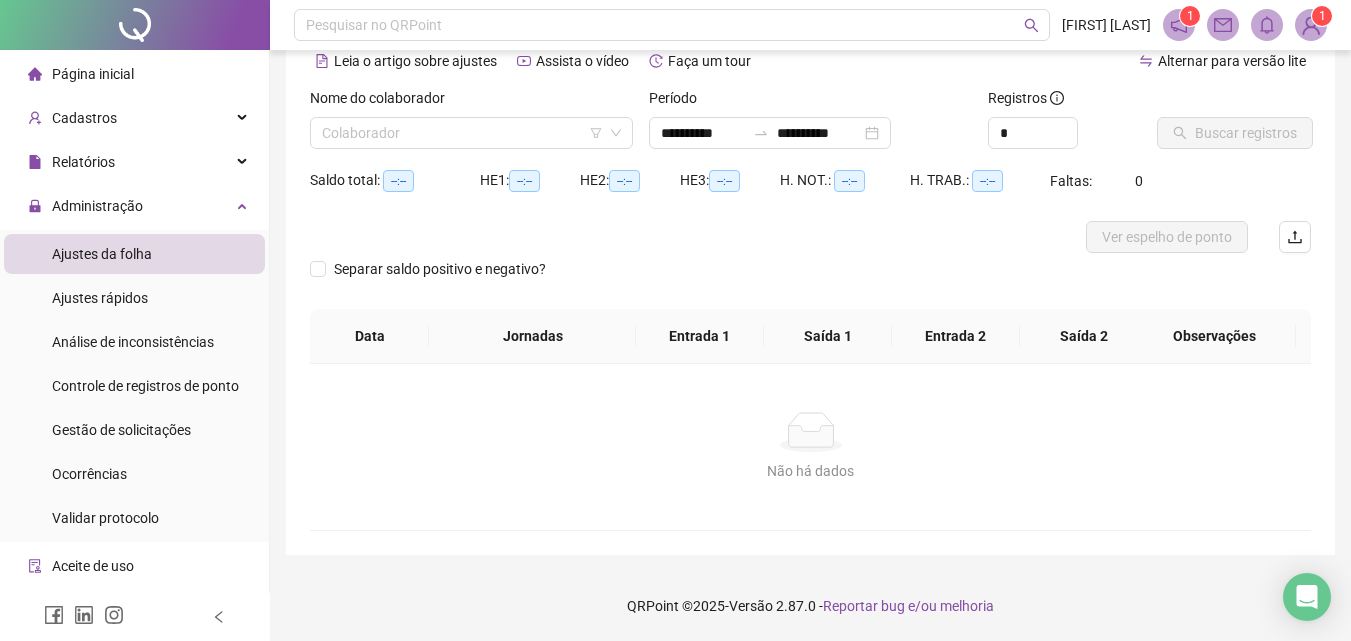 scroll, scrollTop: 97, scrollLeft: 0, axis: vertical 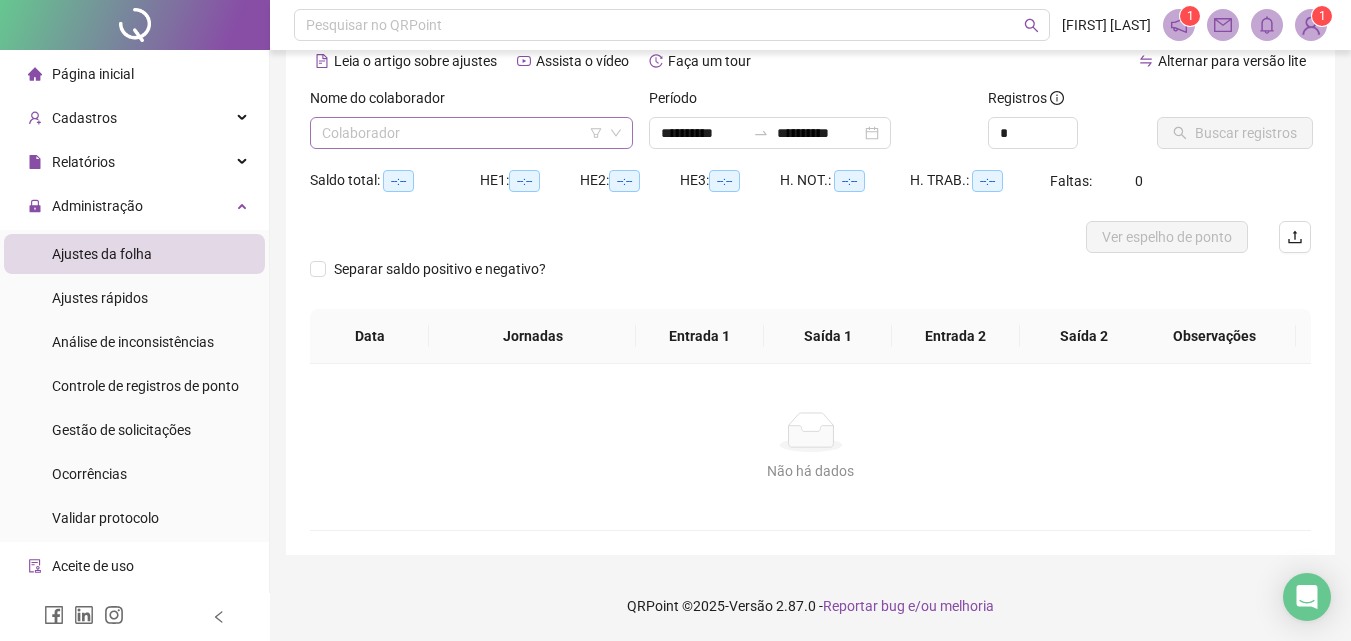 click at bounding box center [465, 133] 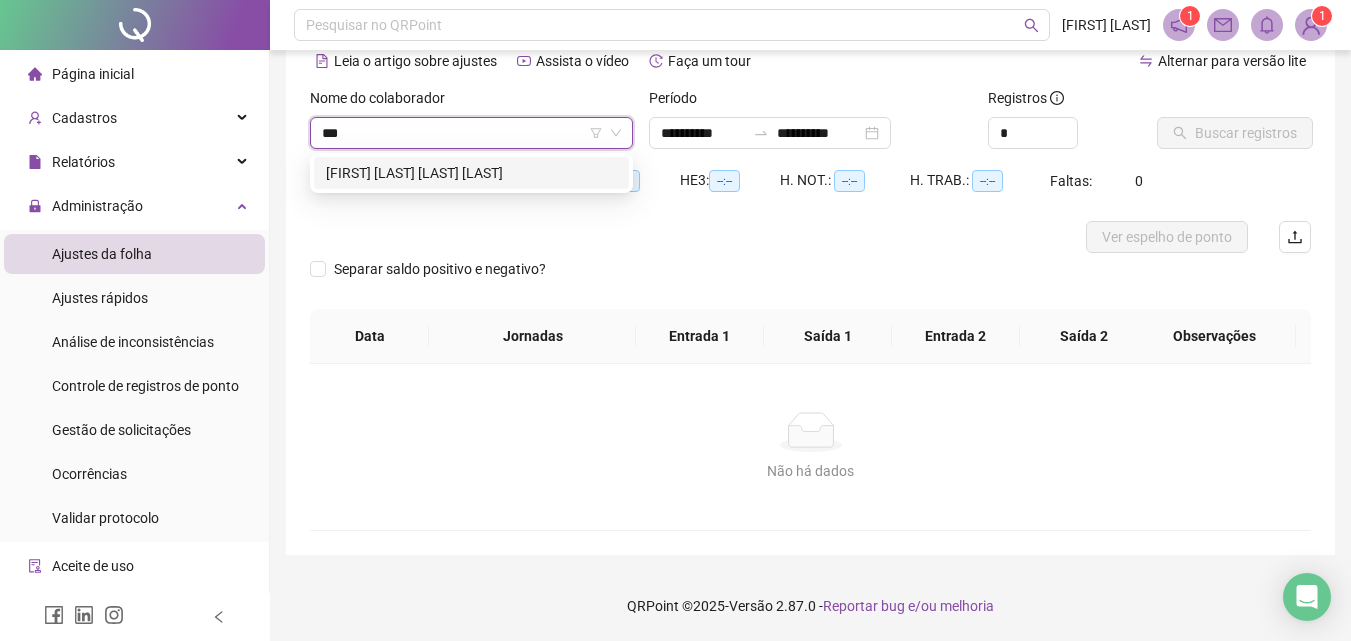 type on "****" 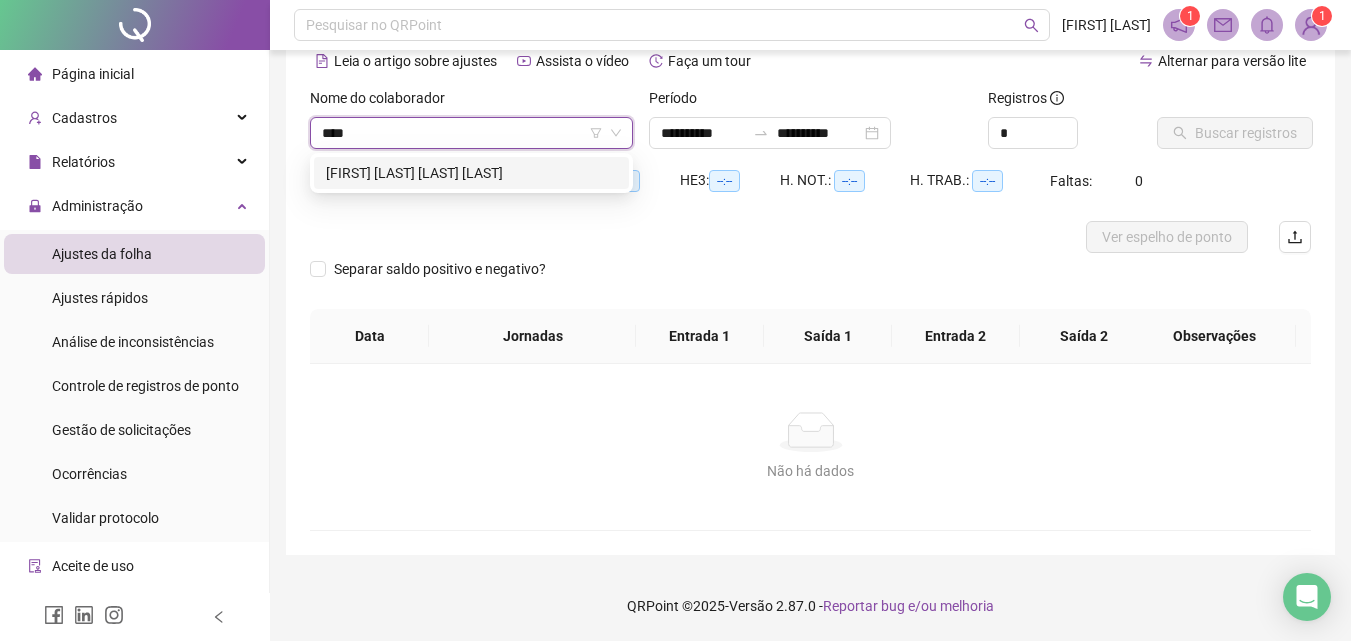 click on "[FIRST] [LAST] [LAST] [LAST]" at bounding box center (471, 173) 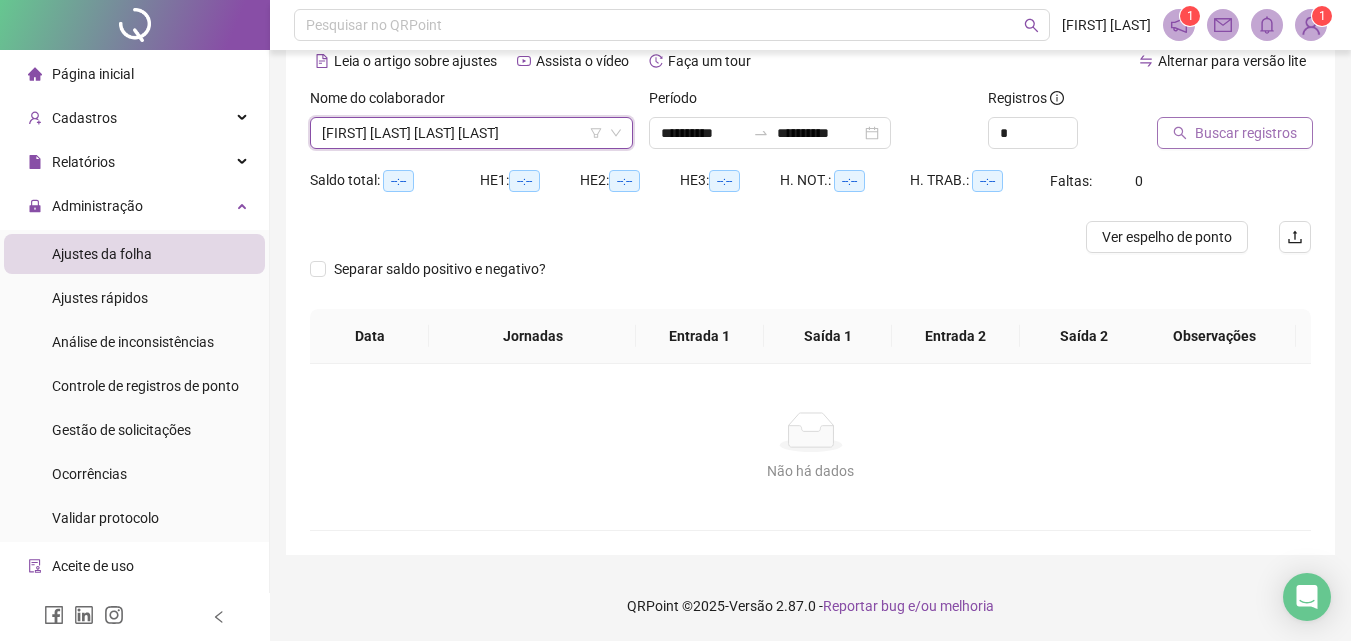 click on "Buscar registros" at bounding box center (1246, 133) 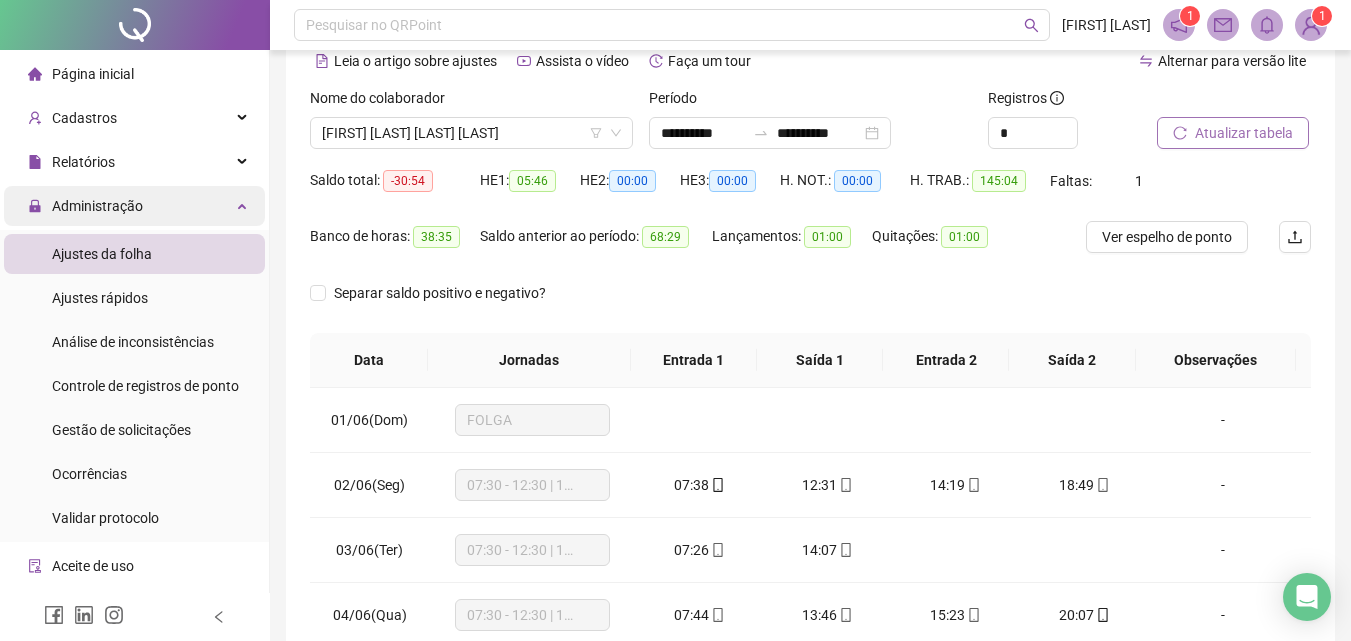 click on "Administração" at bounding box center [134, 206] 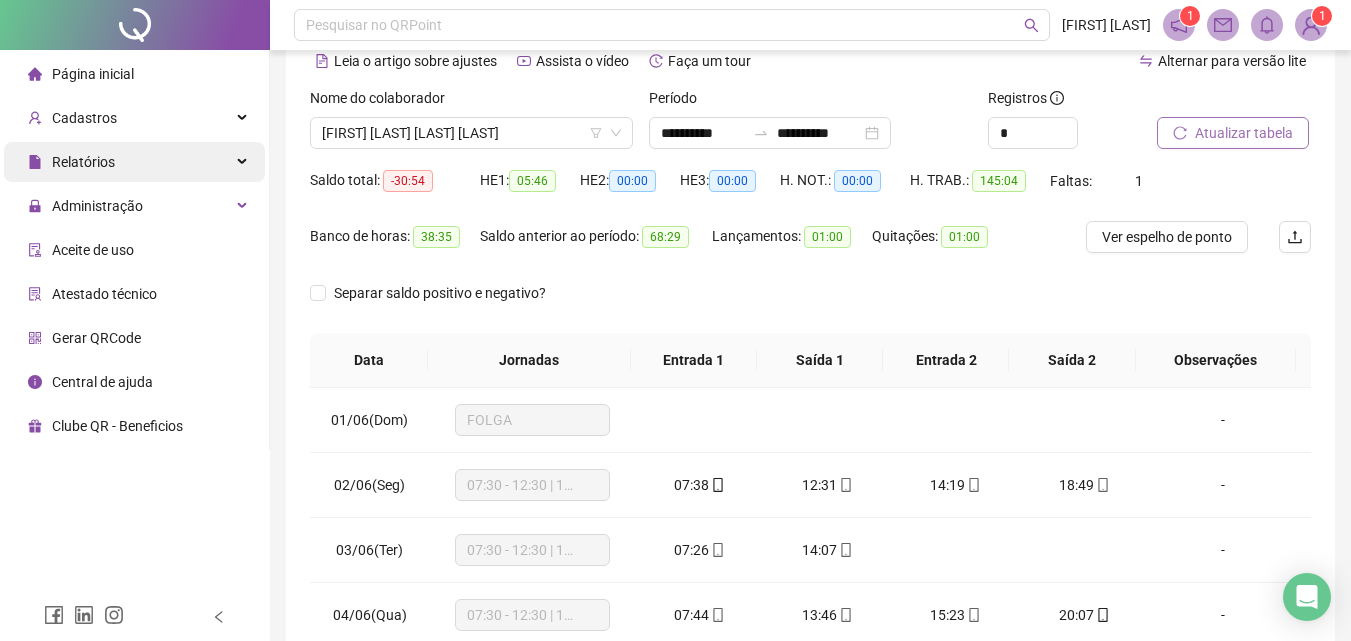 click on "Relatórios" at bounding box center (134, 162) 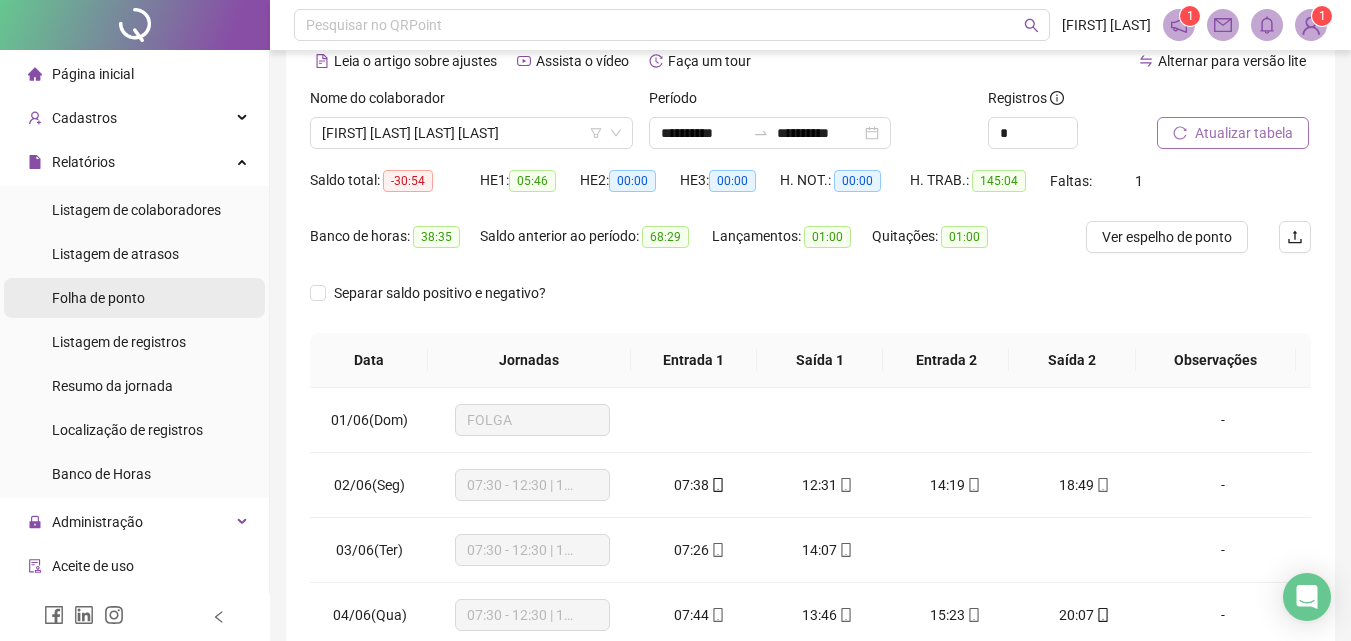 click on "Folha de ponto" at bounding box center [98, 298] 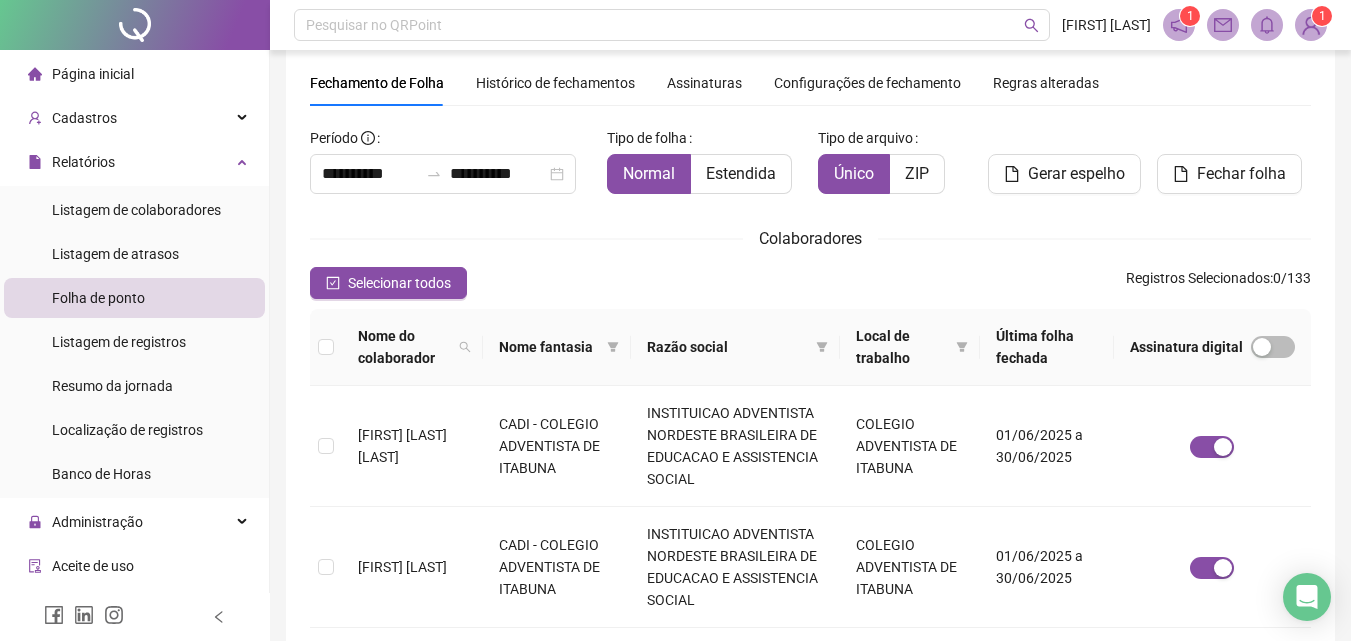scroll, scrollTop: 89, scrollLeft: 0, axis: vertical 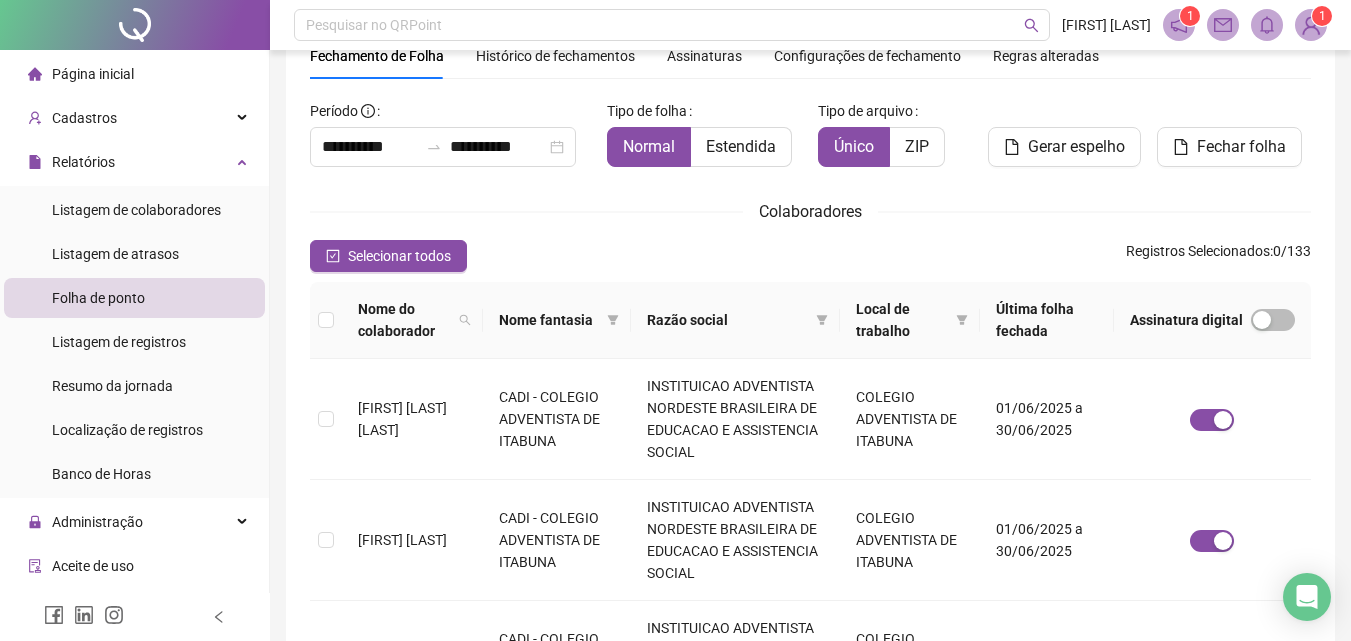 click on "Histórico de fechamentos" at bounding box center (555, 56) 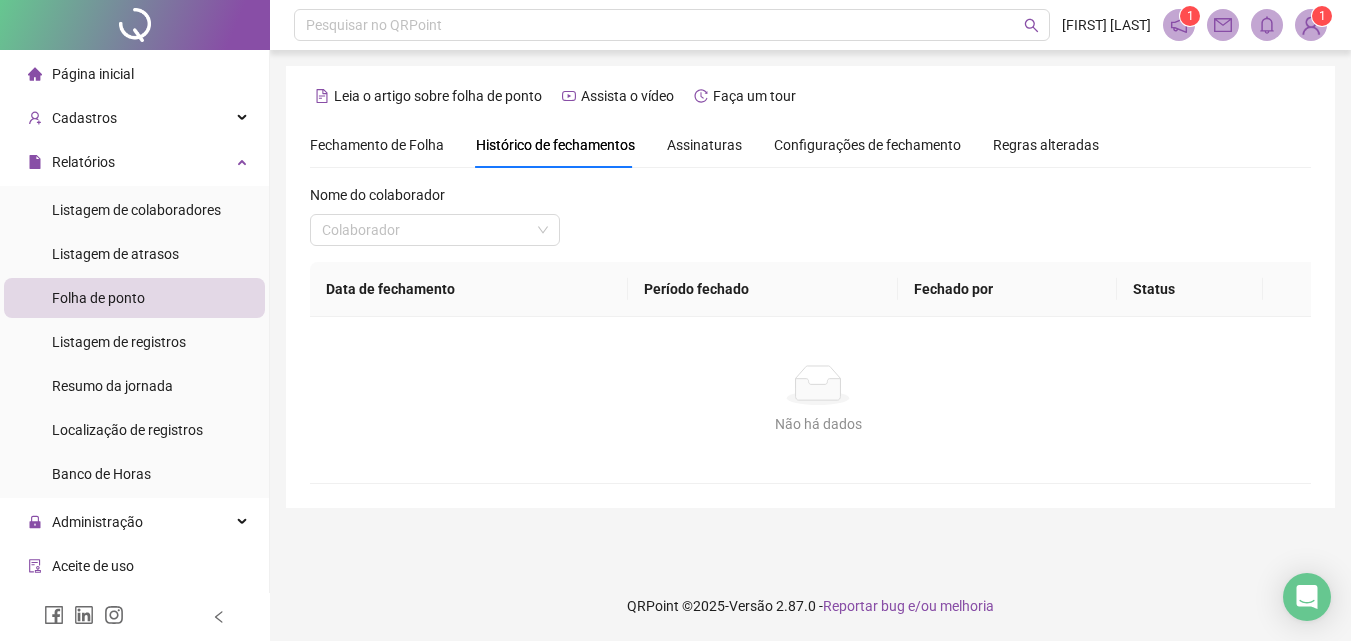 scroll, scrollTop: 0, scrollLeft: 0, axis: both 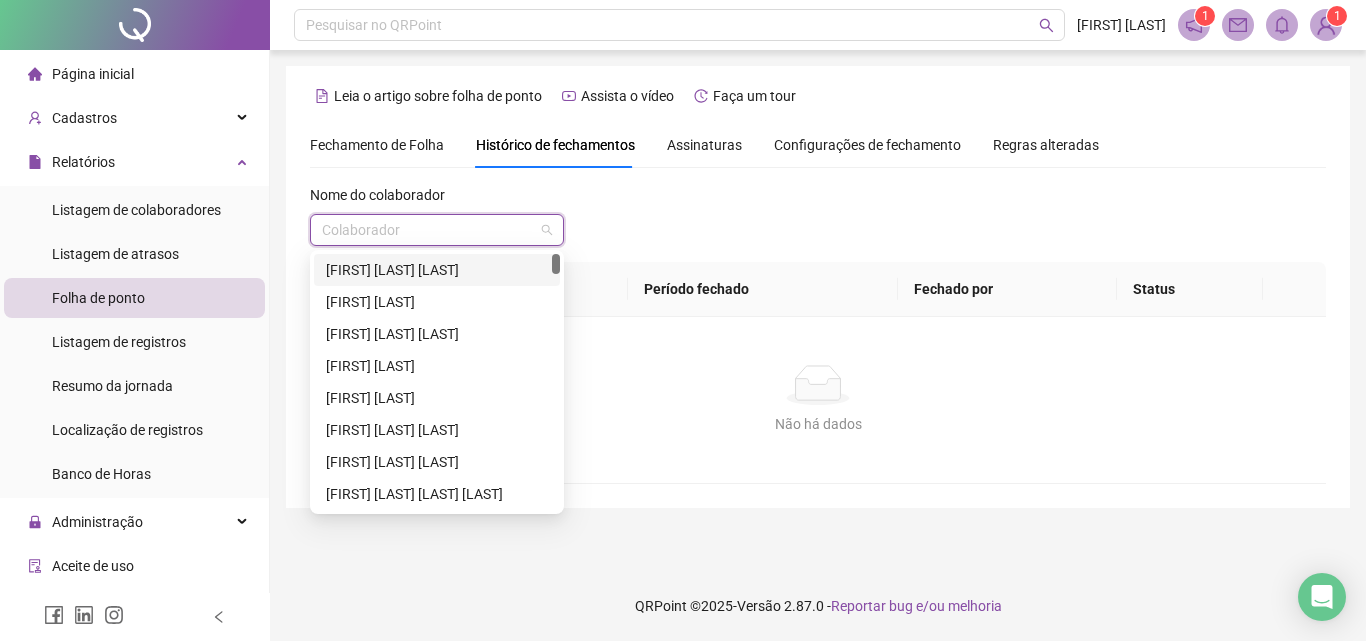 click at bounding box center (431, 230) 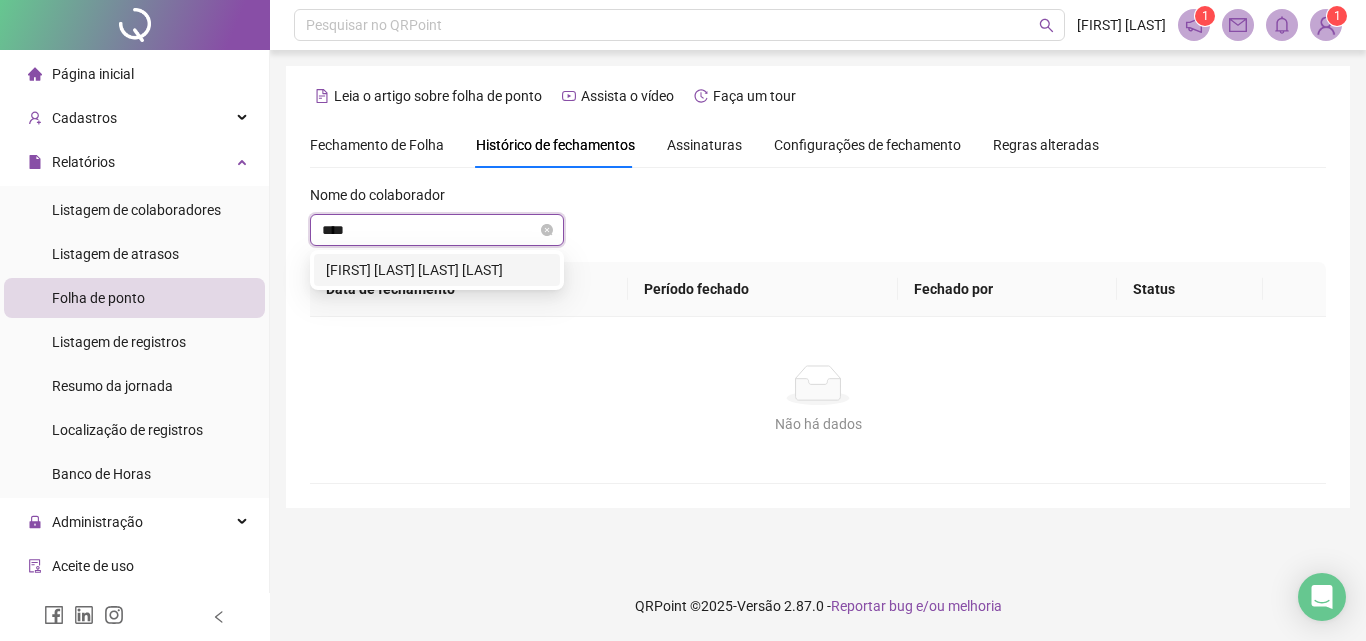 type on "*****" 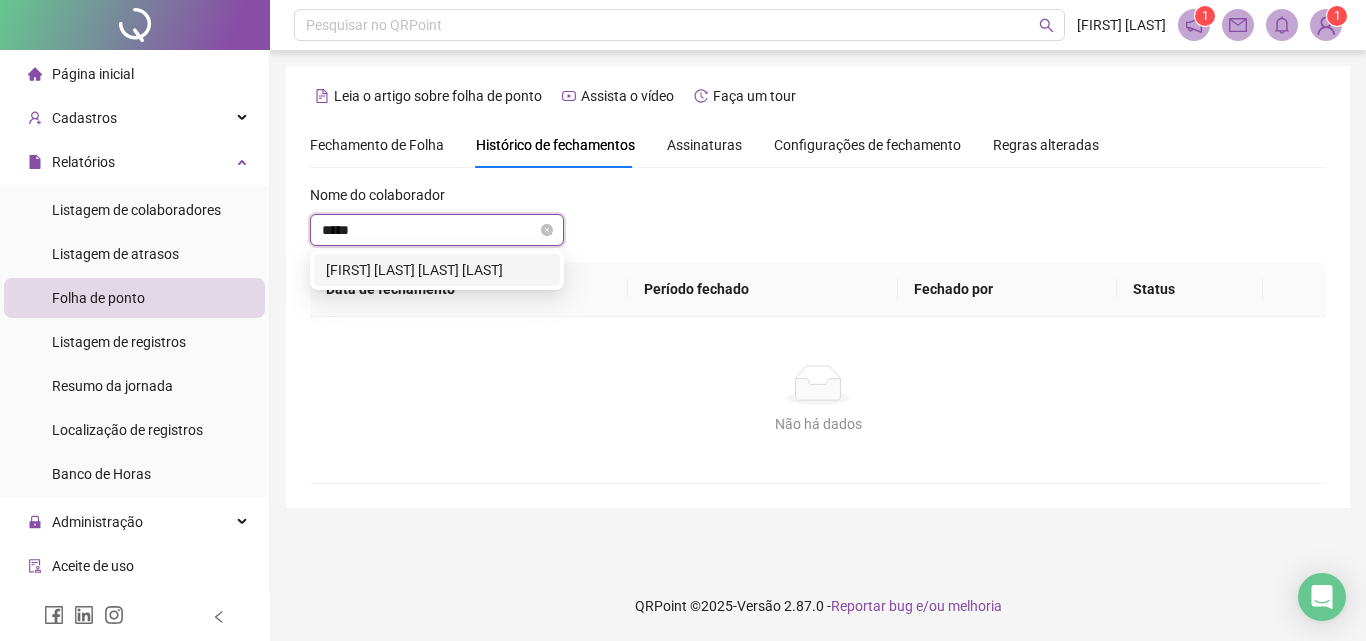 type 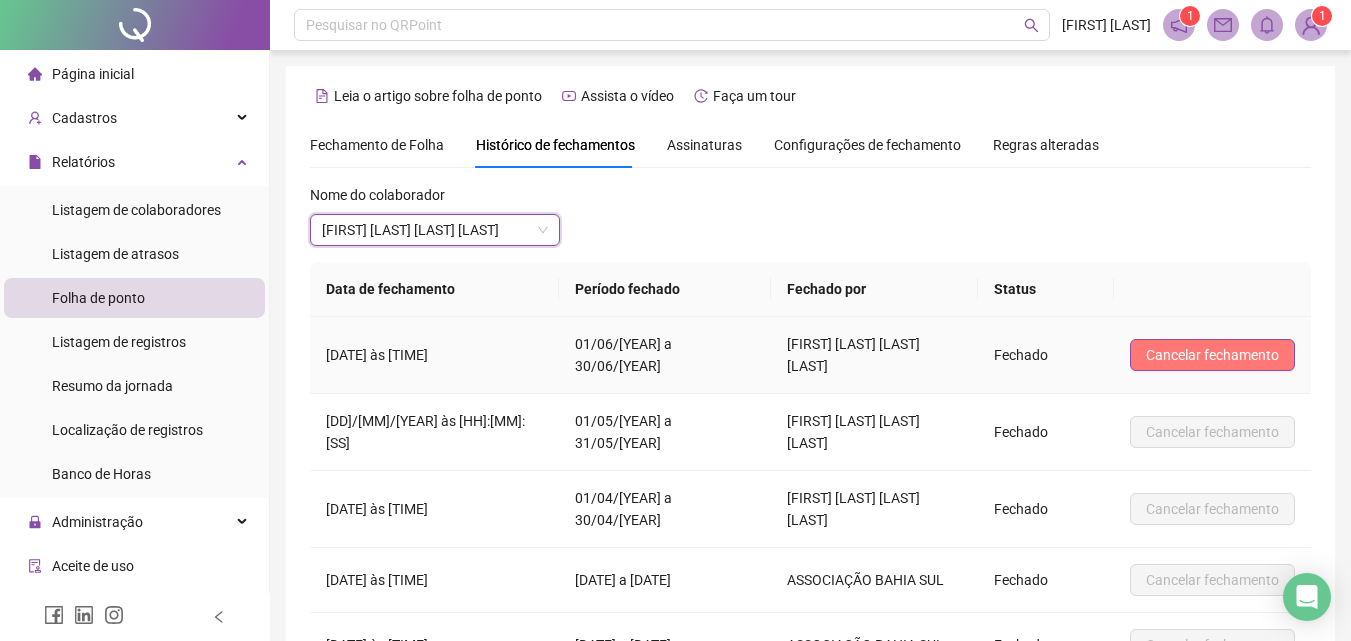 click on "Cancelar fechamento" at bounding box center [1212, 355] 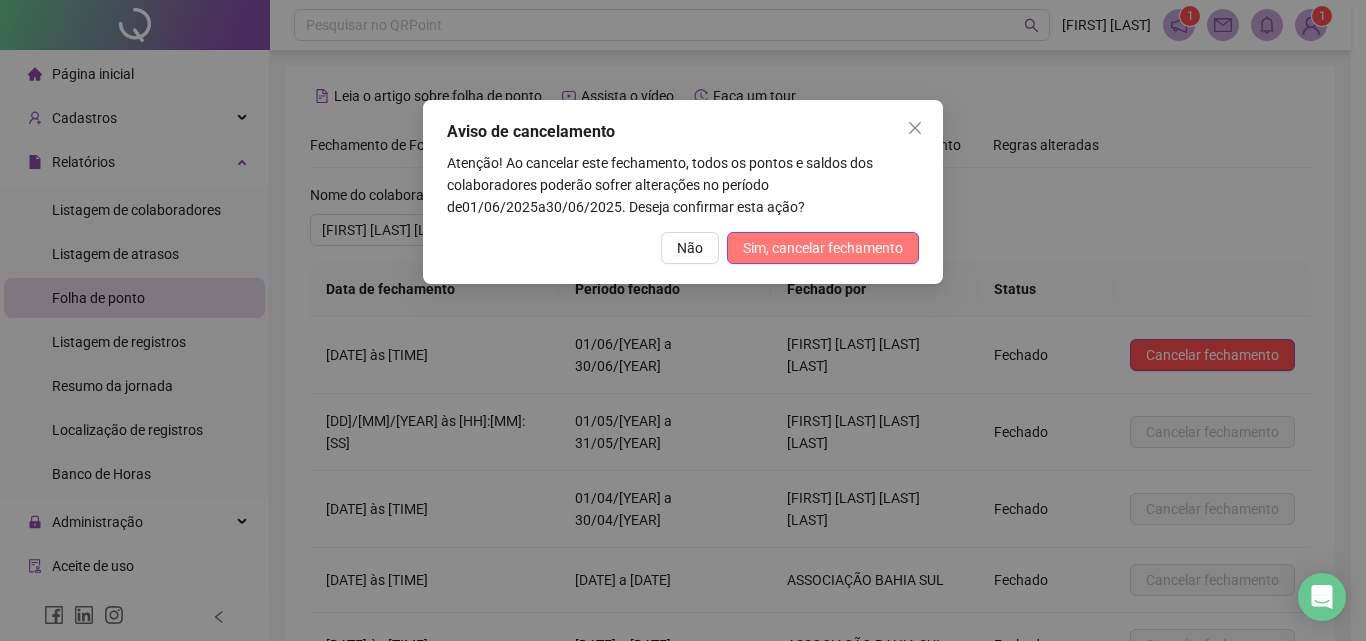 click on "Sim, cancelar fechamento" at bounding box center [823, 248] 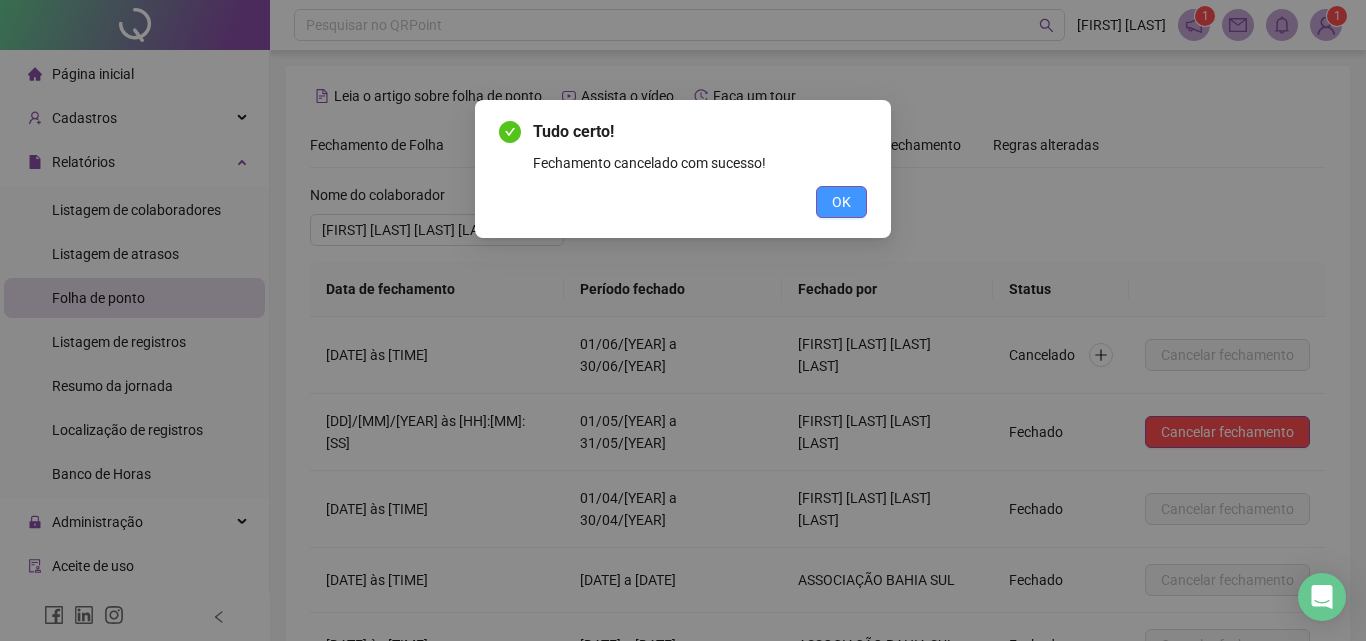 click on "OK" at bounding box center [841, 202] 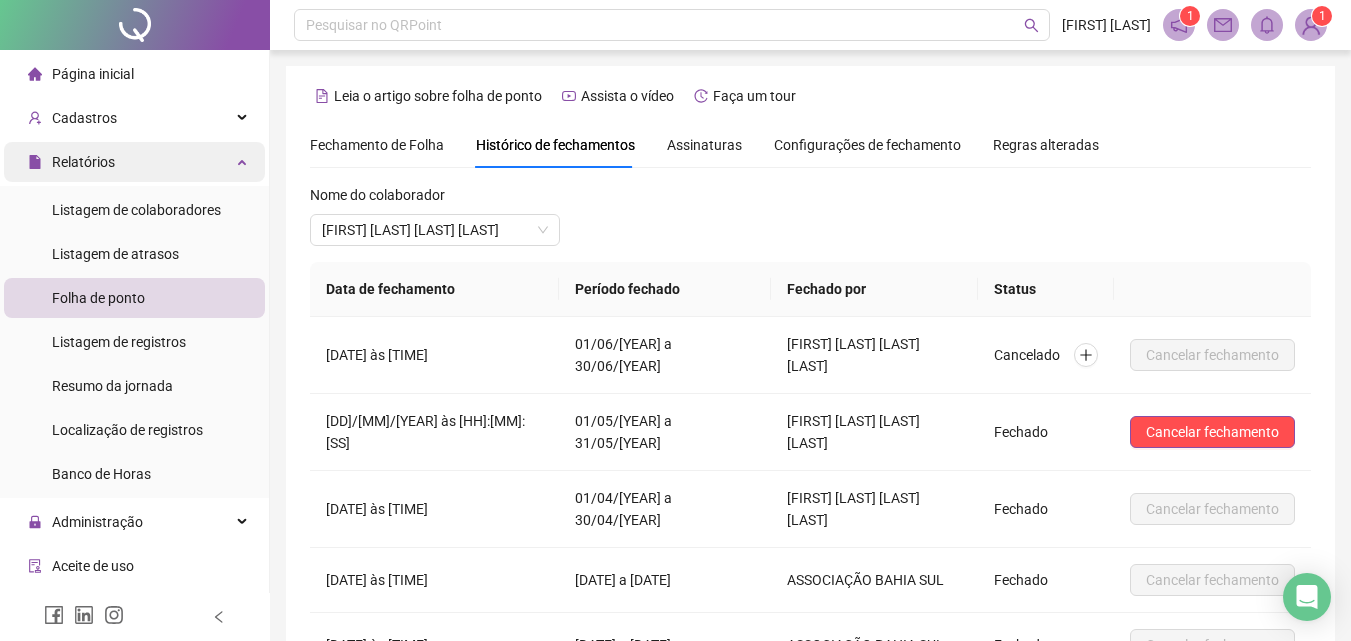 click on "Relatórios" at bounding box center [134, 162] 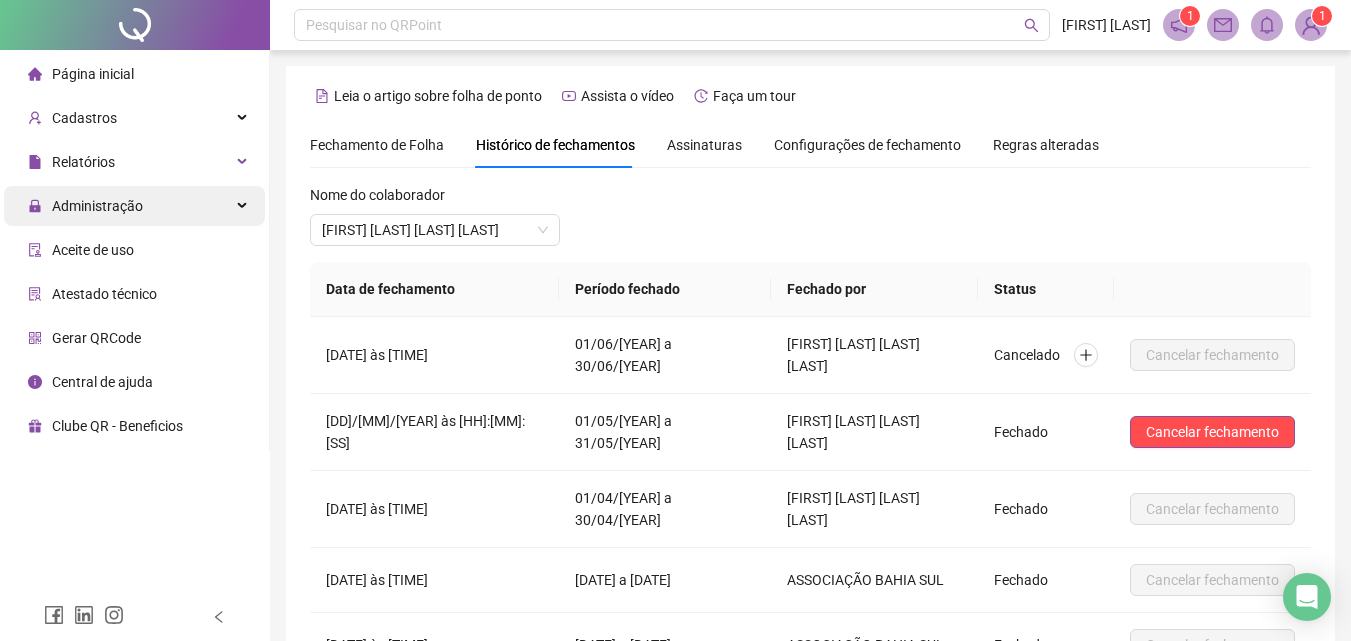 click on "Administração" at bounding box center [134, 206] 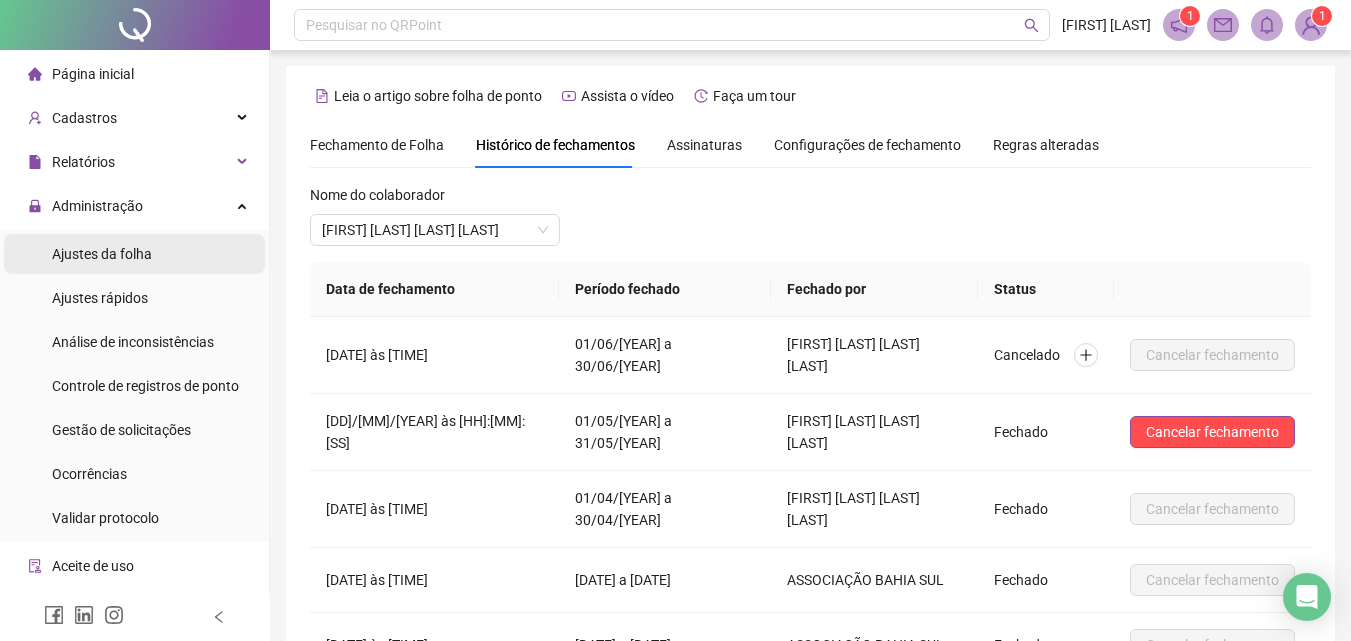 click on "Ajustes da folha" at bounding box center (102, 254) 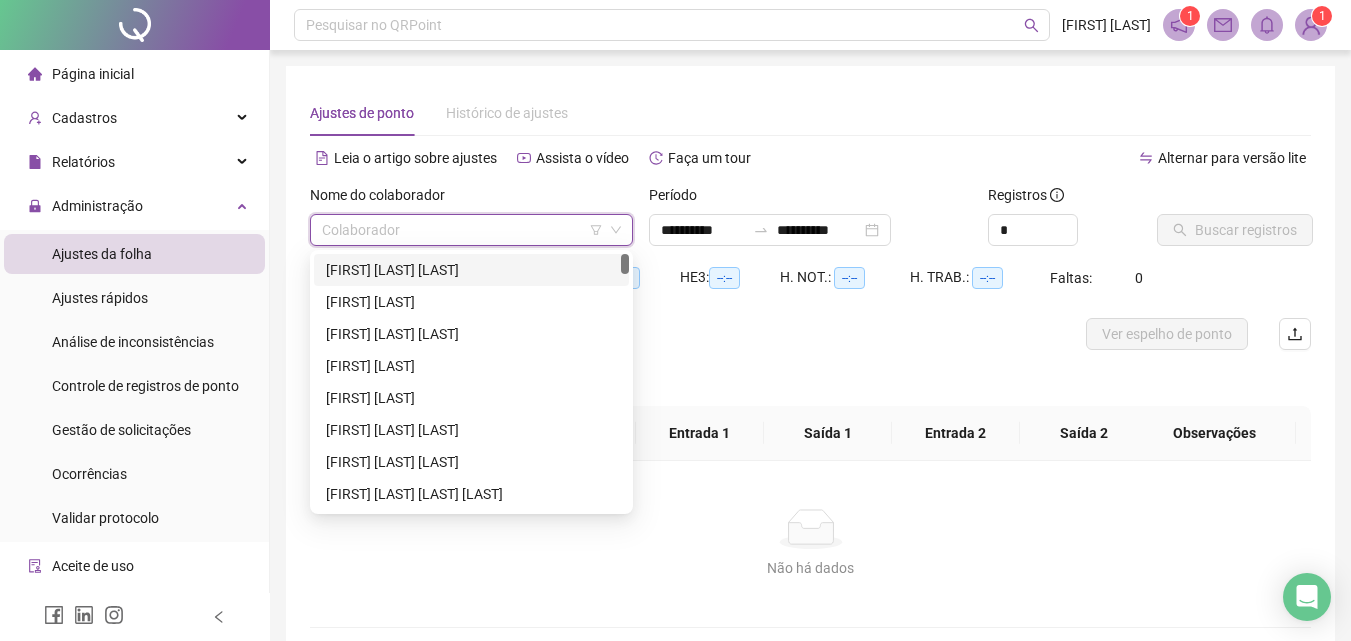 click at bounding box center [465, 230] 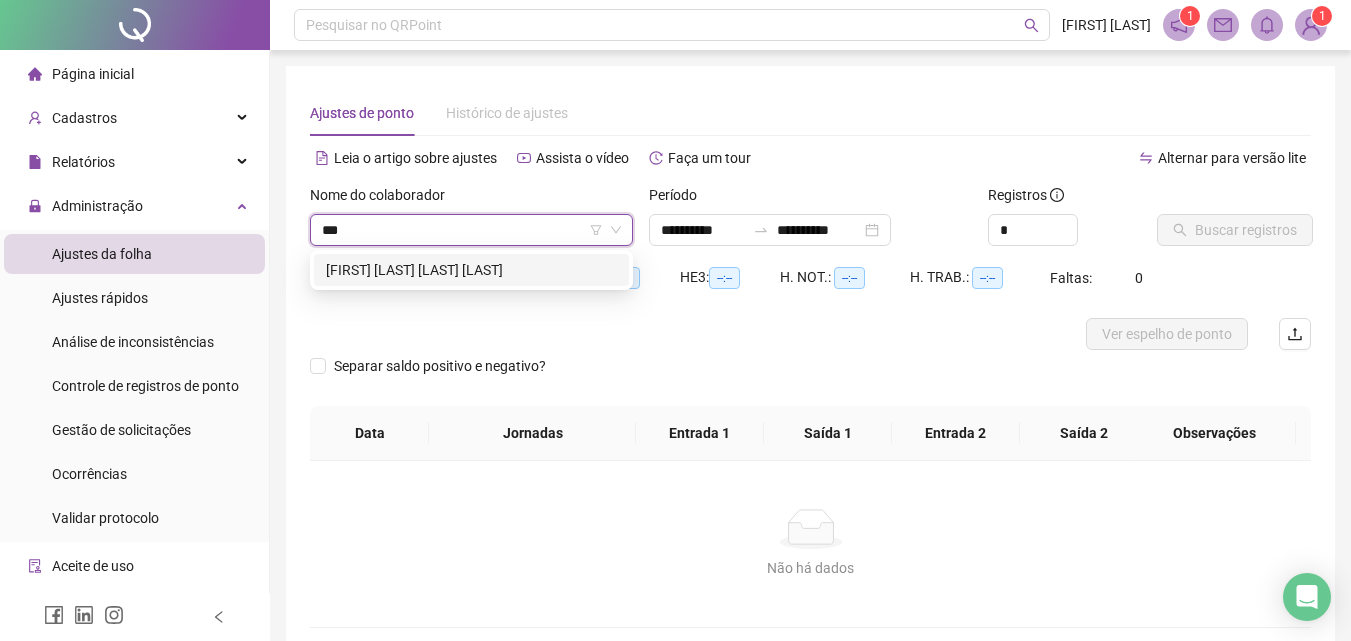 type on "****" 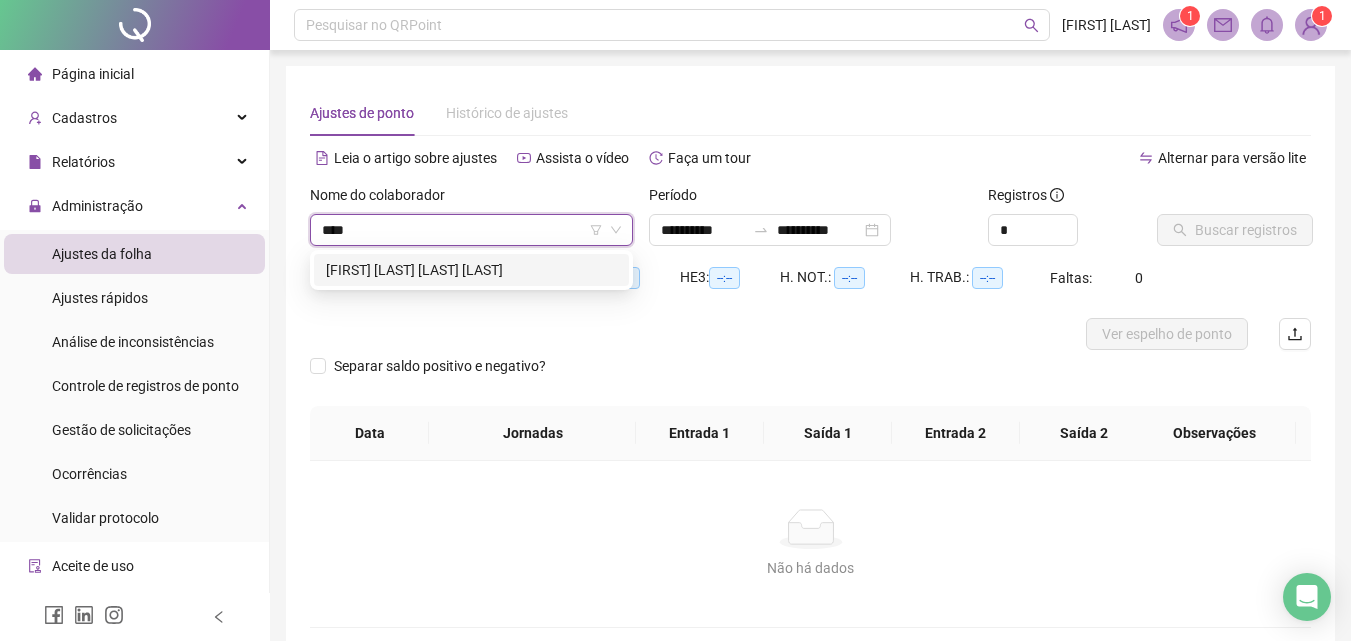 type 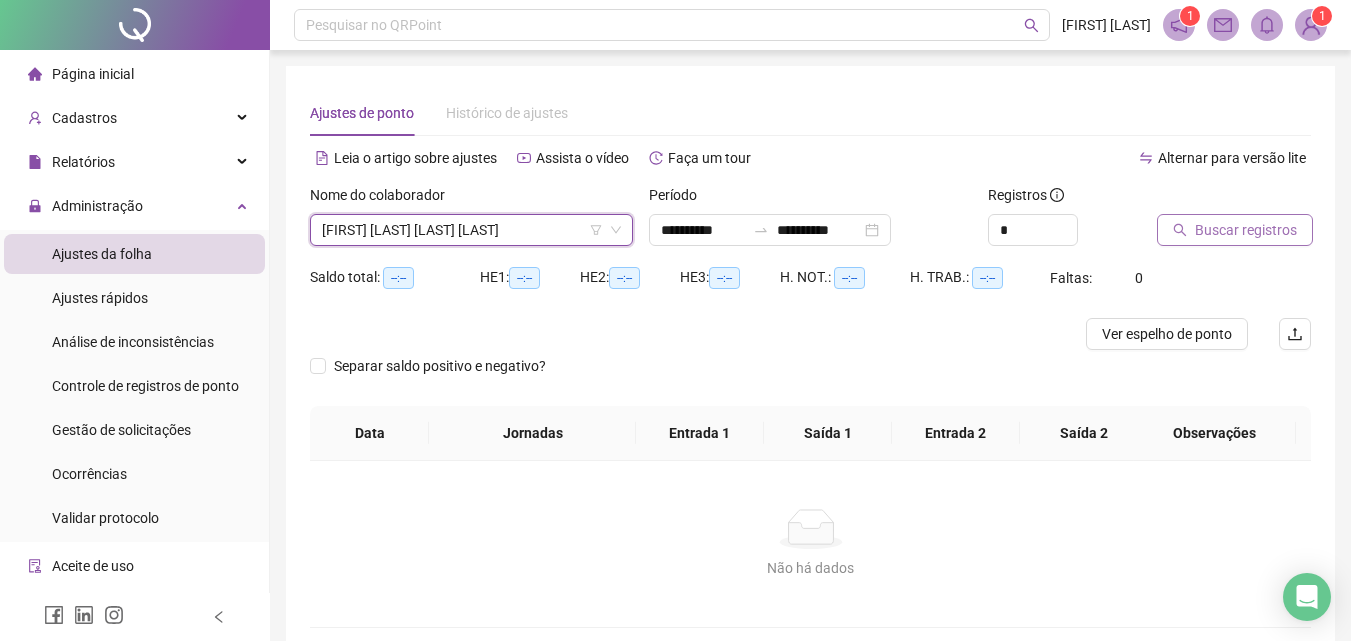 click on "Buscar registros" at bounding box center (1246, 230) 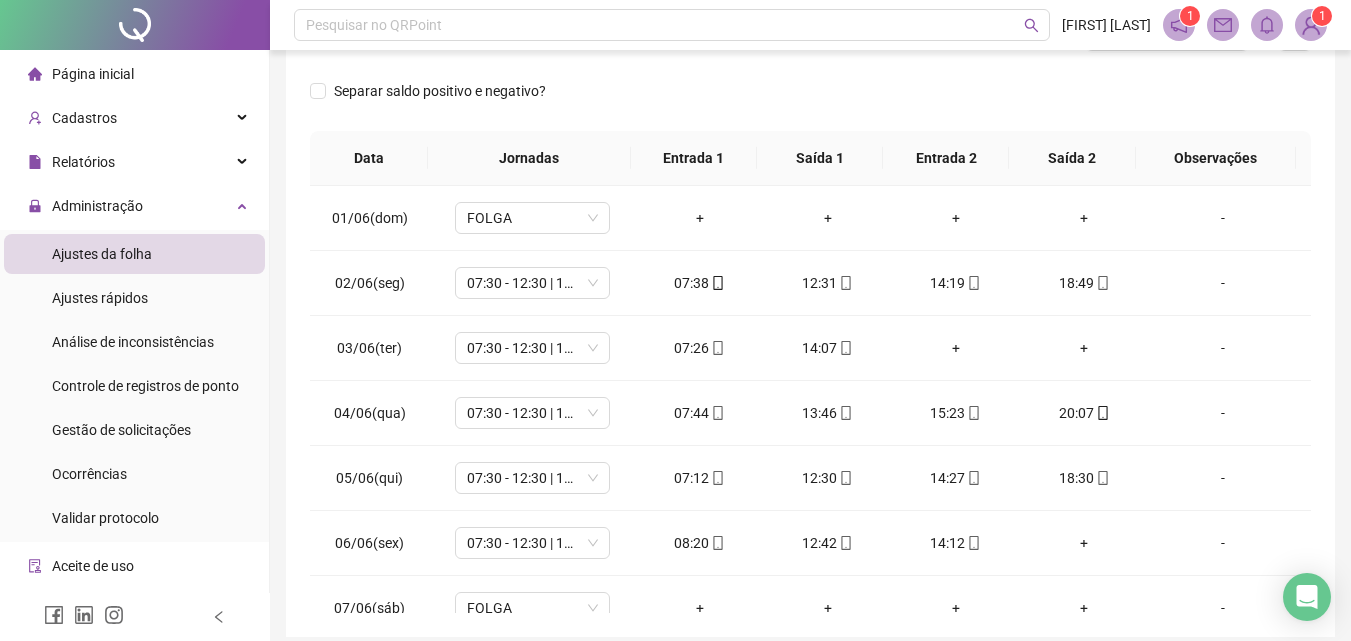 scroll, scrollTop: 300, scrollLeft: 0, axis: vertical 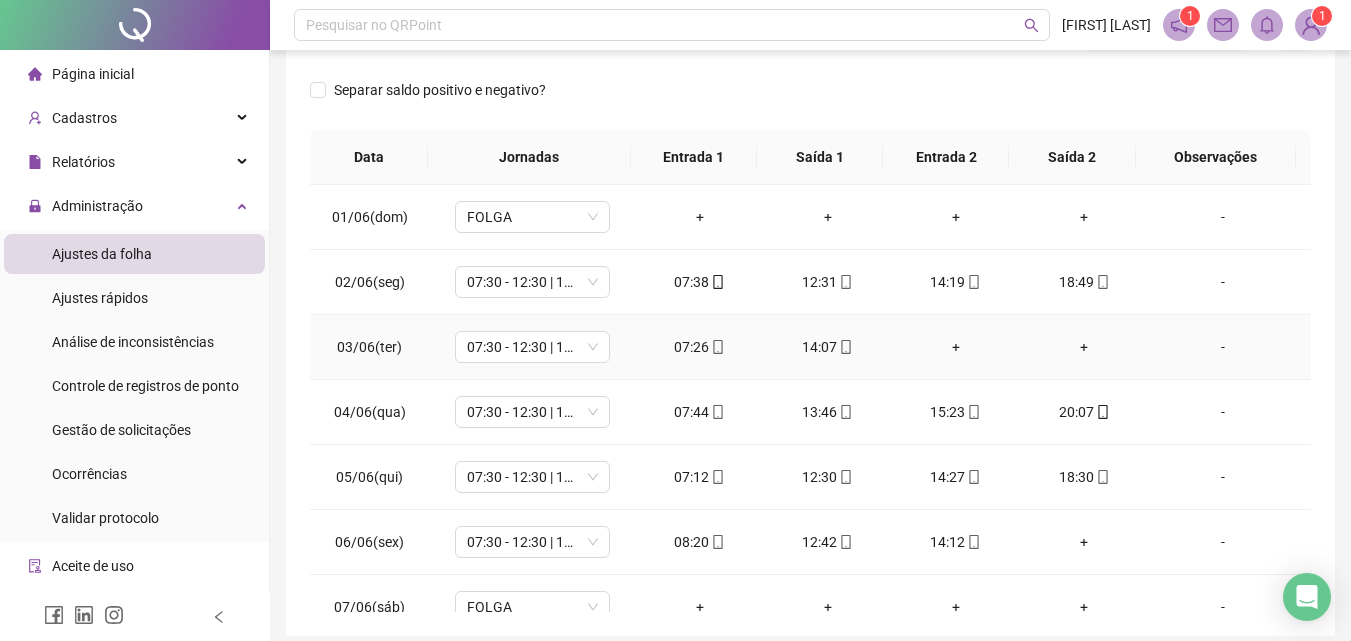 click 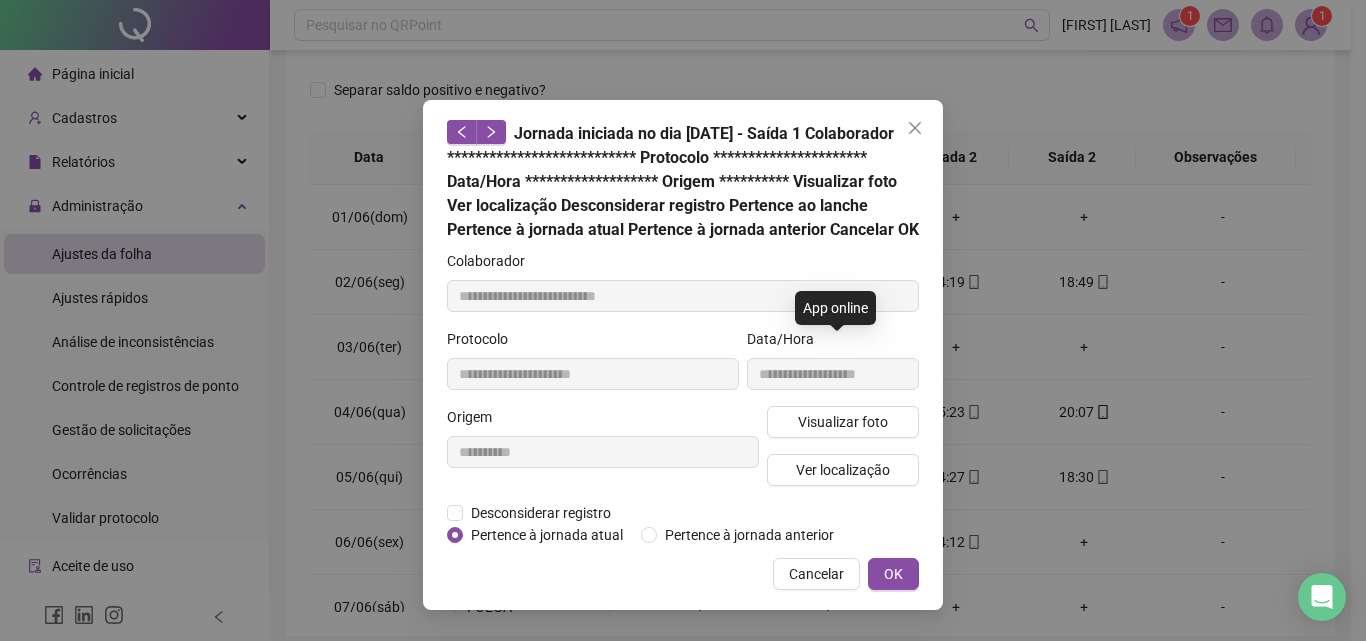 type on "**********" 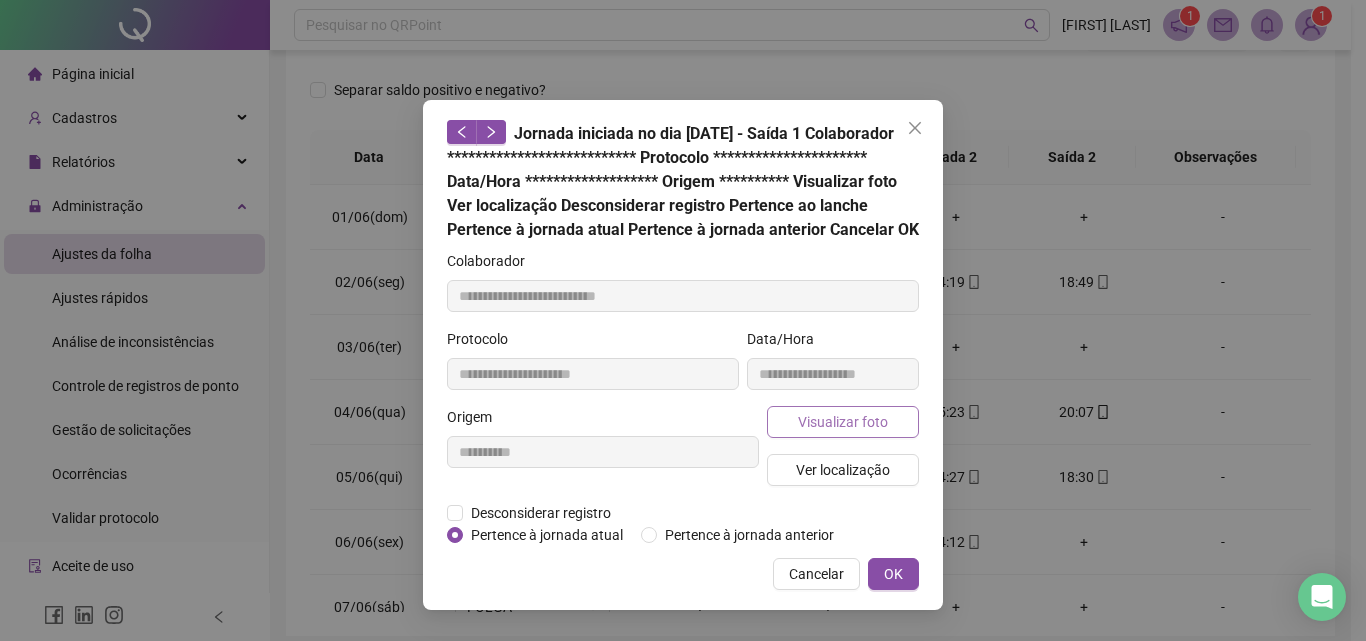 click on "Visualizar foto" at bounding box center [843, 422] 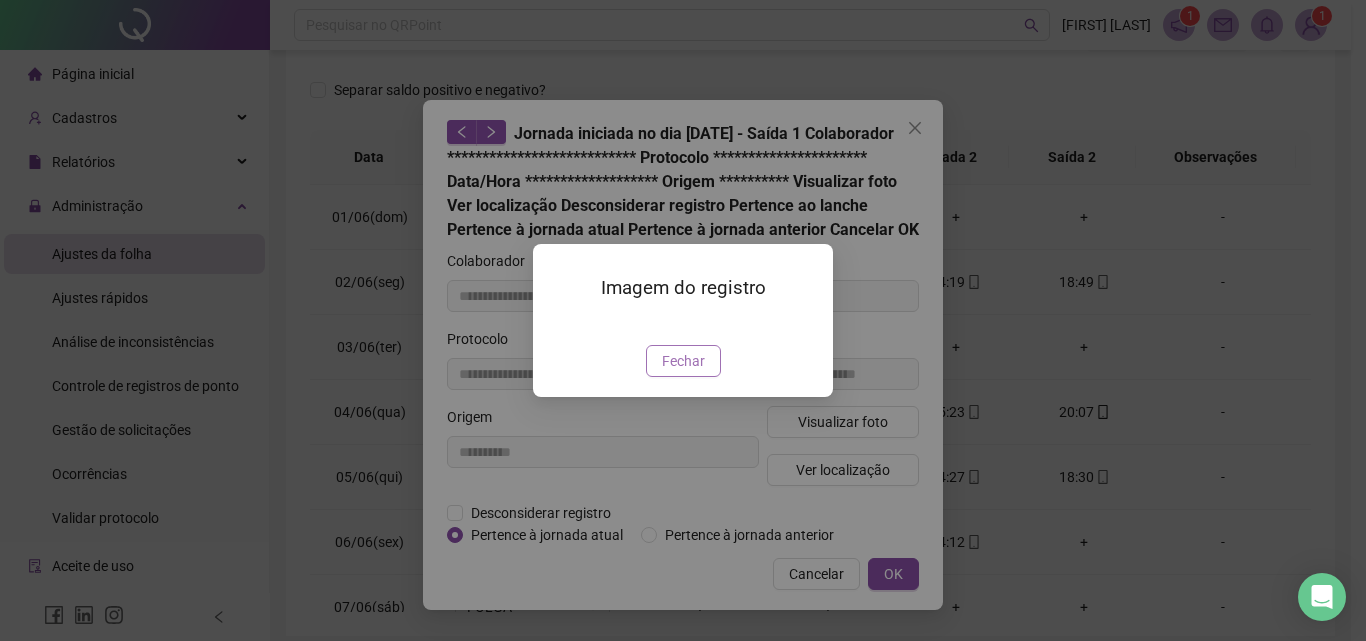 click on "Fechar" at bounding box center [683, 361] 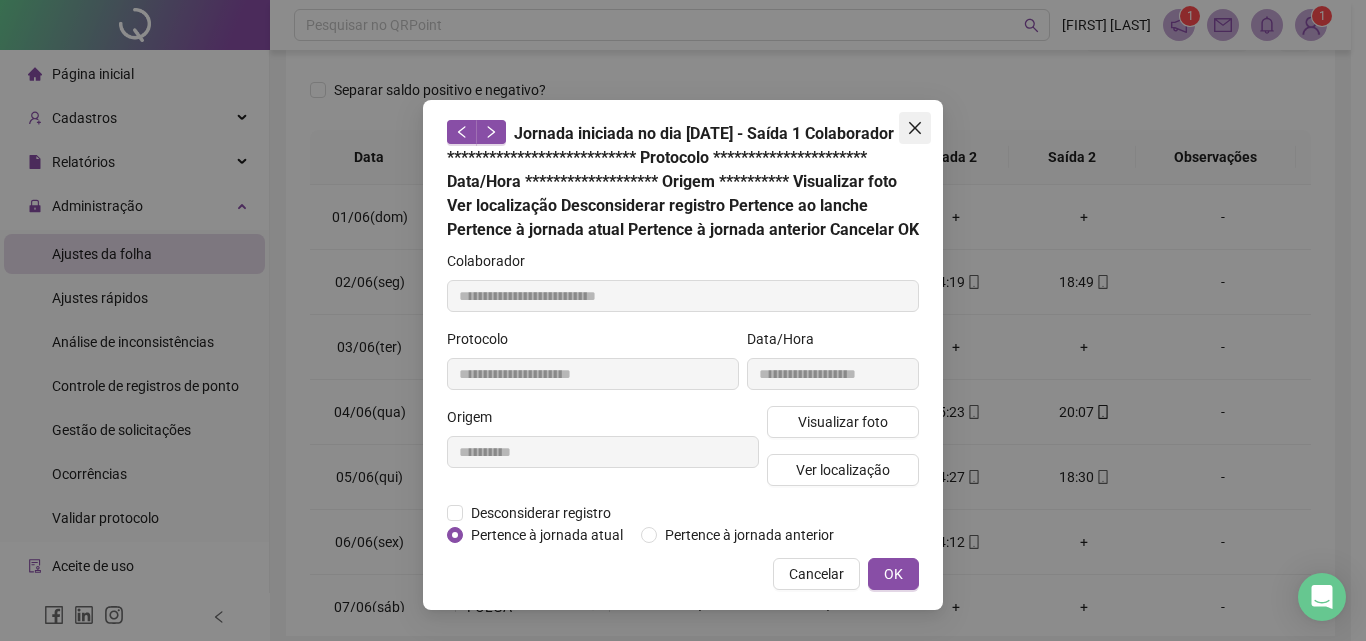 click 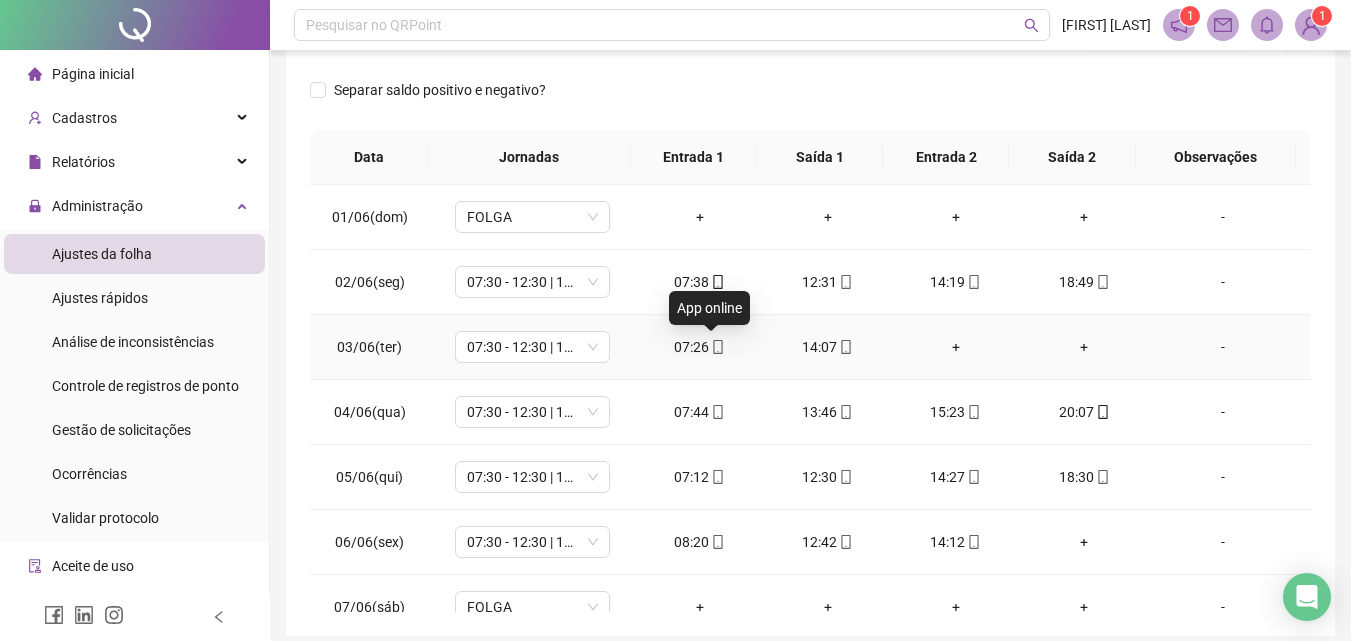 click 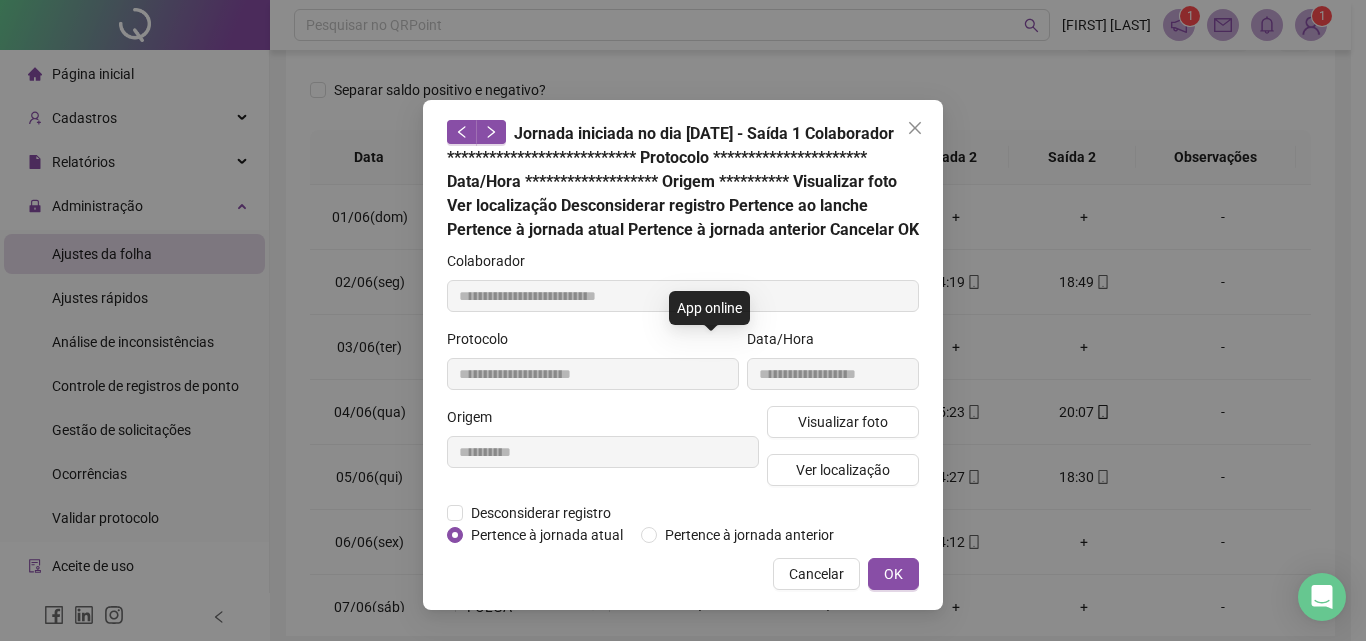 type on "**********" 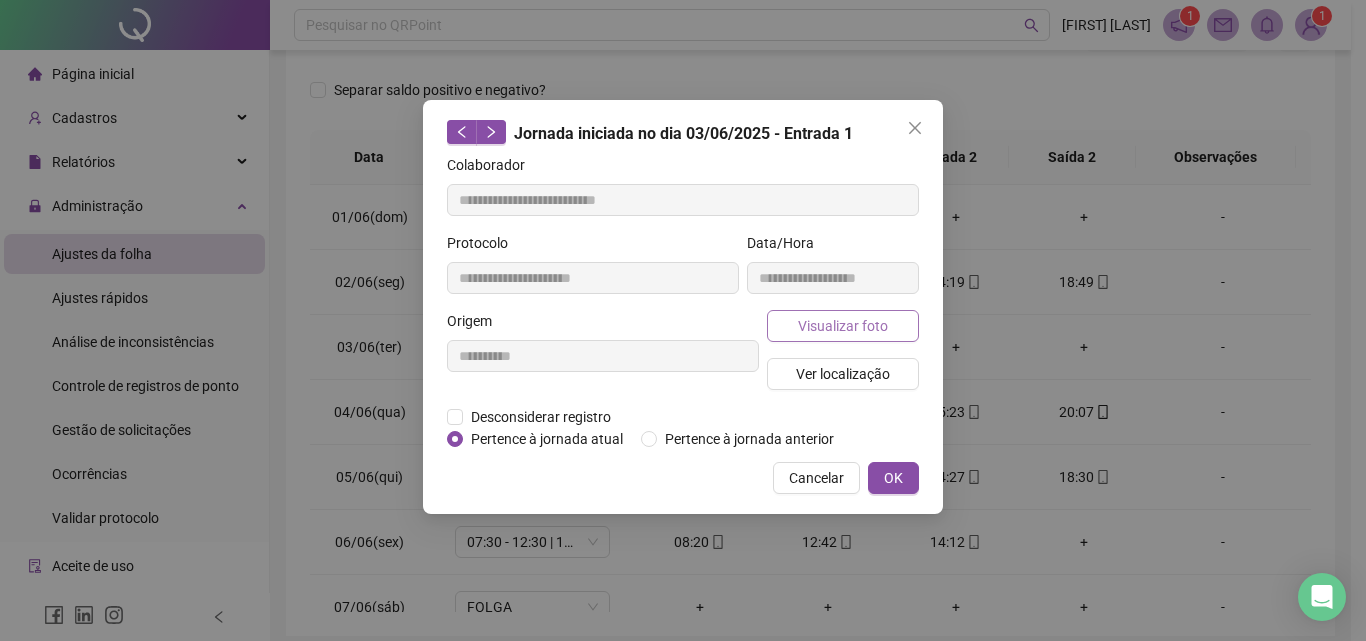 click on "Visualizar foto" at bounding box center [843, 326] 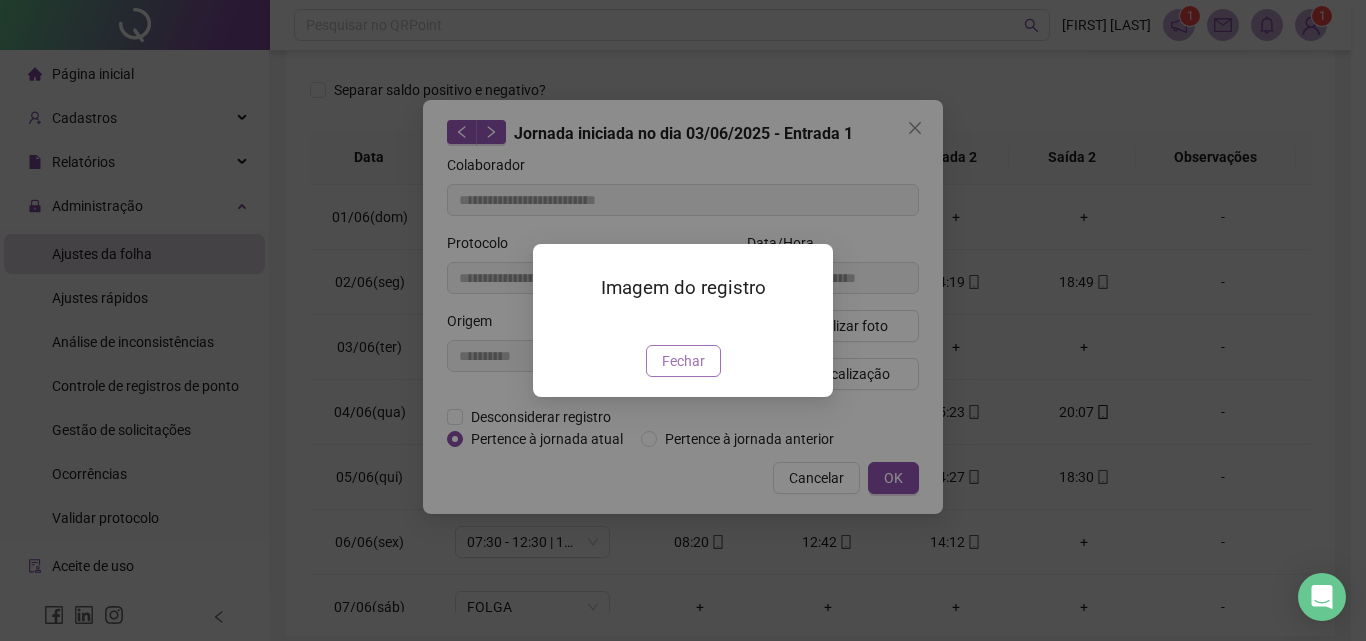 click on "Fechar" at bounding box center (683, 361) 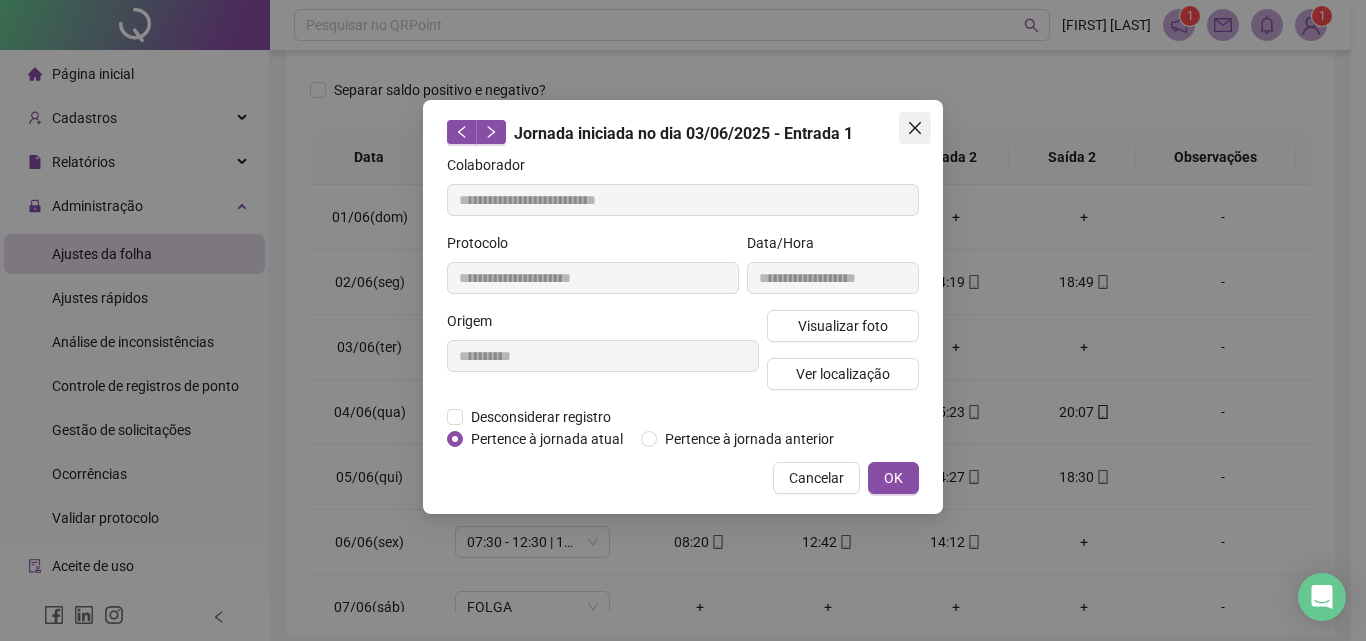 click 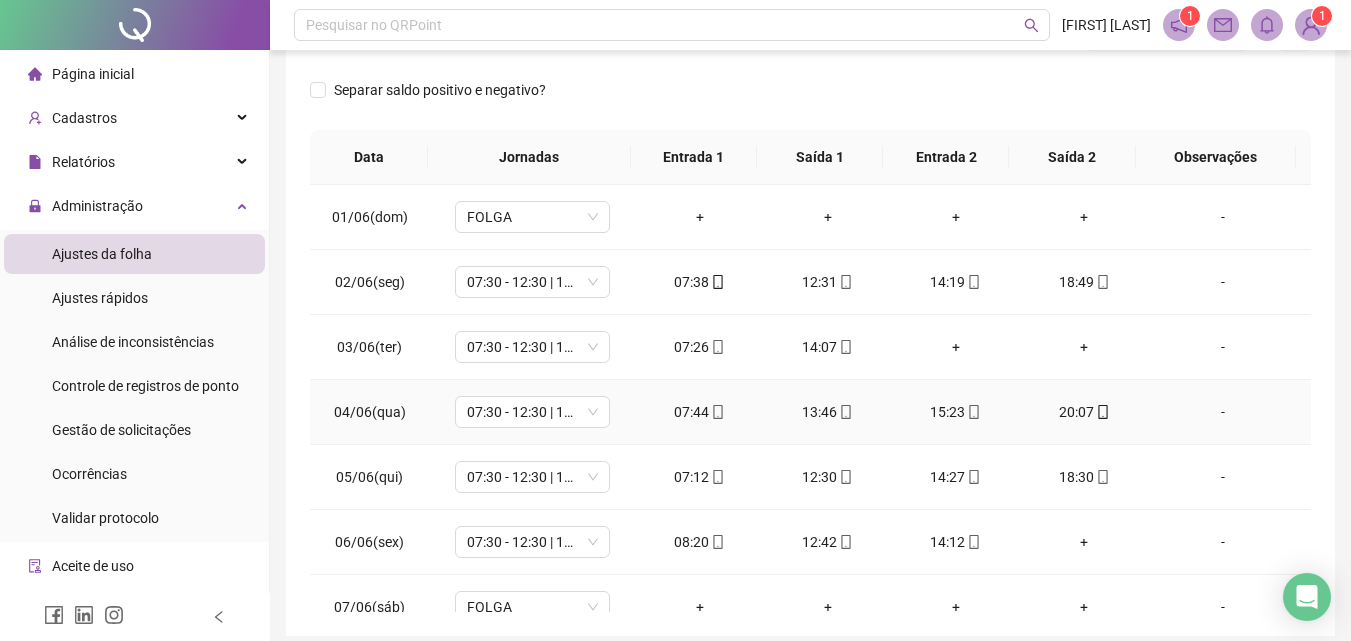 click 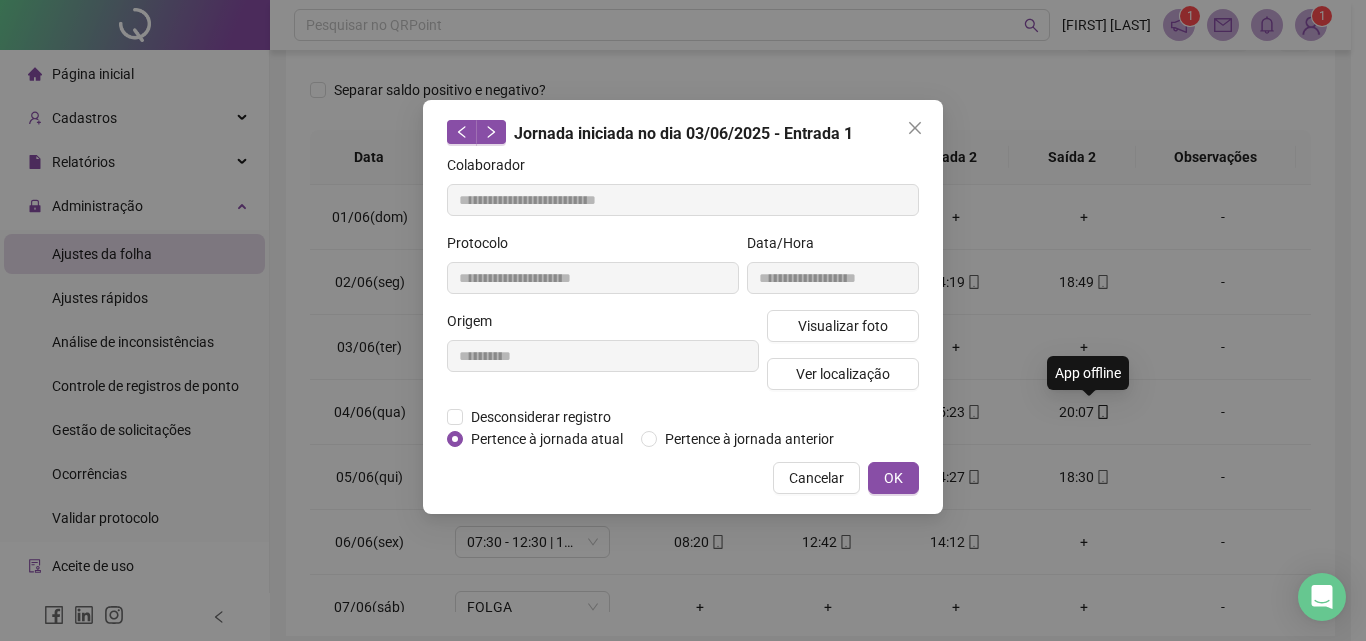 type on "**********" 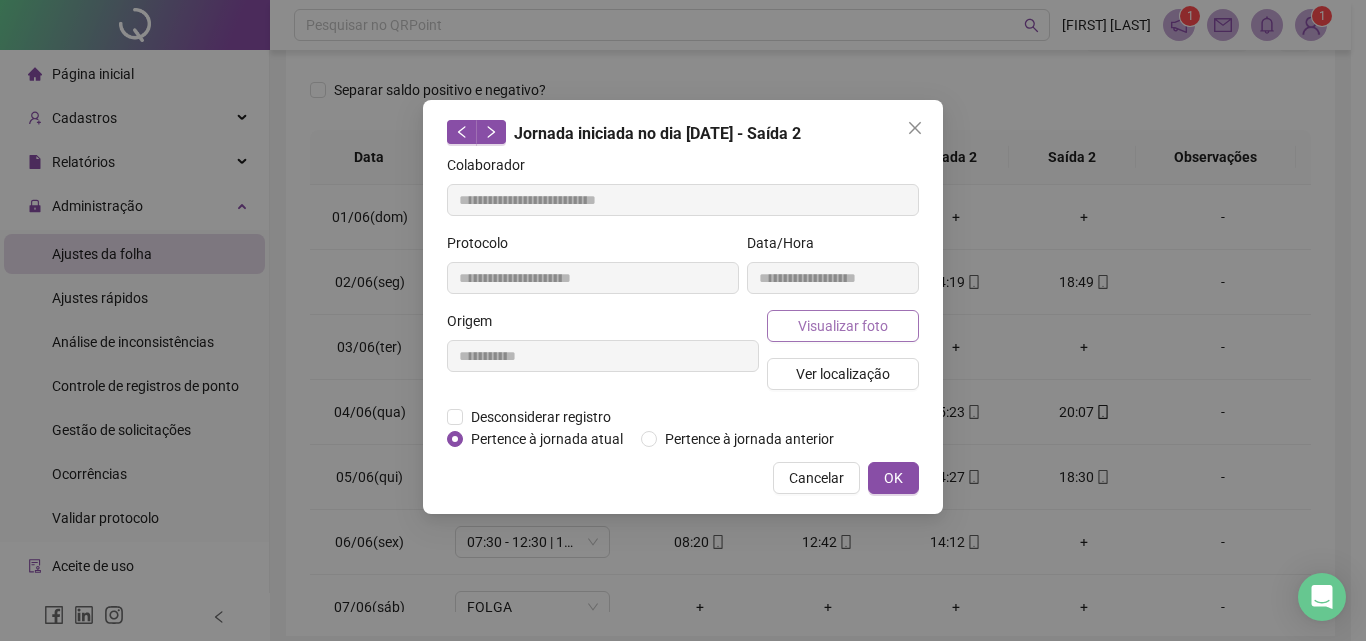 click on "Visualizar foto" at bounding box center (843, 326) 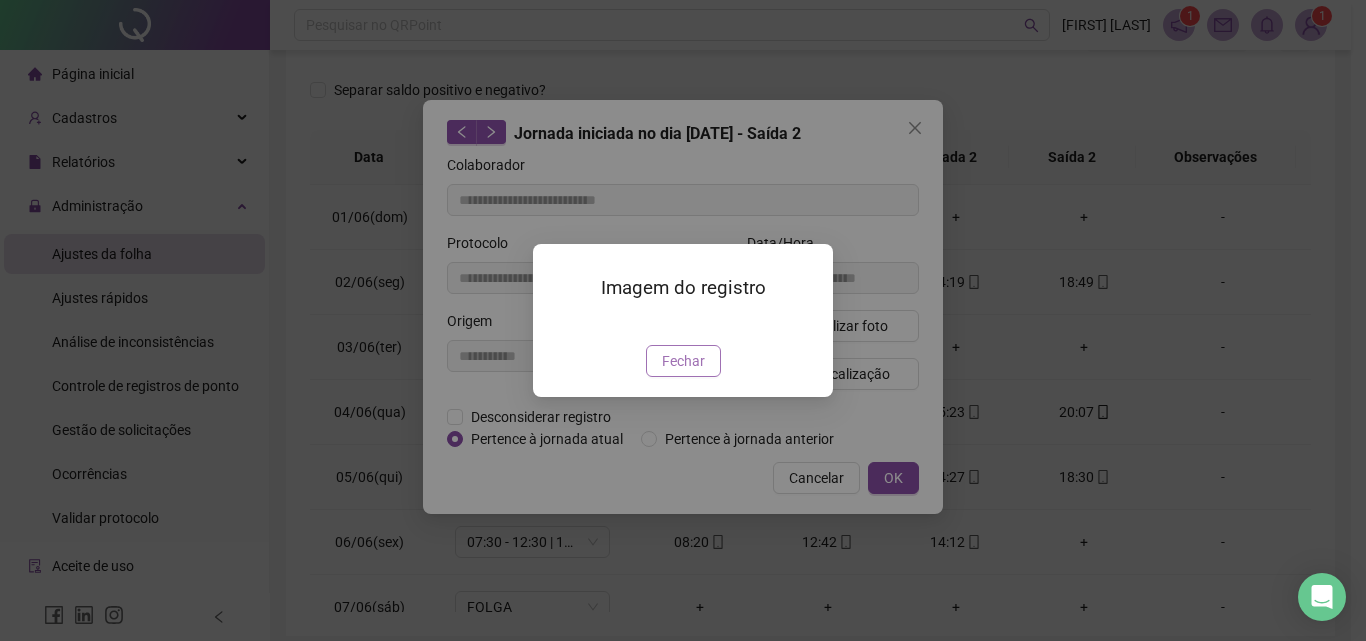 click on "Fechar" at bounding box center (683, 361) 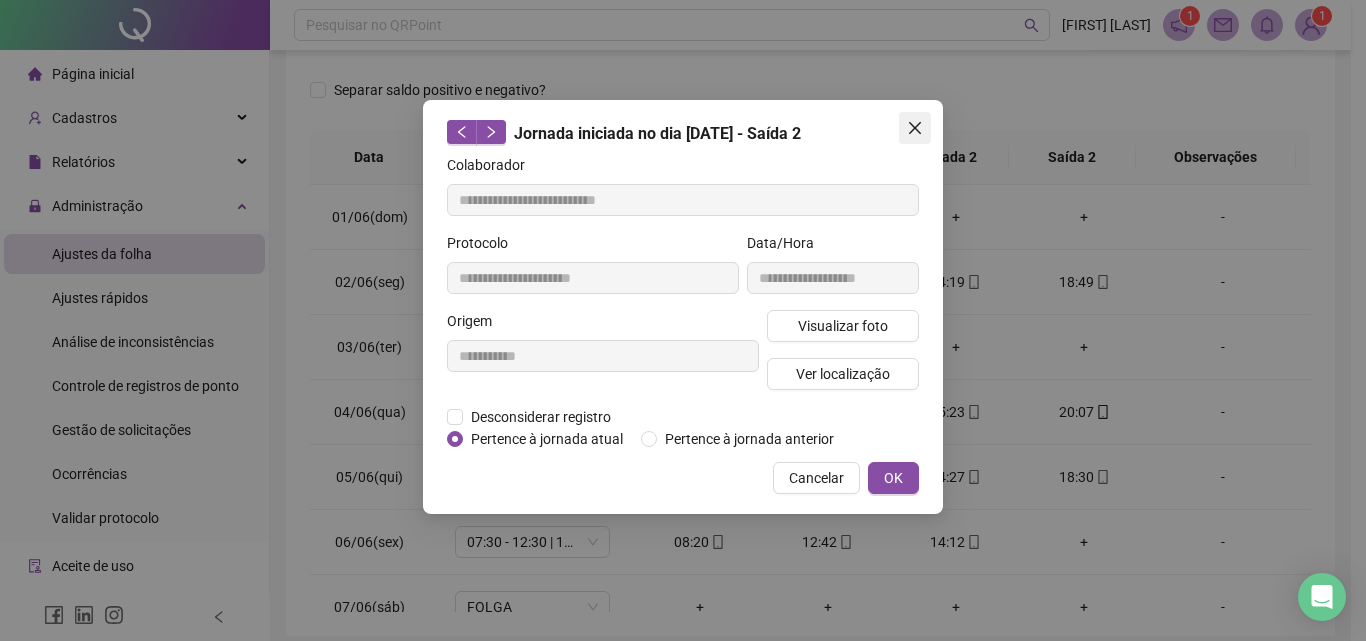 click 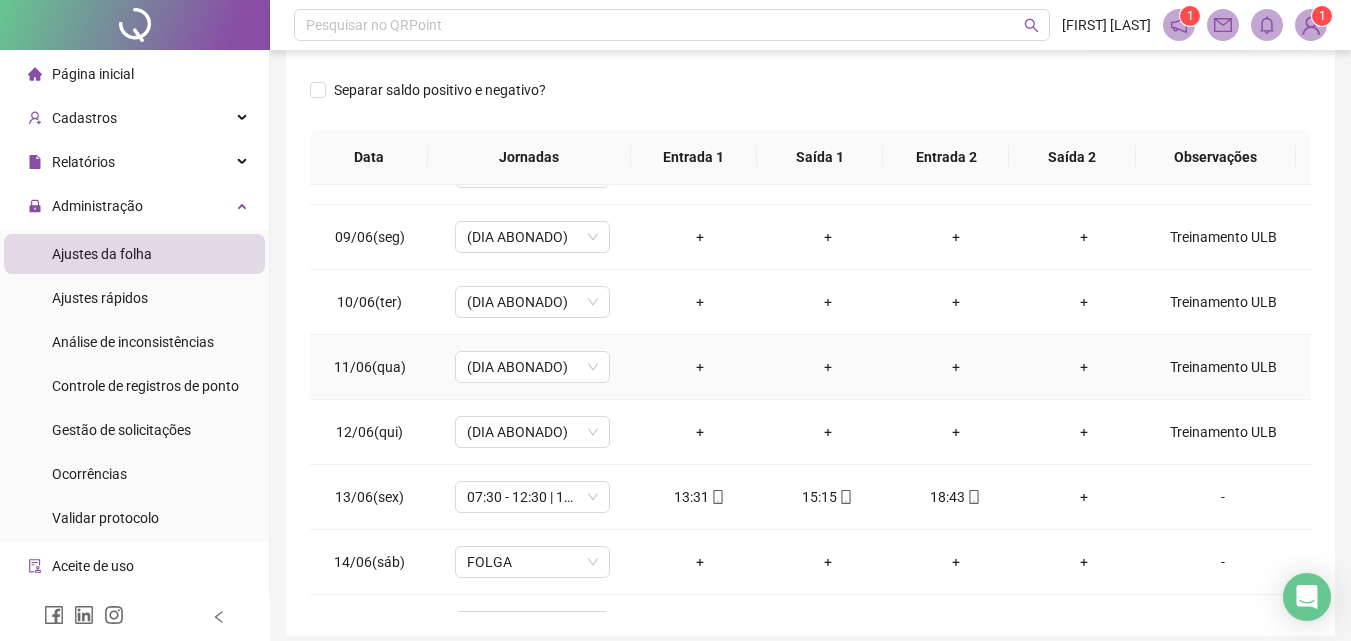 scroll, scrollTop: 600, scrollLeft: 0, axis: vertical 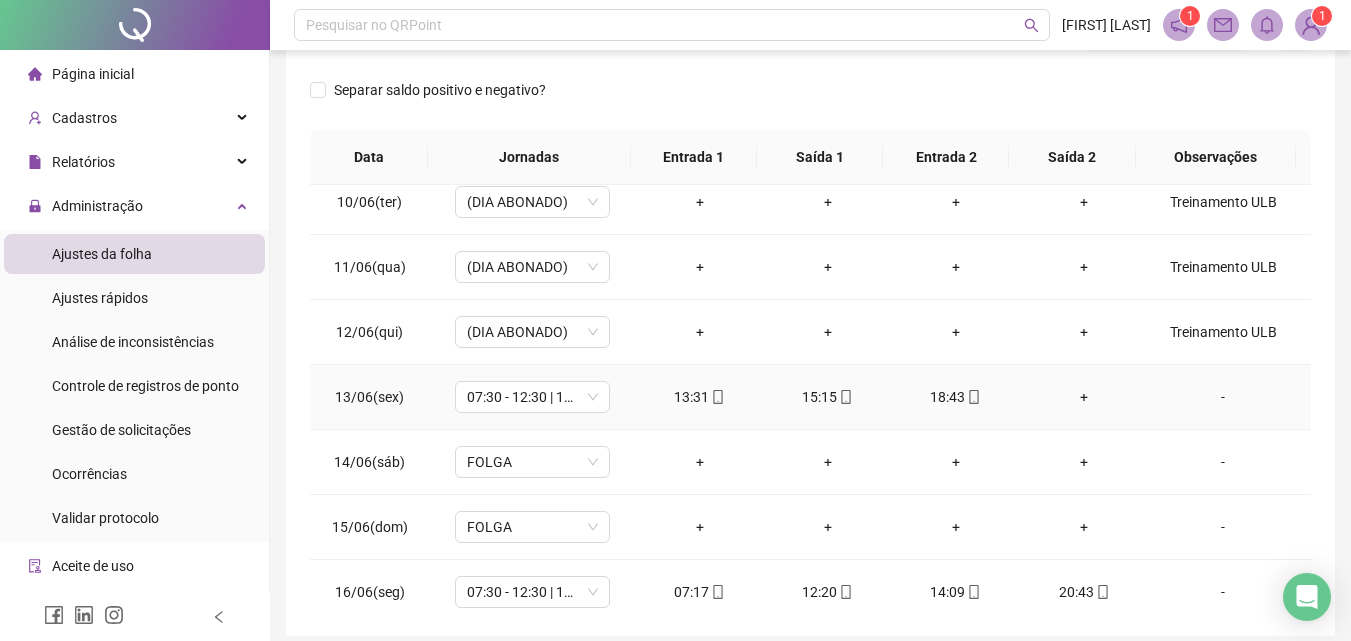 click on "+" at bounding box center [1084, 397] 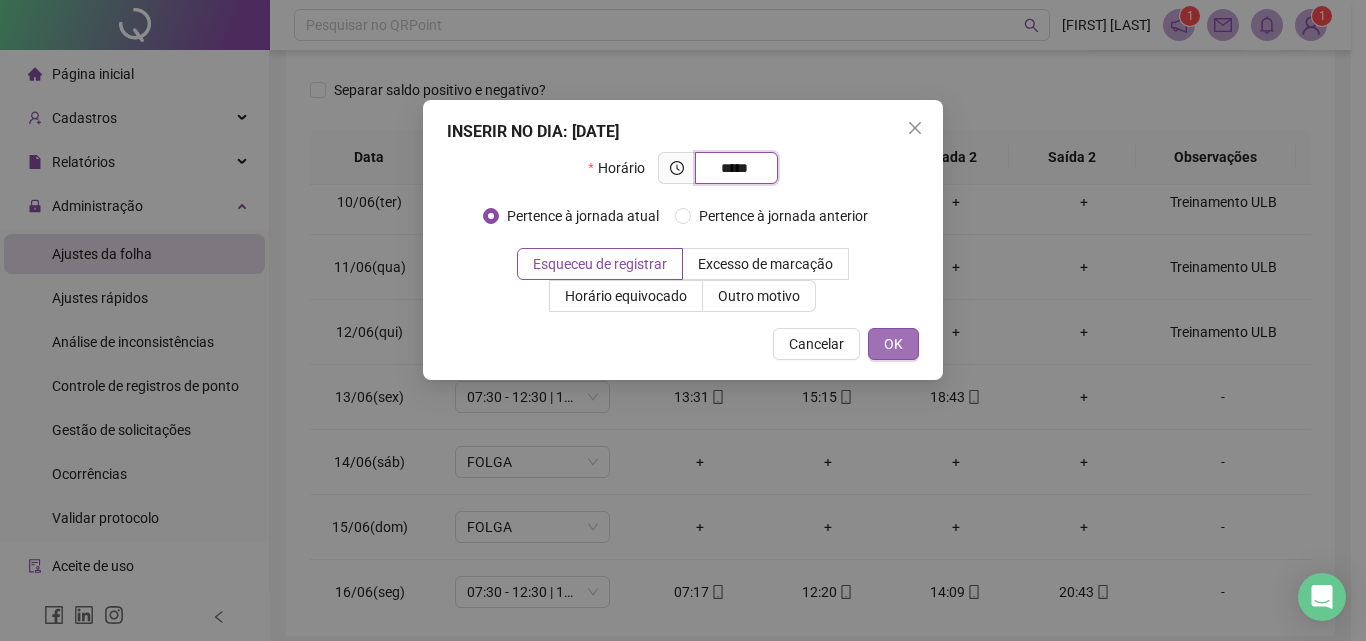 type on "*****" 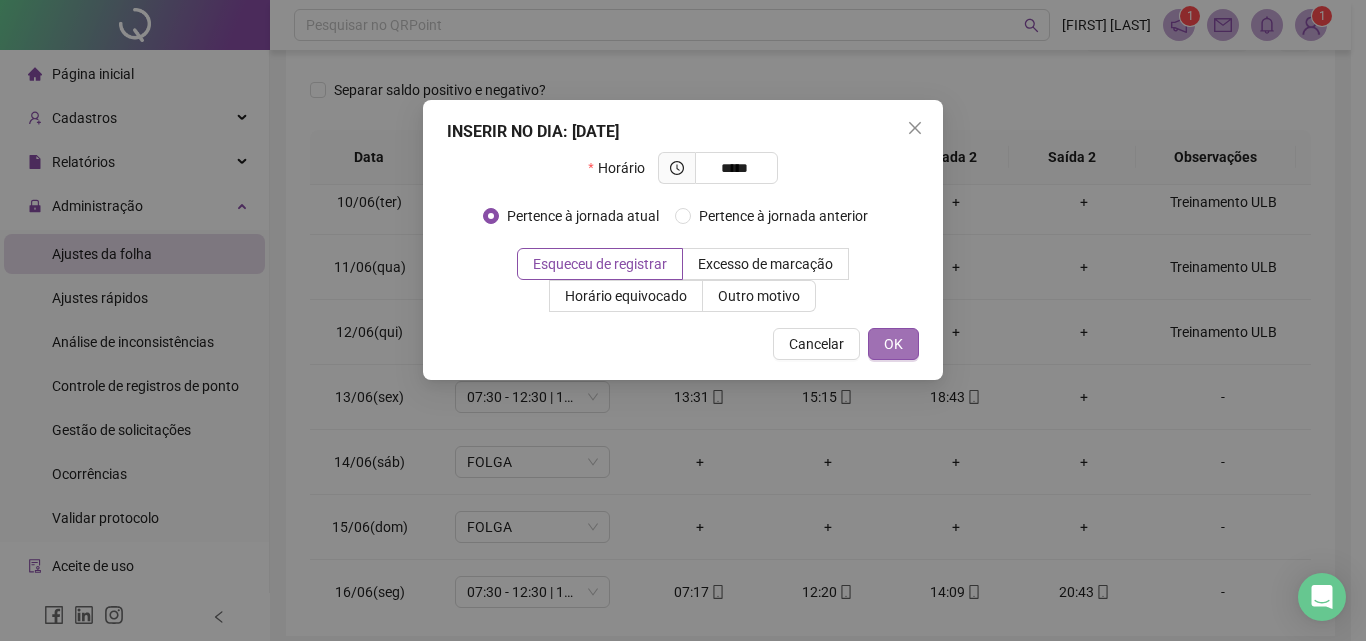 click on "OK" at bounding box center [893, 344] 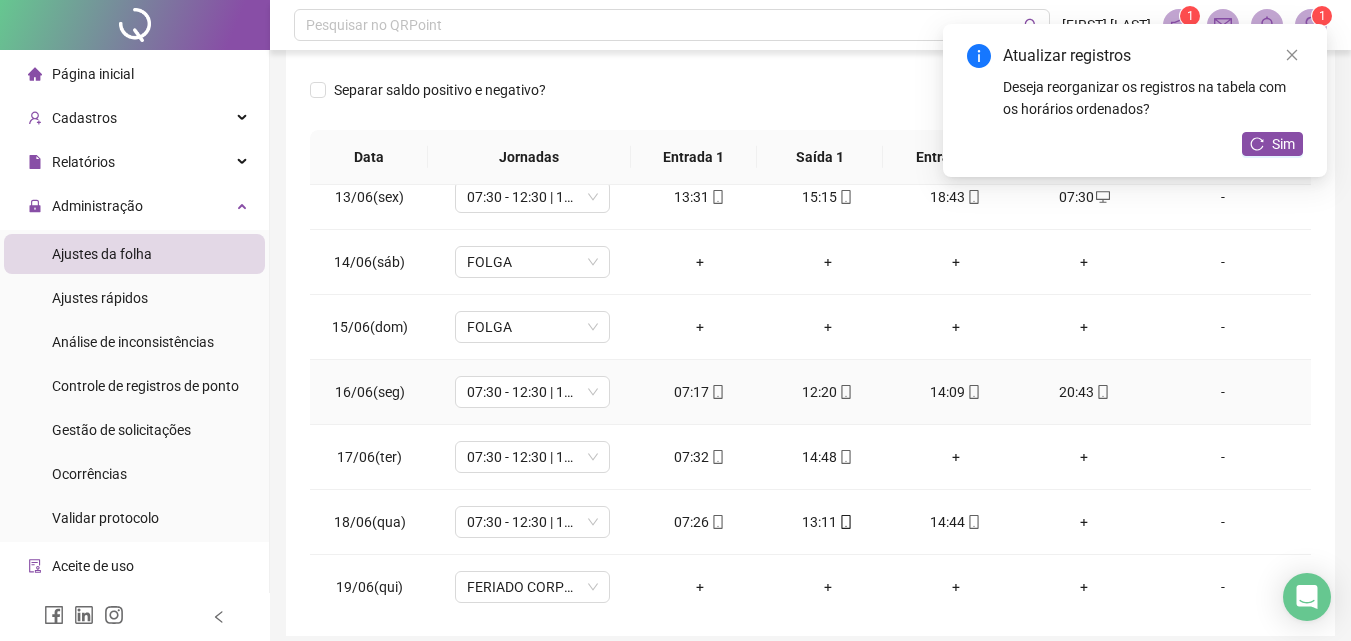 scroll, scrollTop: 900, scrollLeft: 0, axis: vertical 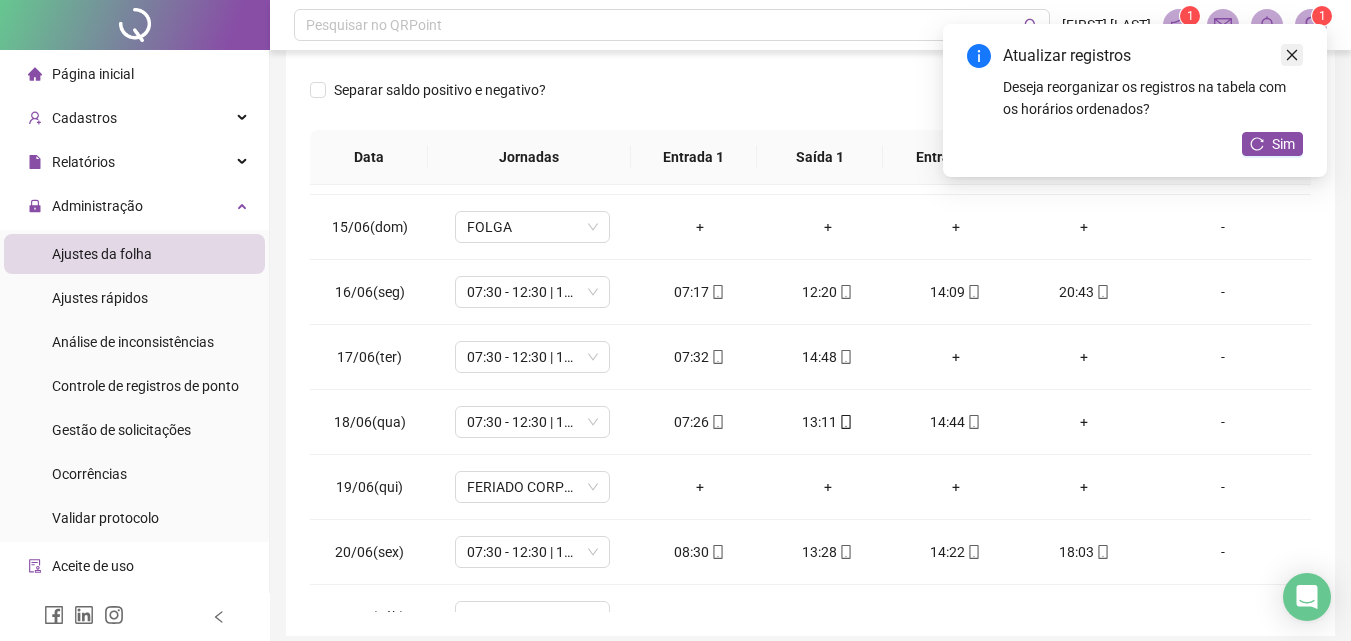 click 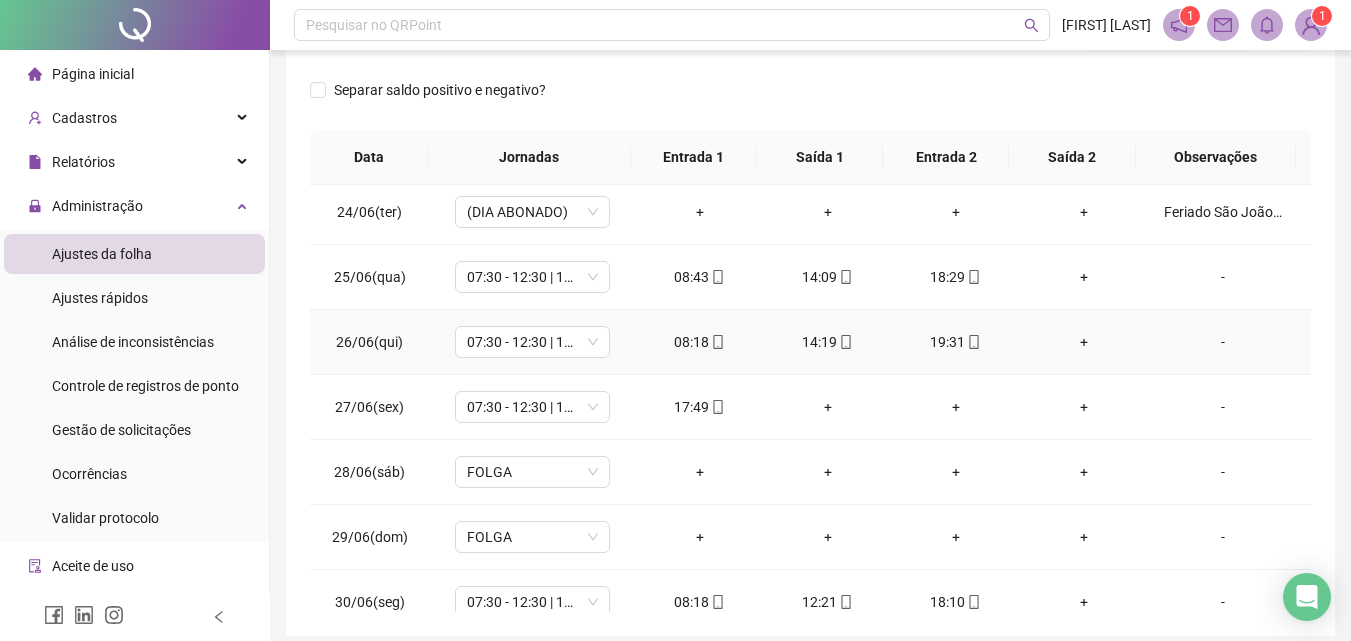 scroll, scrollTop: 1523, scrollLeft: 0, axis: vertical 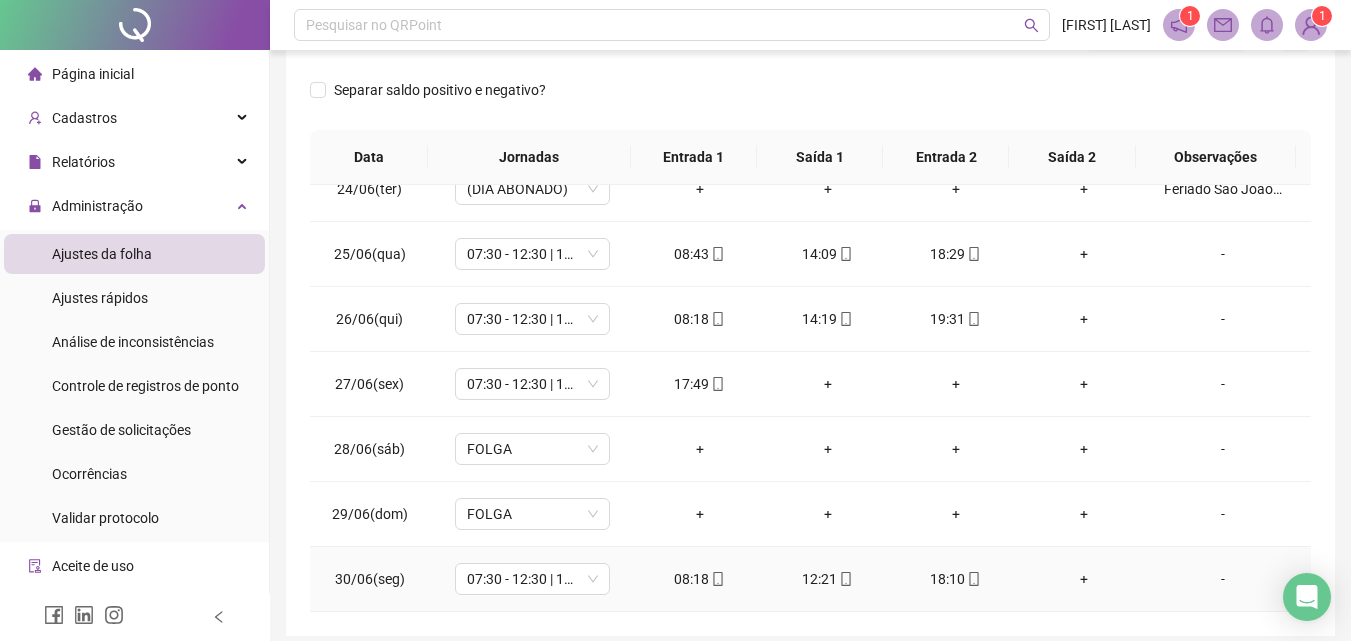 click on "+" at bounding box center (1084, 579) 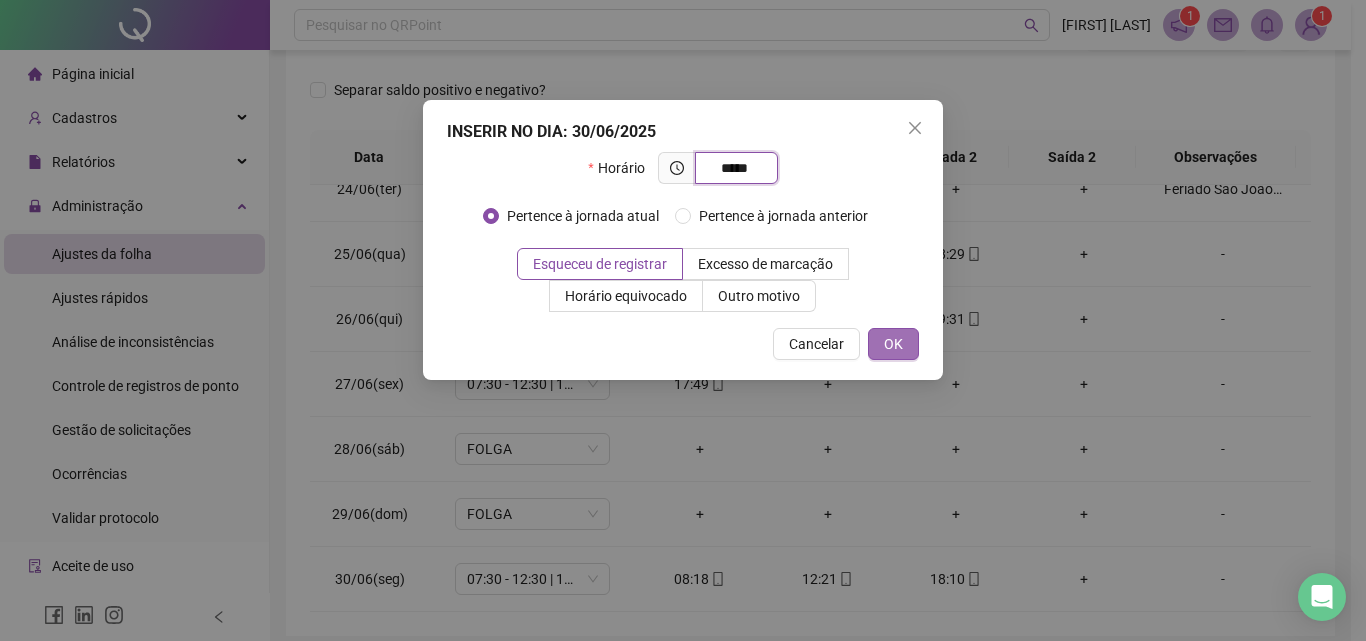 type on "*****" 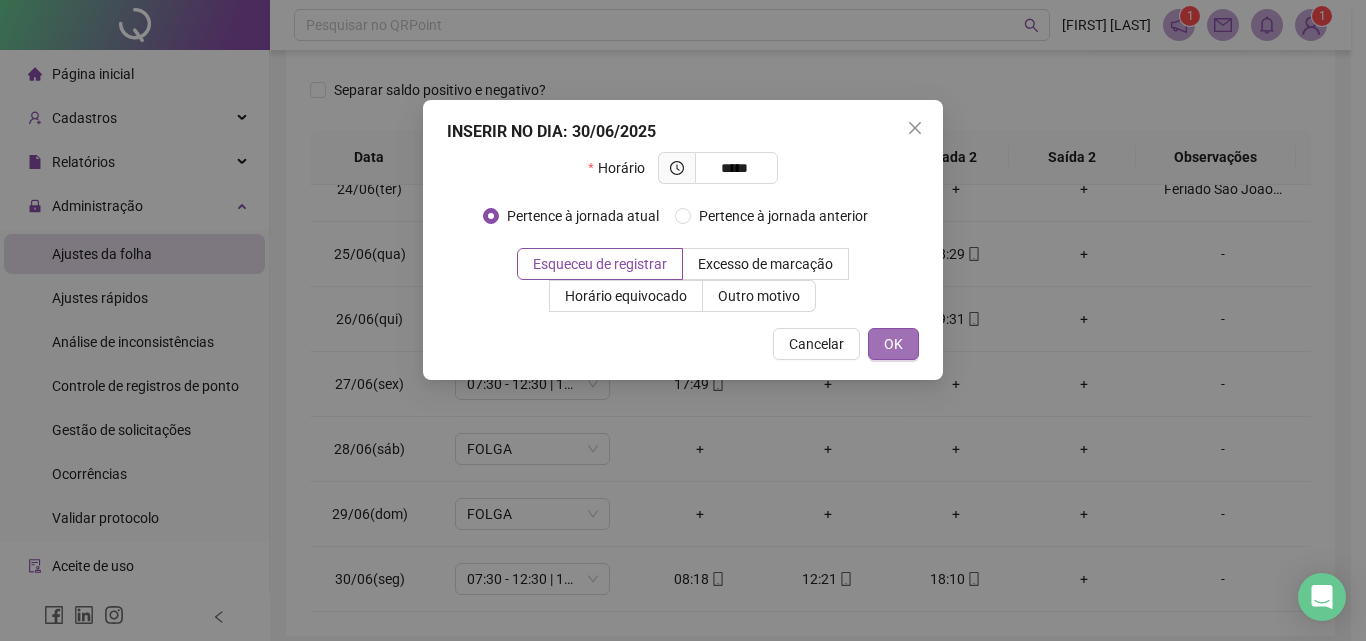 click on "OK" at bounding box center (893, 344) 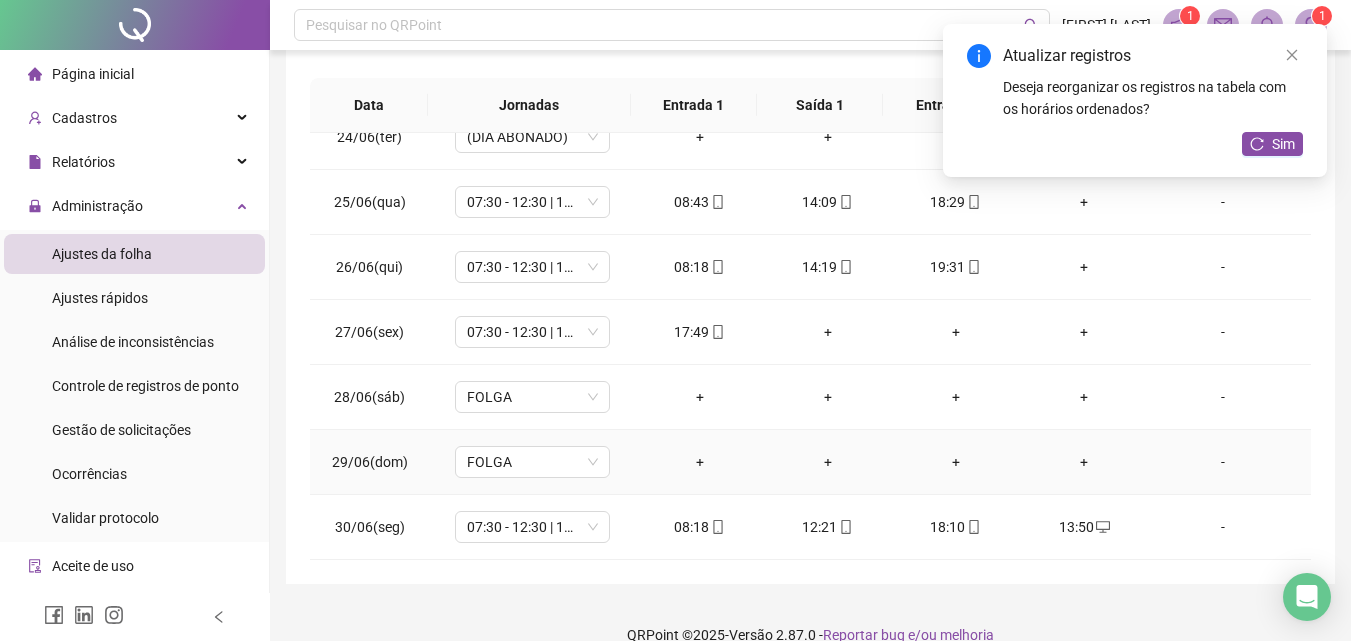 scroll, scrollTop: 381, scrollLeft: 0, axis: vertical 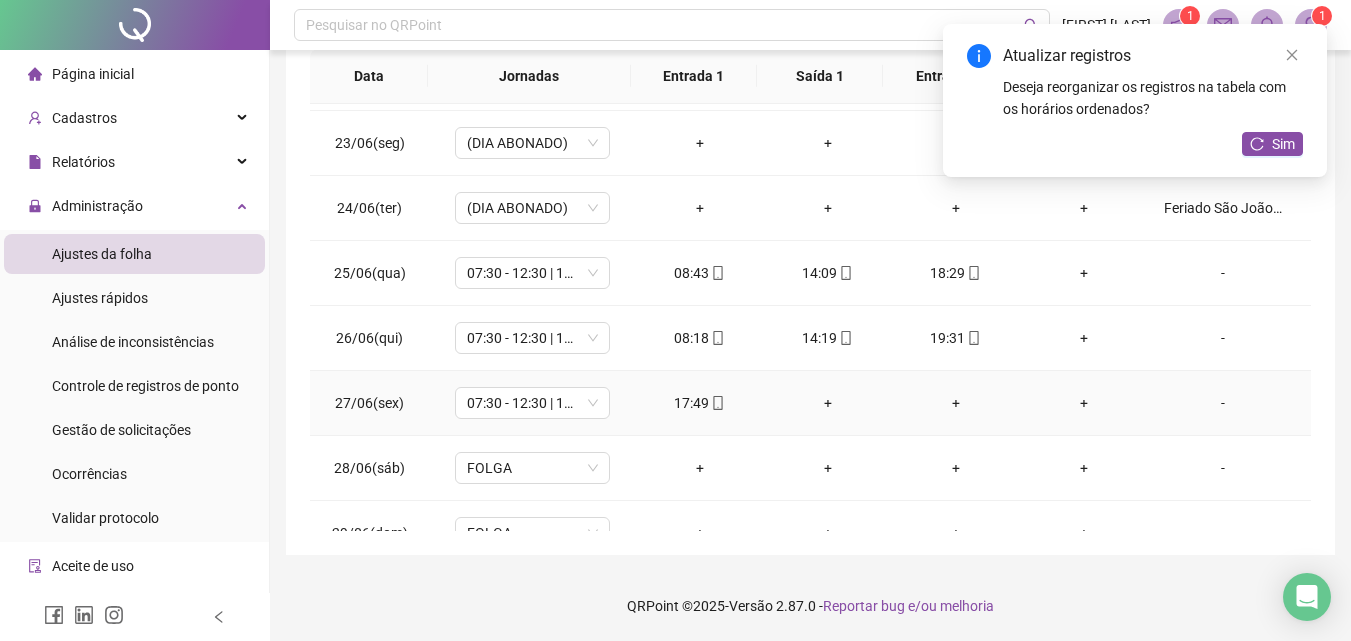 click on "+" at bounding box center [828, 403] 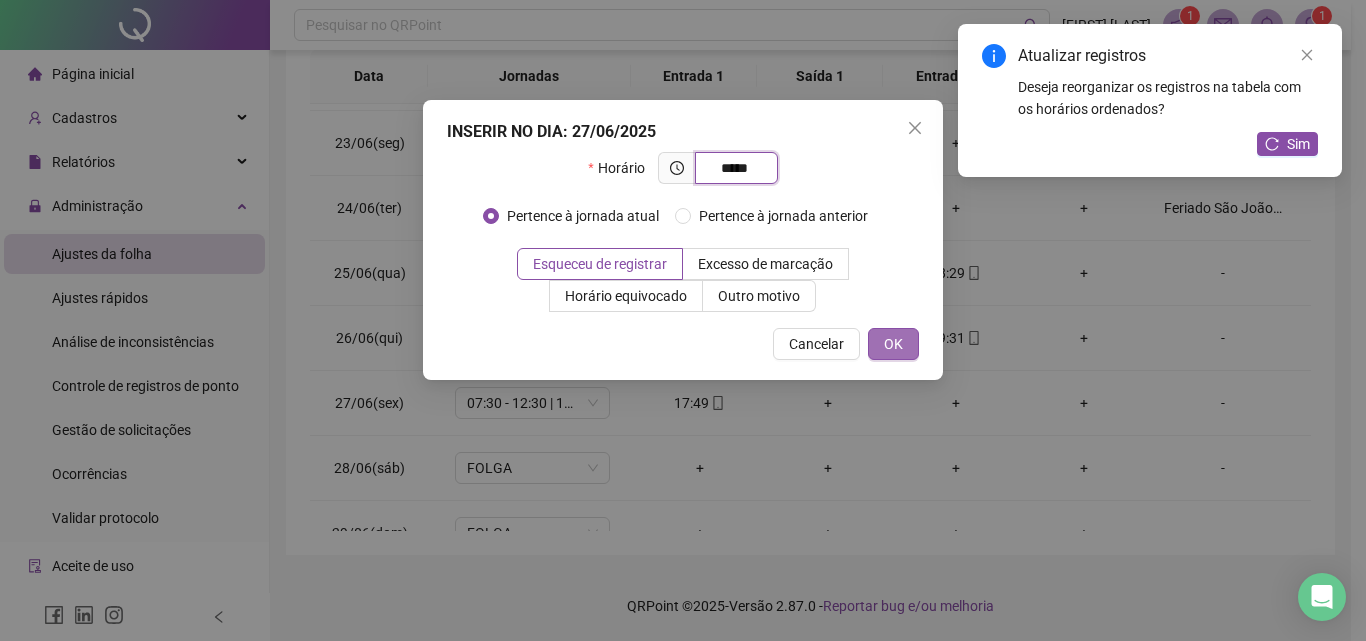 type on "*****" 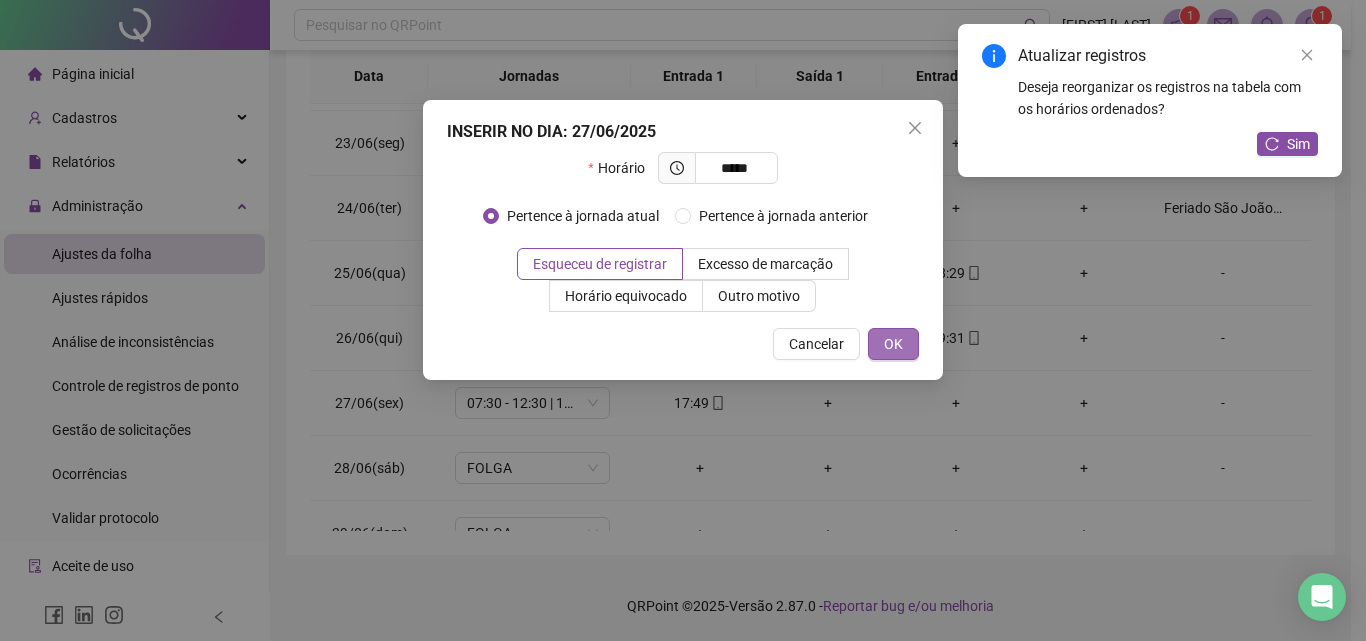 click on "OK" at bounding box center (893, 344) 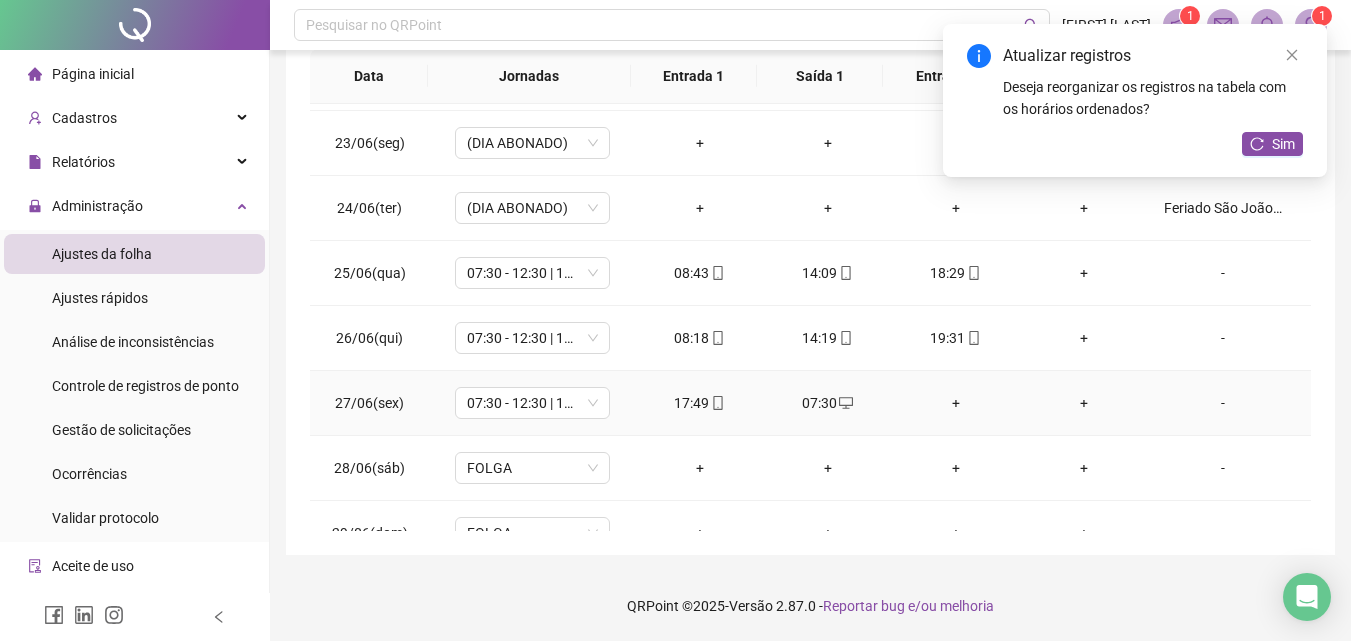 click on "+" at bounding box center (956, 403) 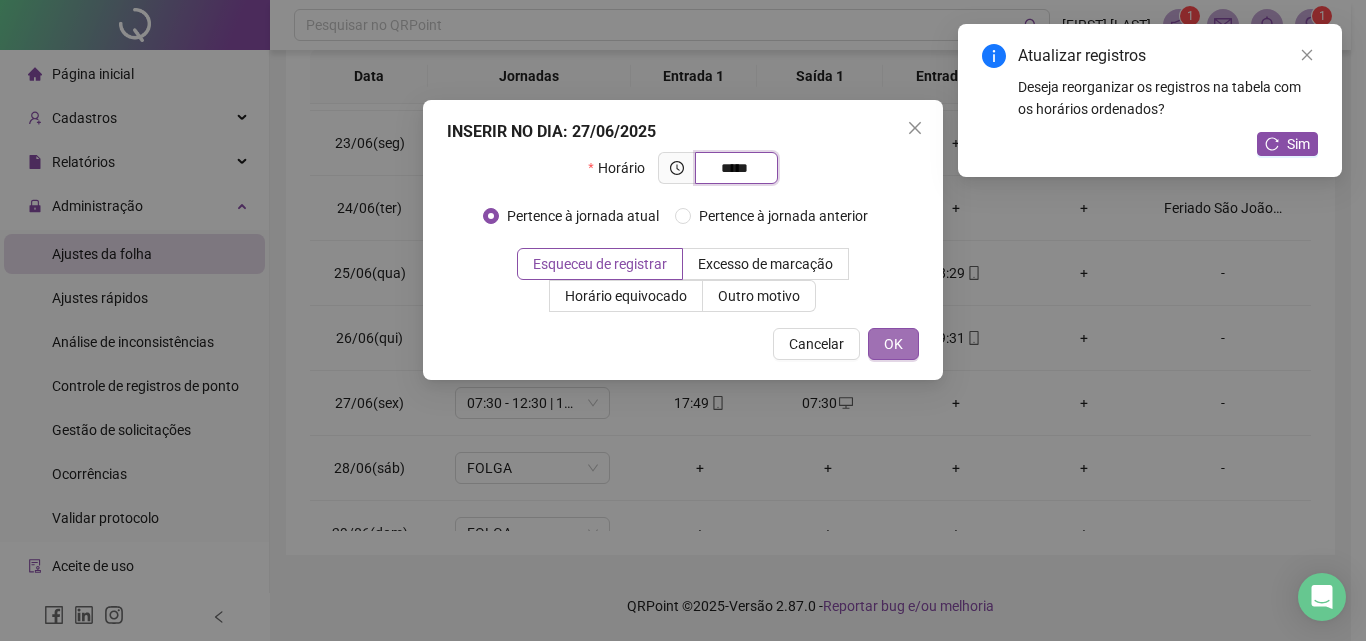 type on "*****" 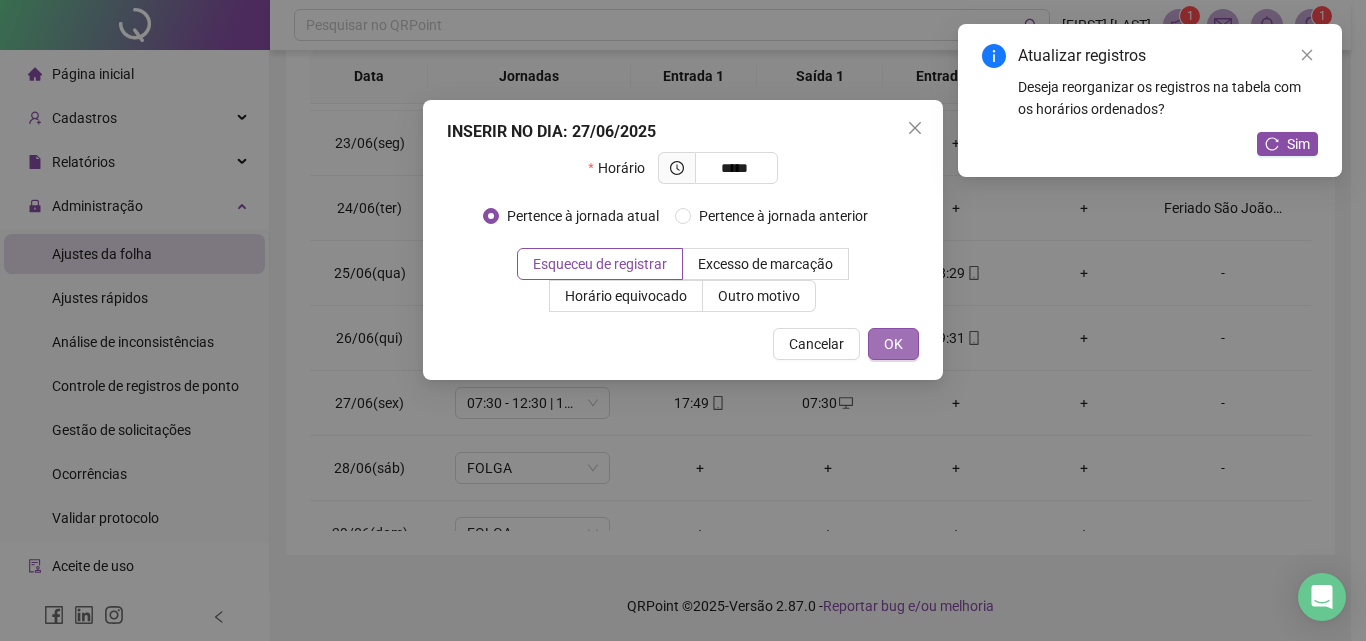 click on "OK" at bounding box center [893, 344] 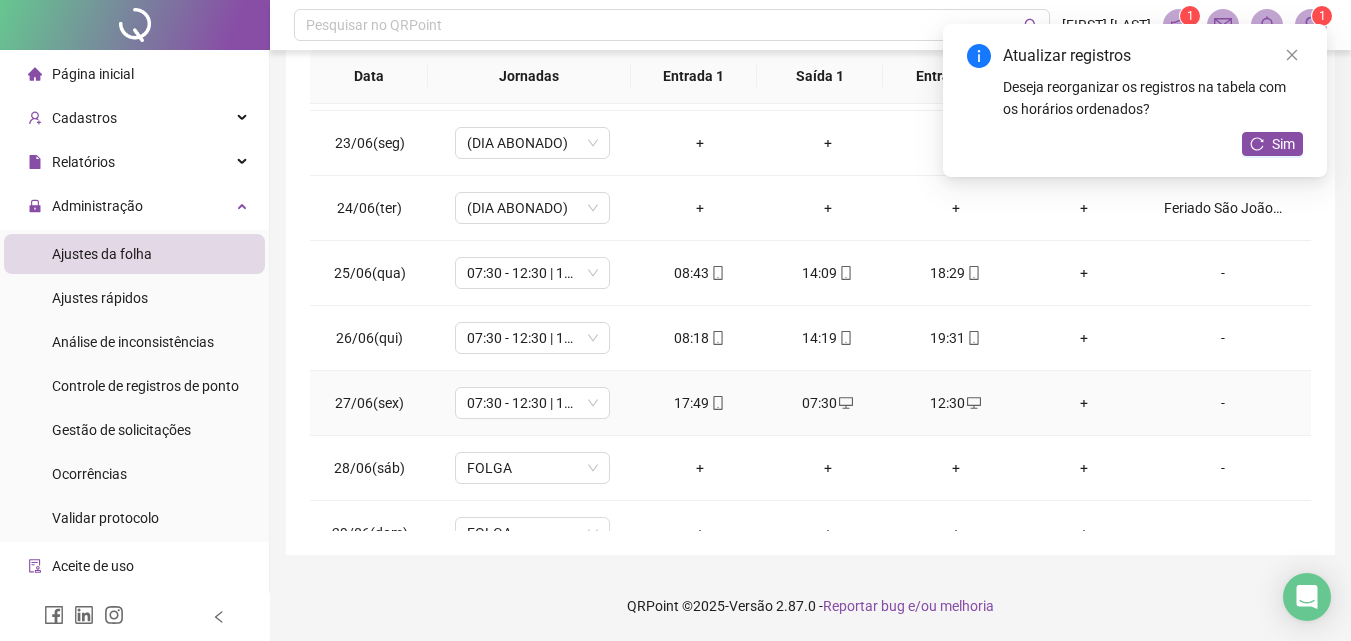 click on "+" at bounding box center (1084, 403) 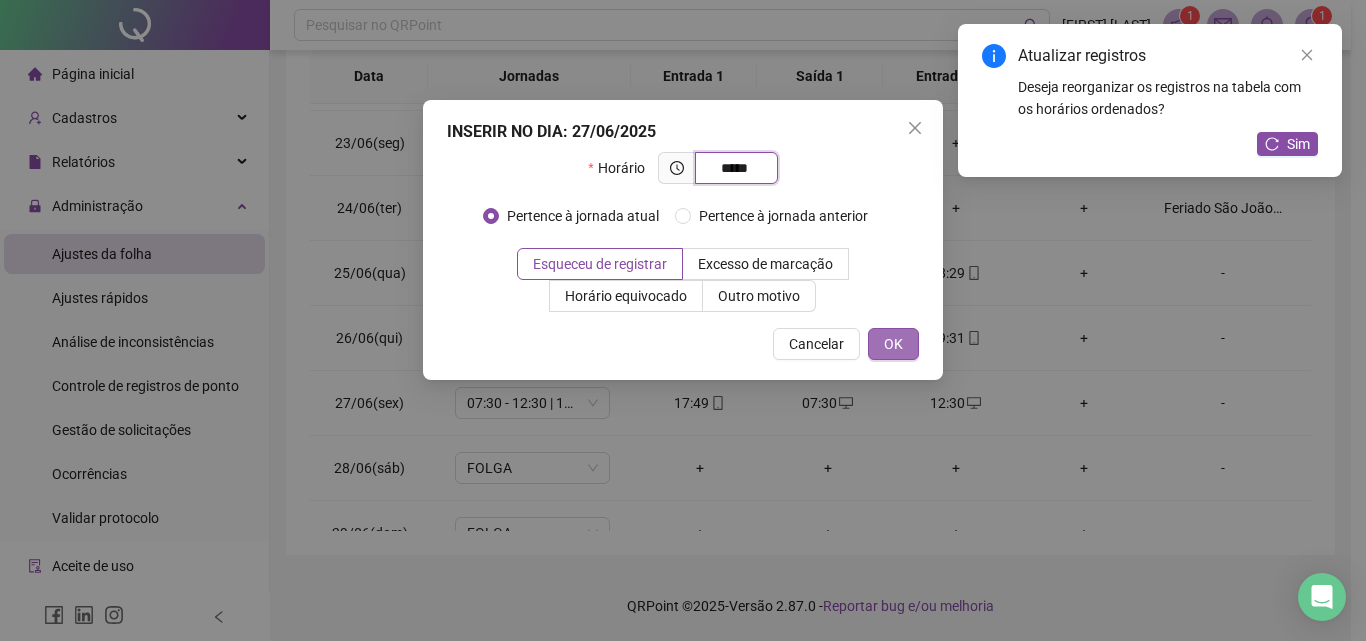 type on "*****" 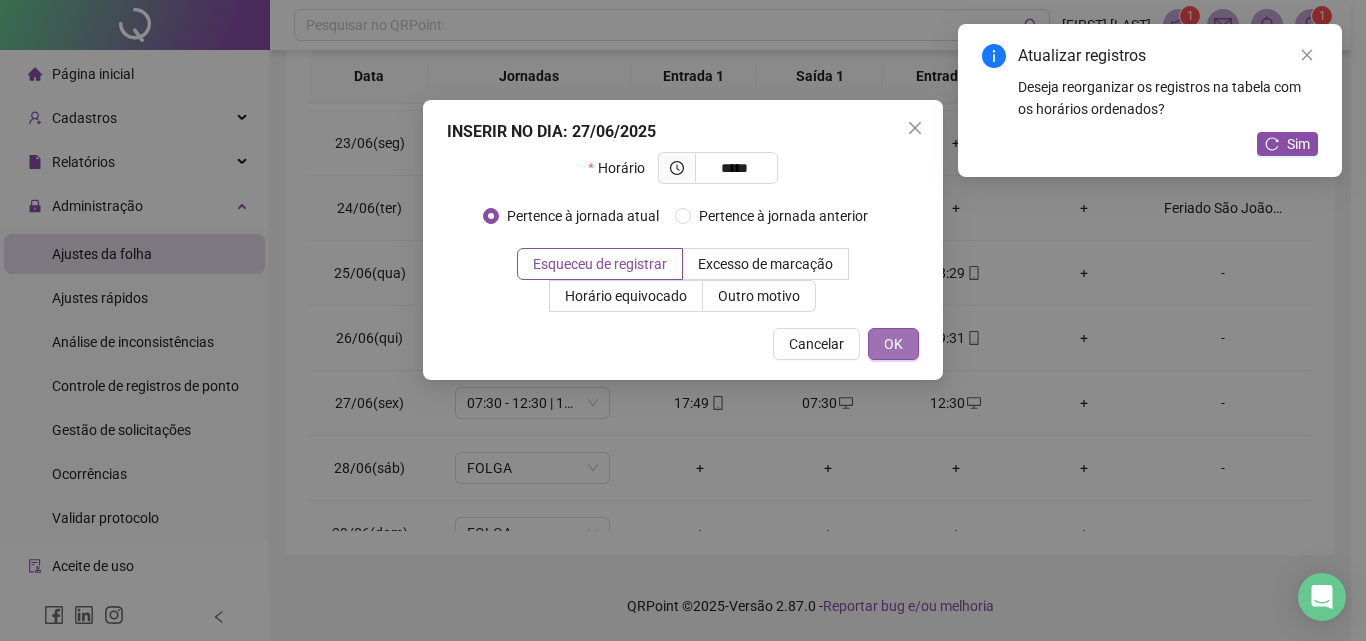 click on "OK" at bounding box center (893, 344) 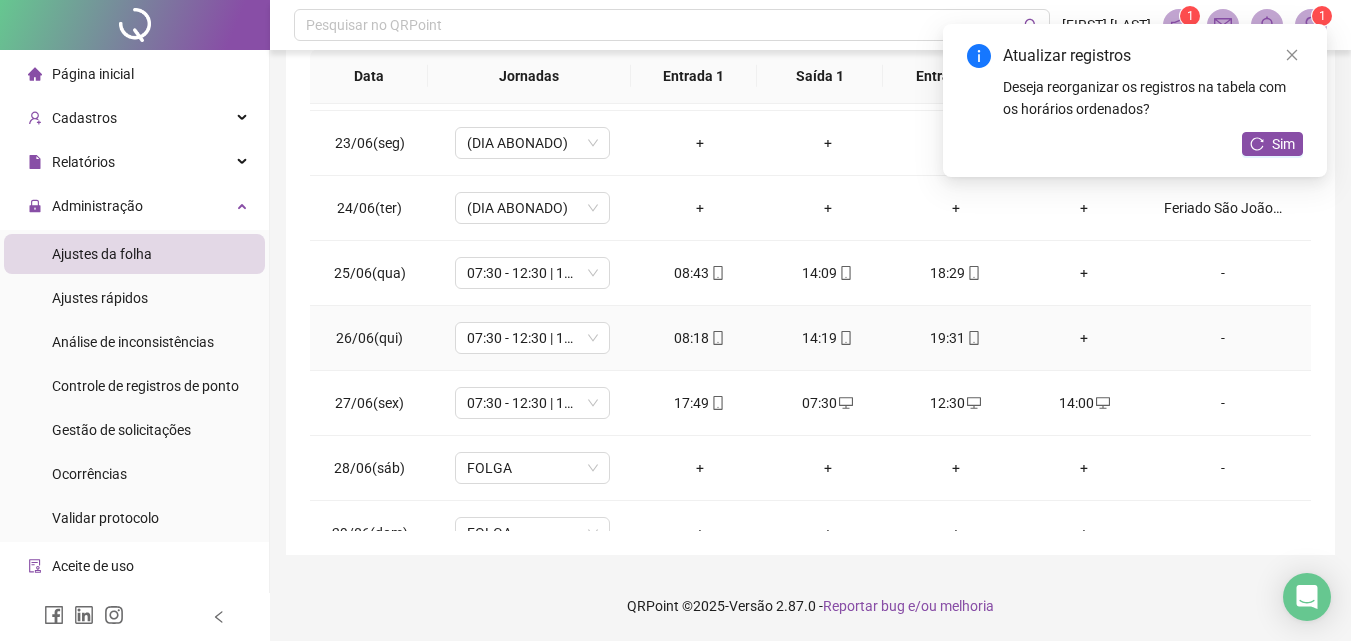 click on "+" at bounding box center [1084, 338] 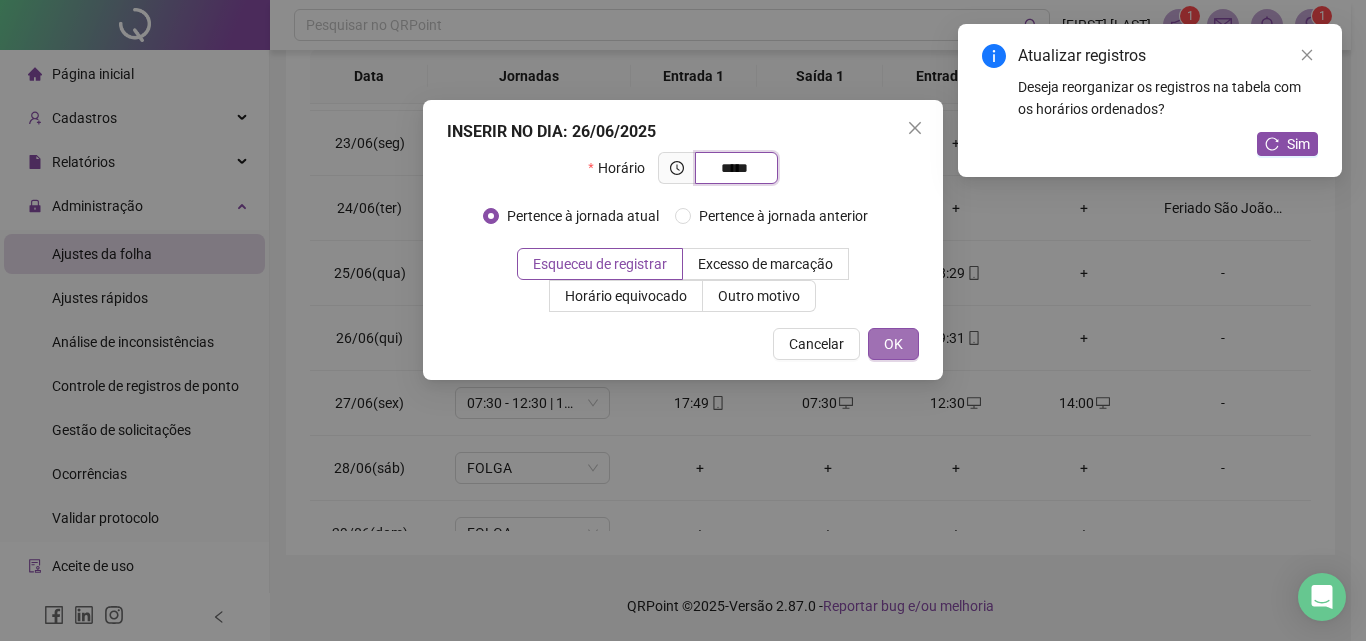 type on "*****" 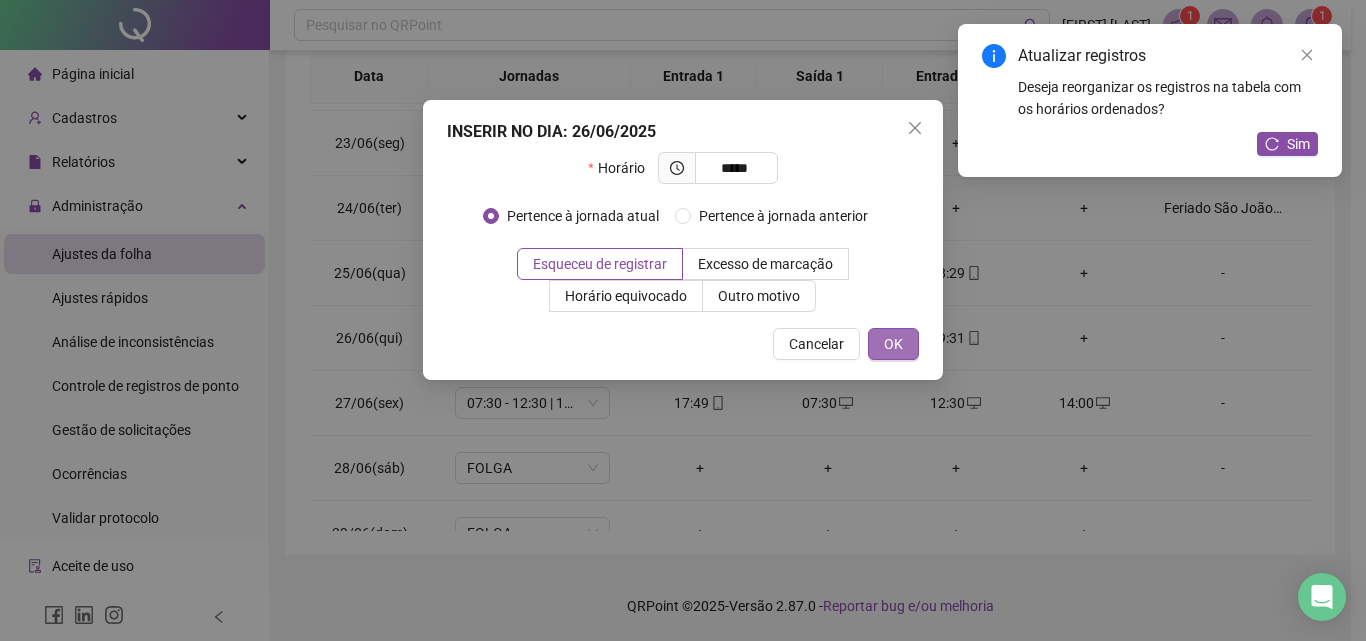 click on "OK" at bounding box center [893, 344] 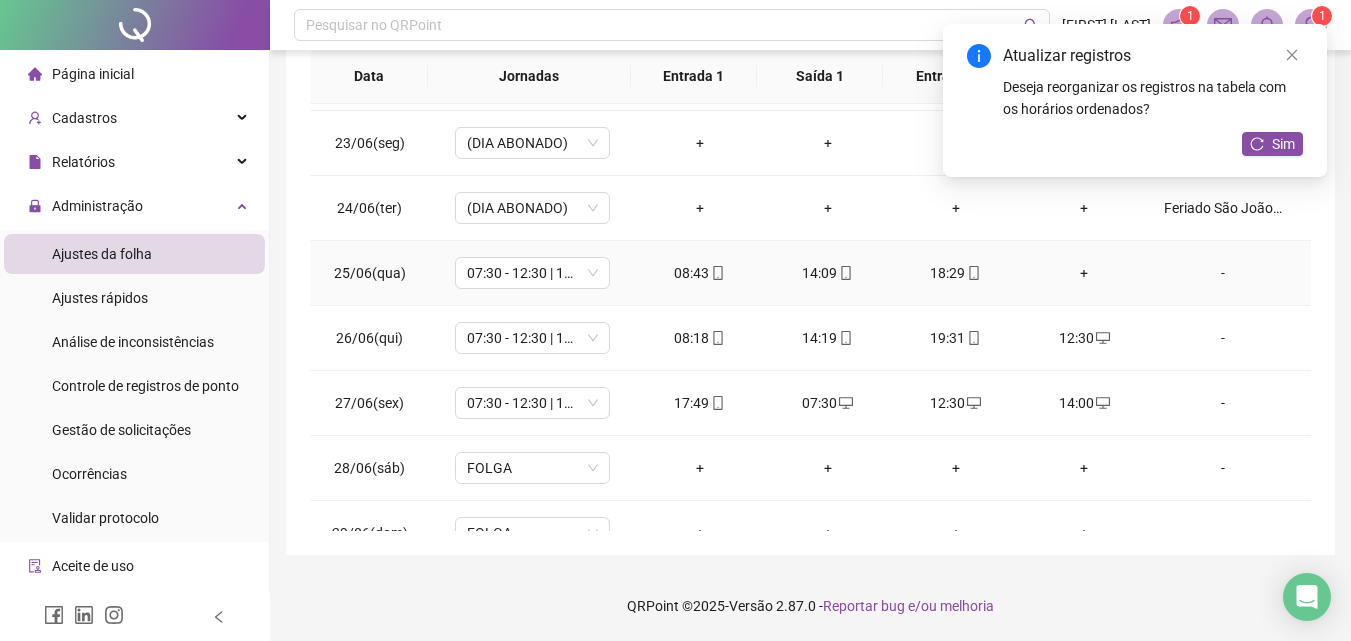 click on "+" at bounding box center (1084, 273) 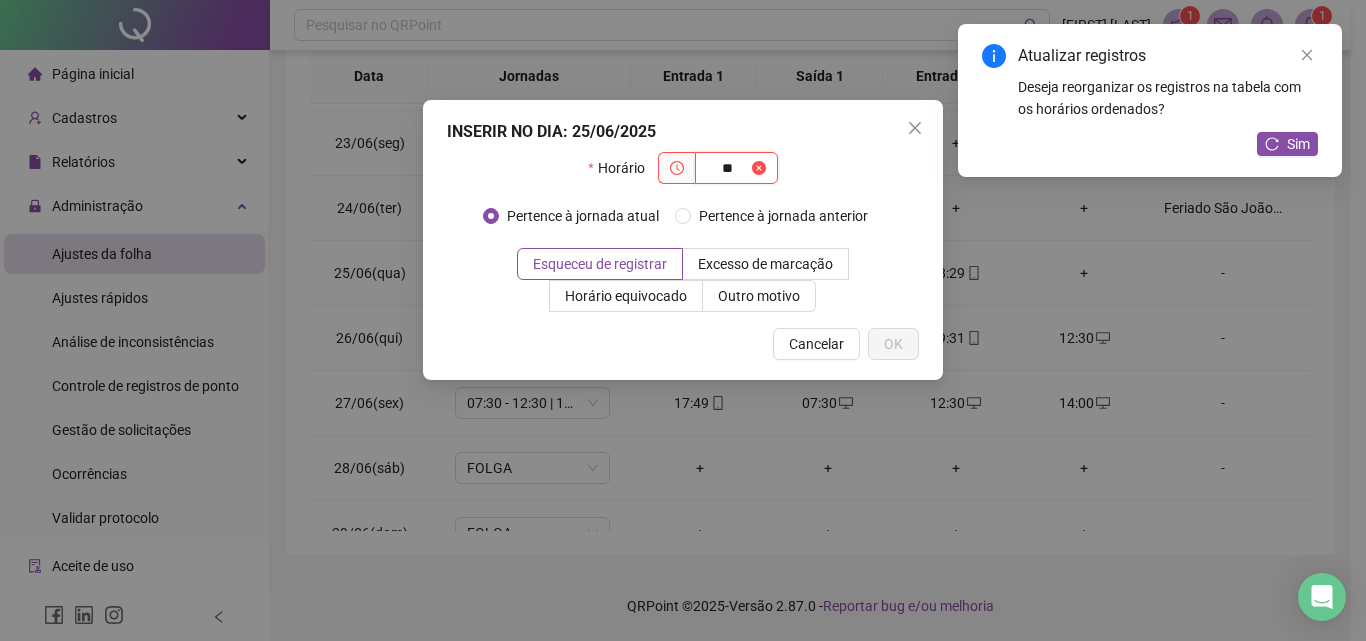 type on "*" 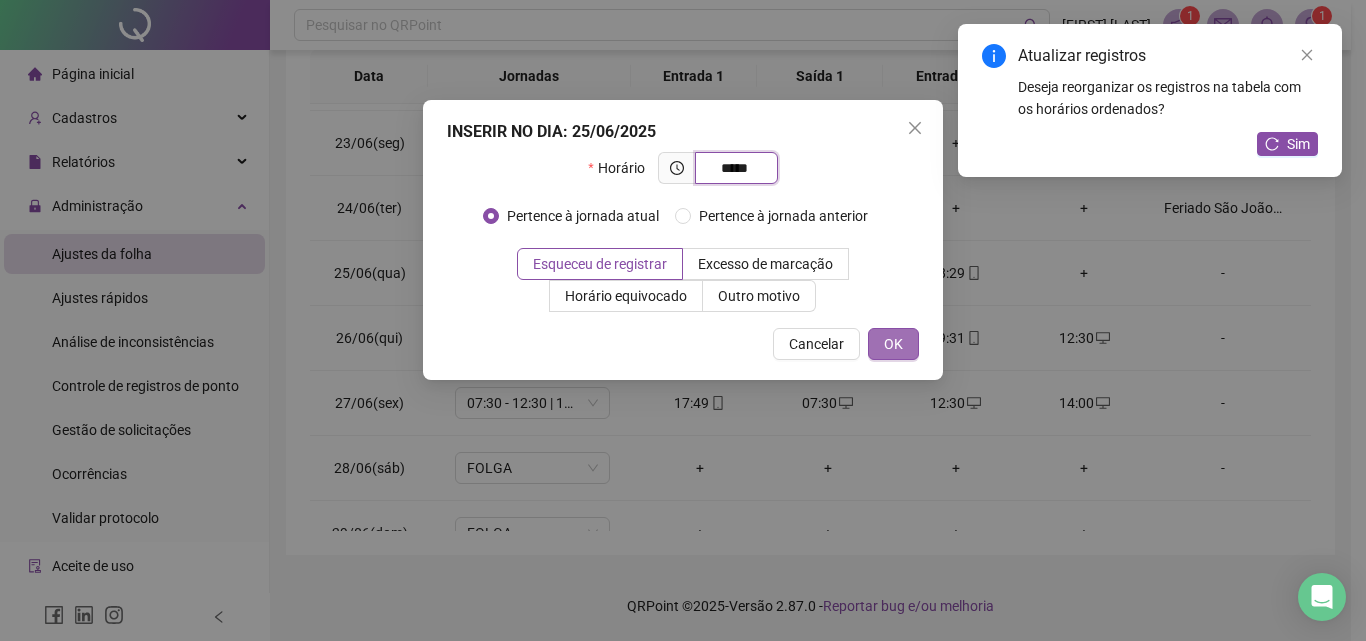 type on "*****" 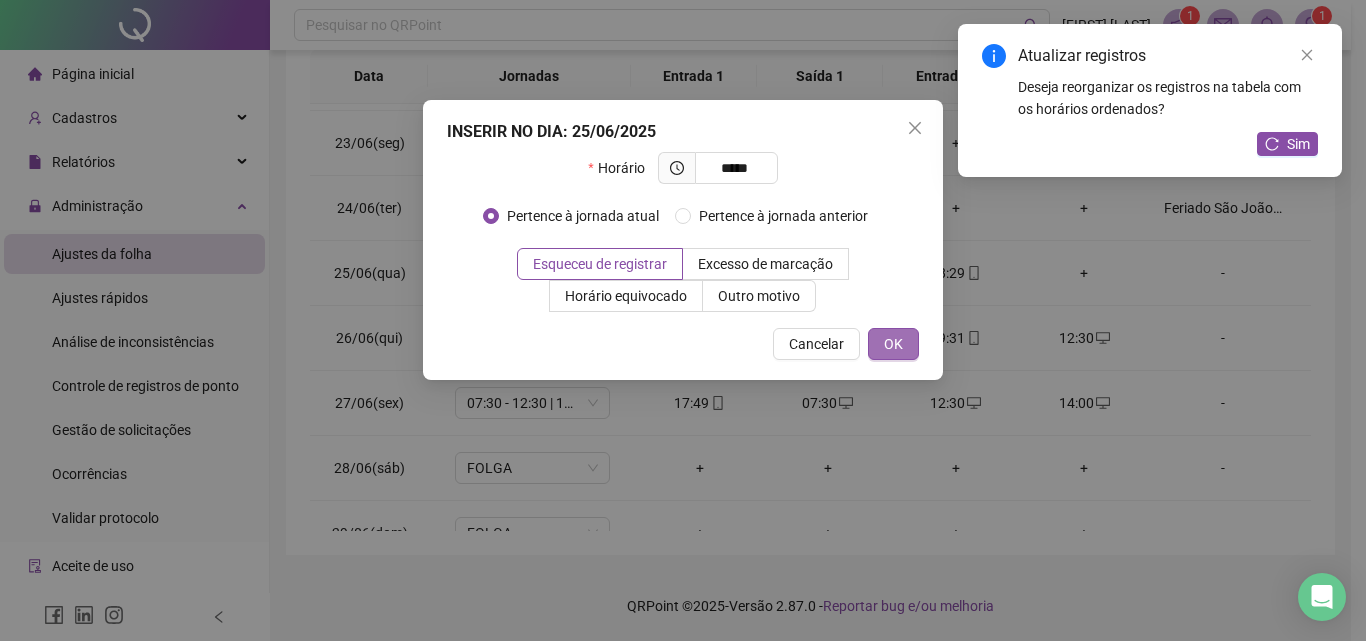 click on "OK" at bounding box center [893, 344] 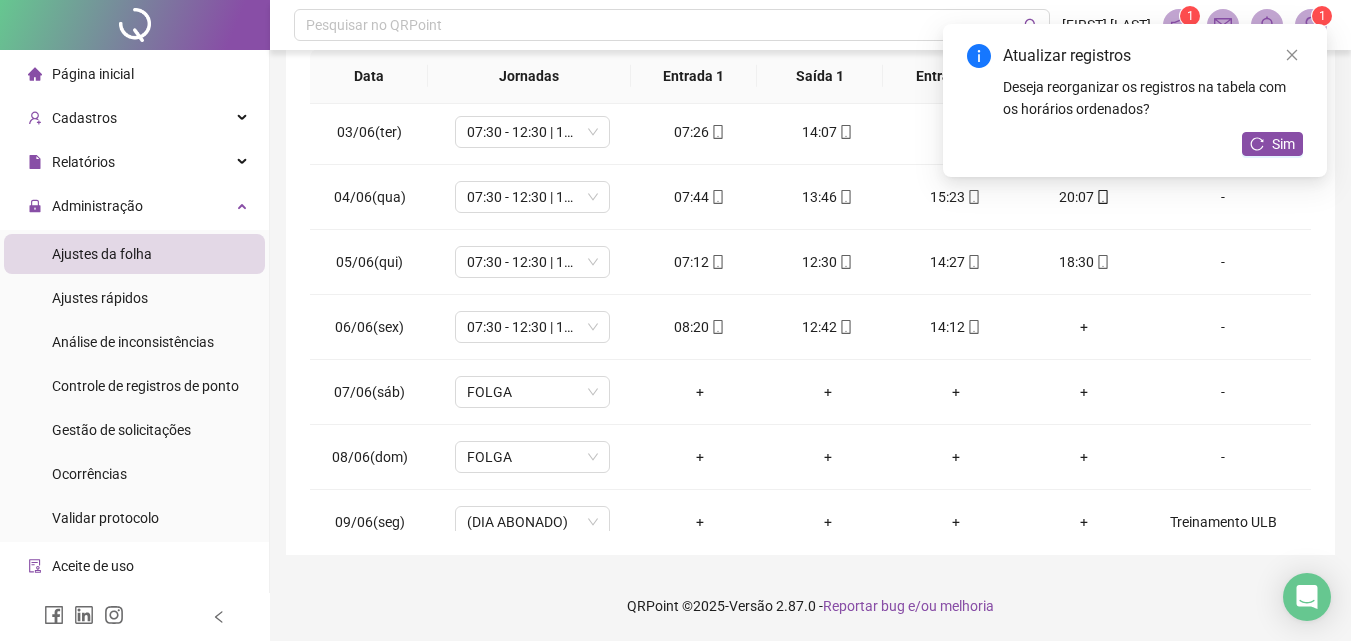 scroll, scrollTop: 123, scrollLeft: 0, axis: vertical 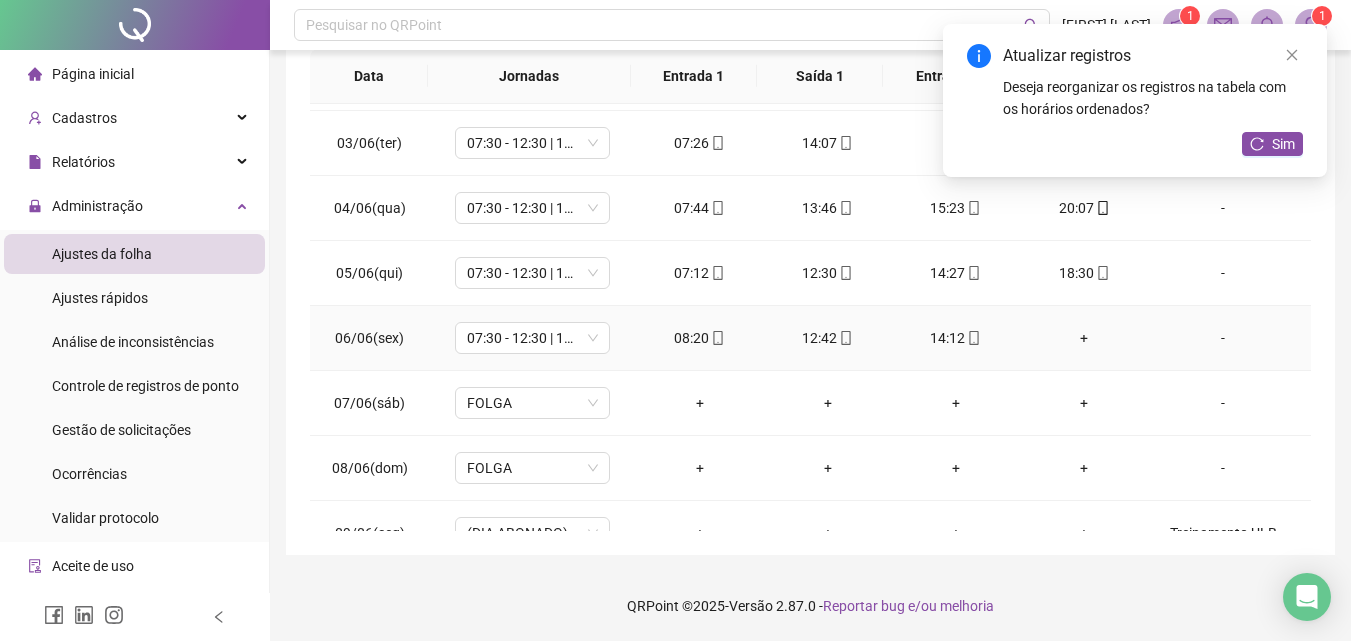 click on "+" at bounding box center (1084, 338) 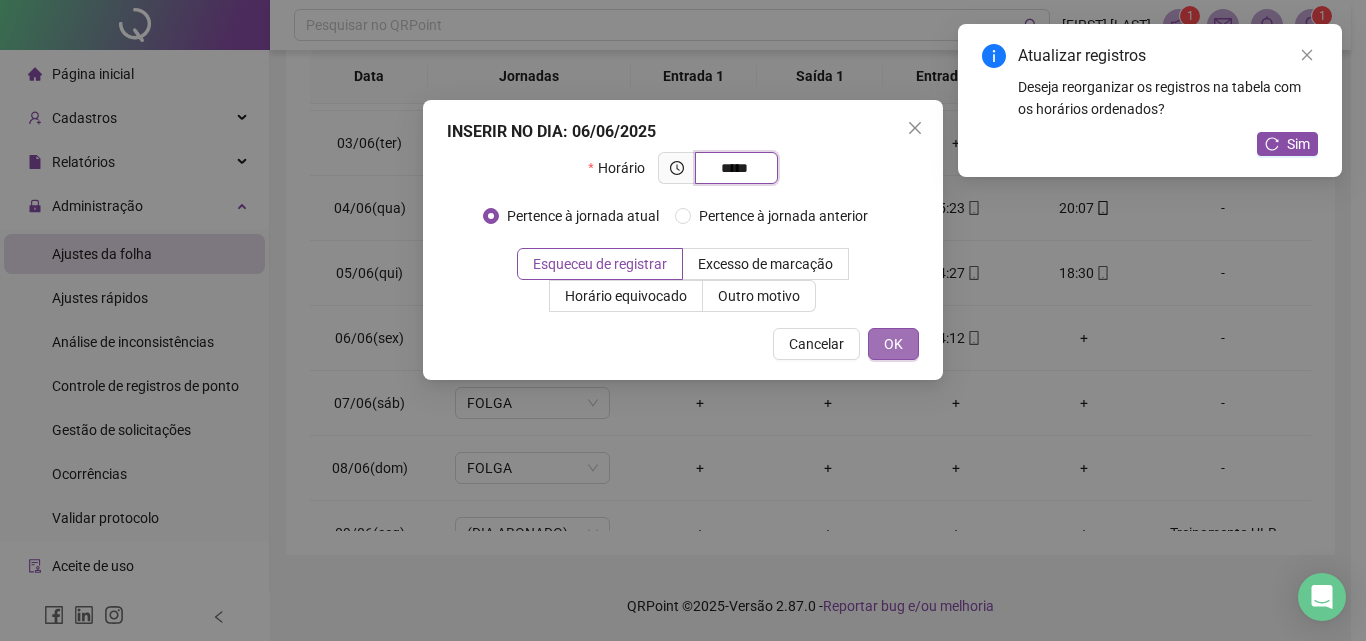 type on "*****" 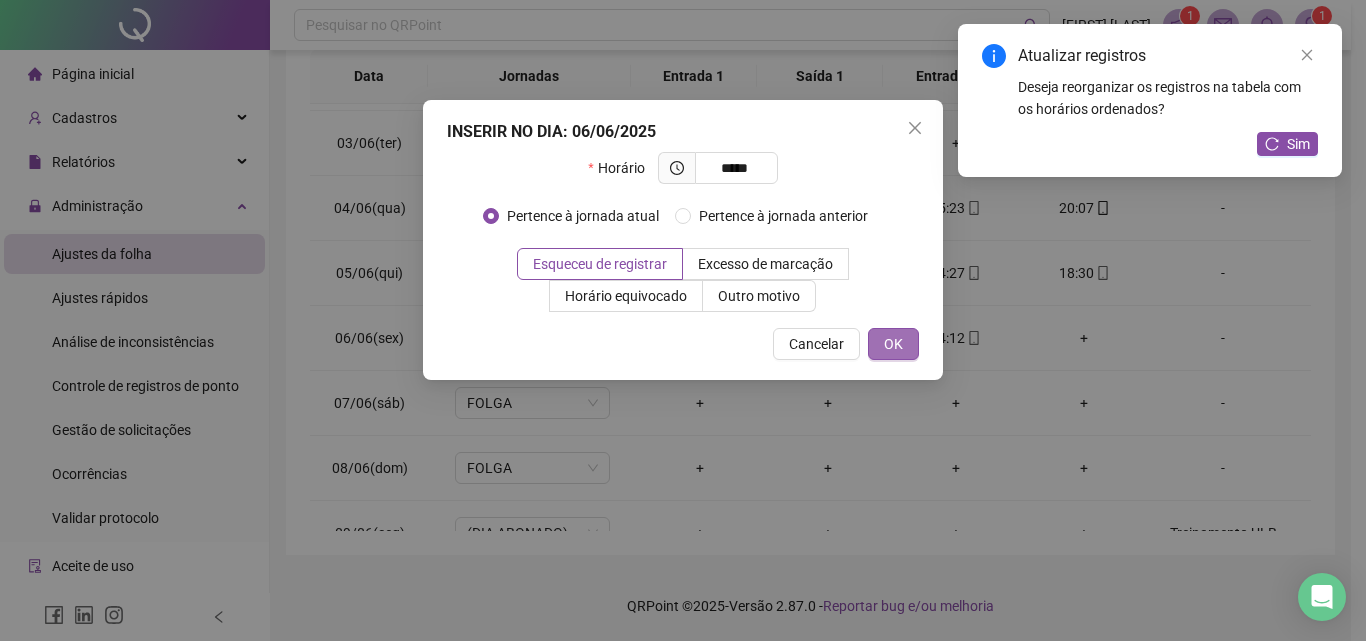 click on "OK" at bounding box center [893, 344] 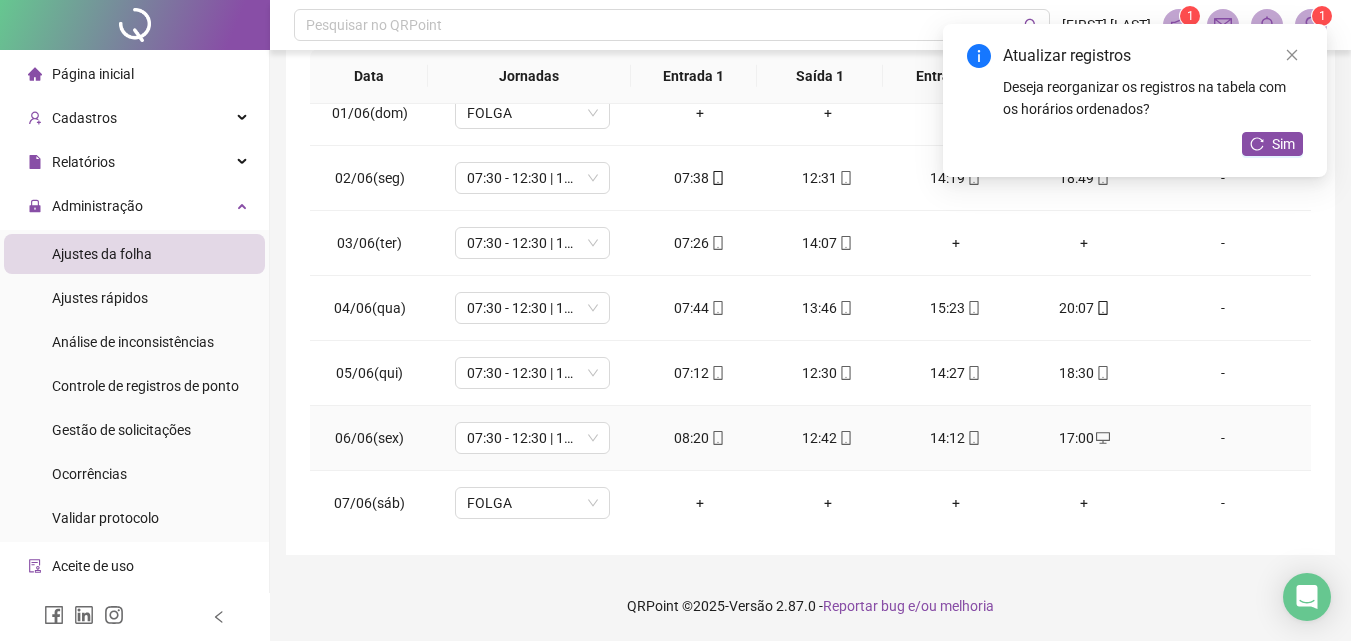 scroll, scrollTop: 0, scrollLeft: 0, axis: both 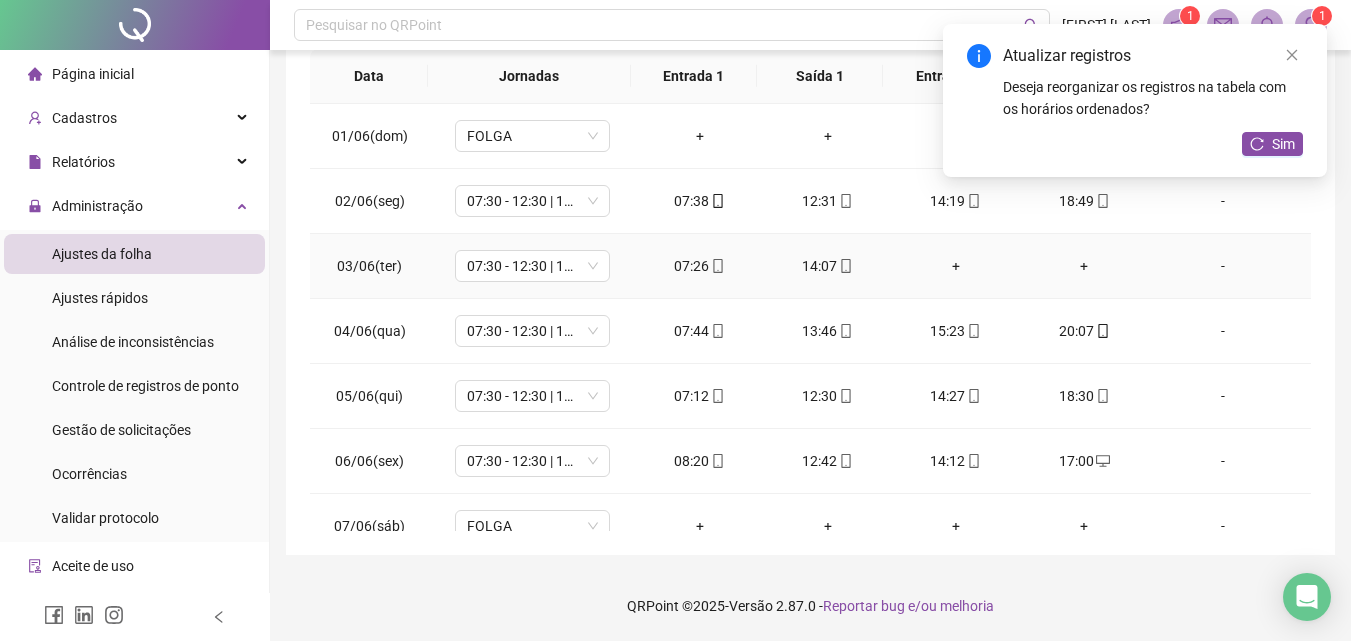 click on "+" at bounding box center [956, 266] 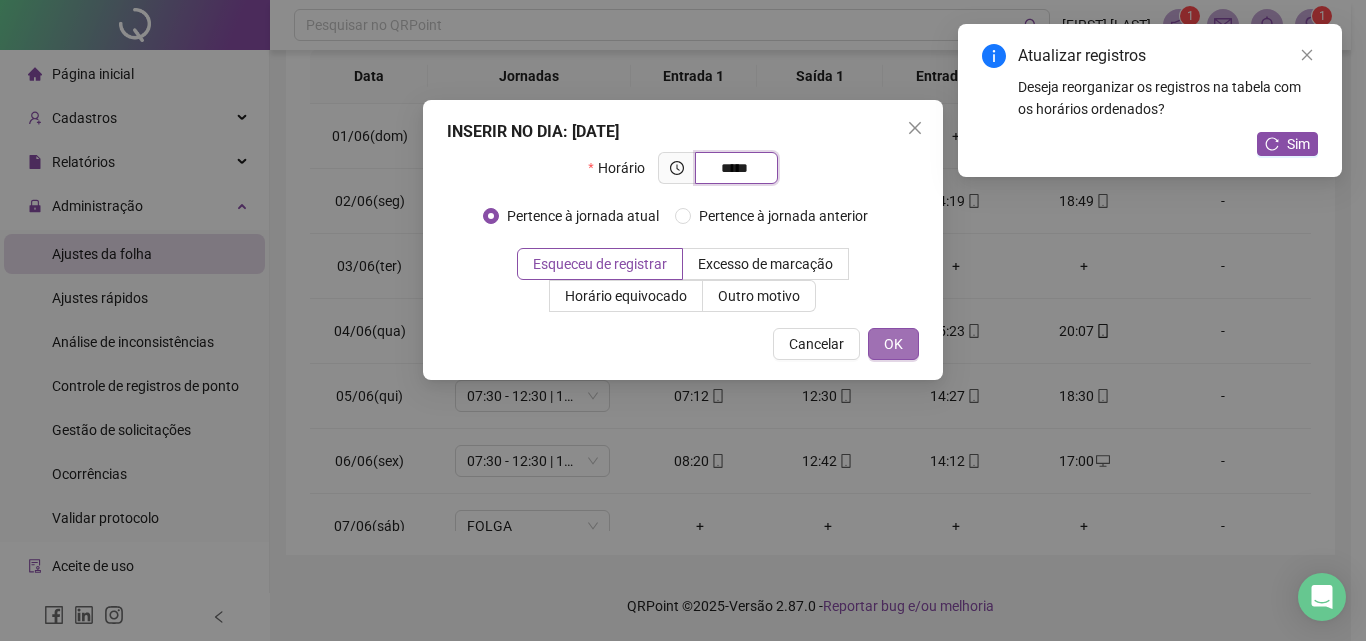 type on "*****" 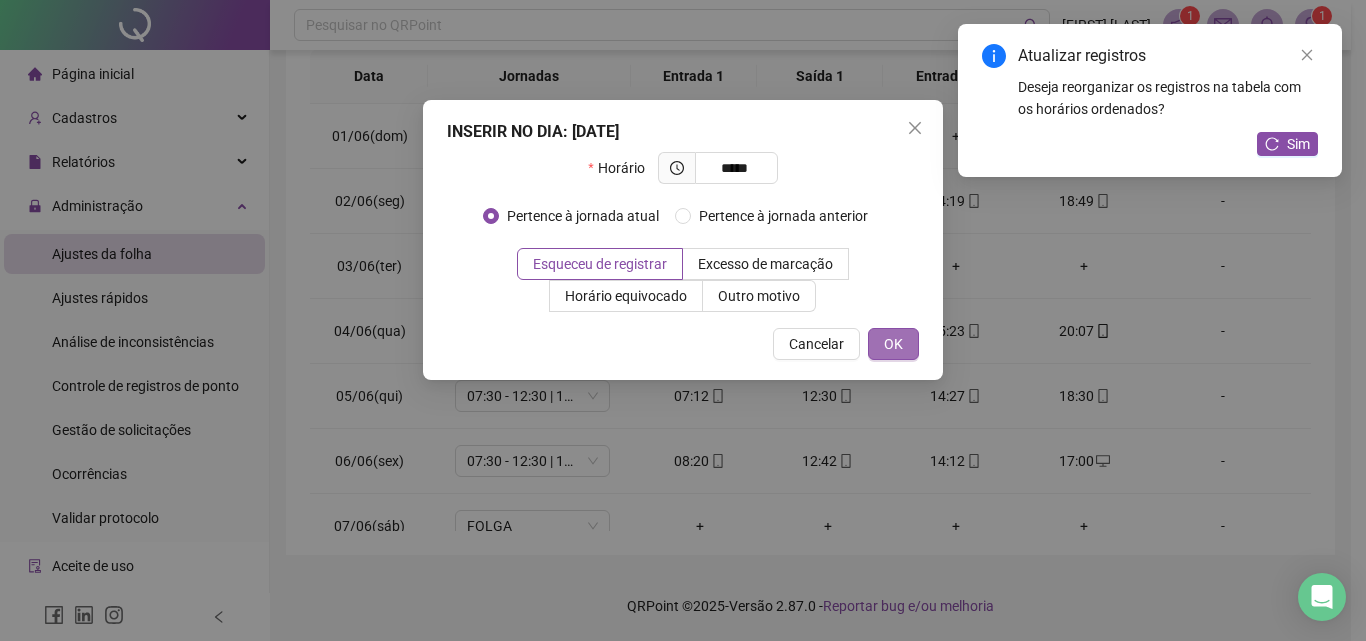 click on "OK" at bounding box center (893, 344) 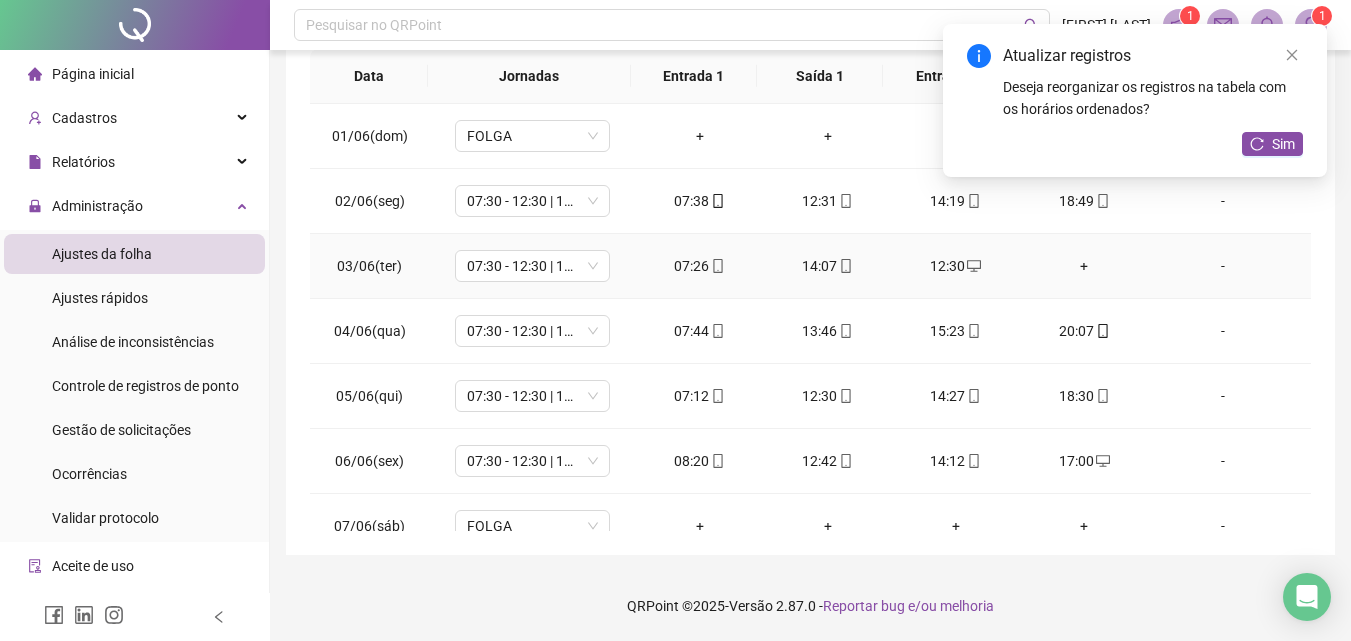 click on "+" at bounding box center [1084, 266] 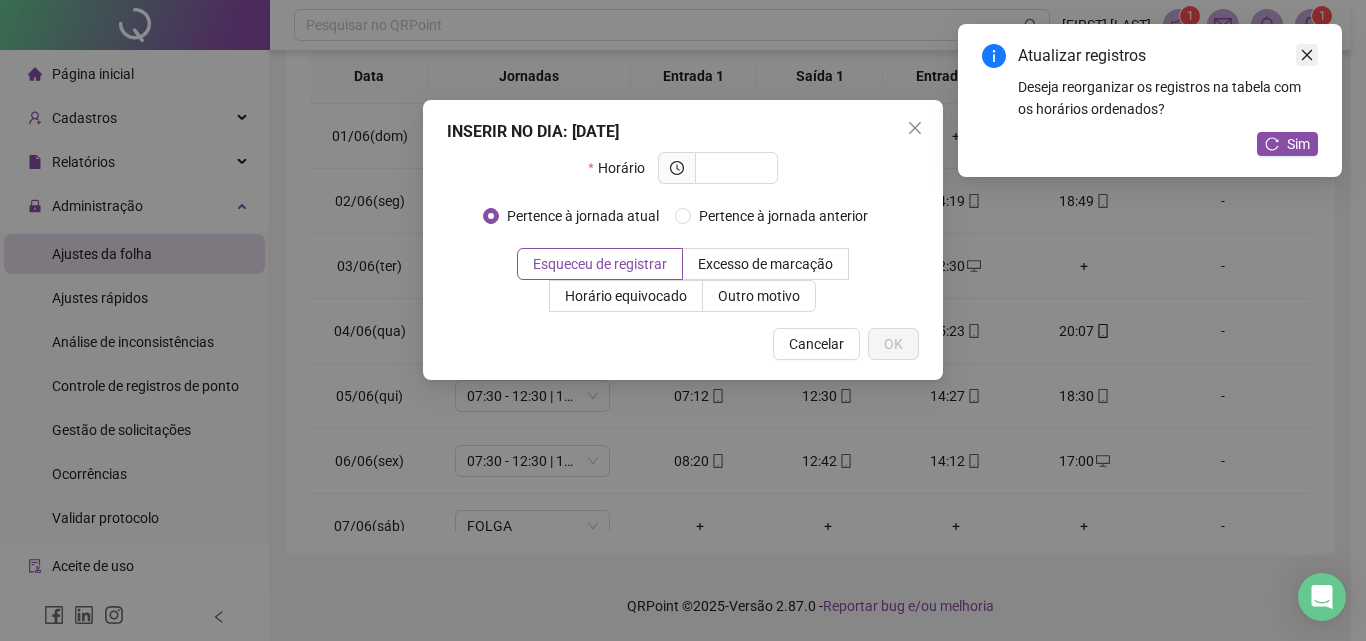 click 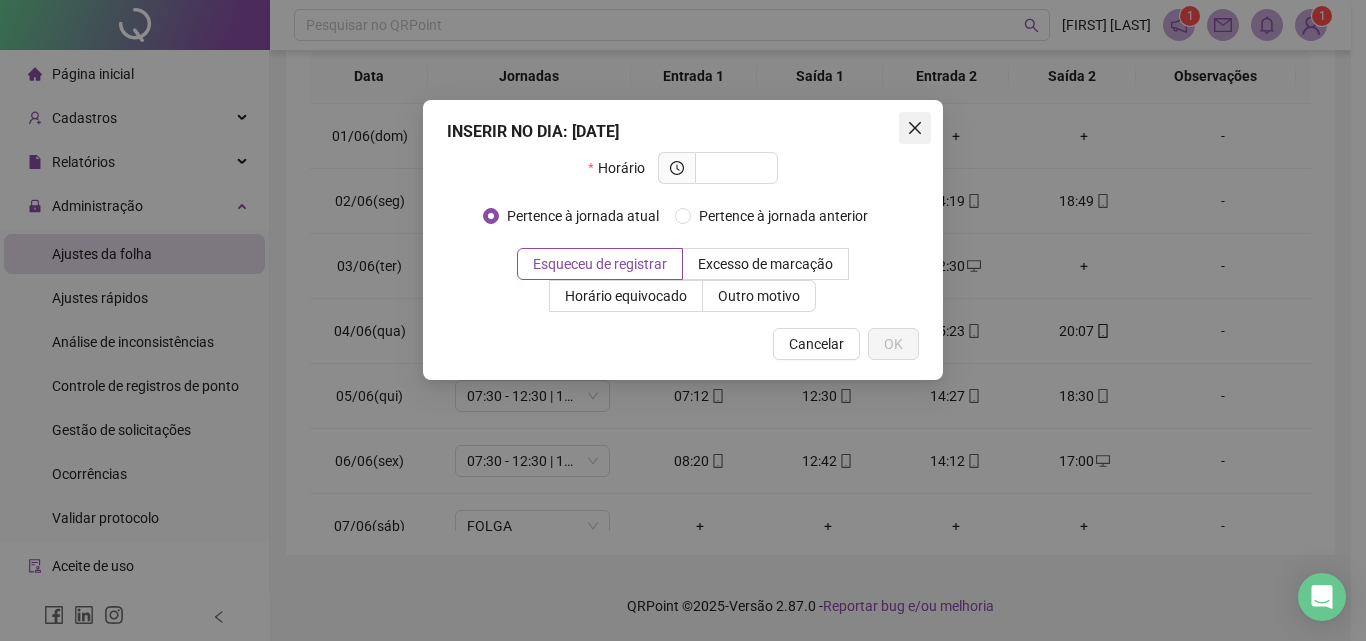 click at bounding box center (915, 128) 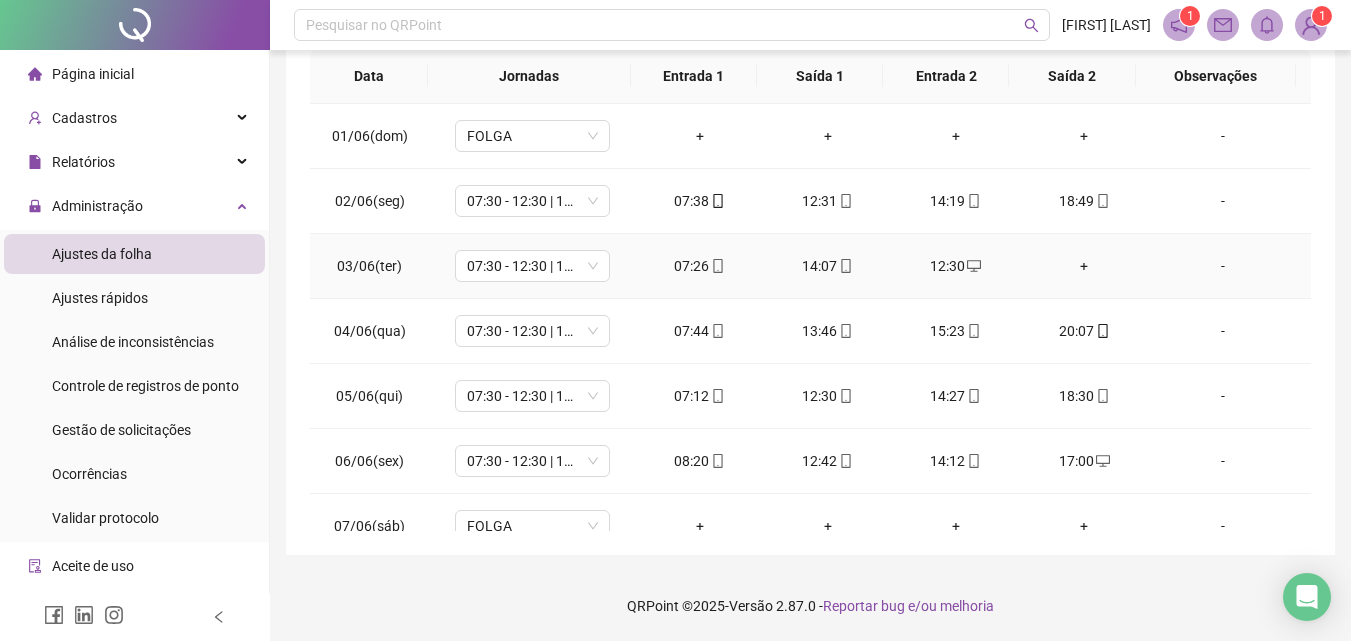 click on "+" at bounding box center [1084, 266] 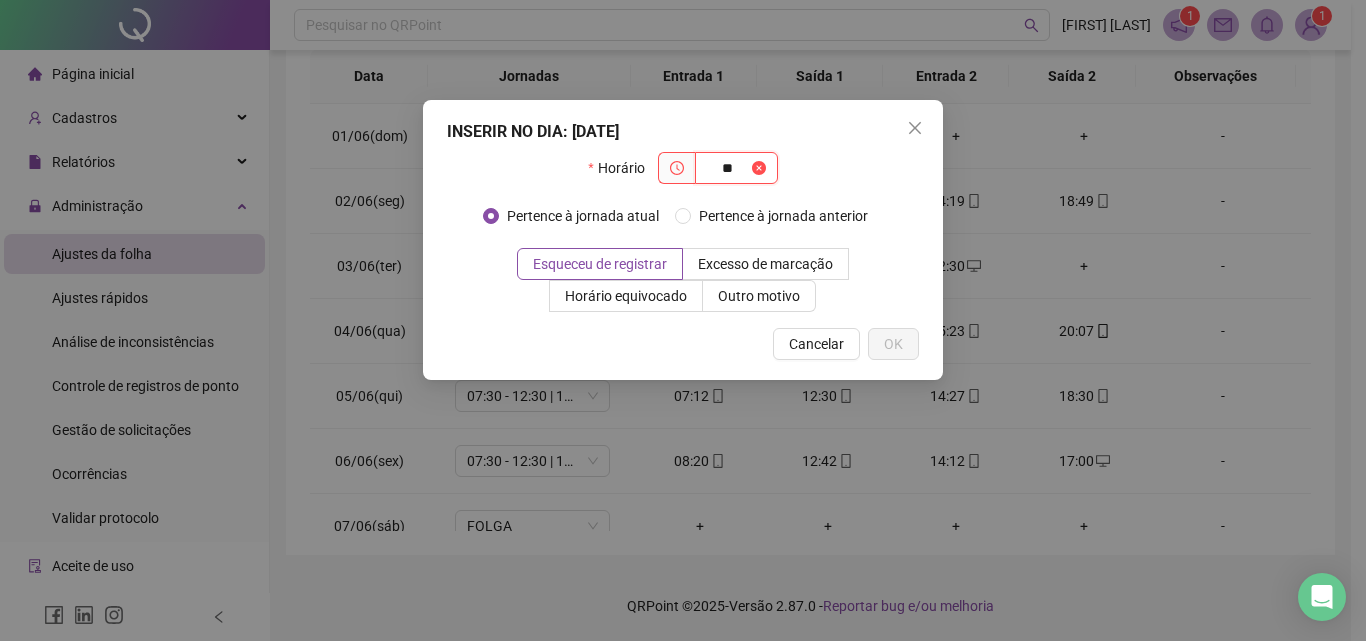 type on "*" 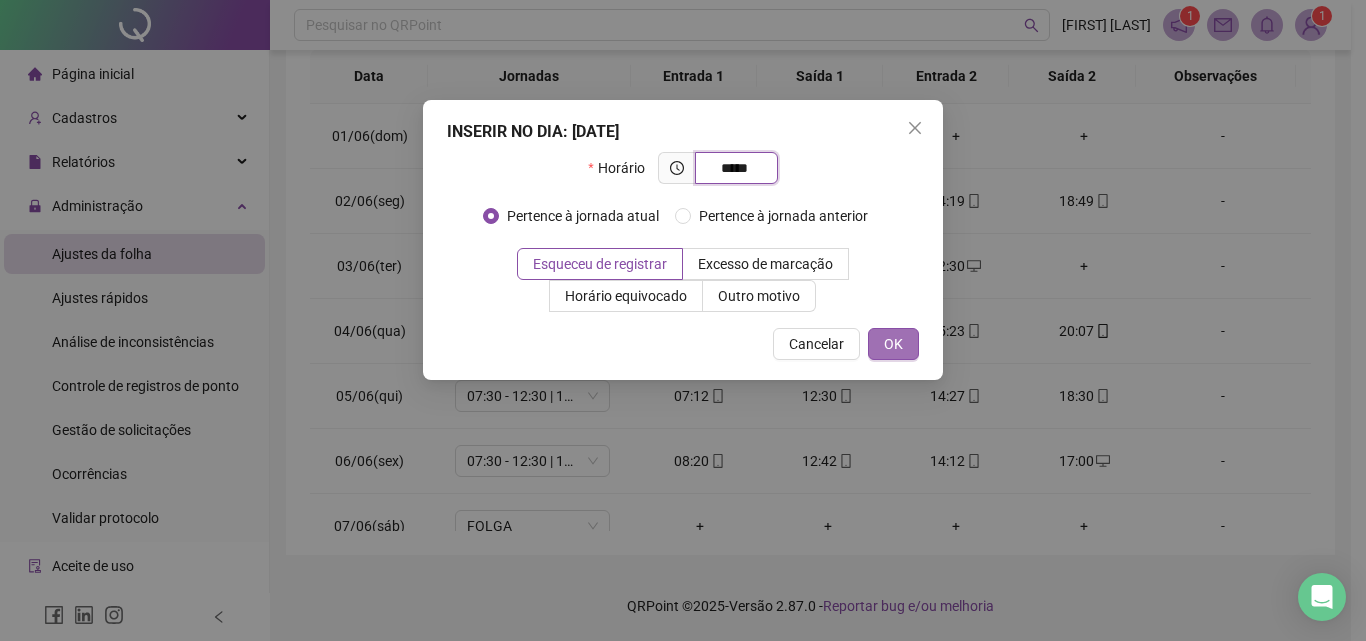 type on "*****" 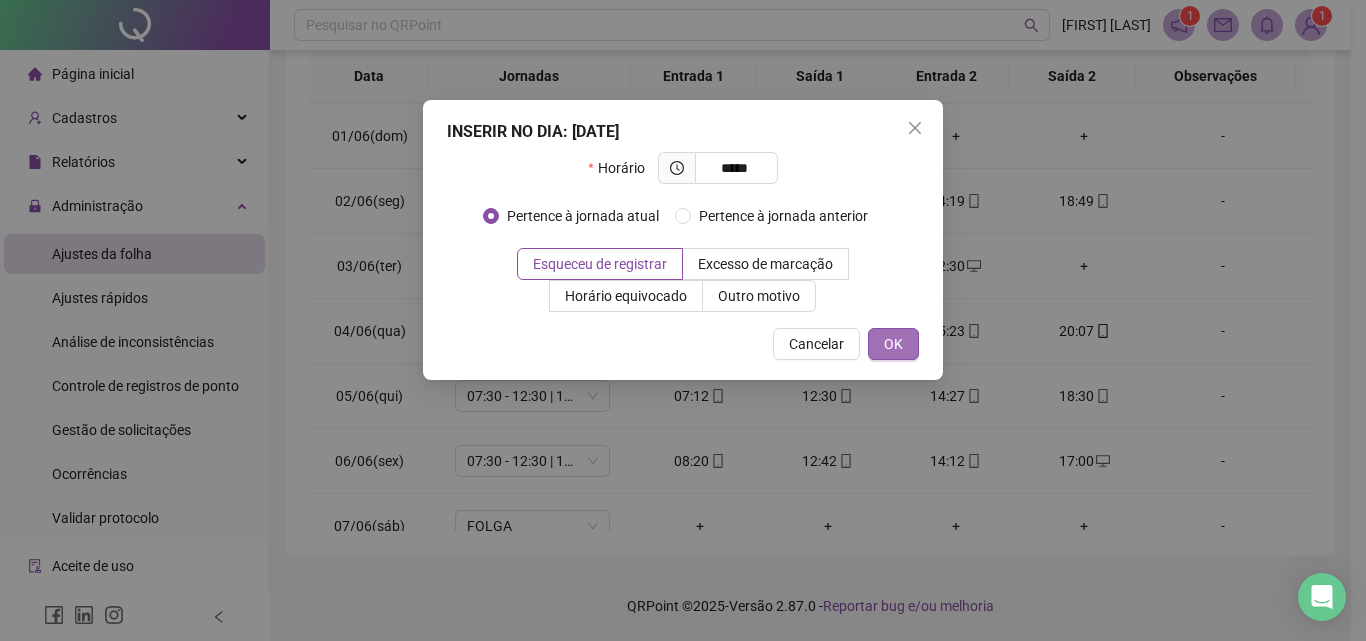 click on "OK" at bounding box center (893, 344) 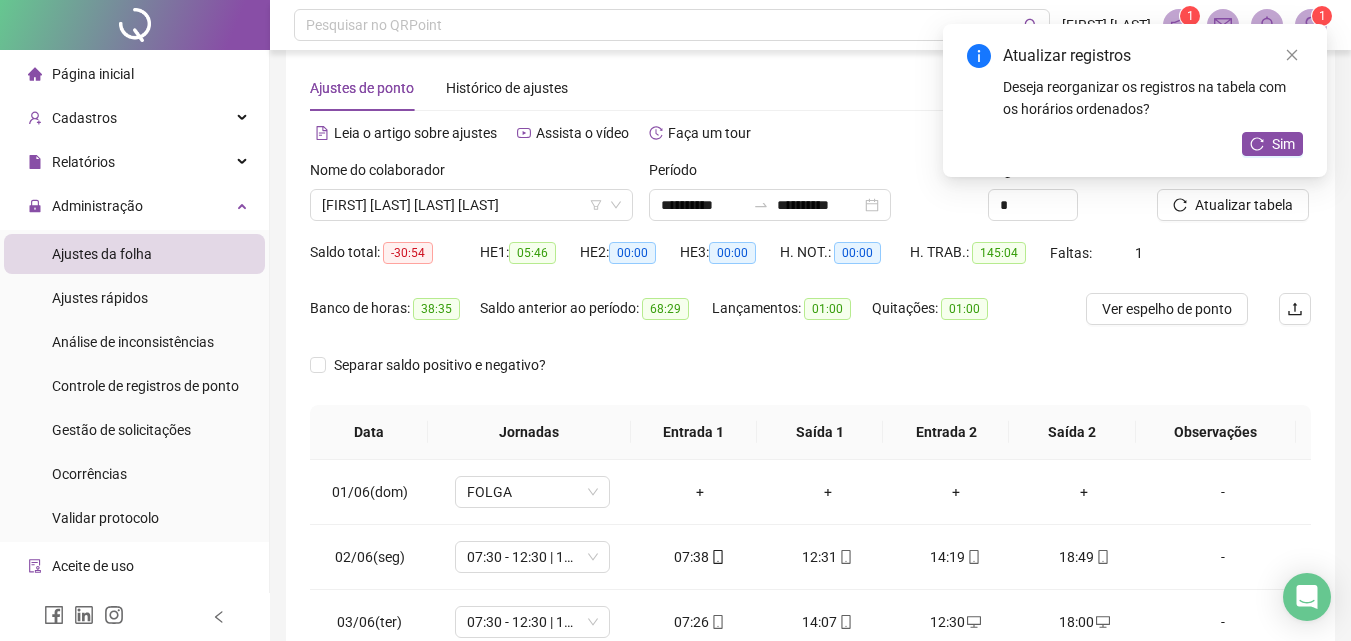 scroll, scrollTop: 0, scrollLeft: 0, axis: both 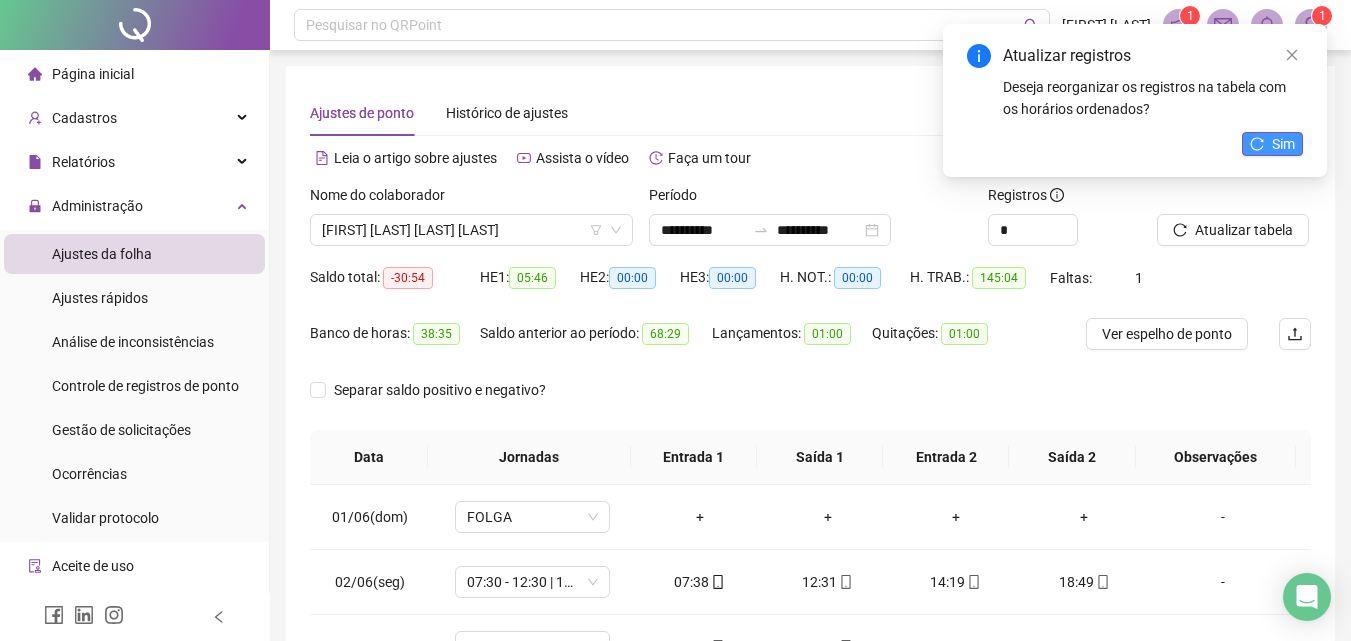 click on "Sim" at bounding box center [1283, 144] 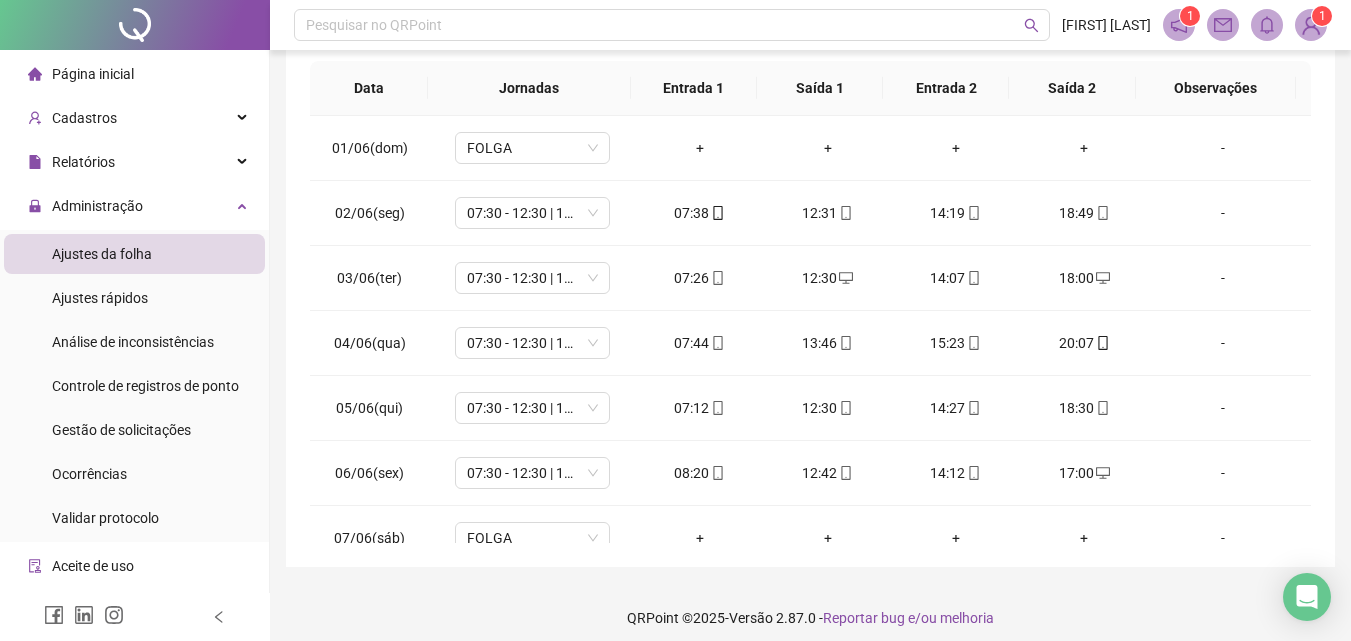 scroll, scrollTop: 381, scrollLeft: 0, axis: vertical 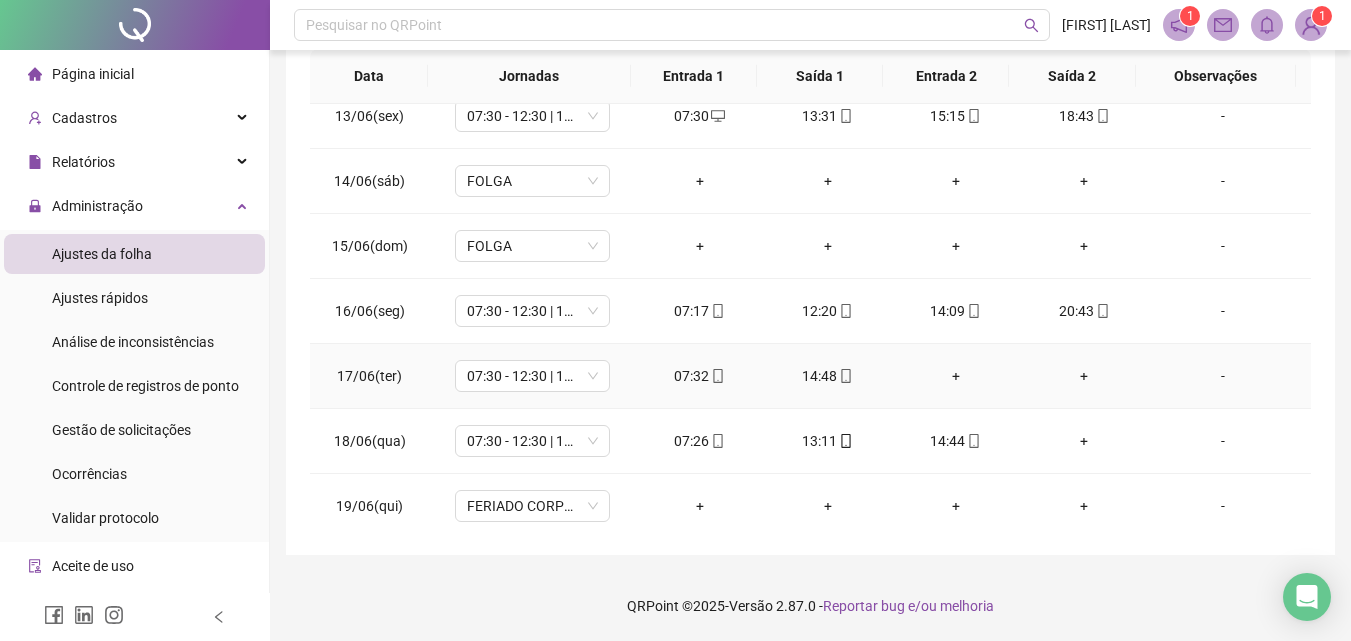 click on "+" at bounding box center [956, 376] 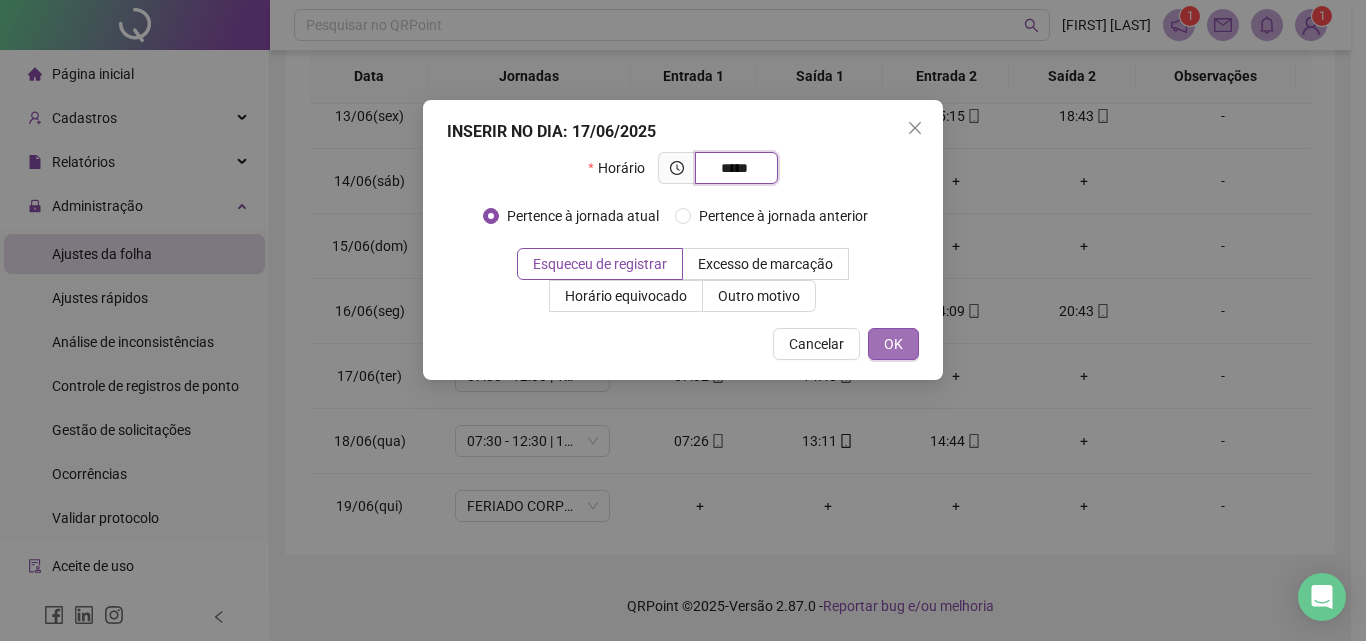 type on "*****" 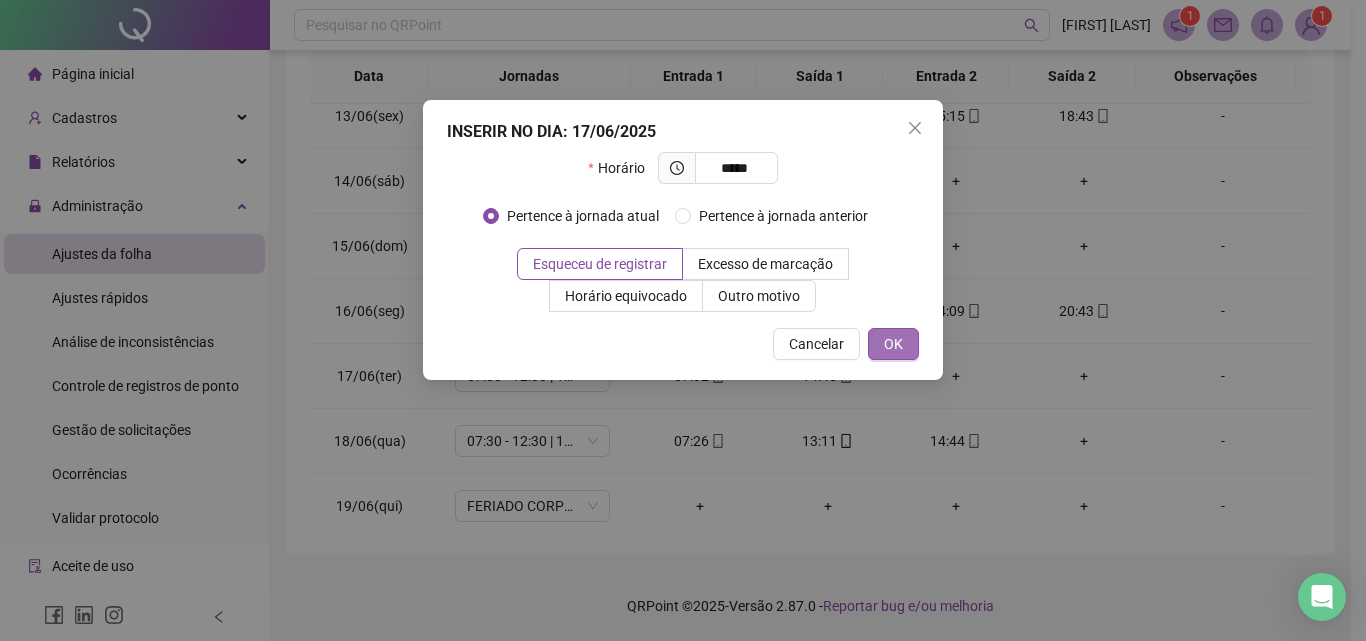 click on "OK" at bounding box center [893, 344] 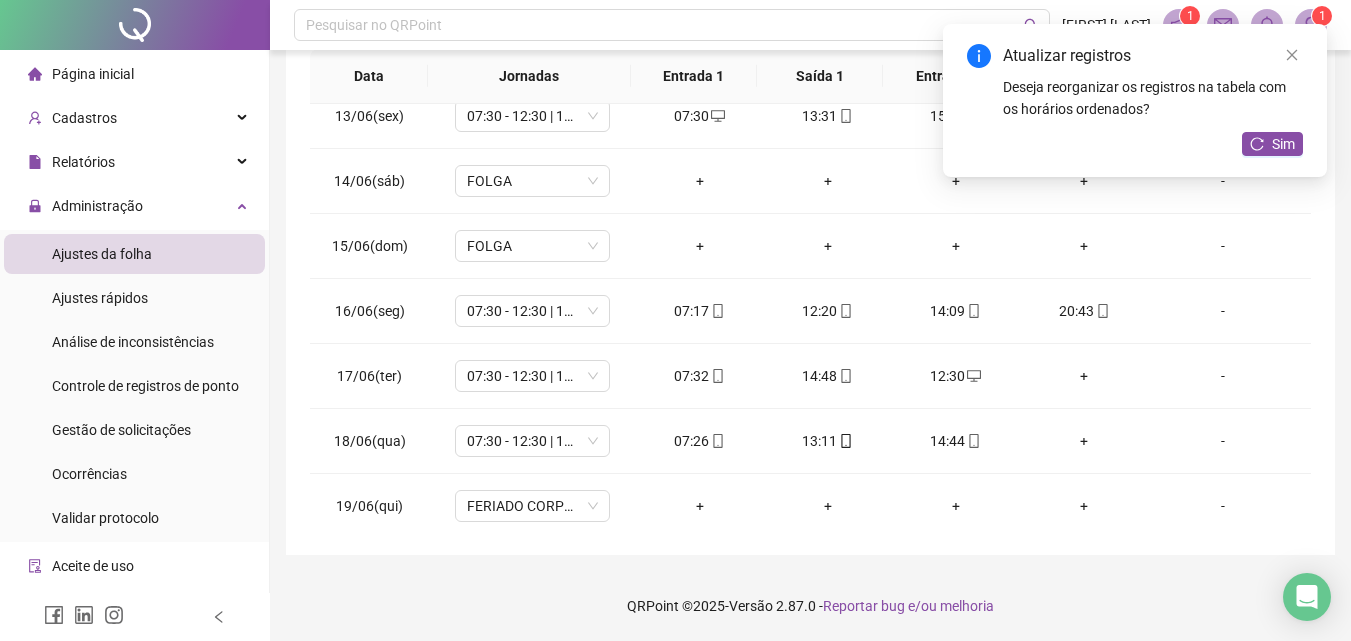 click on "+" at bounding box center (1084, 376) 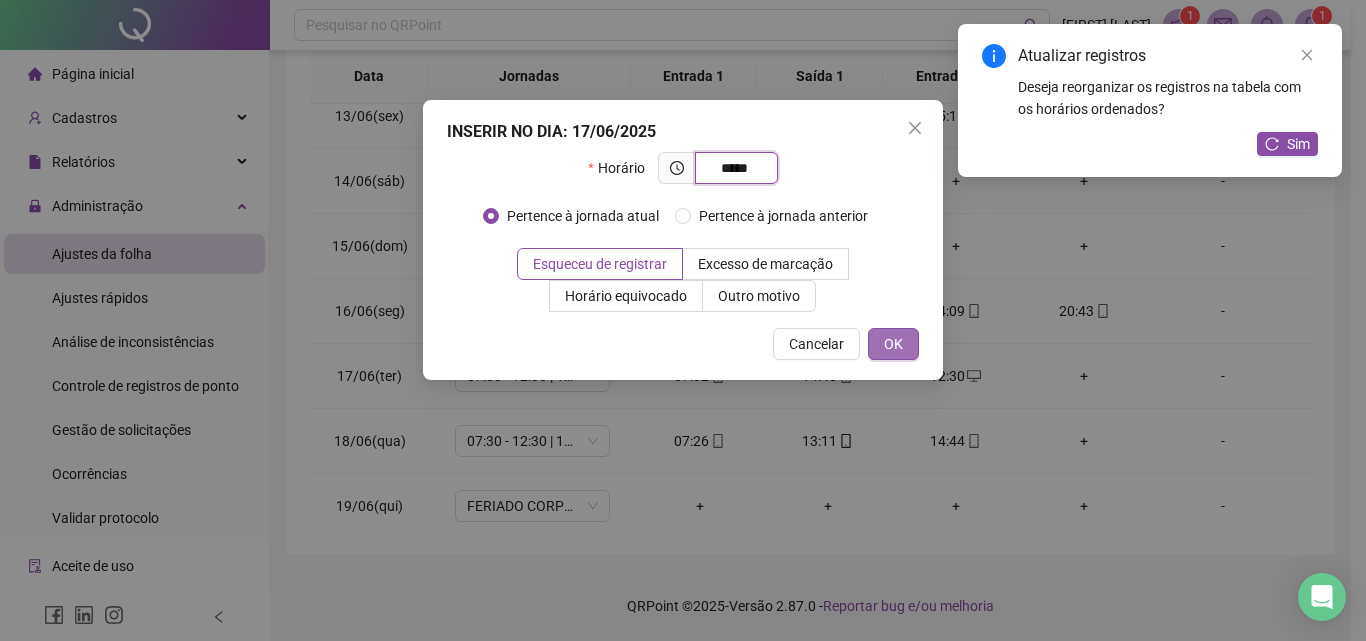 type on "*****" 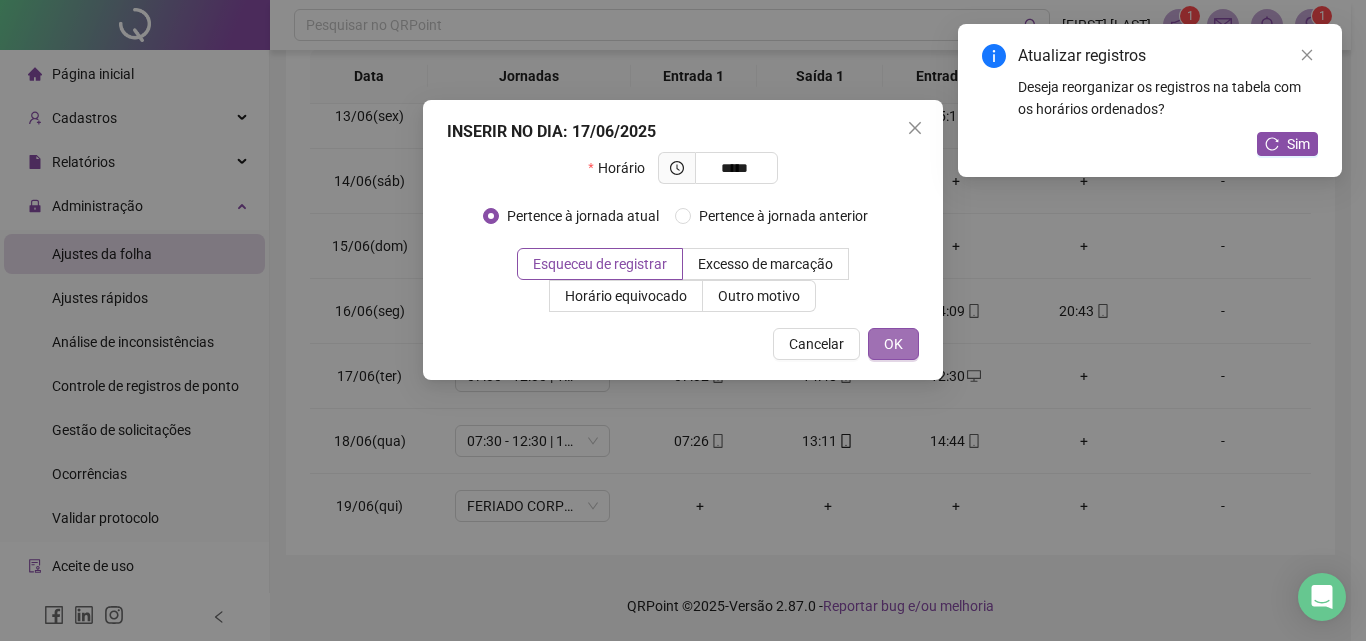click on "OK" at bounding box center (893, 344) 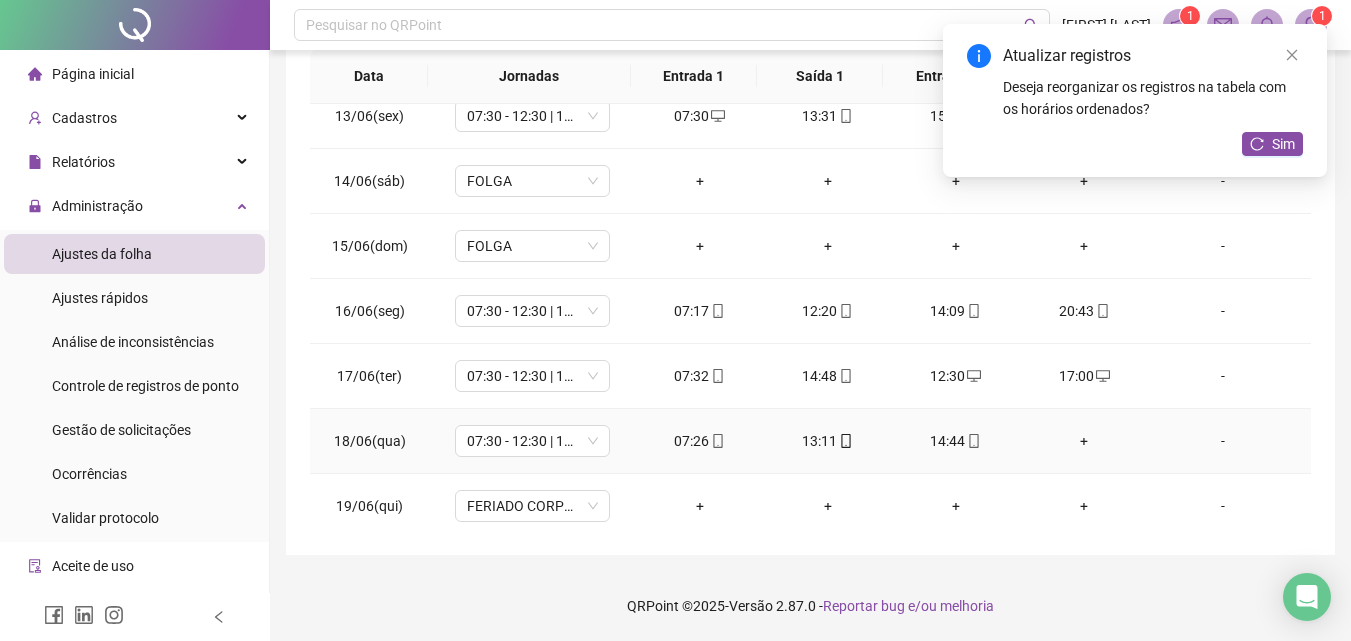 click on "+" at bounding box center [1084, 441] 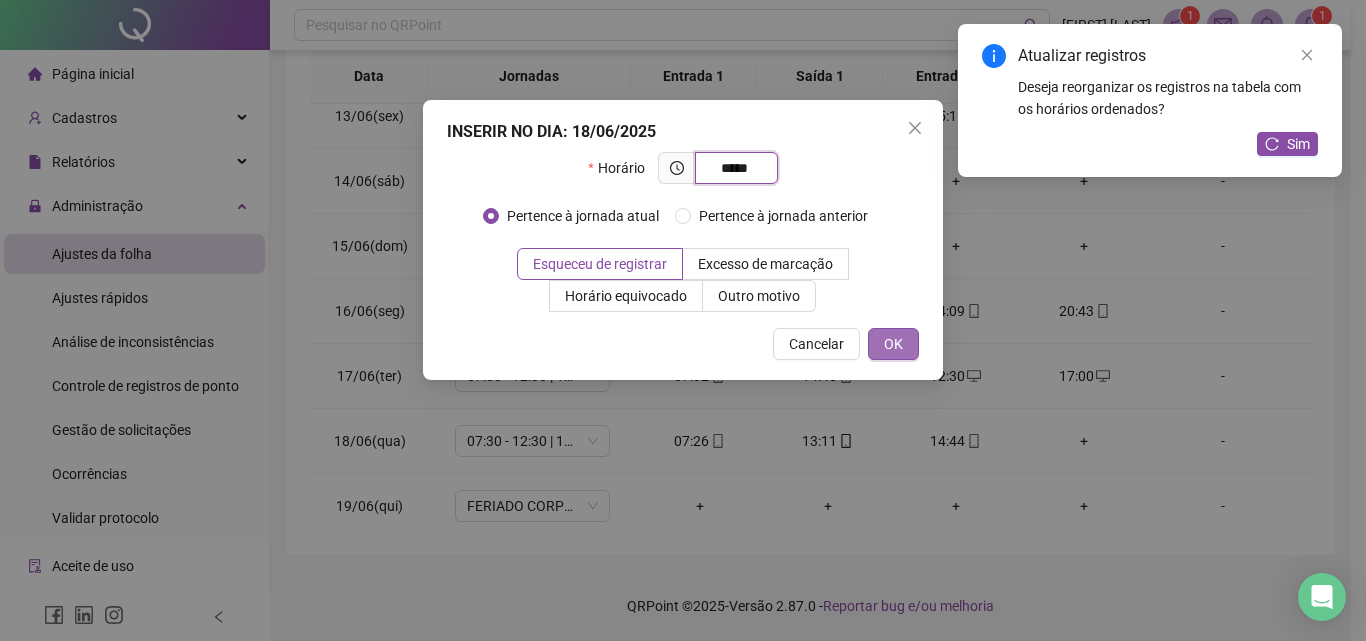 type on "*****" 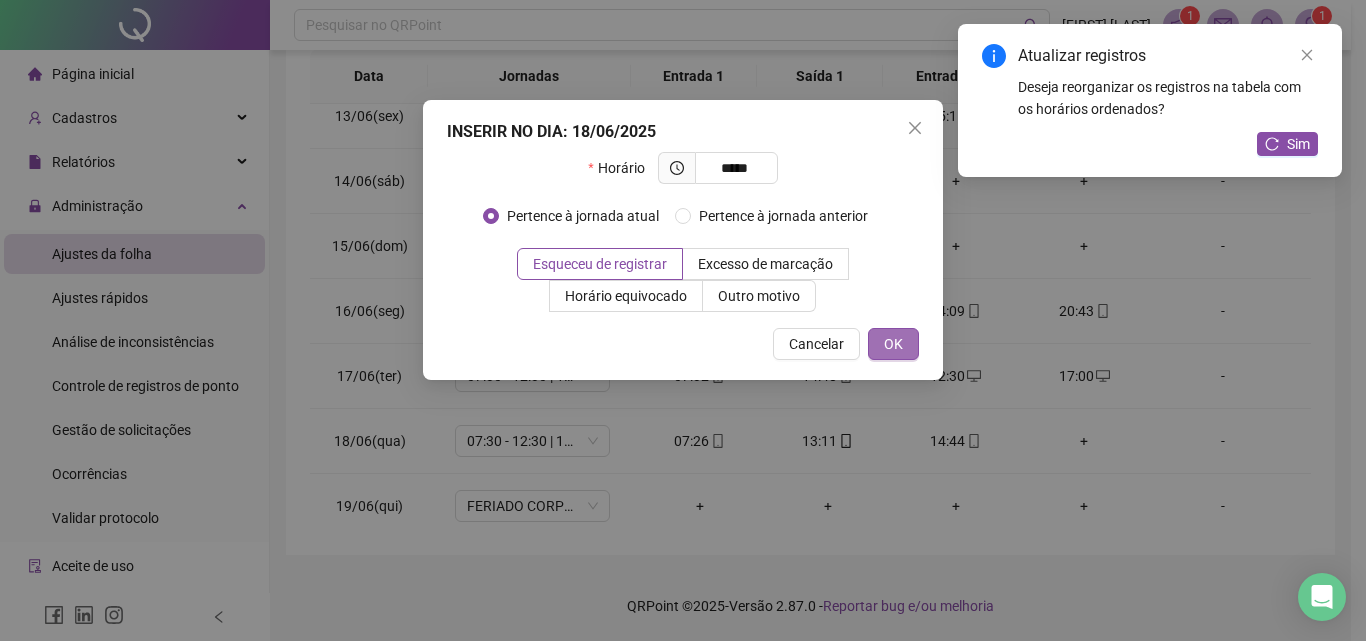 click on "OK" at bounding box center [893, 344] 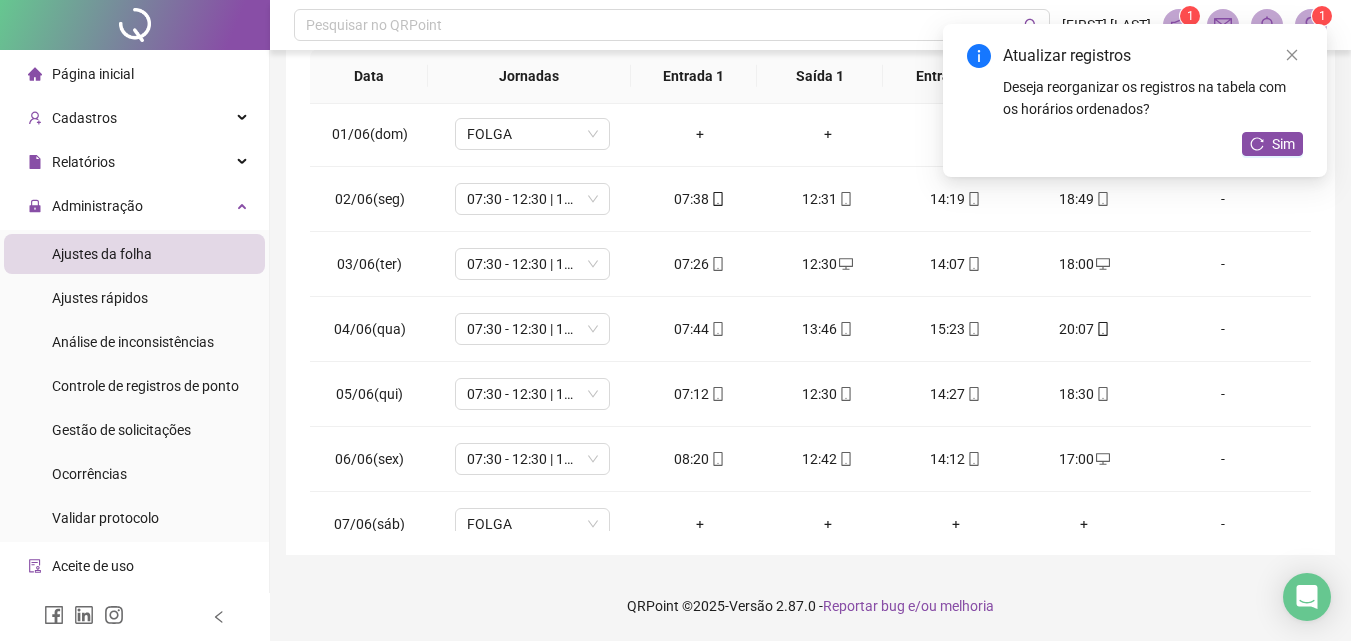 scroll, scrollTop: 0, scrollLeft: 0, axis: both 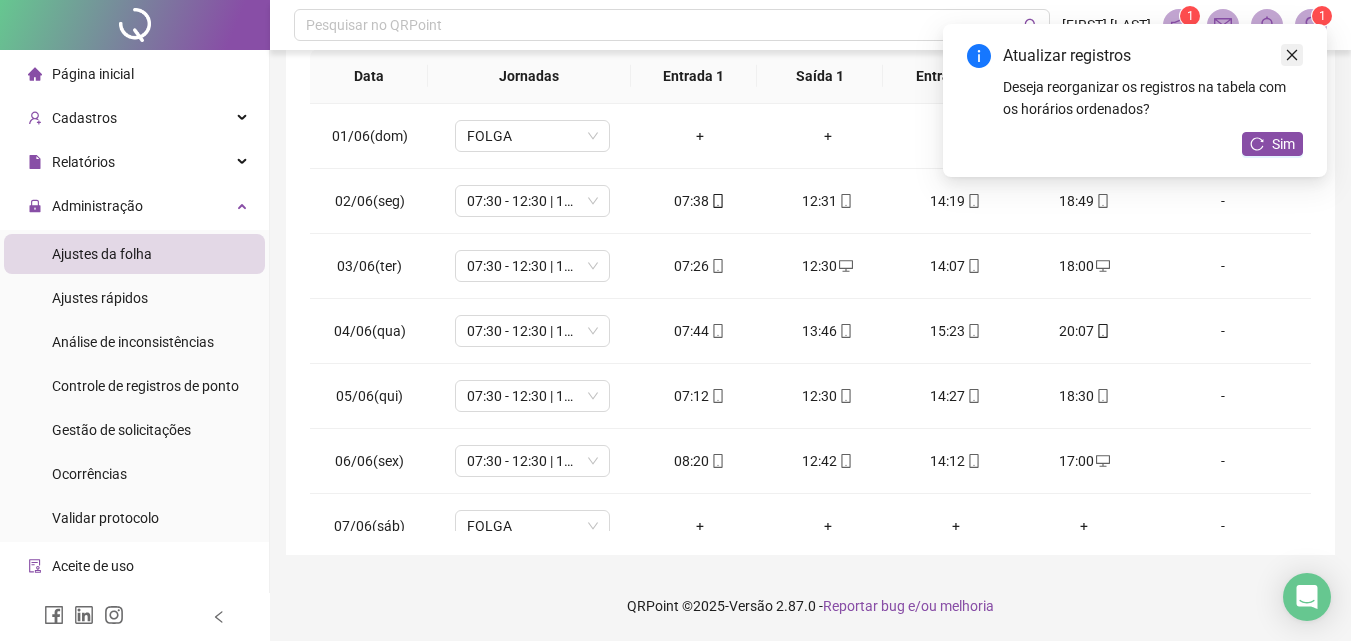 click 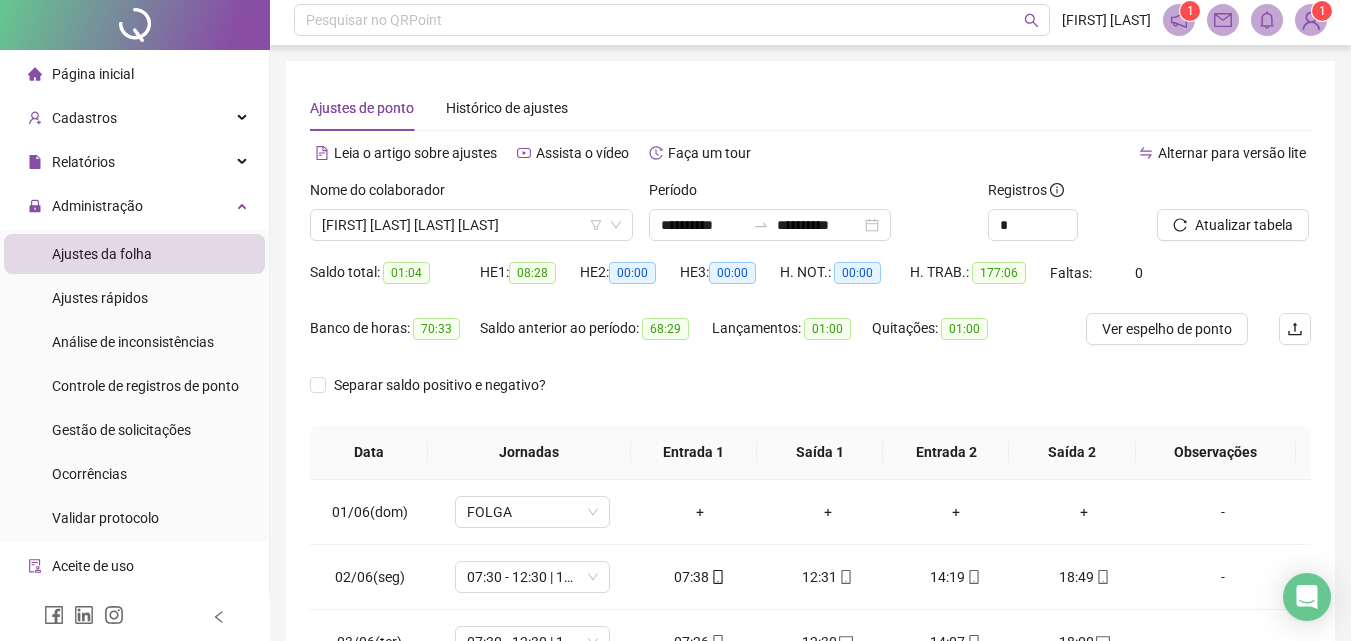 scroll, scrollTop: 0, scrollLeft: 0, axis: both 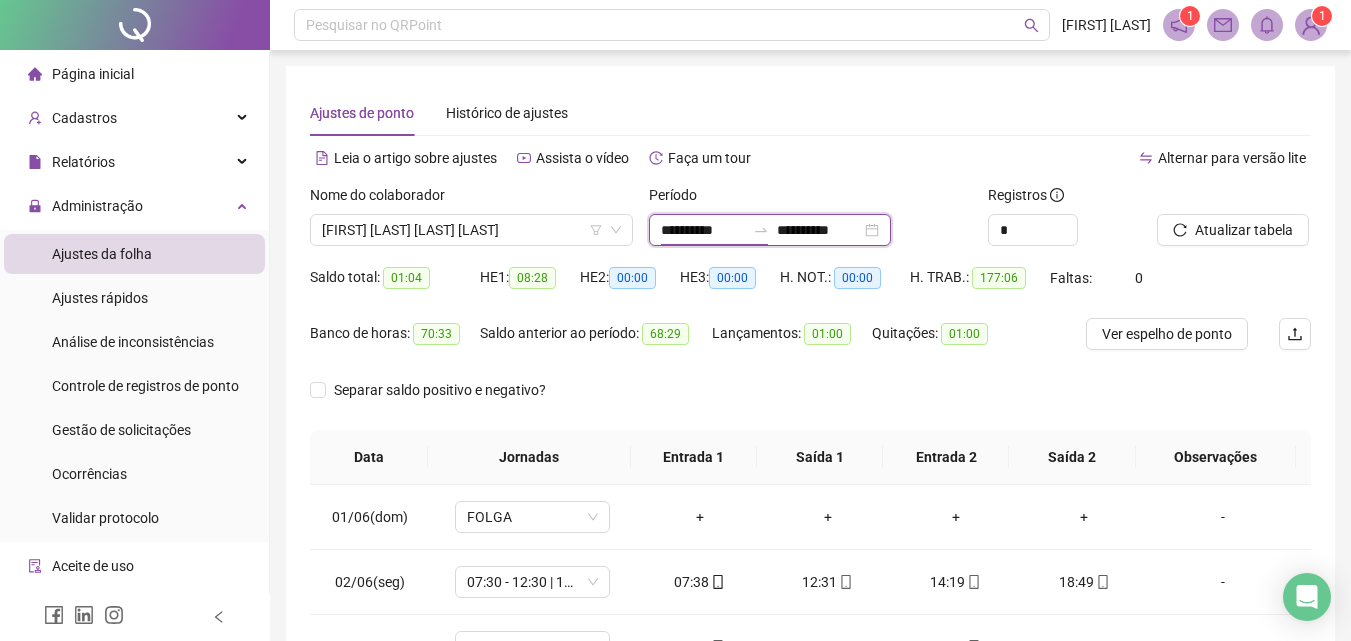 click on "**********" at bounding box center [703, 230] 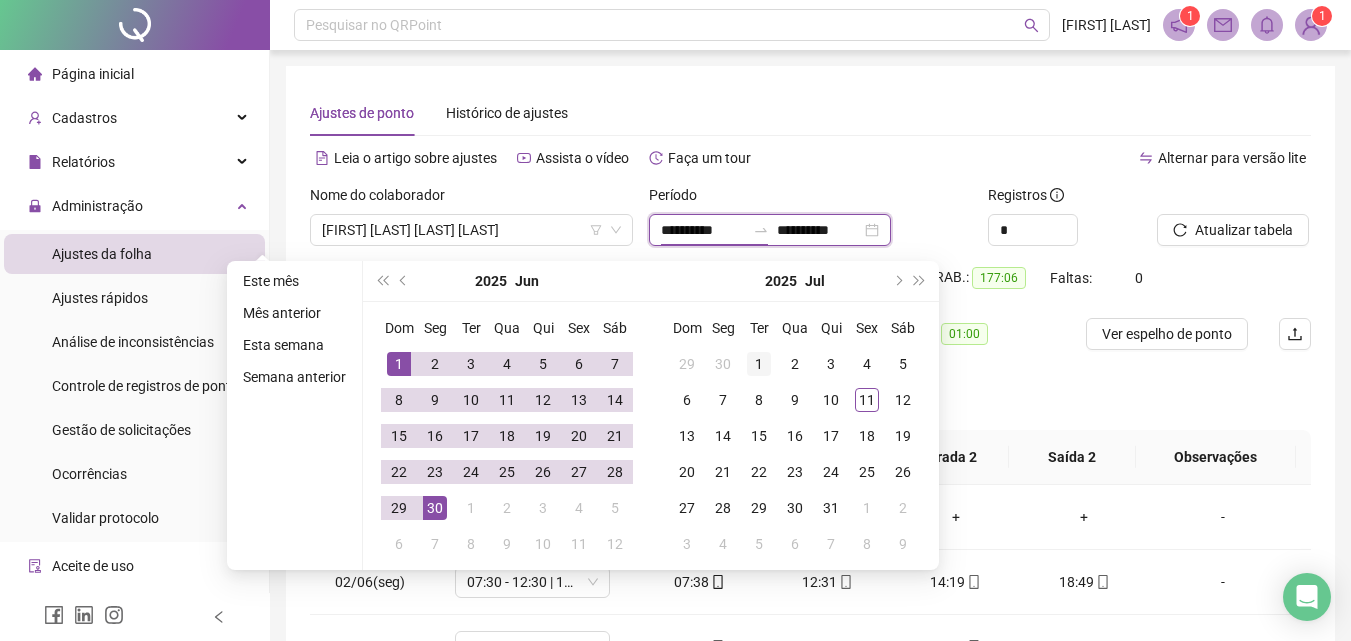 type on "**********" 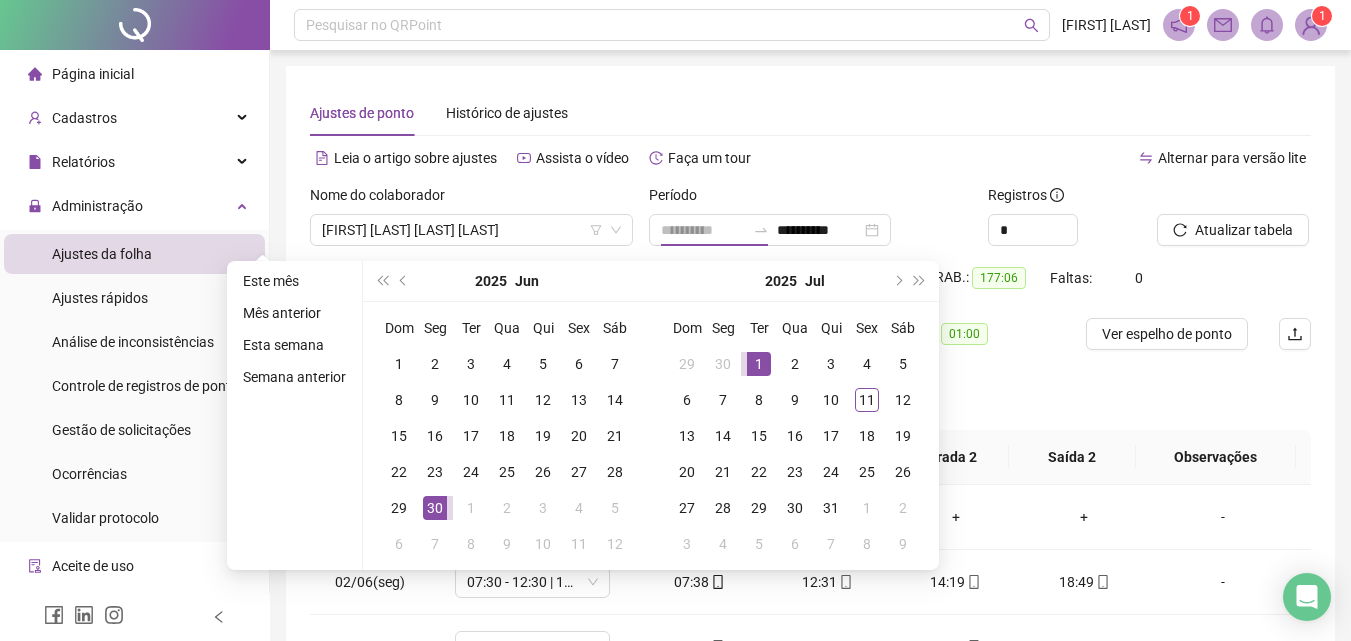 click on "1" at bounding box center [759, 364] 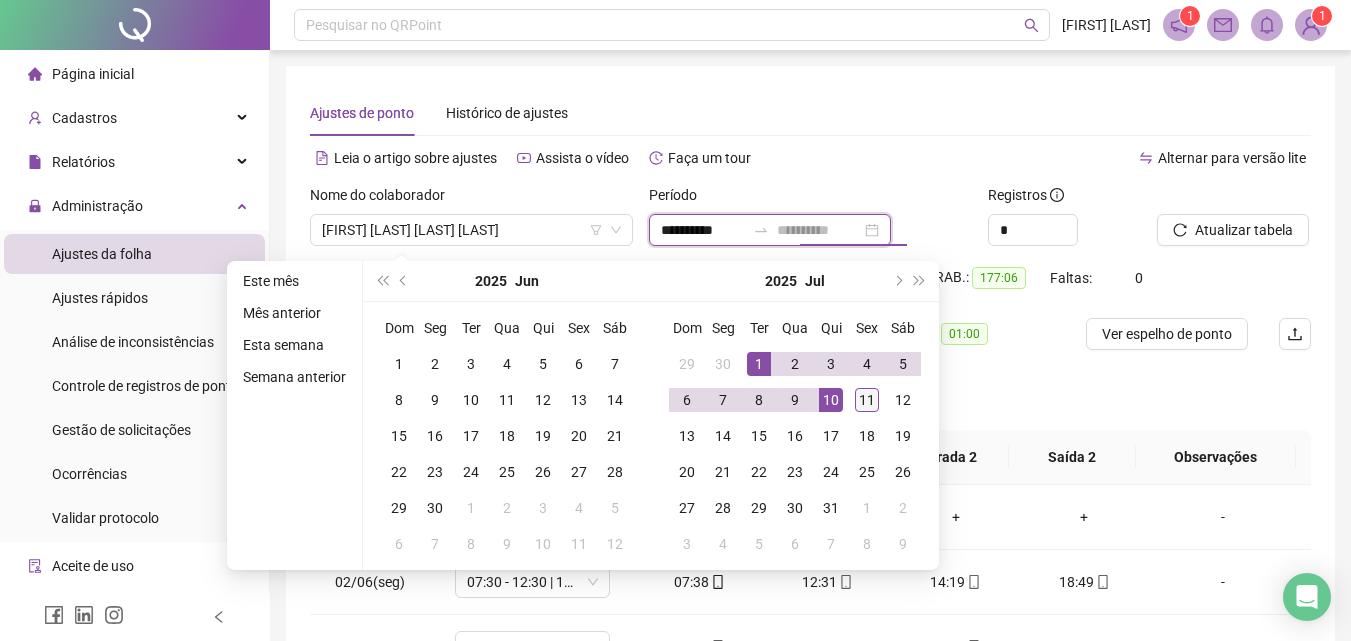 type on "**********" 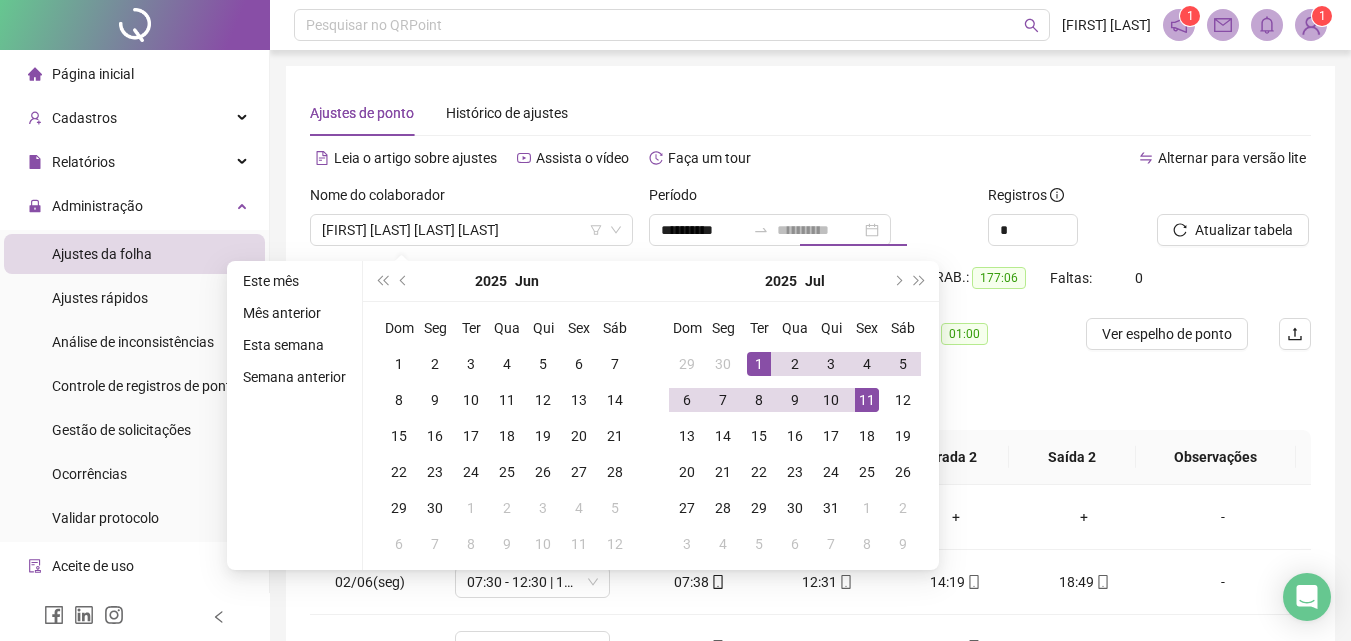 click on "11" at bounding box center [867, 400] 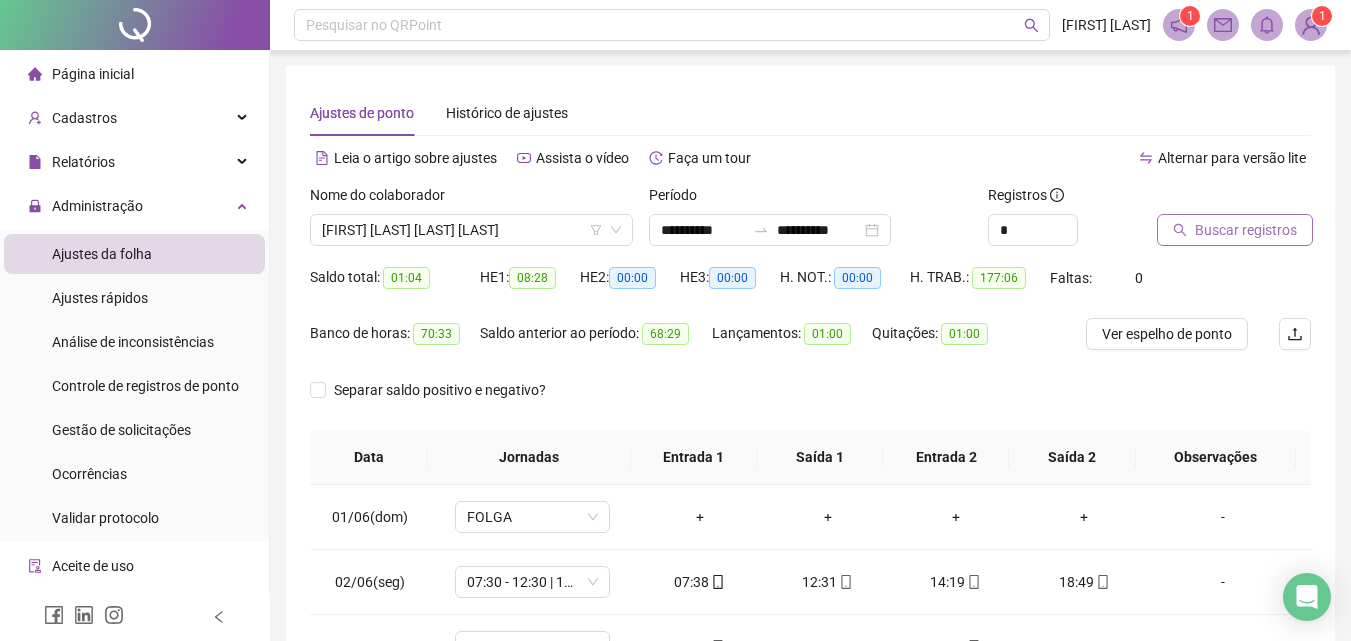 click on "Buscar registros" at bounding box center (1246, 230) 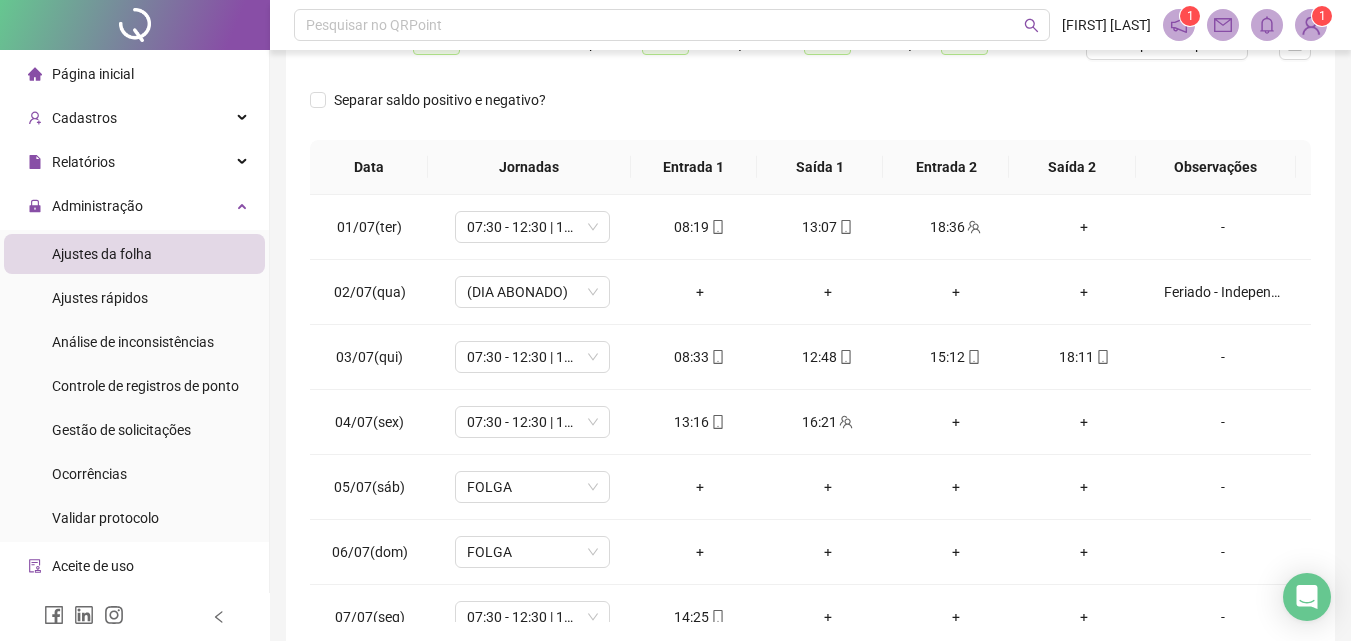 scroll, scrollTop: 300, scrollLeft: 0, axis: vertical 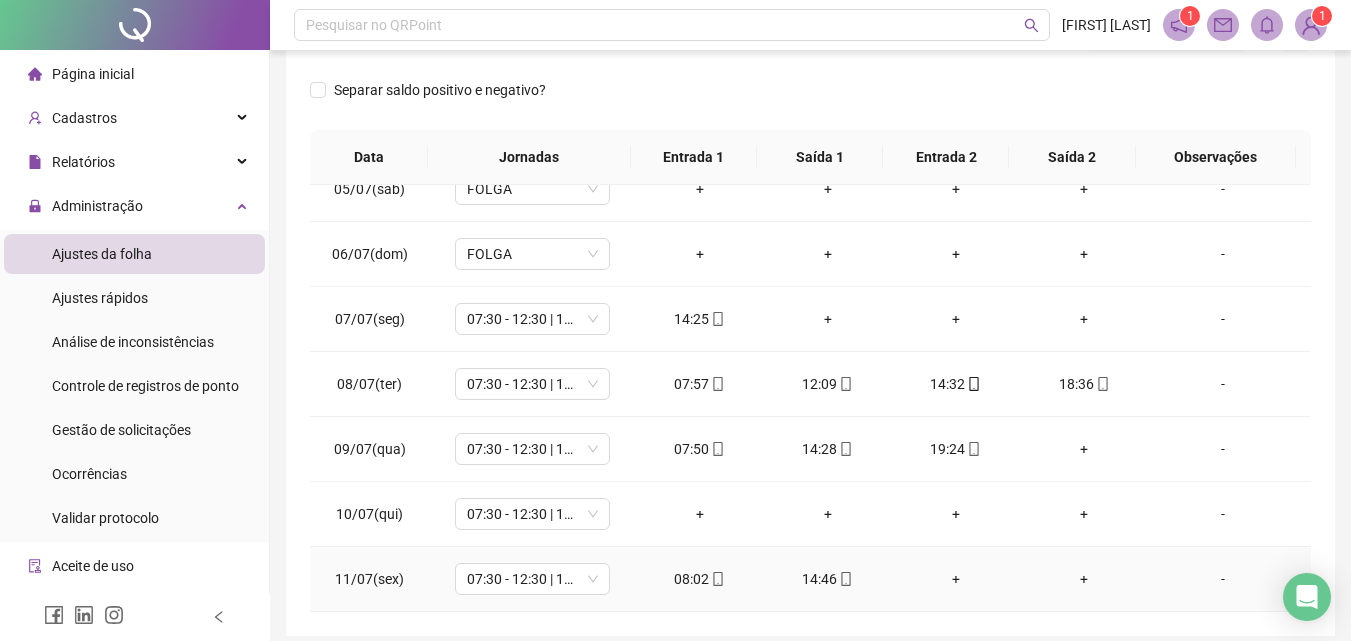 click on "+" at bounding box center (956, 579) 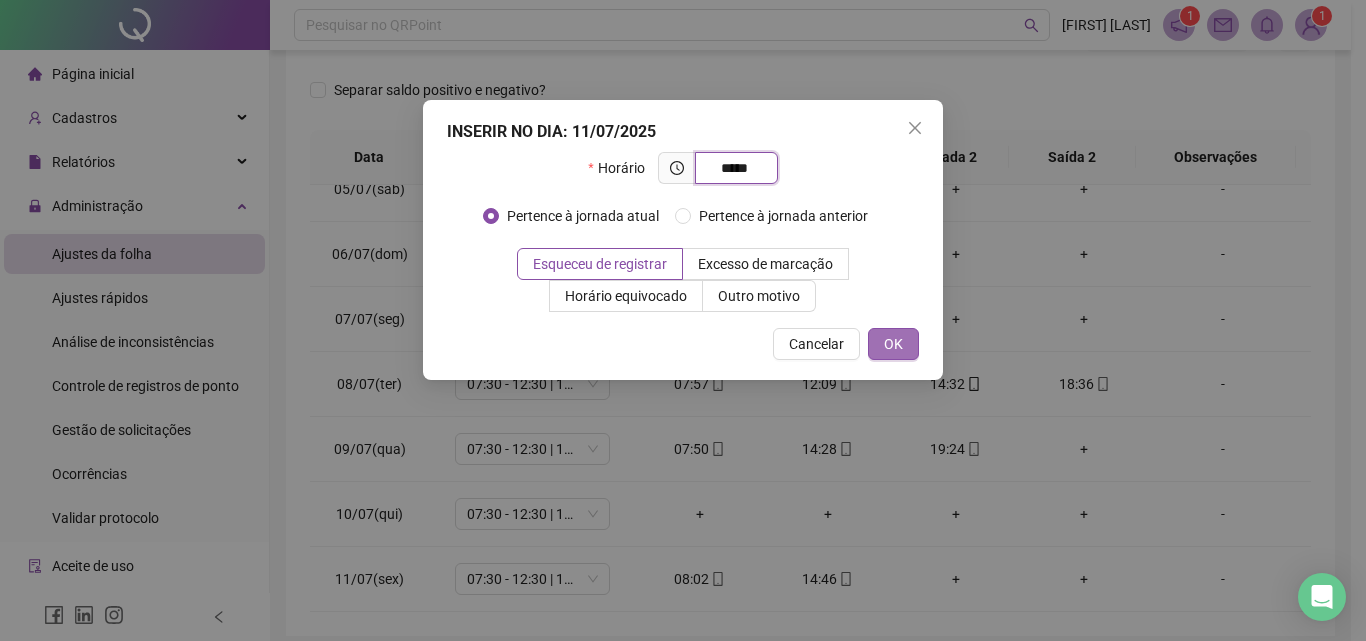 type on "*****" 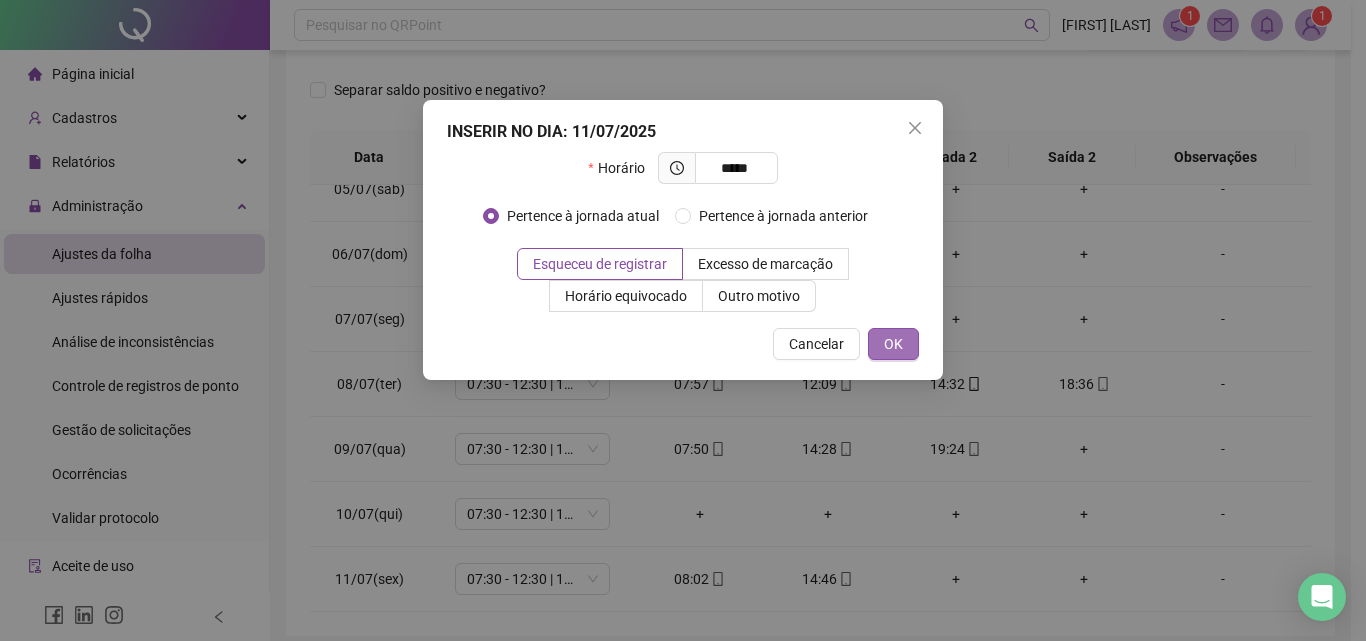 click on "OK" at bounding box center [893, 344] 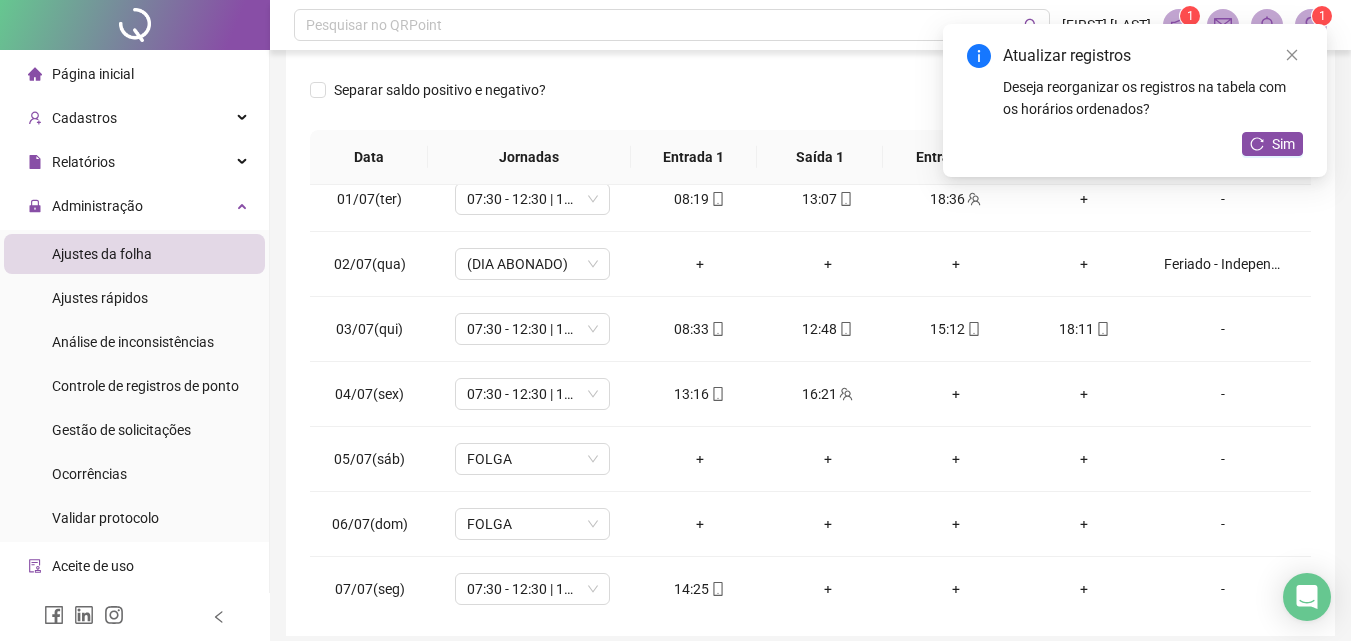 scroll, scrollTop: 0, scrollLeft: 0, axis: both 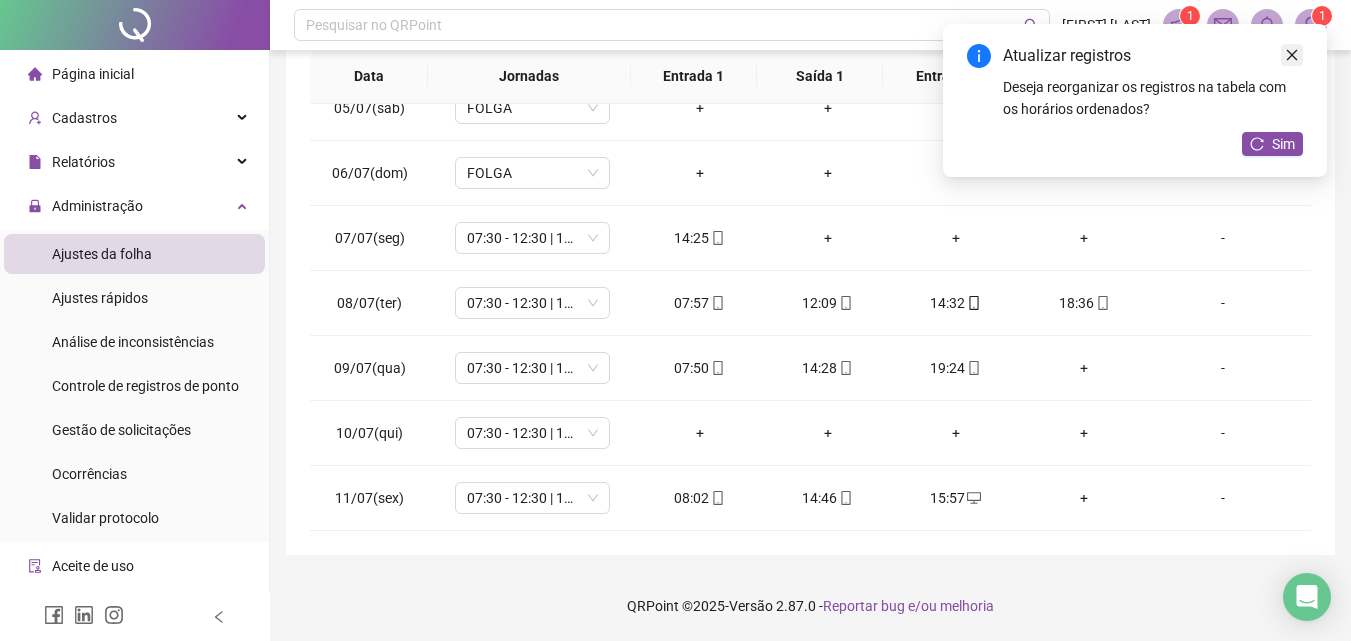 click at bounding box center [1292, 55] 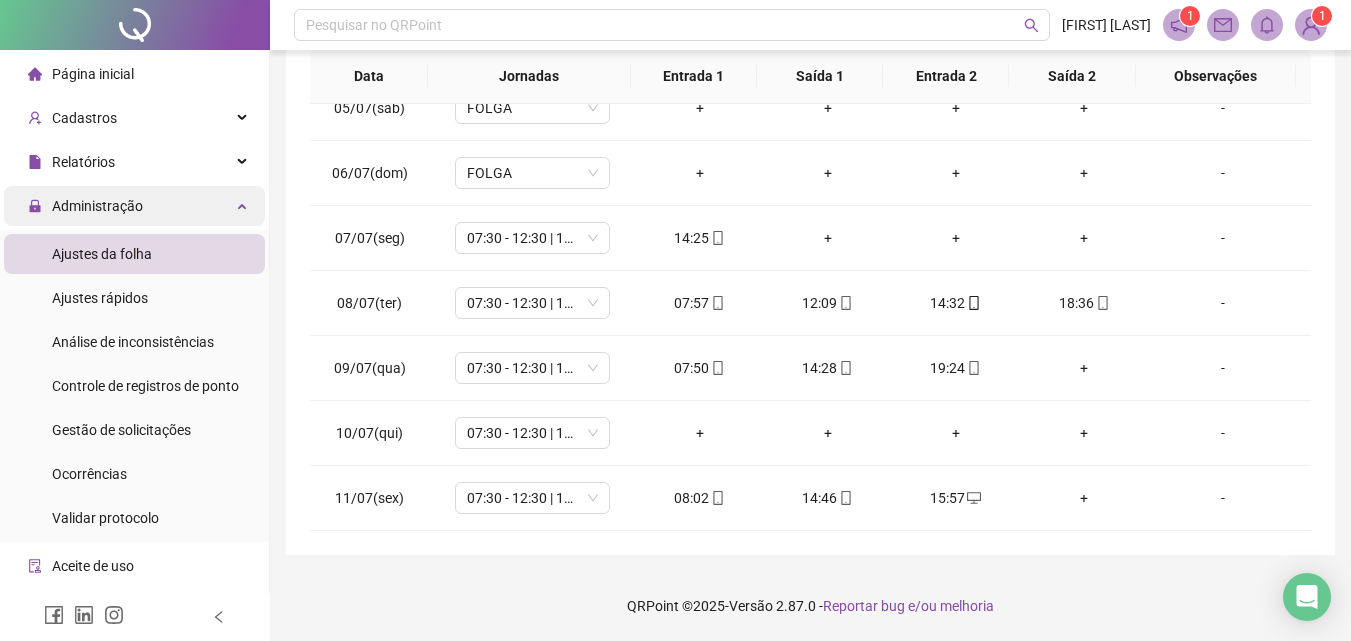 click on "Administração" at bounding box center [134, 206] 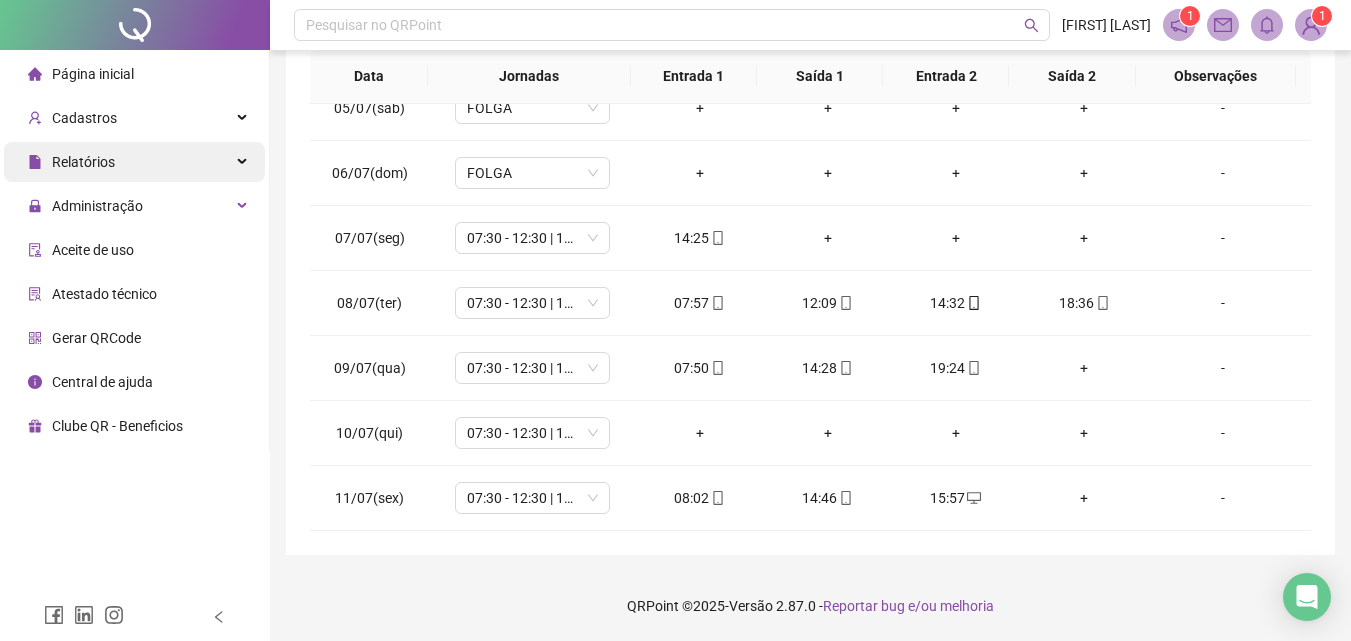click on "Relatórios" at bounding box center (134, 162) 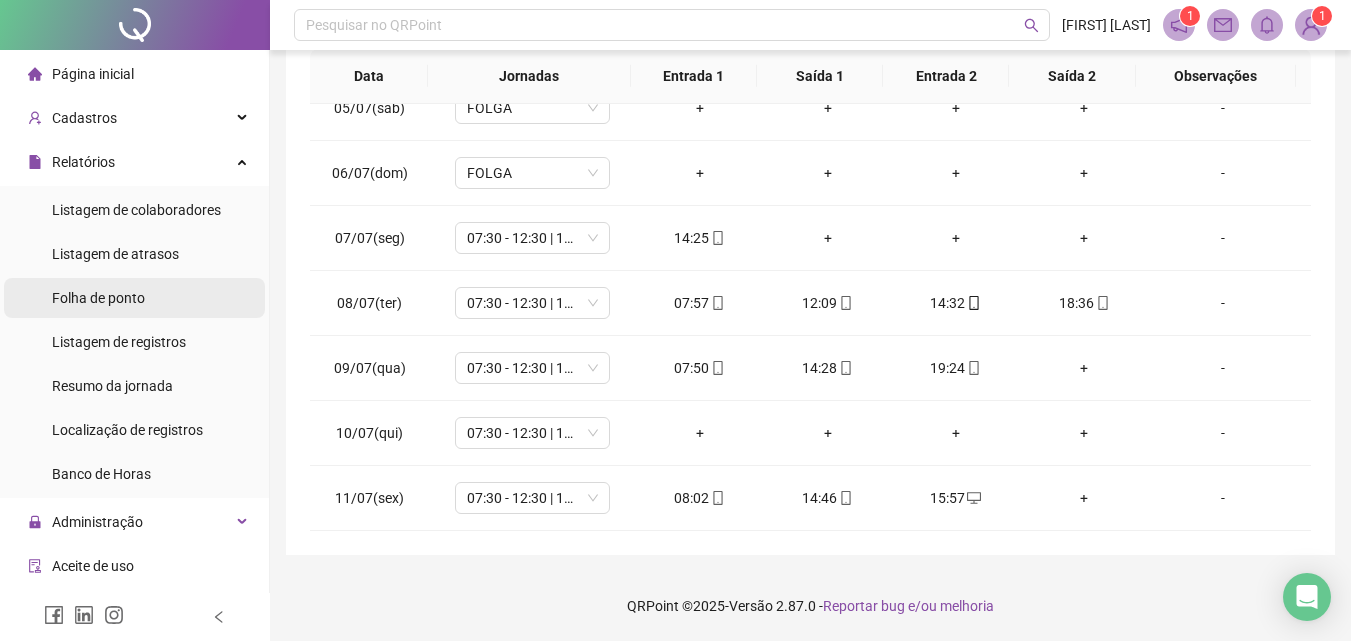 click on "Folha de ponto" at bounding box center (98, 298) 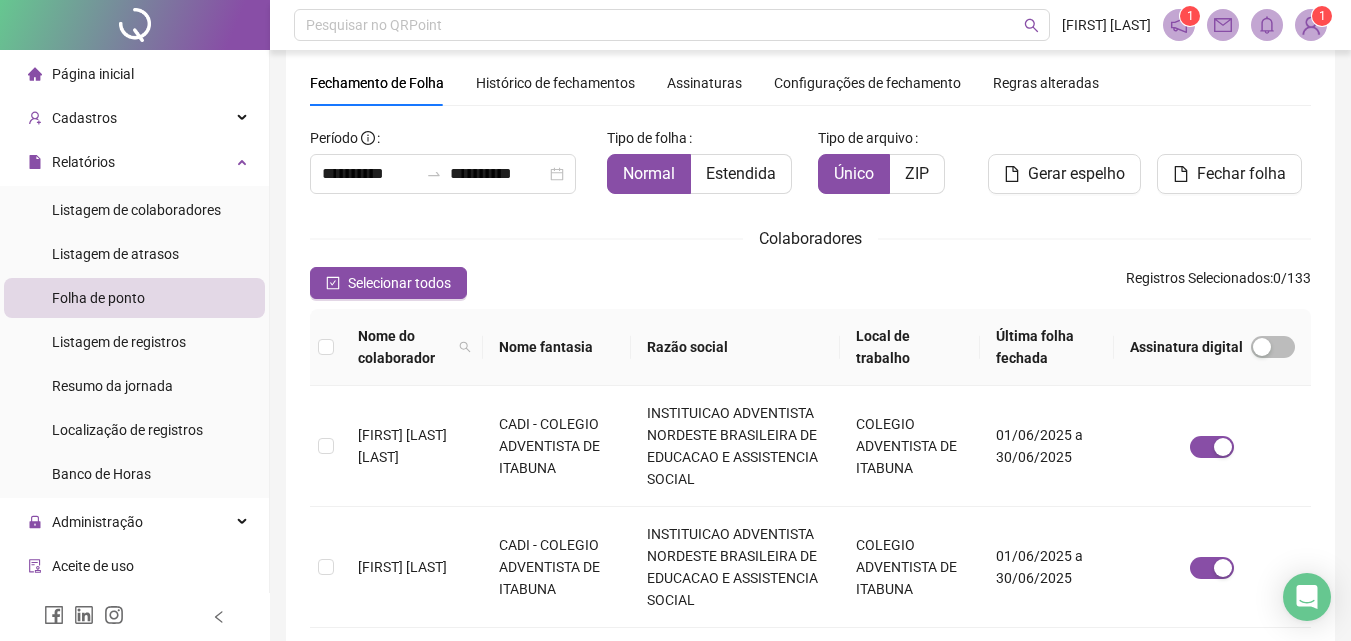 scroll, scrollTop: 89, scrollLeft: 0, axis: vertical 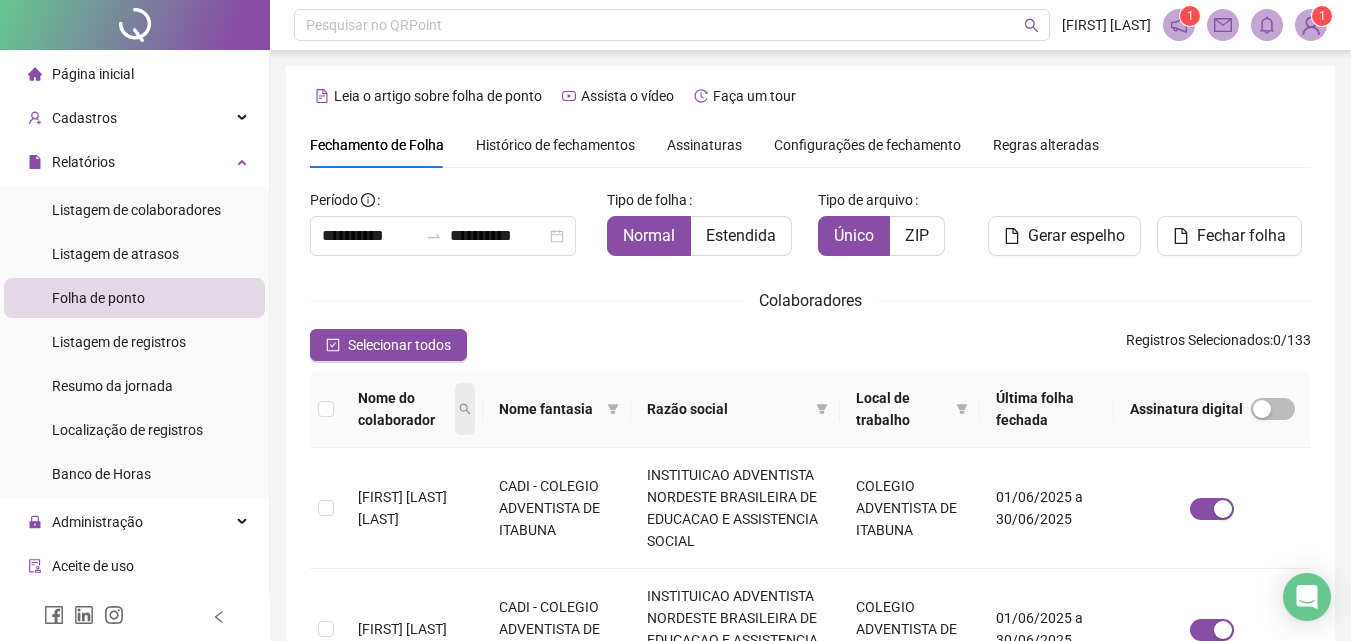 click 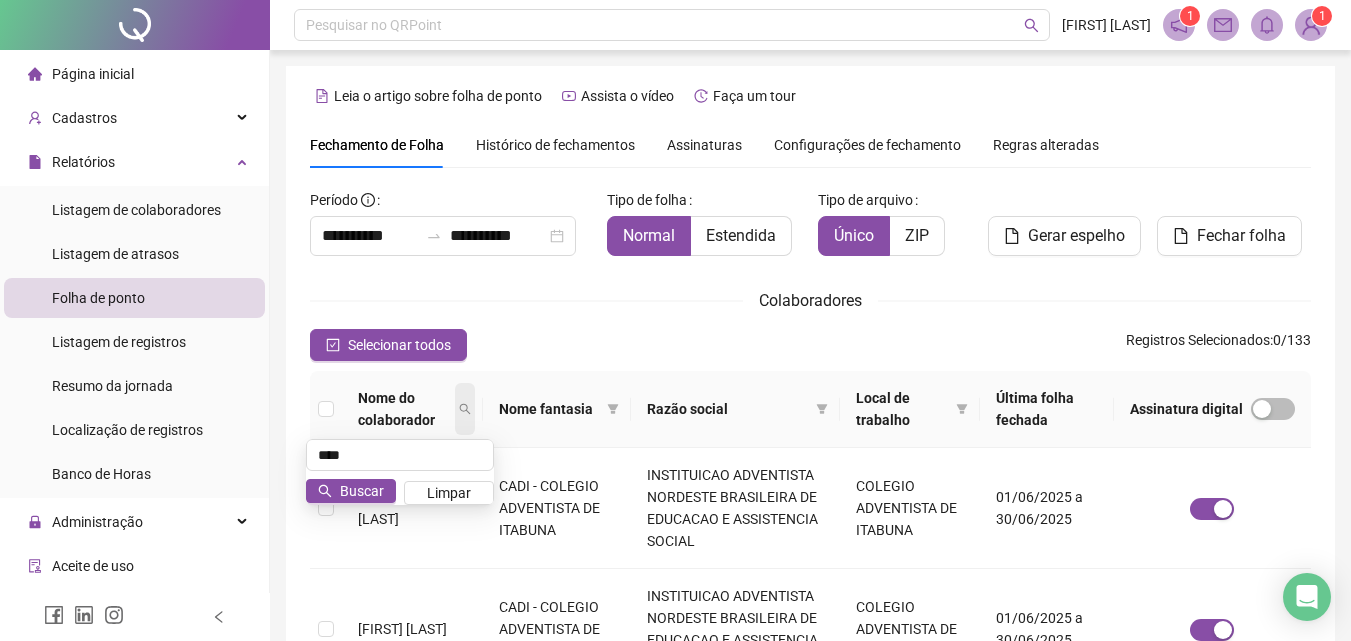 type on "****" 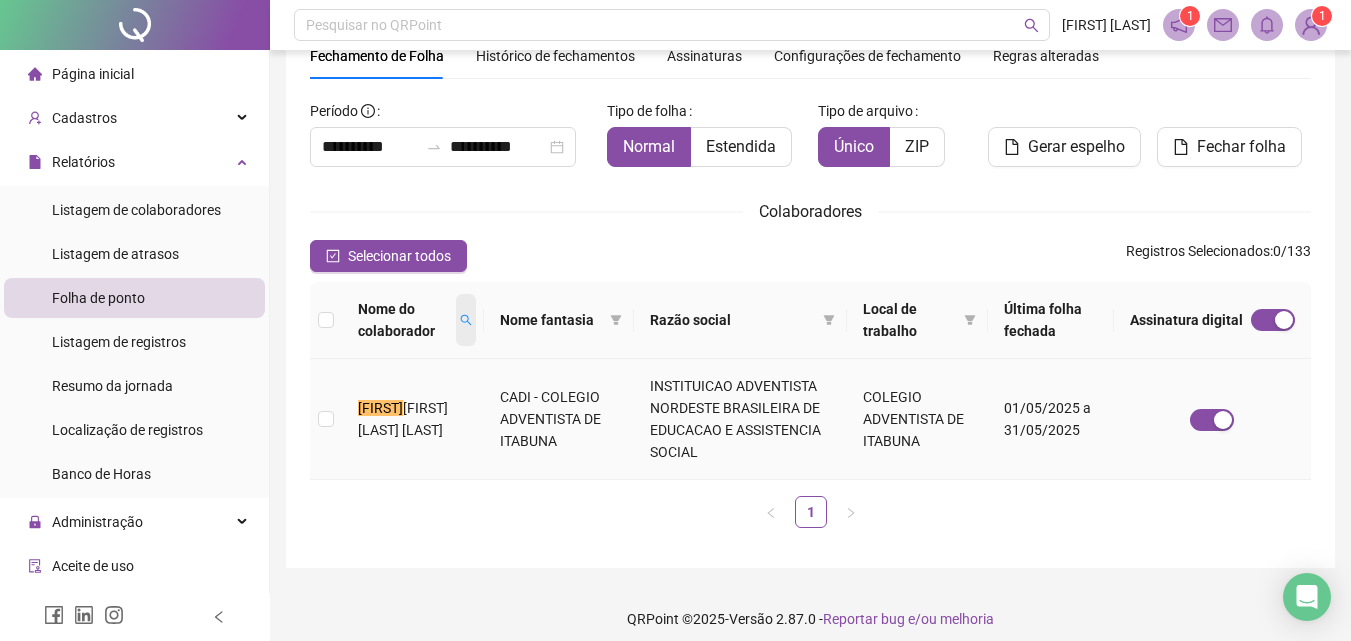 click on "[FIRST] [LAST] [LAST] [LAST]" at bounding box center [413, 419] 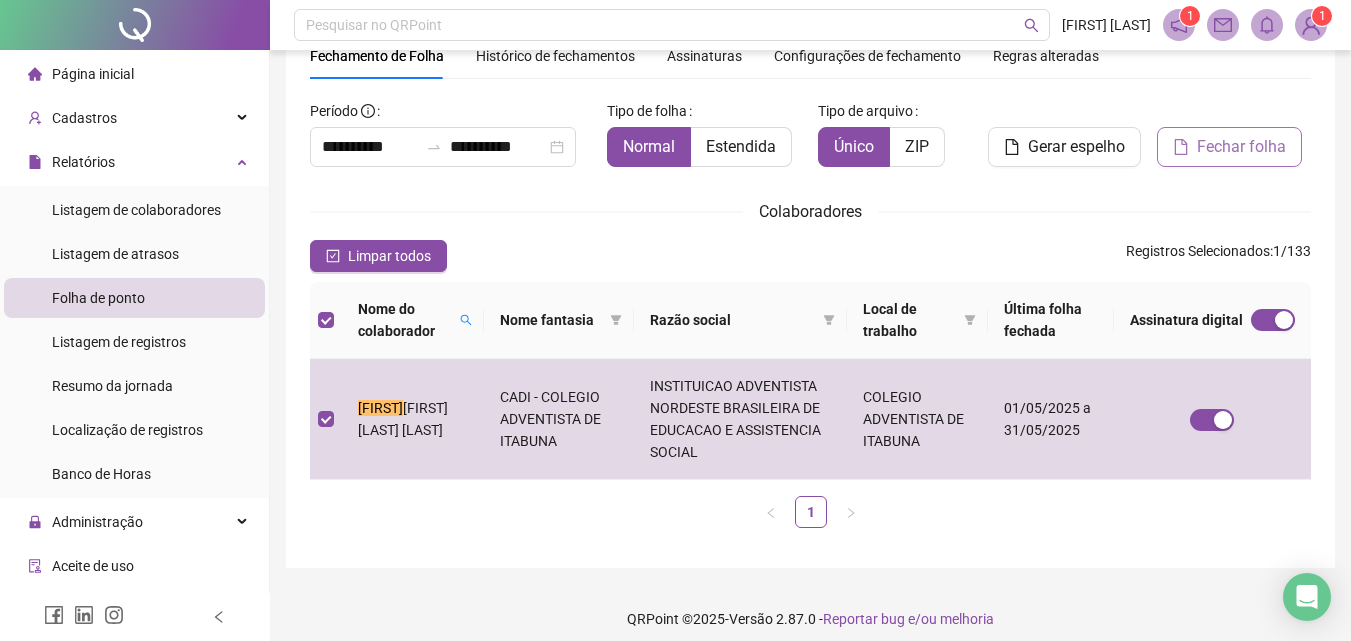 click on "Fechar folha" at bounding box center (1241, 147) 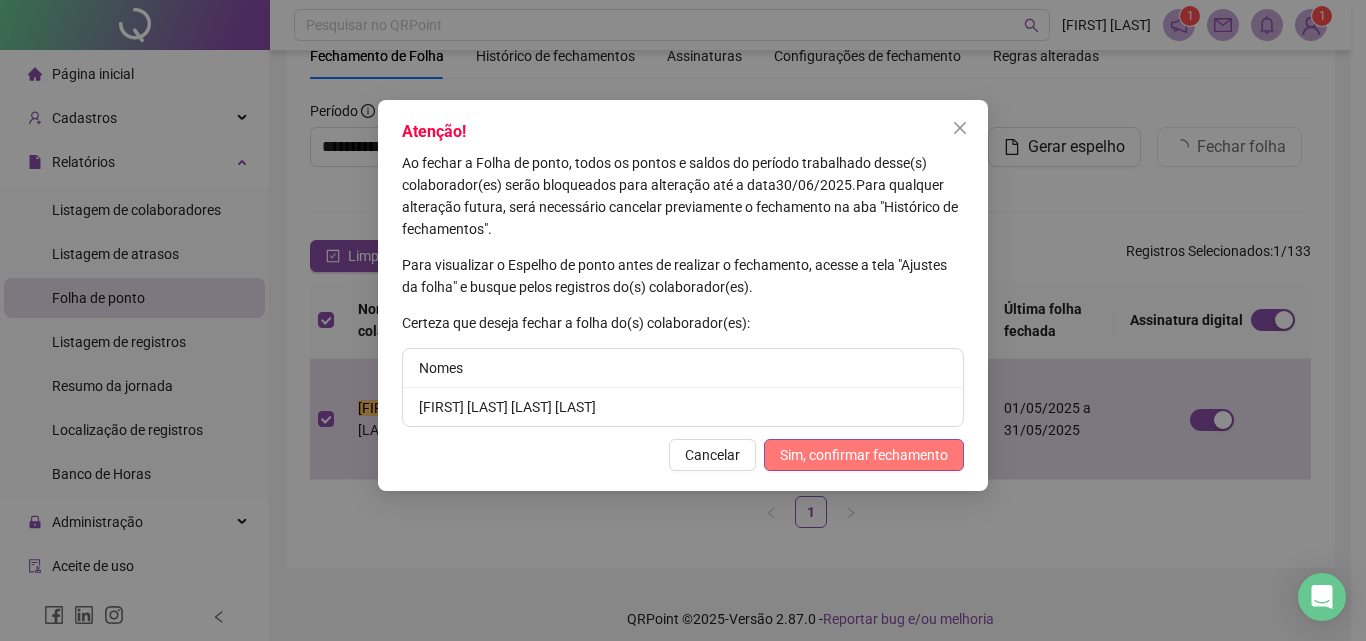 click on "Sim, confirmar fechamento" at bounding box center [864, 455] 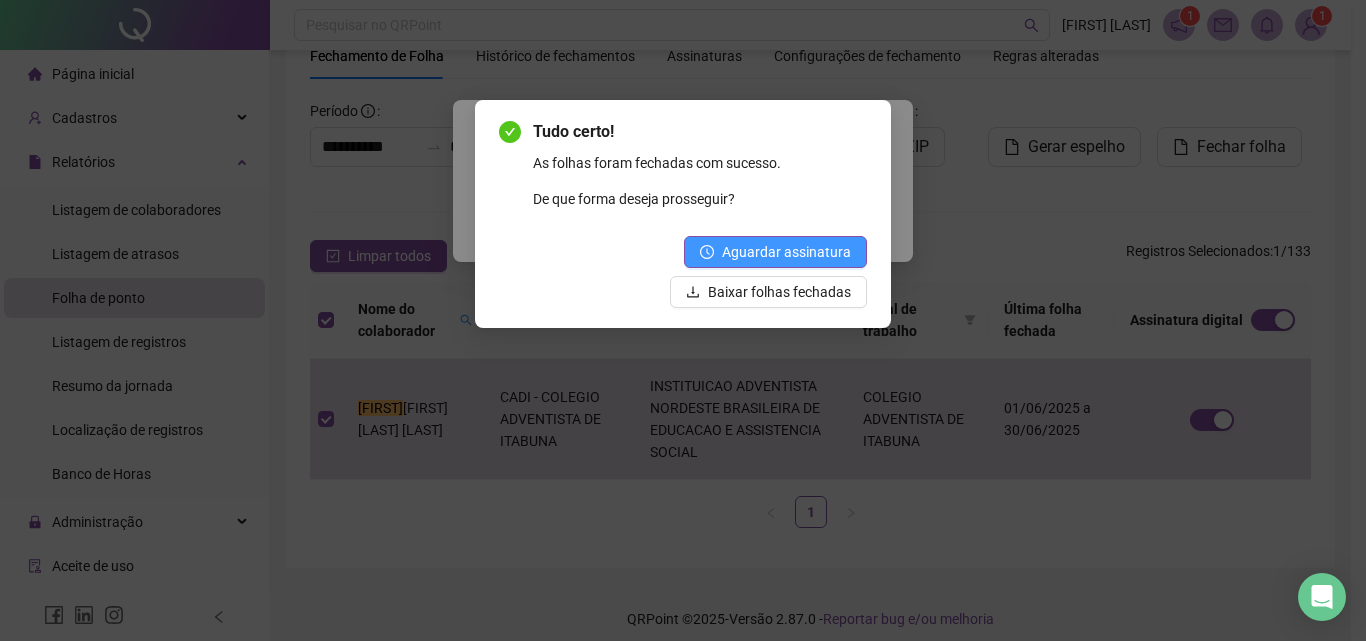 click on "Aguardar assinatura" at bounding box center (786, 252) 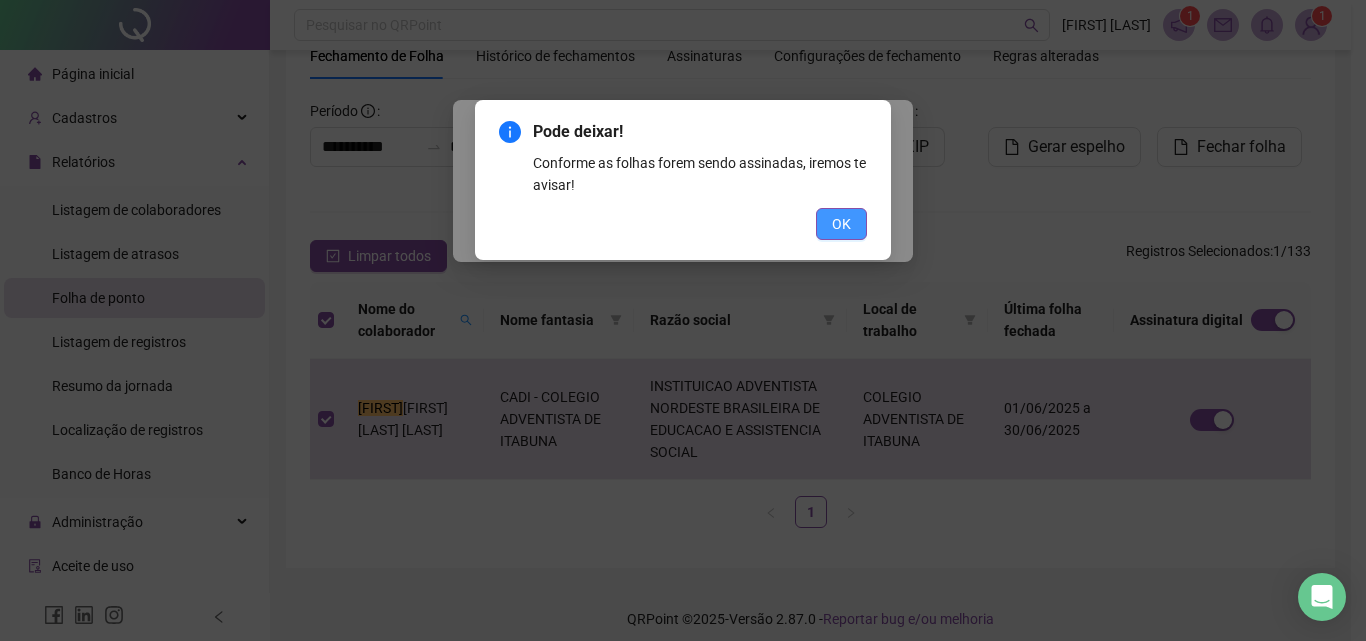 click on "OK" at bounding box center [841, 224] 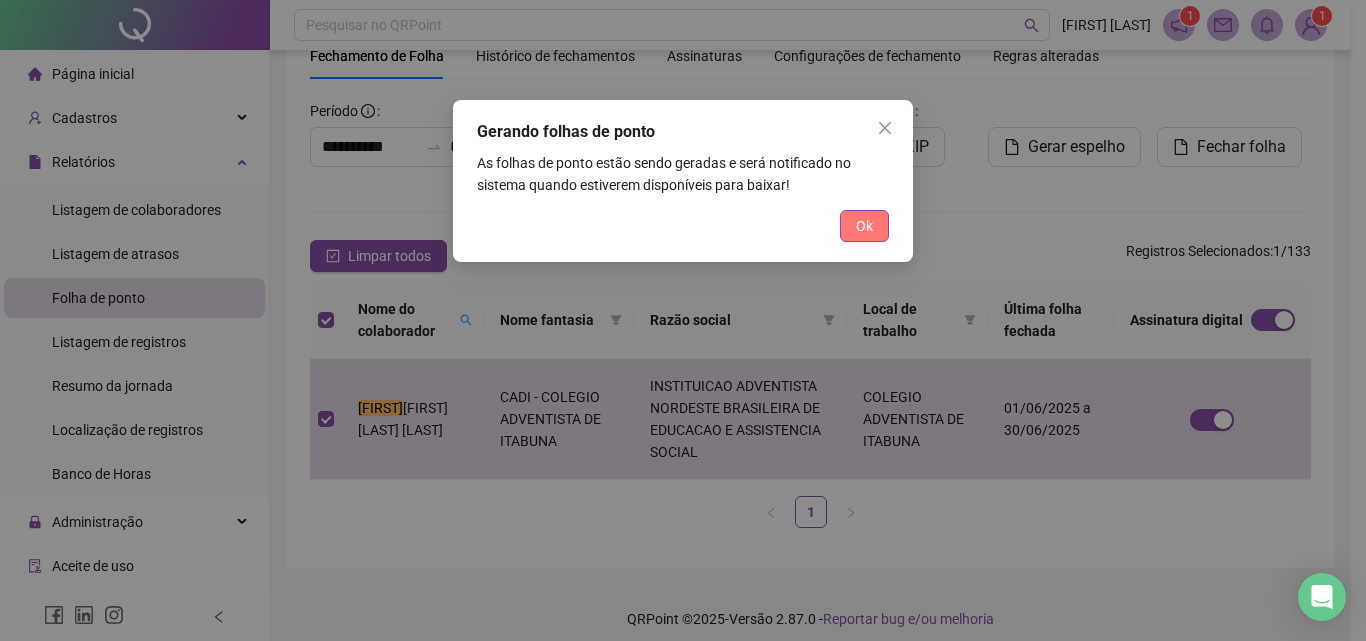 click on "Ok" at bounding box center (864, 226) 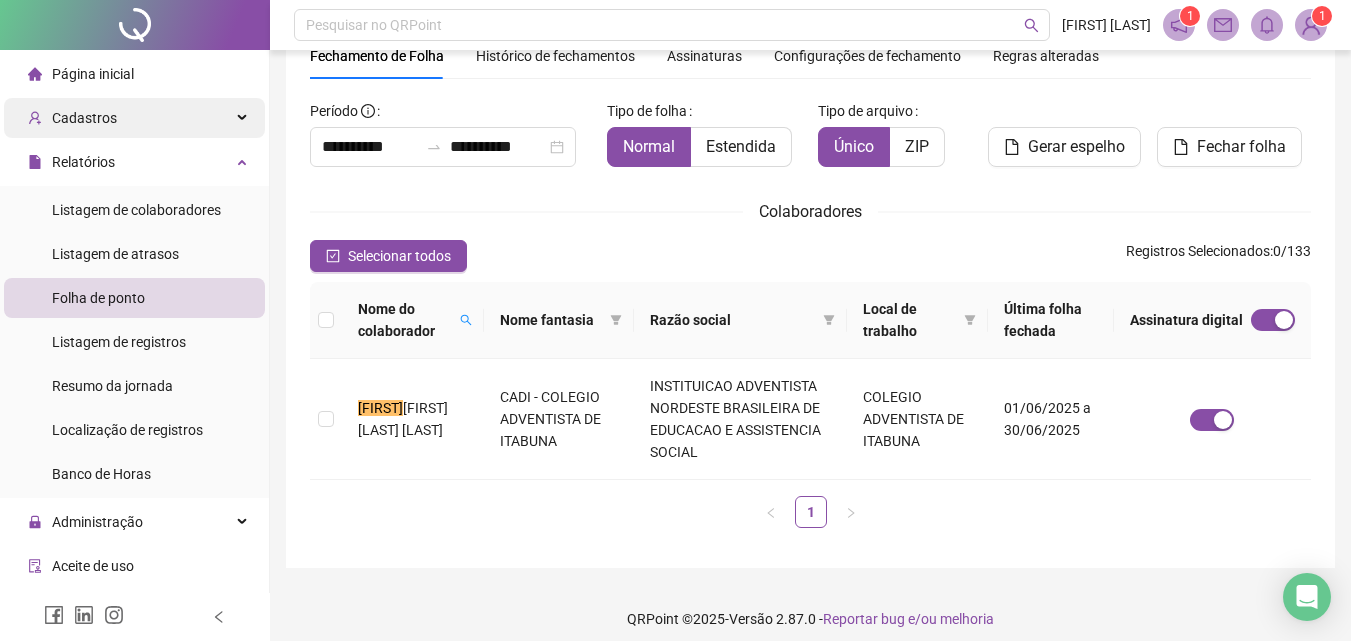 click on "Cadastros" at bounding box center (134, 118) 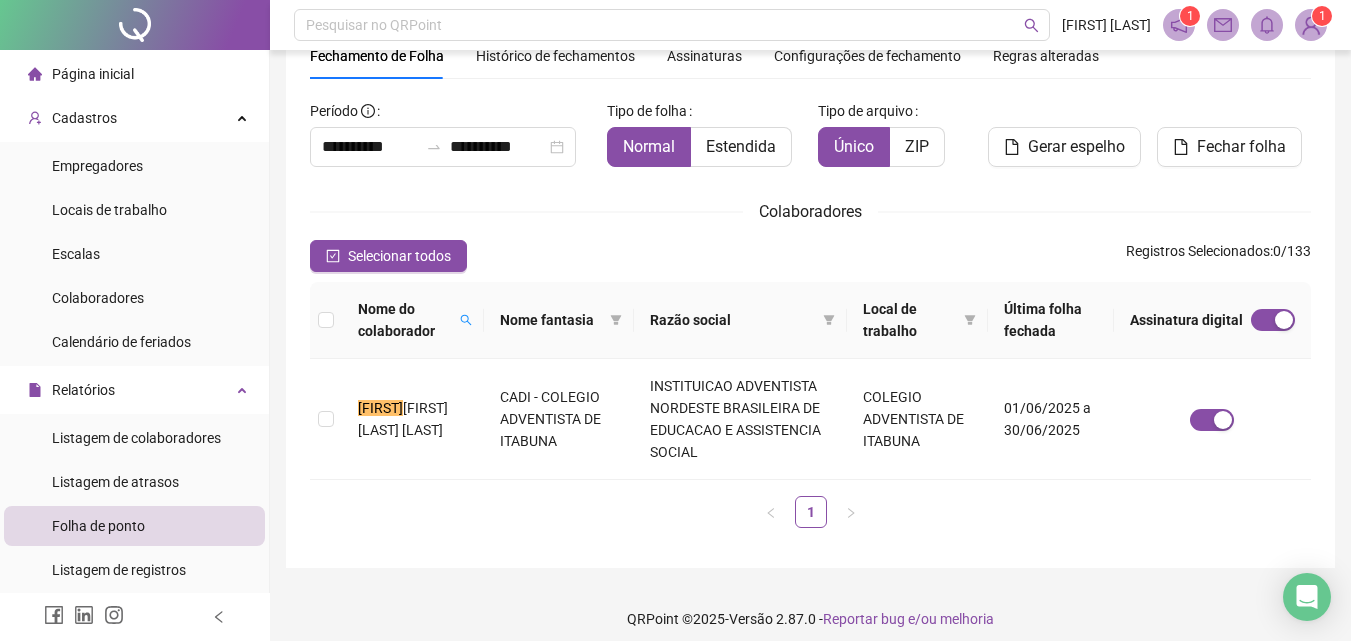 drag, startPoint x: 115, startPoint y: 303, endPoint x: 271, endPoint y: 225, distance: 174.4133 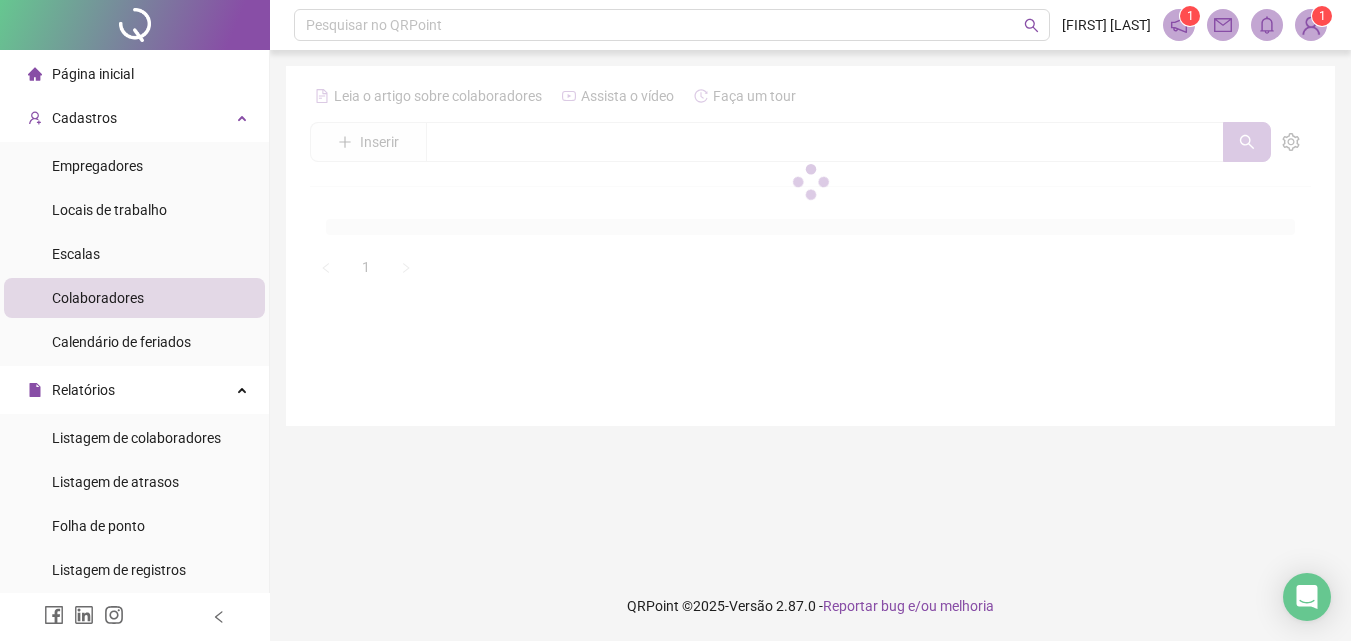 scroll, scrollTop: 0, scrollLeft: 0, axis: both 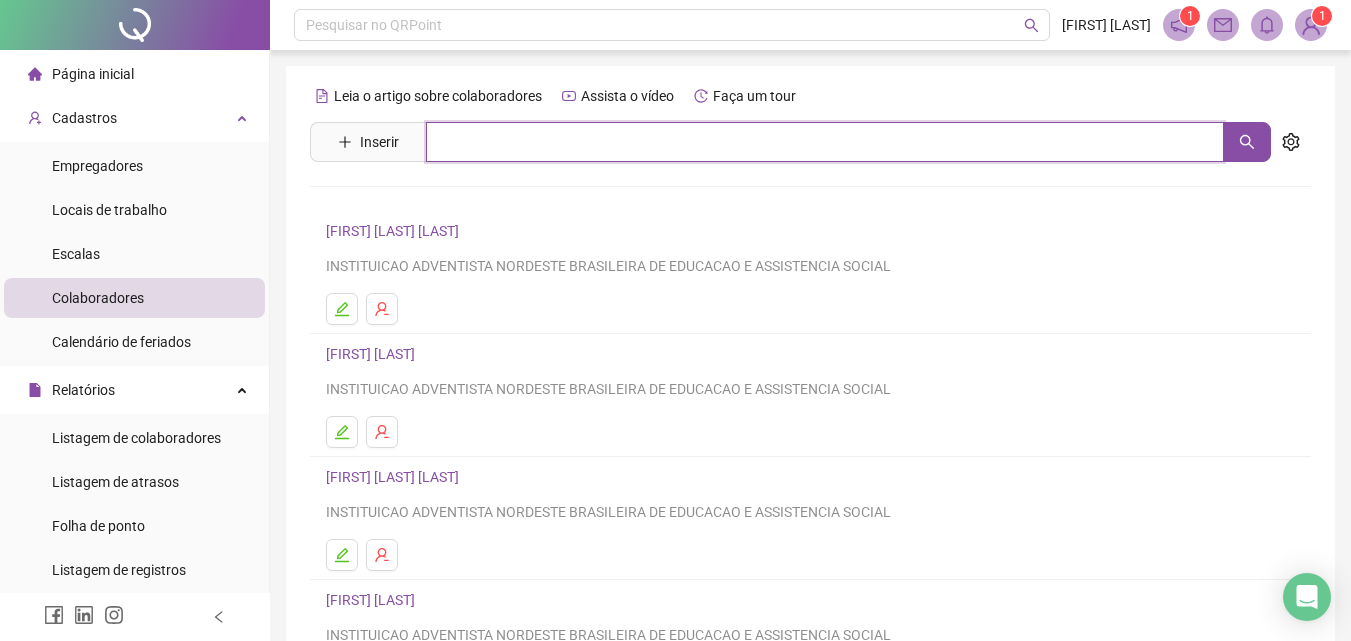 click at bounding box center [825, 142] 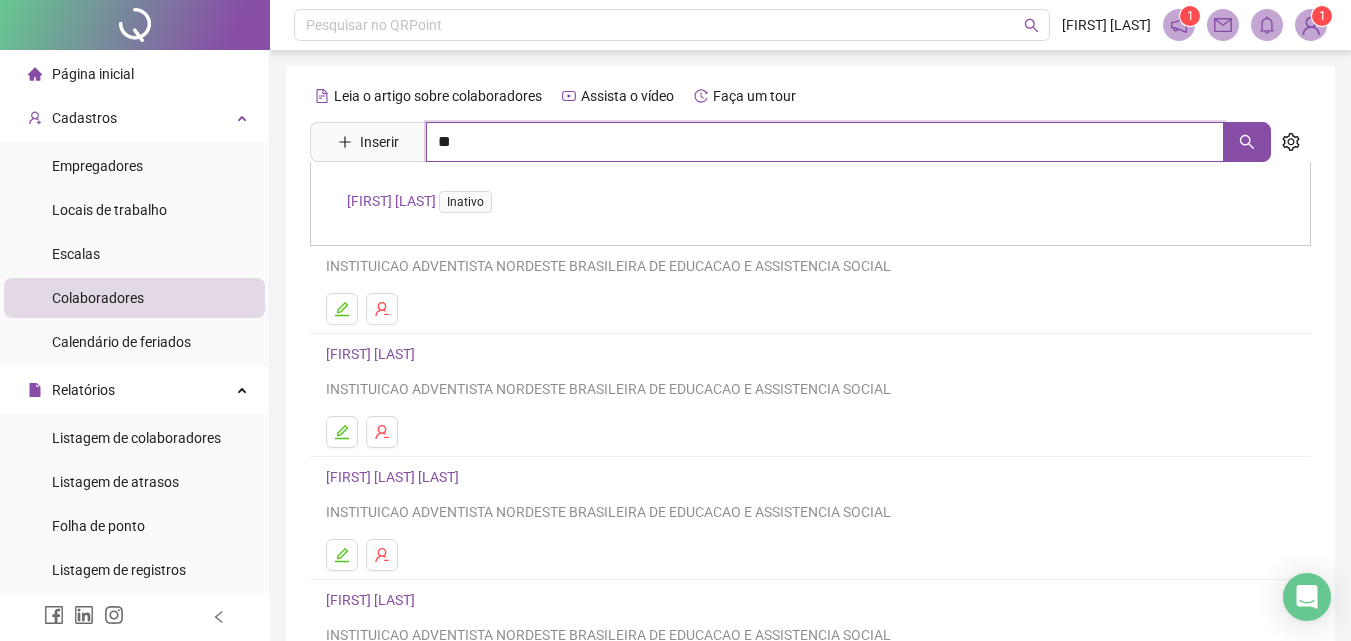 type on "*" 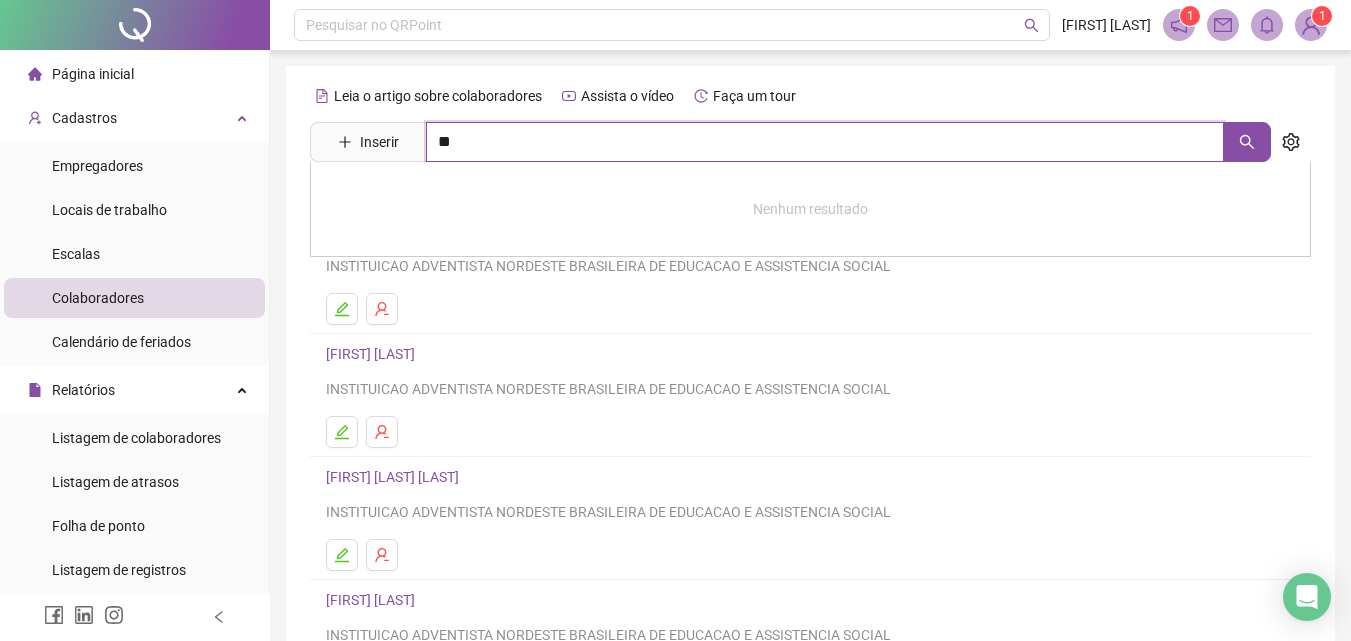 type on "*" 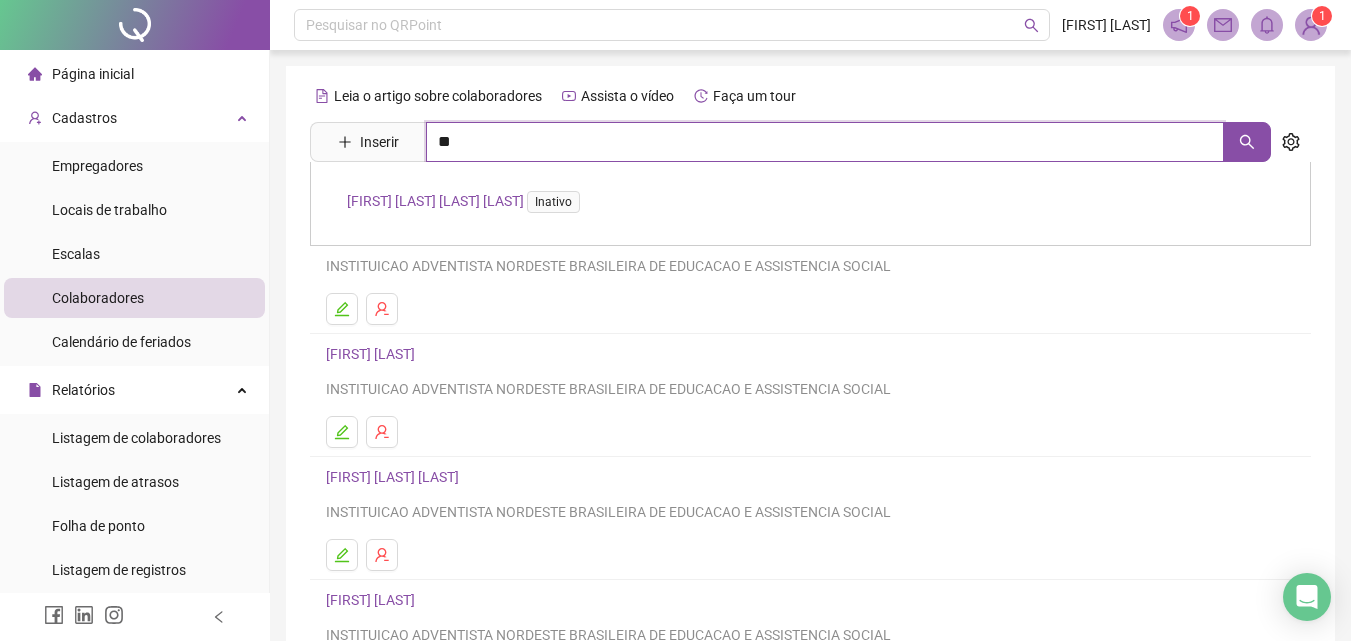 type on "*" 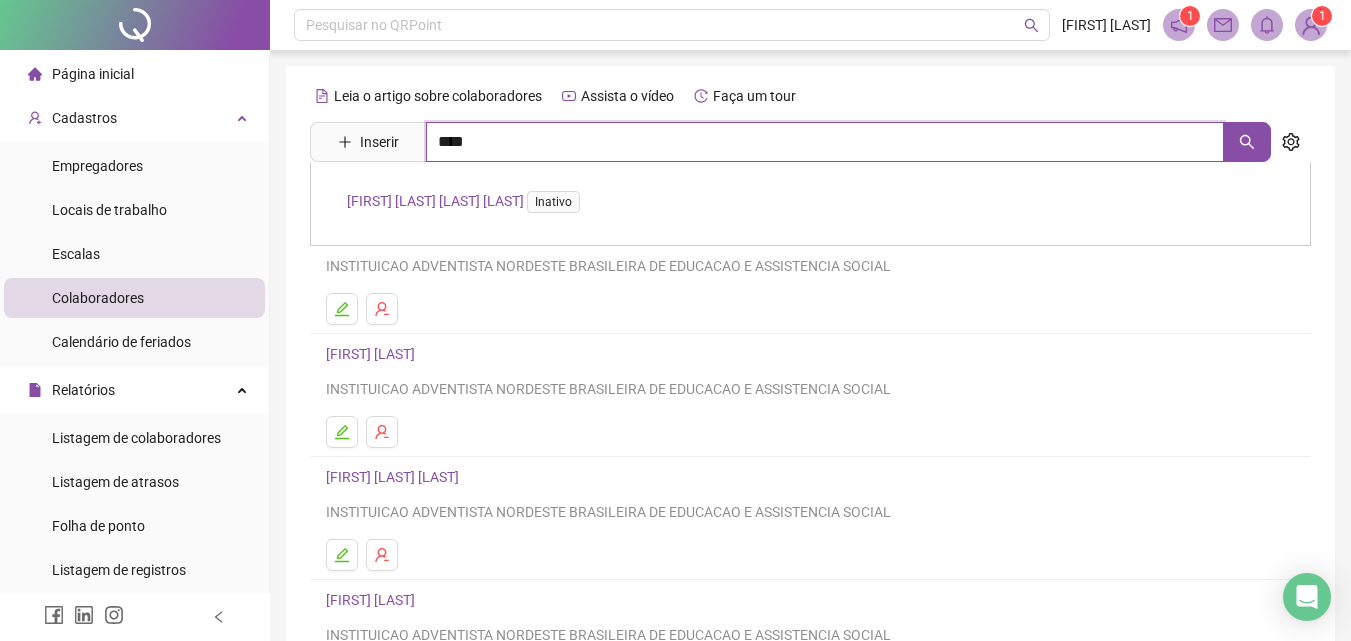 type on "****" 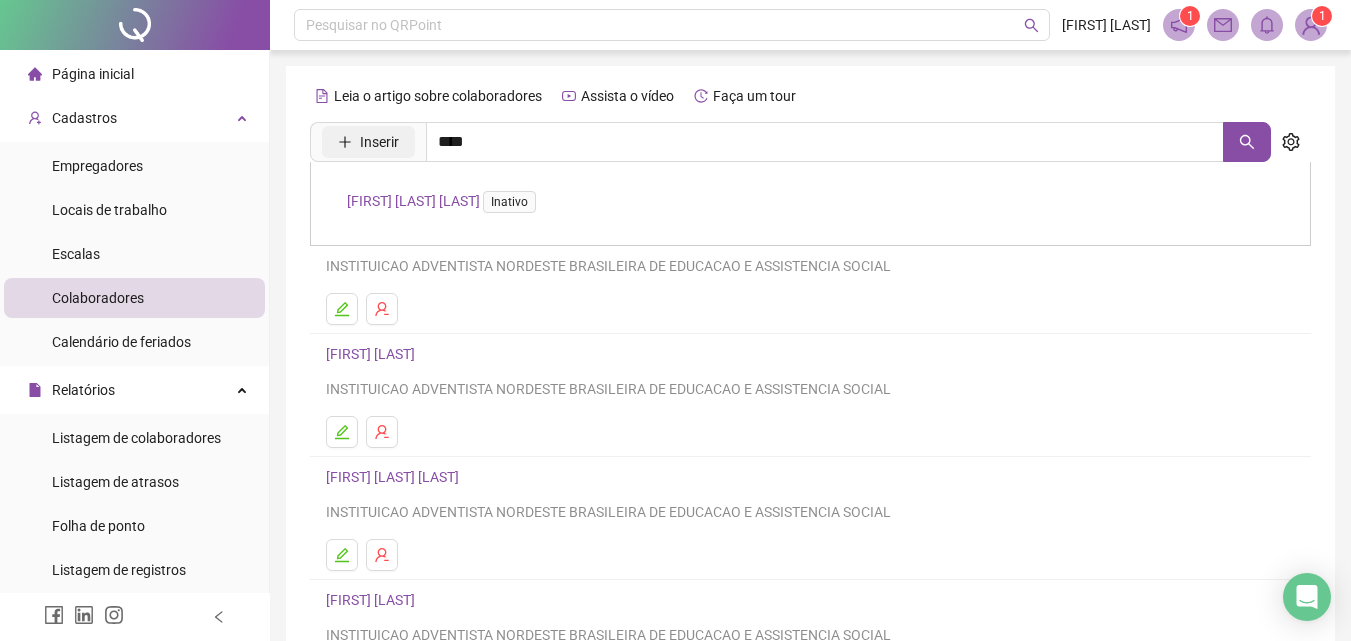 drag, startPoint x: 345, startPoint y: 142, endPoint x: 338, endPoint y: 129, distance: 14.764823 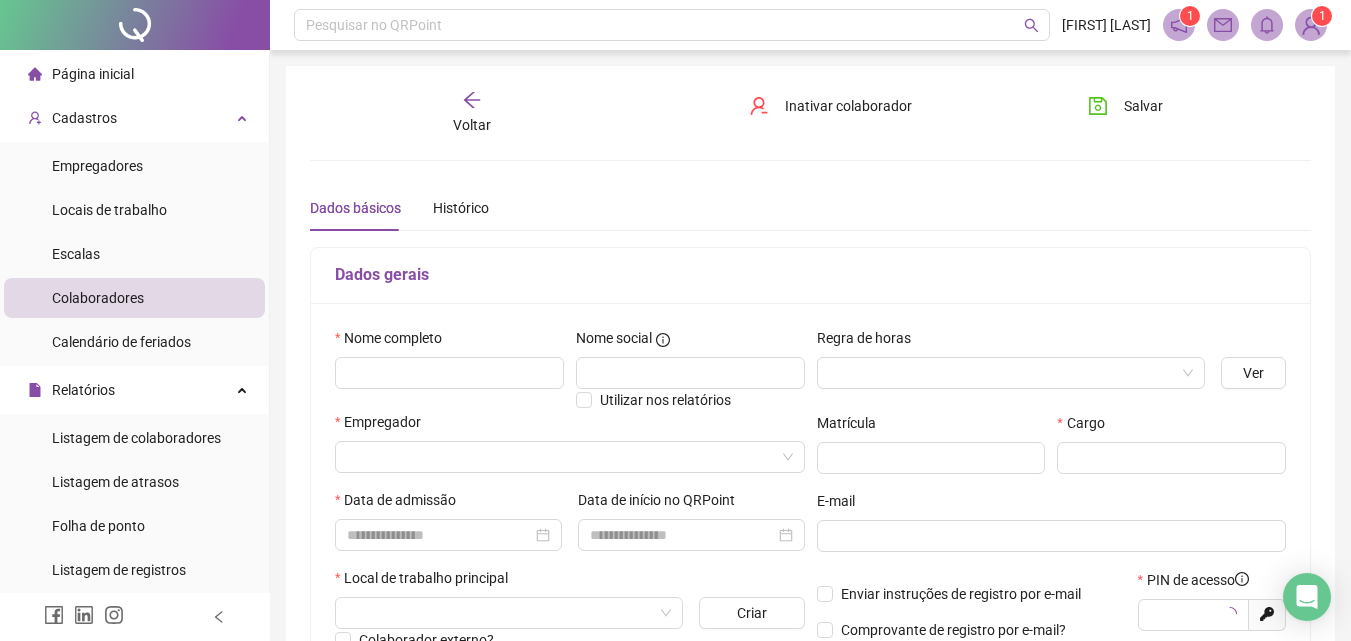 type on "*****" 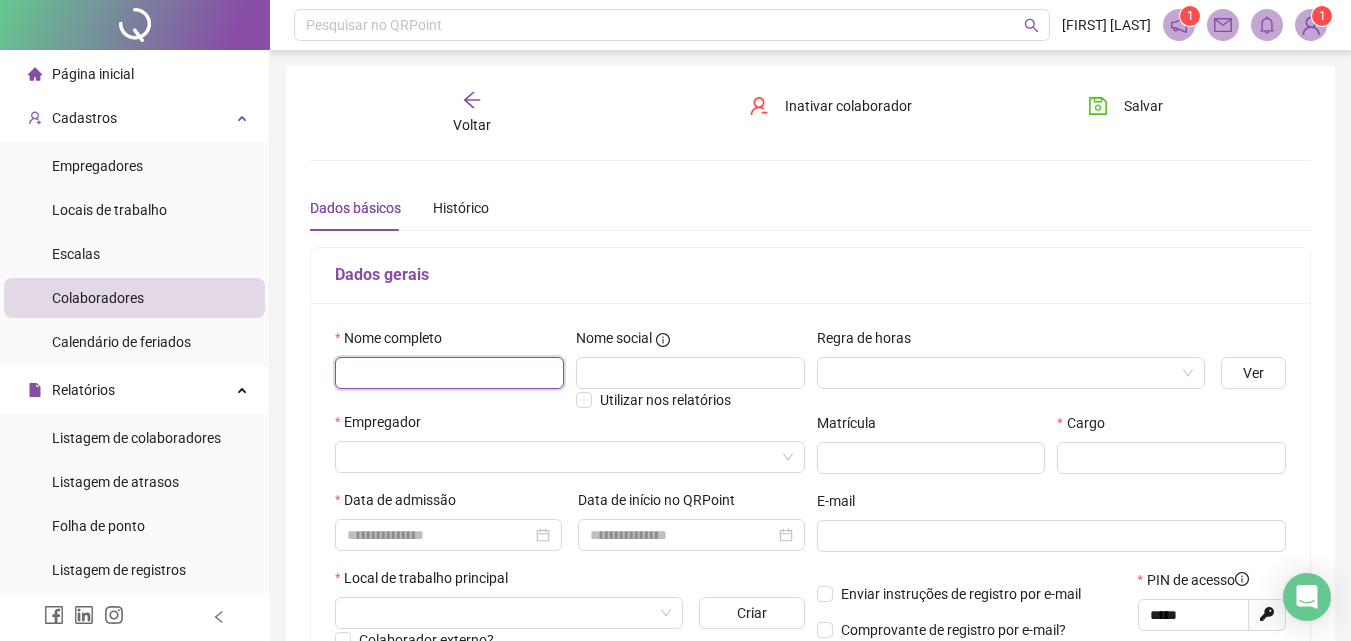 click at bounding box center (449, 373) 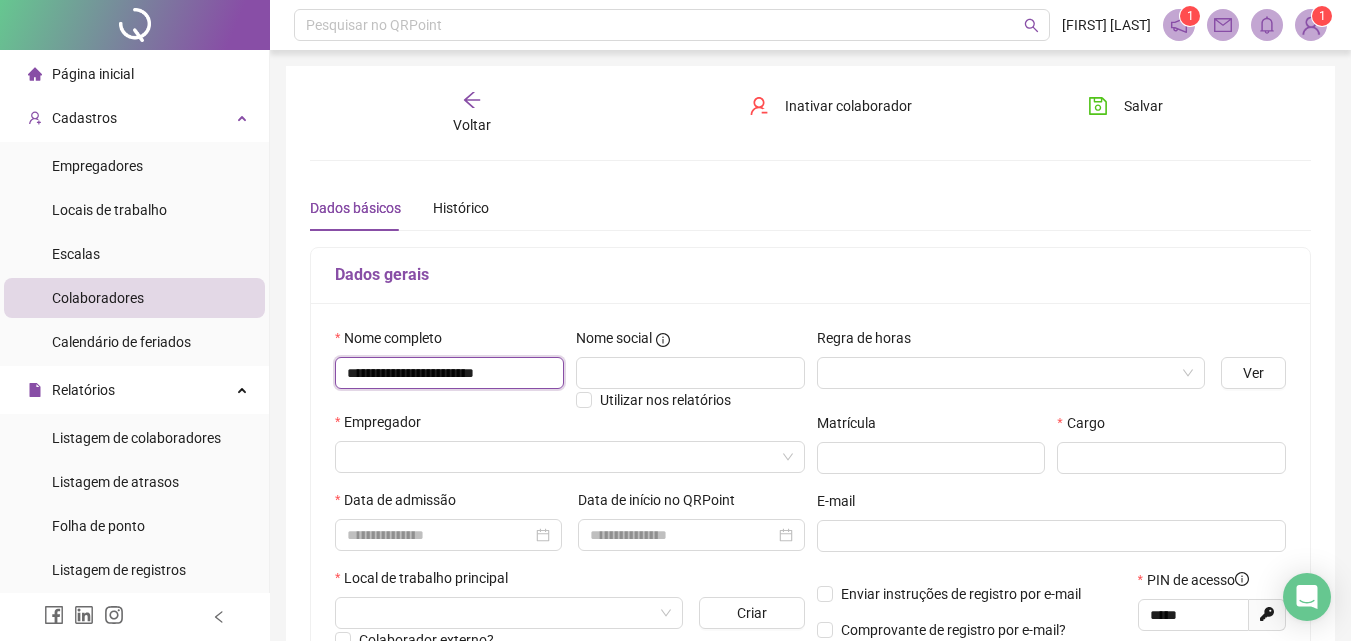 scroll, scrollTop: 0, scrollLeft: 3, axis: horizontal 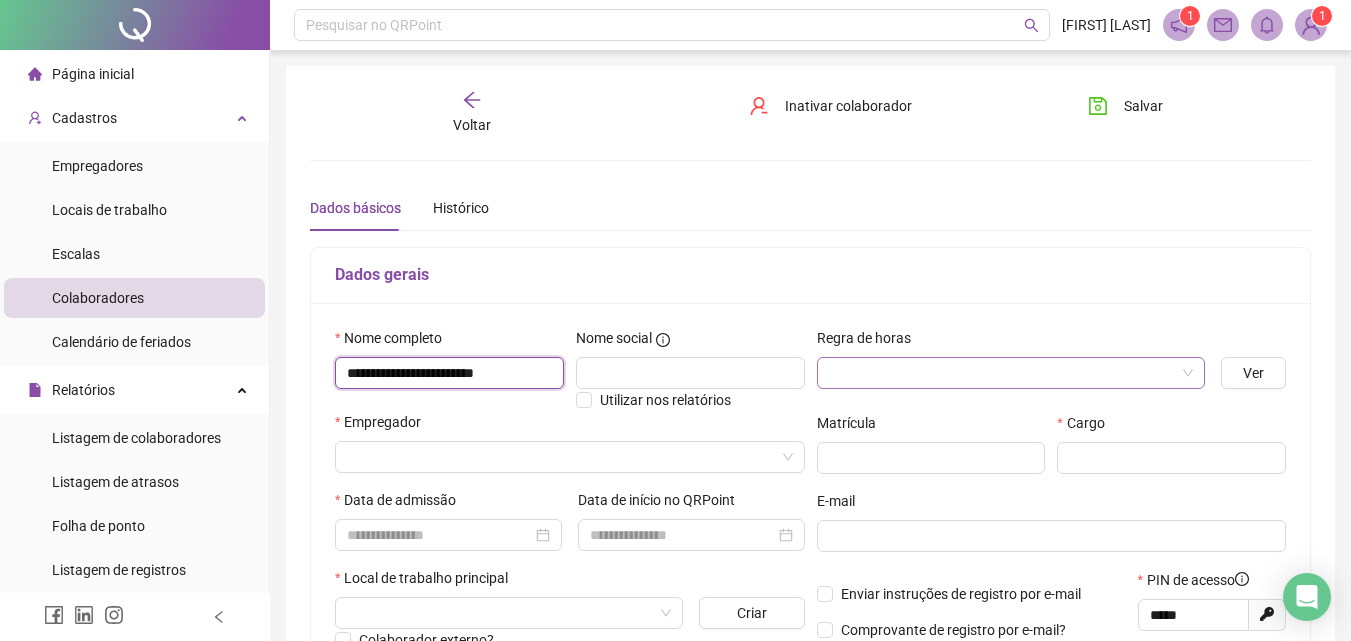 type on "**********" 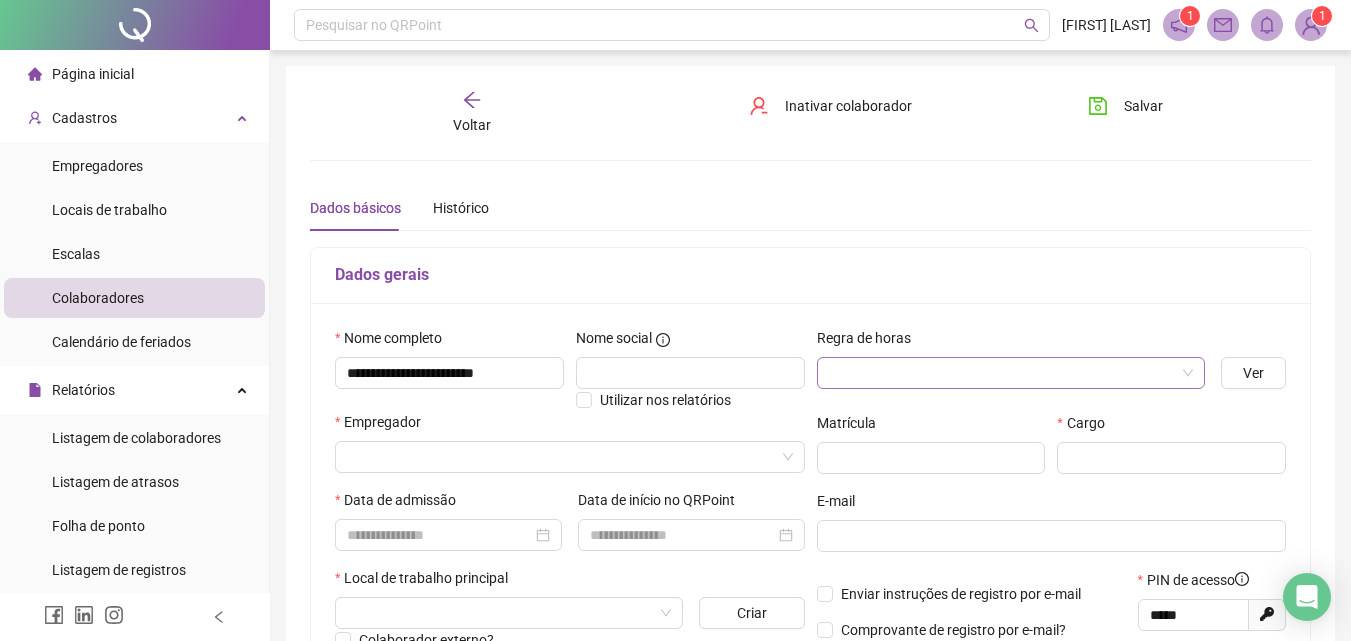scroll, scrollTop: 0, scrollLeft: 0, axis: both 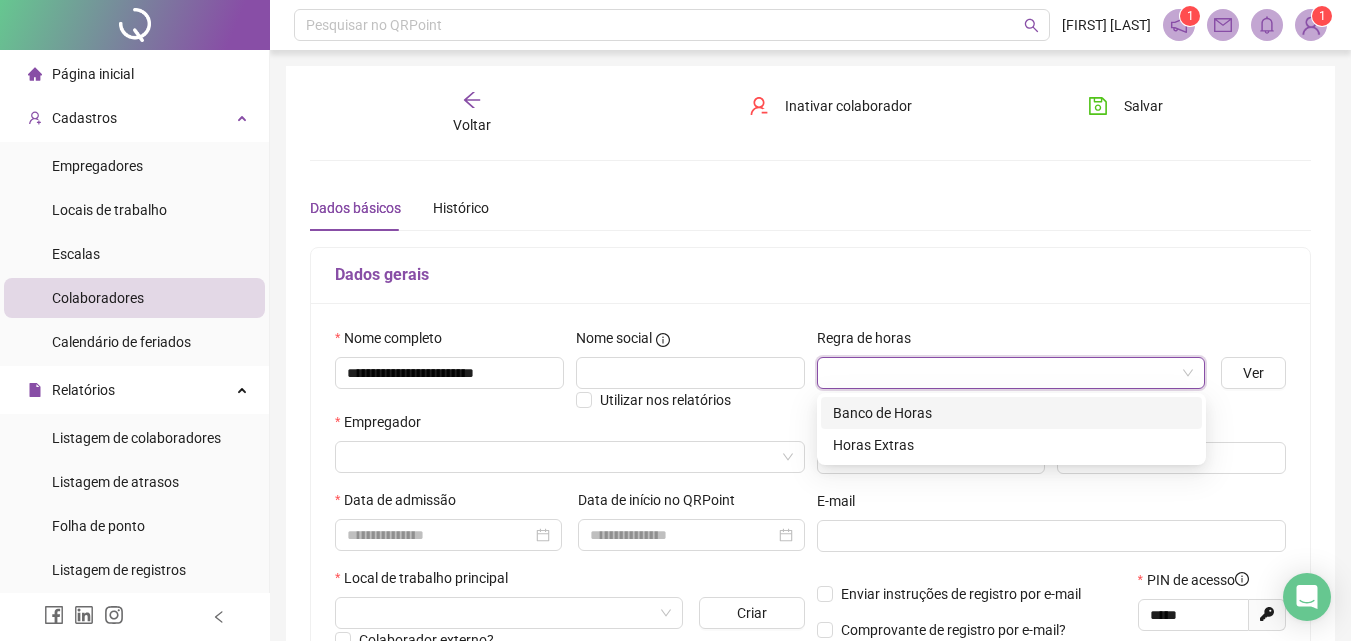 click at bounding box center (1005, 373) 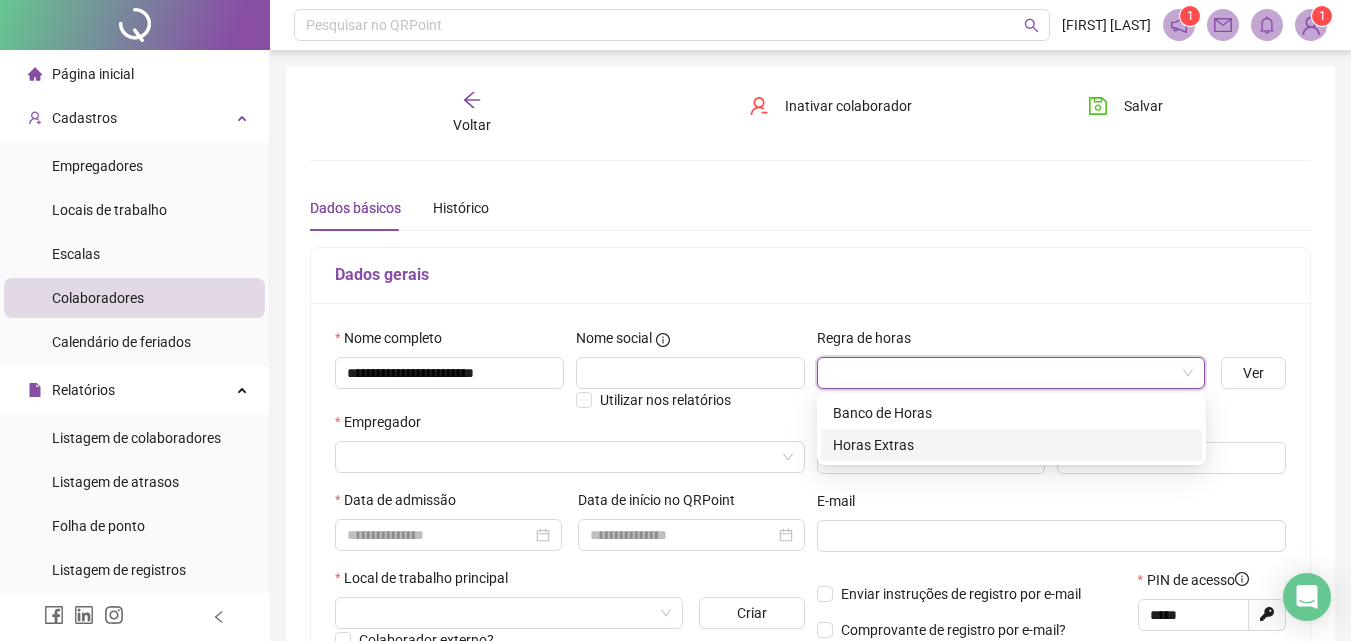 click on "Horas Extras" at bounding box center [1011, 445] 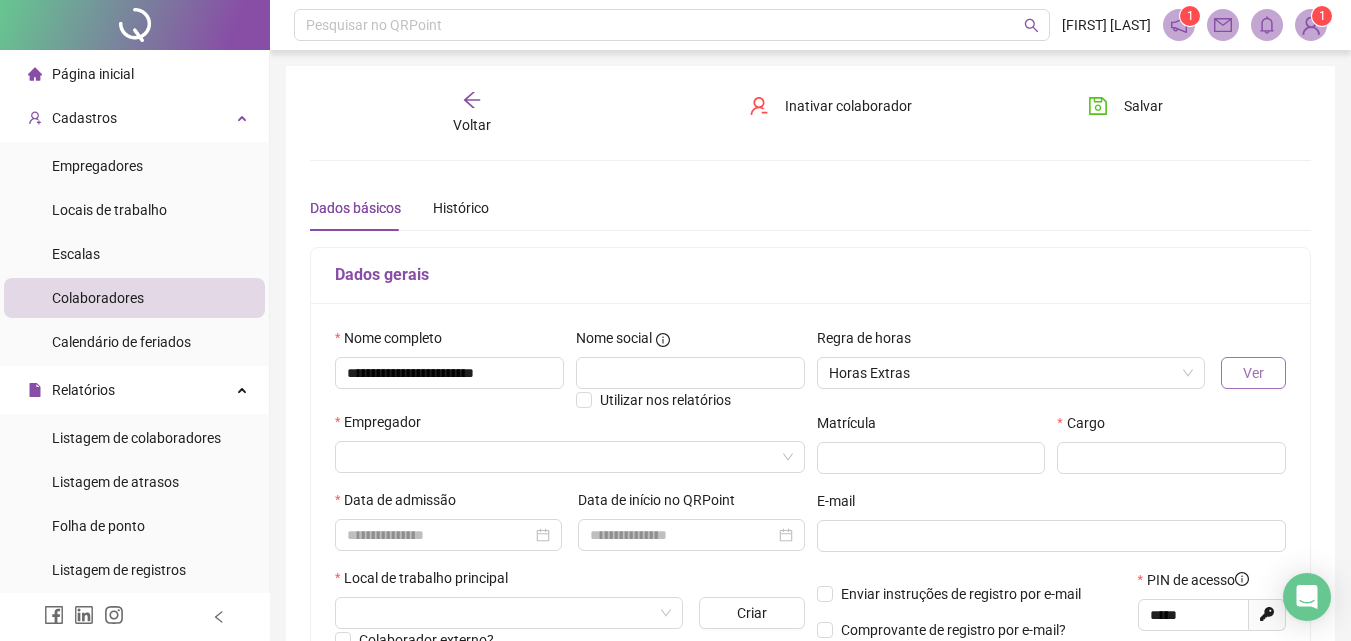 click on "Ver" at bounding box center (1253, 373) 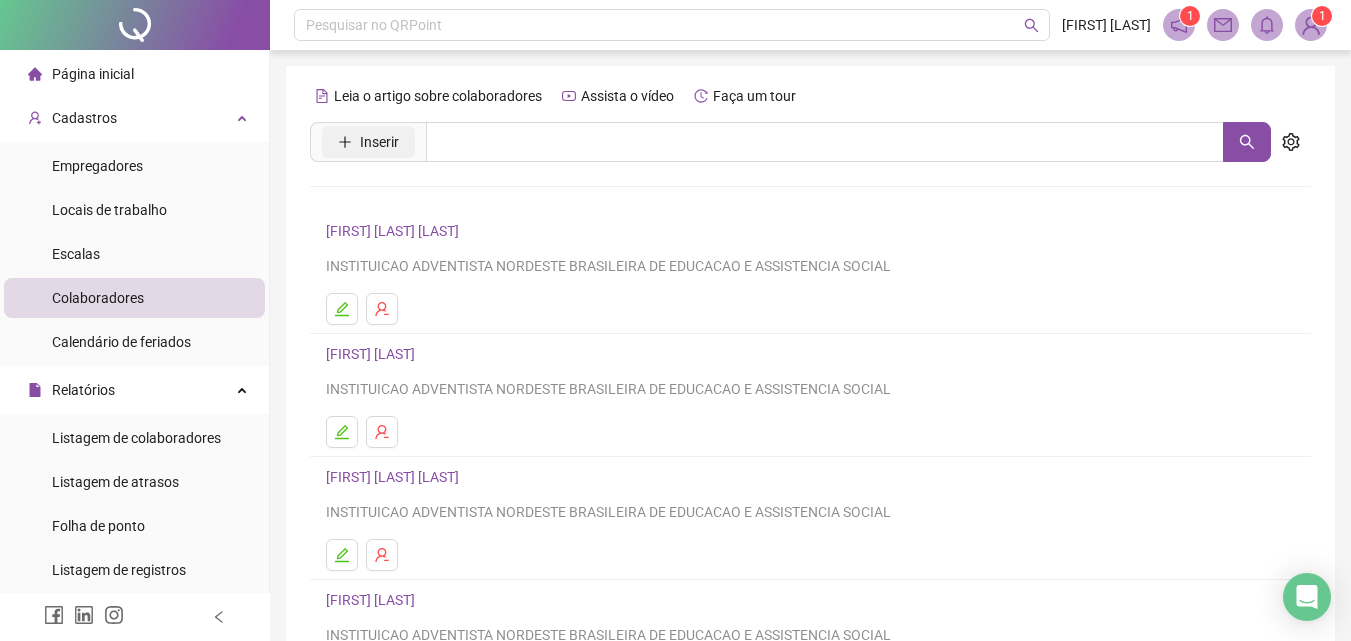 click on "Inserir" at bounding box center [379, 142] 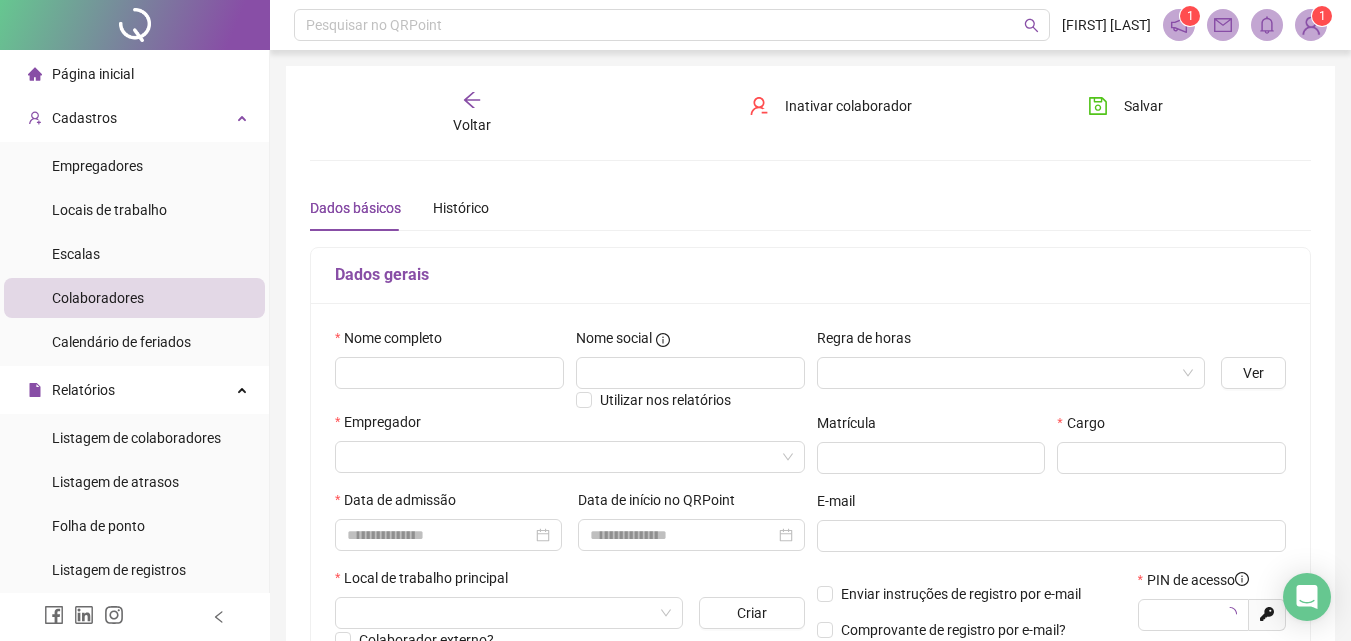 type on "*****" 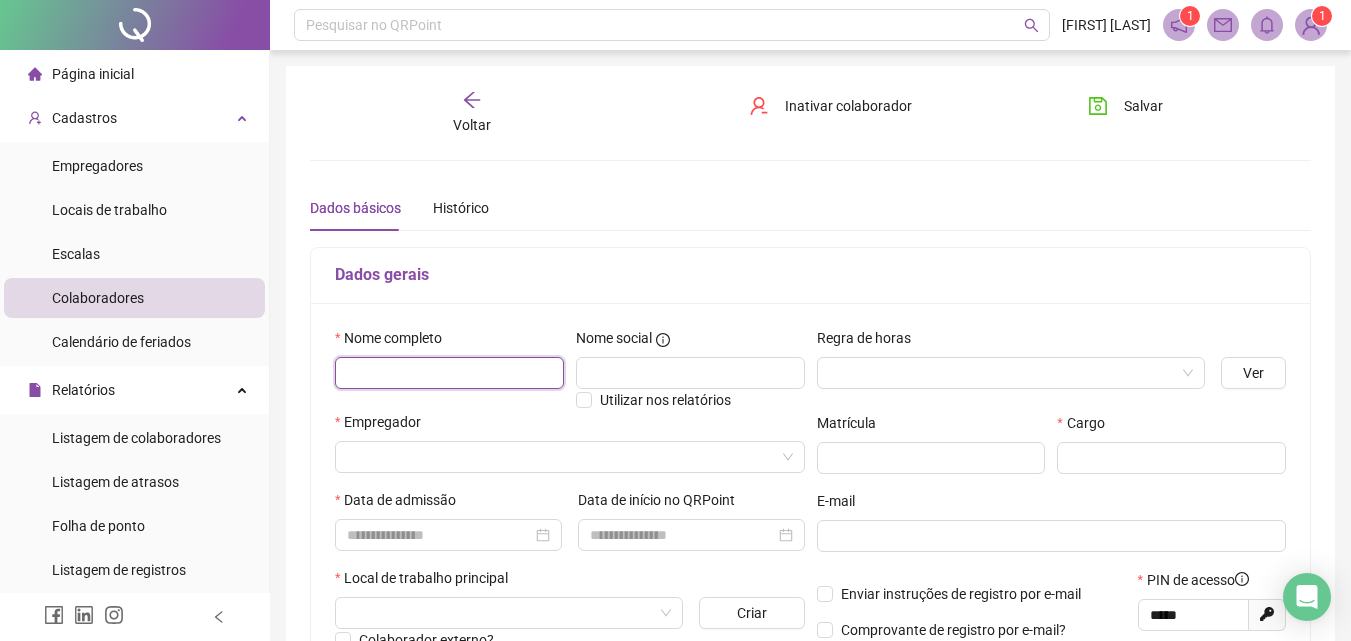 click at bounding box center (449, 373) 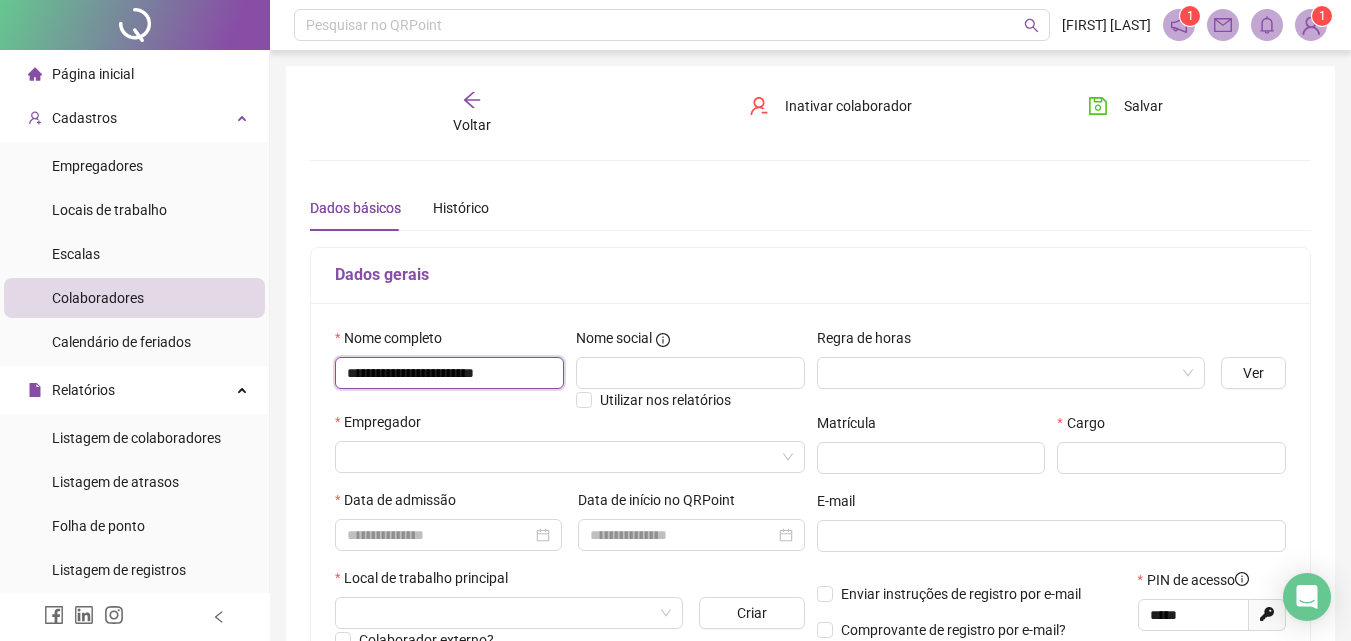 scroll, scrollTop: 0, scrollLeft: 3, axis: horizontal 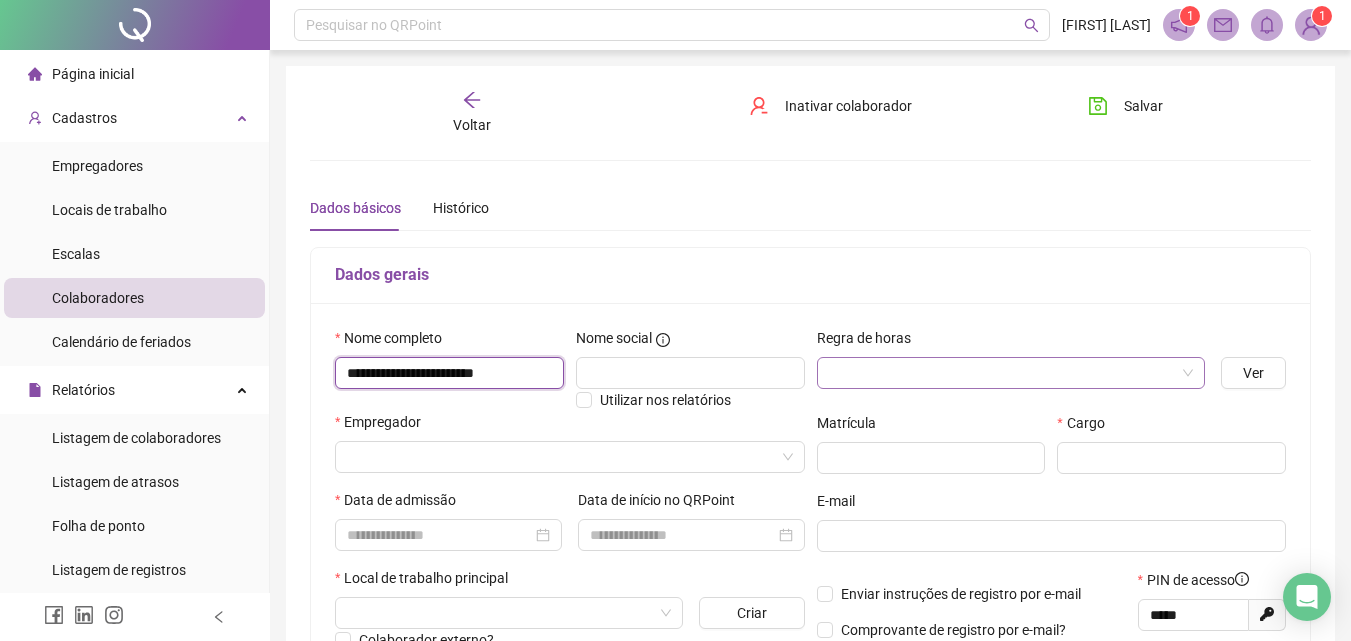 type on "**********" 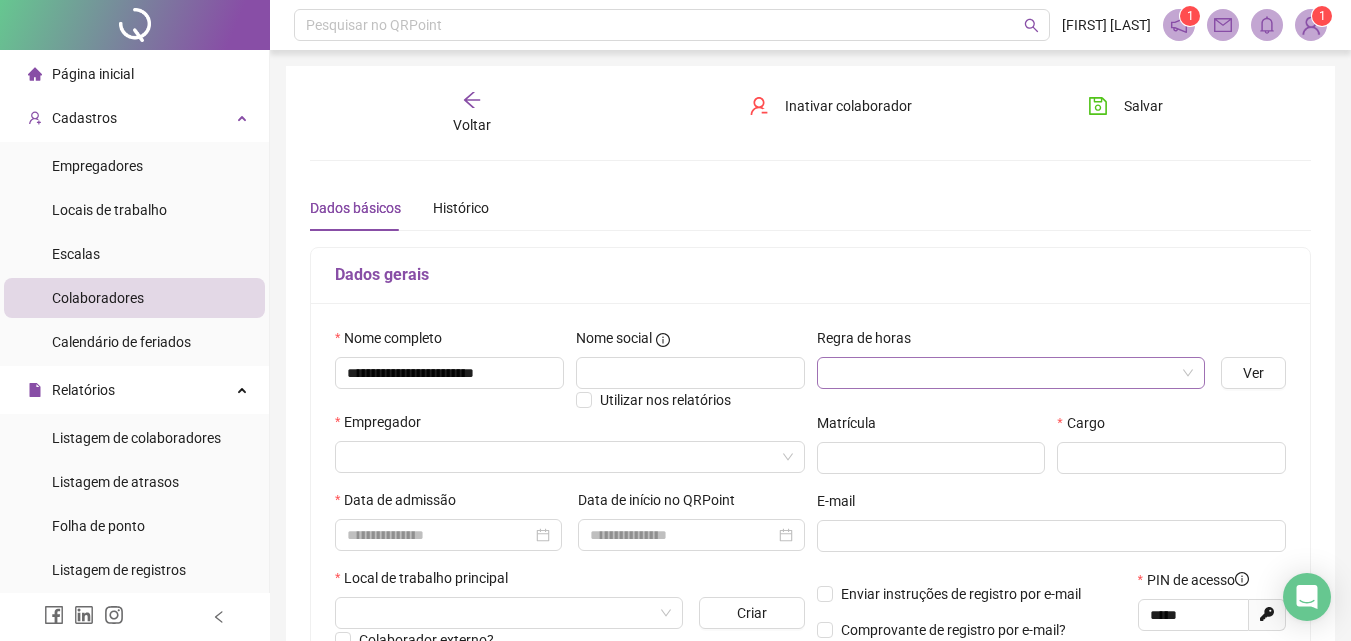 click at bounding box center (1005, 373) 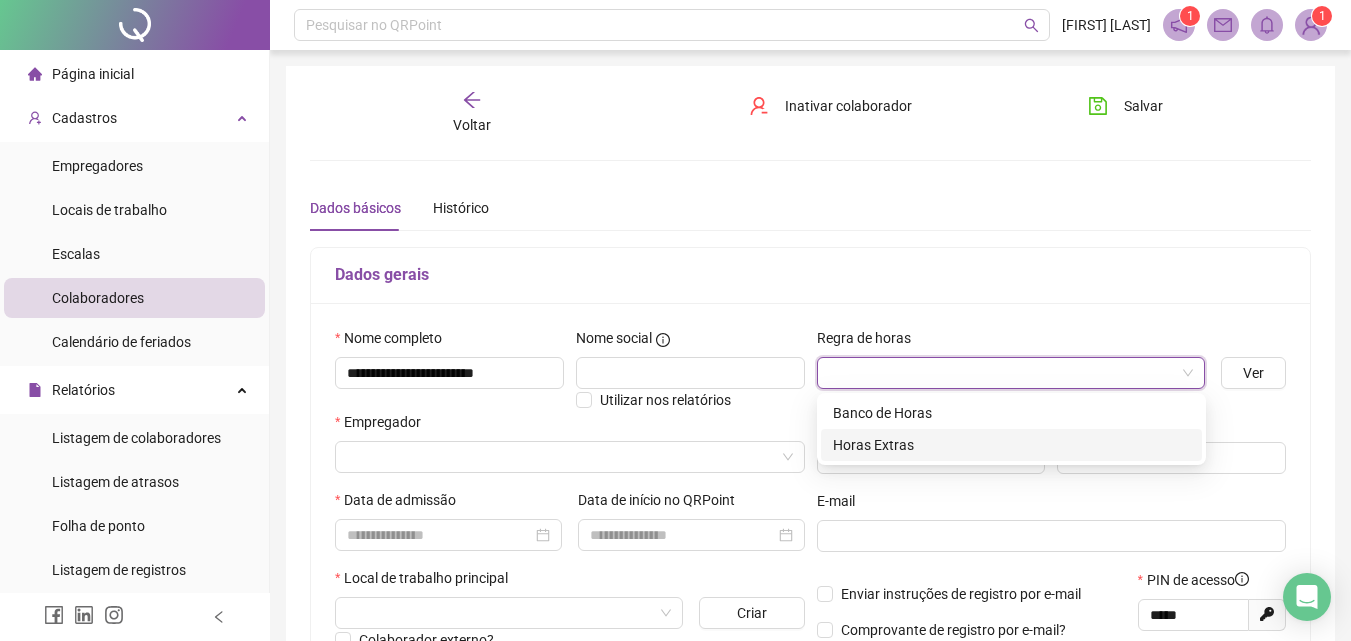 click on "Horas Extras" at bounding box center [1011, 445] 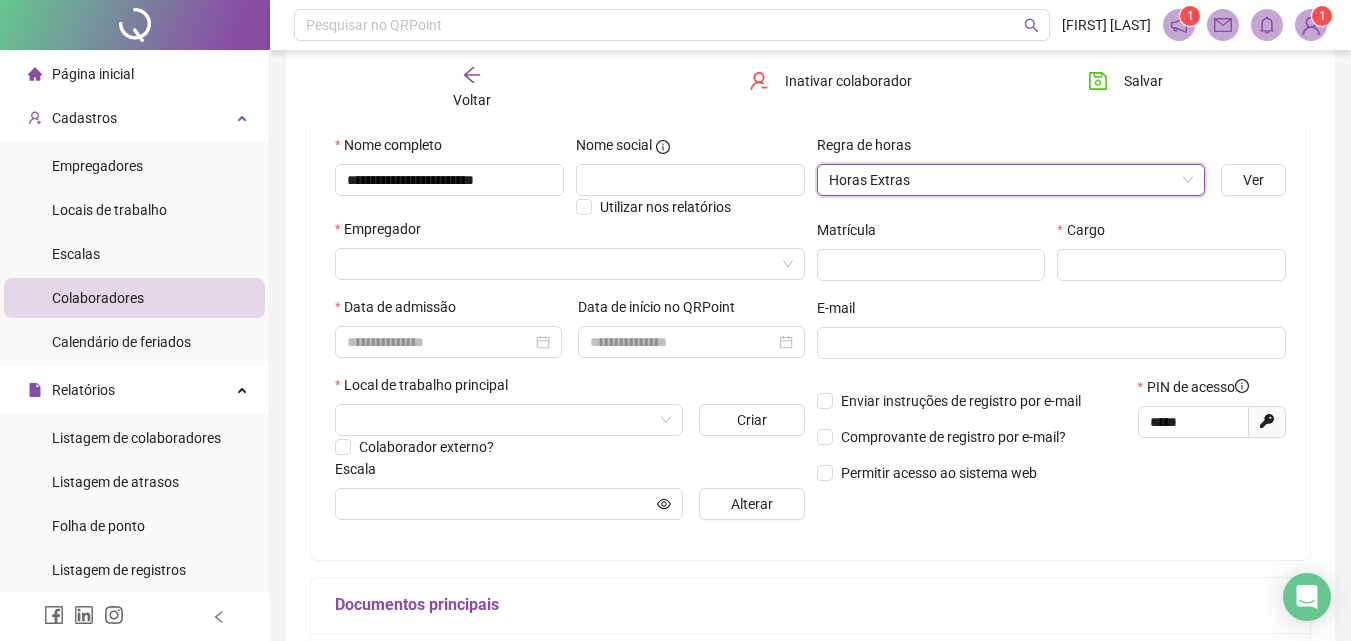 scroll, scrollTop: 200, scrollLeft: 0, axis: vertical 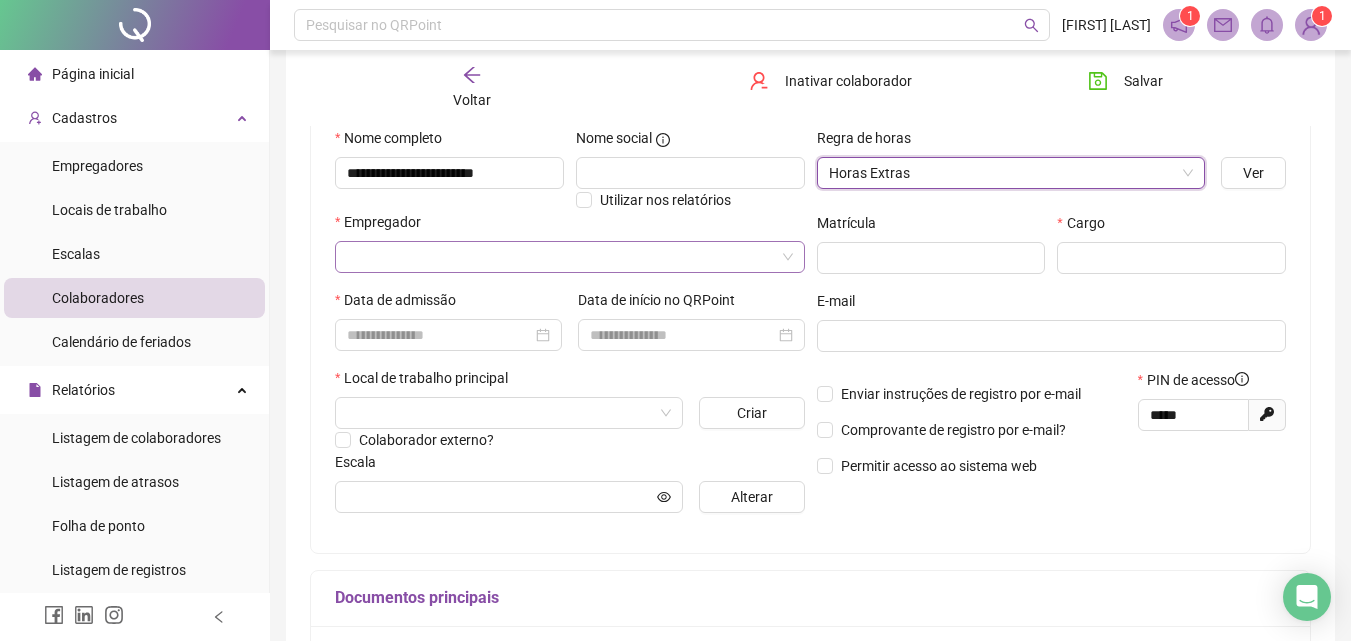click at bounding box center [564, 257] 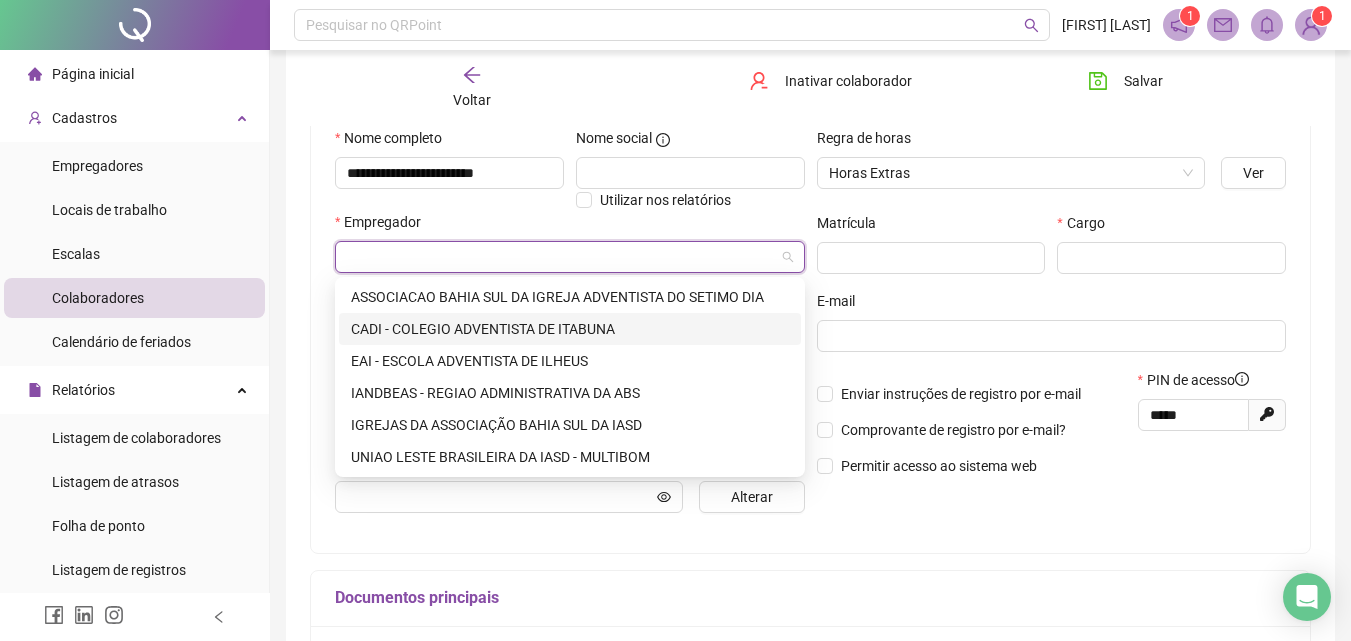 click on "CADI - COLEGIO ADVENTISTA DE ITABUNA" at bounding box center [570, 329] 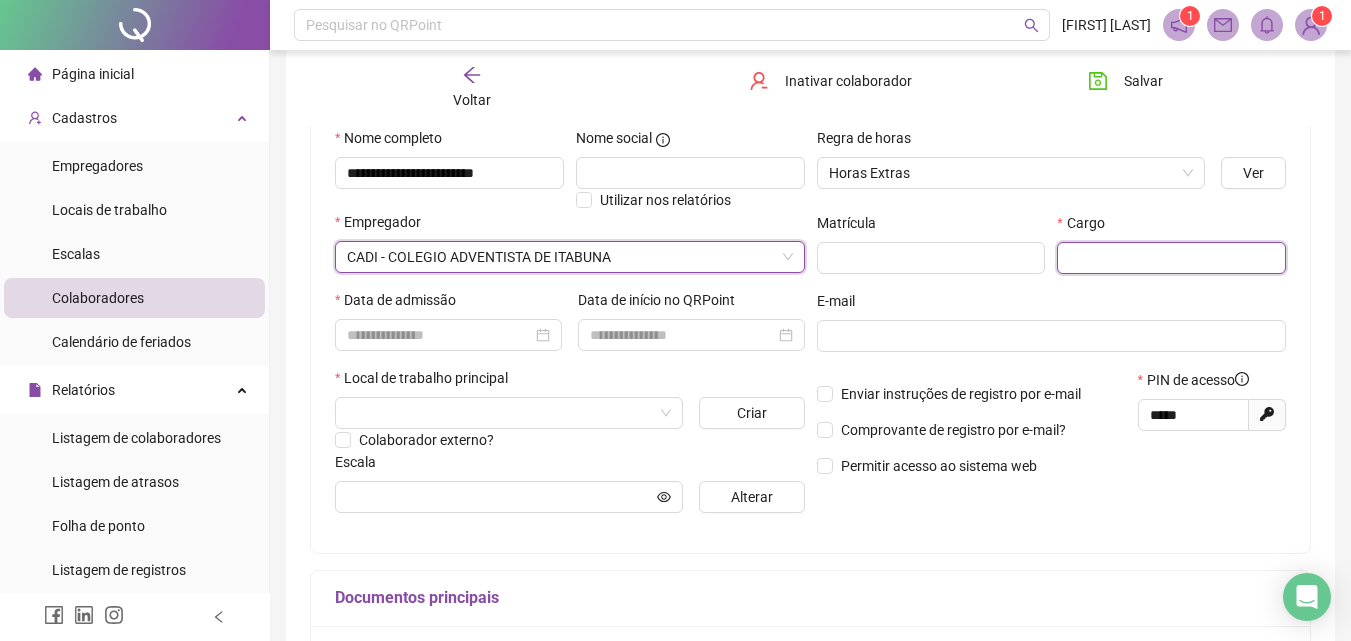 click at bounding box center [1171, 258] 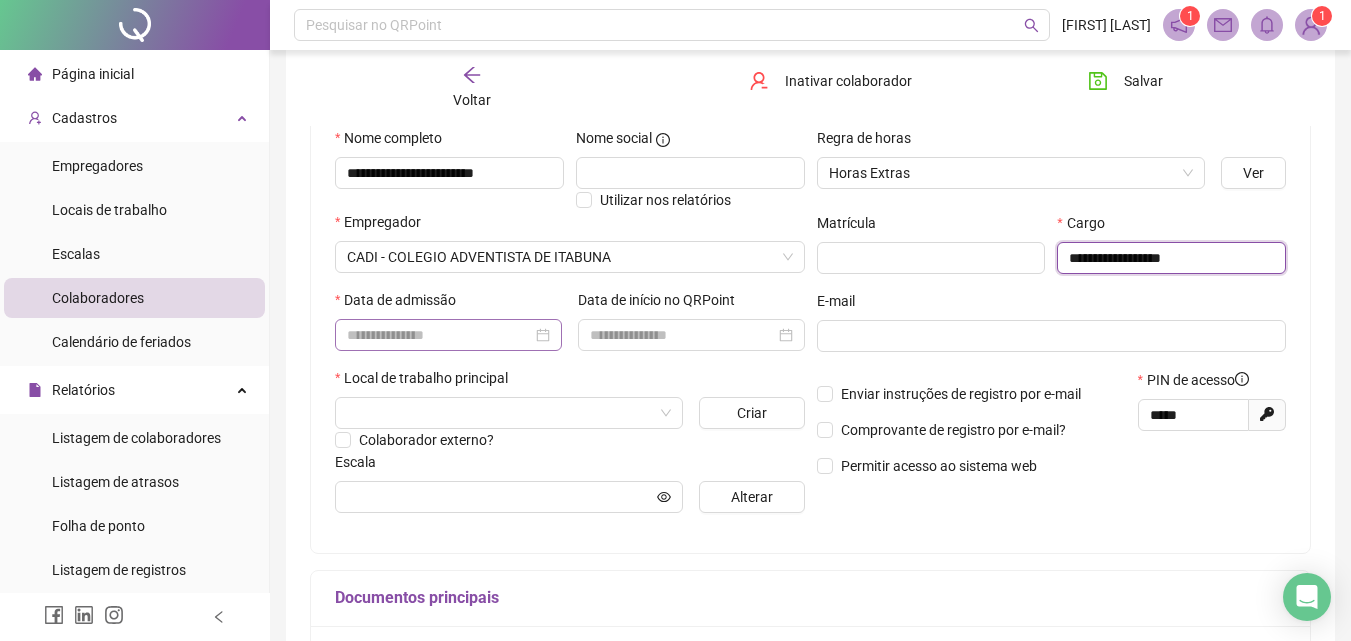 type on "**********" 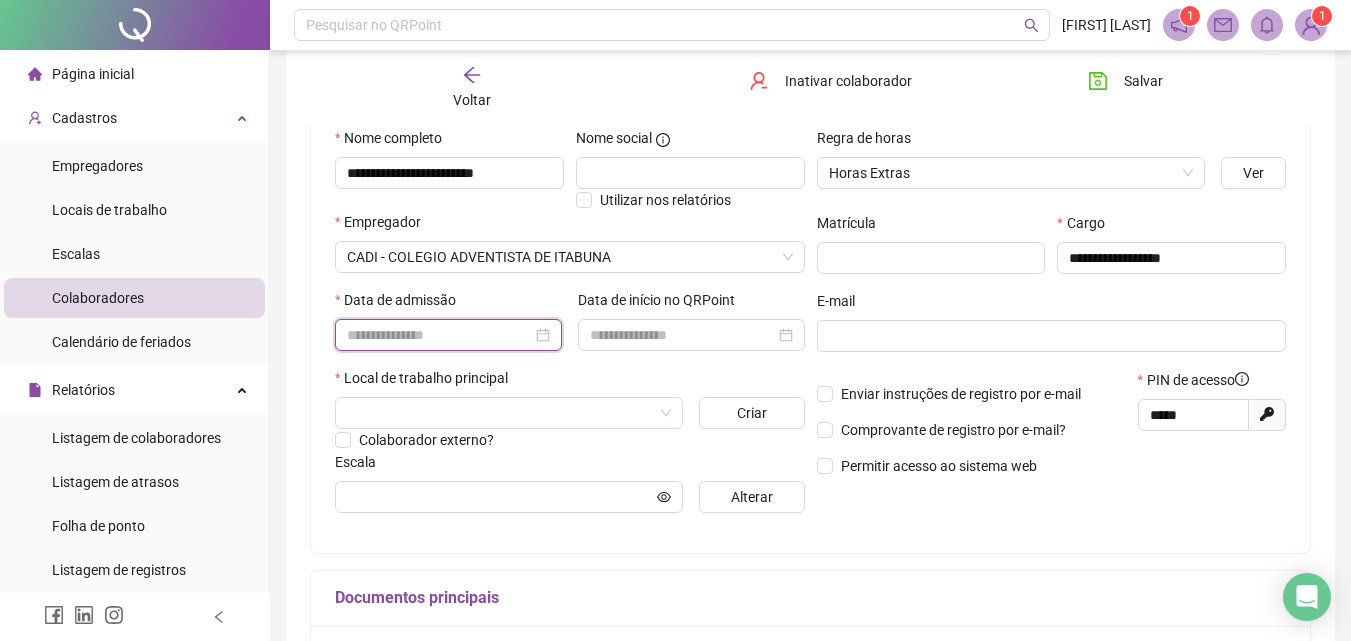click at bounding box center [439, 335] 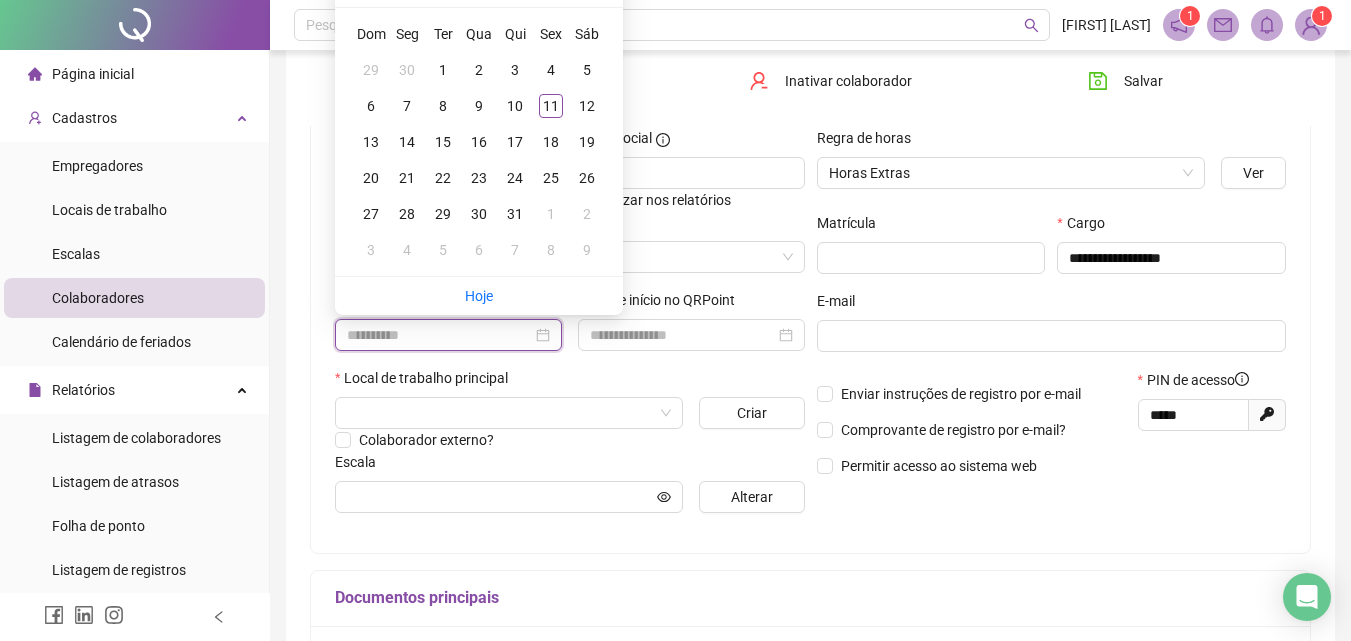 type on "**********" 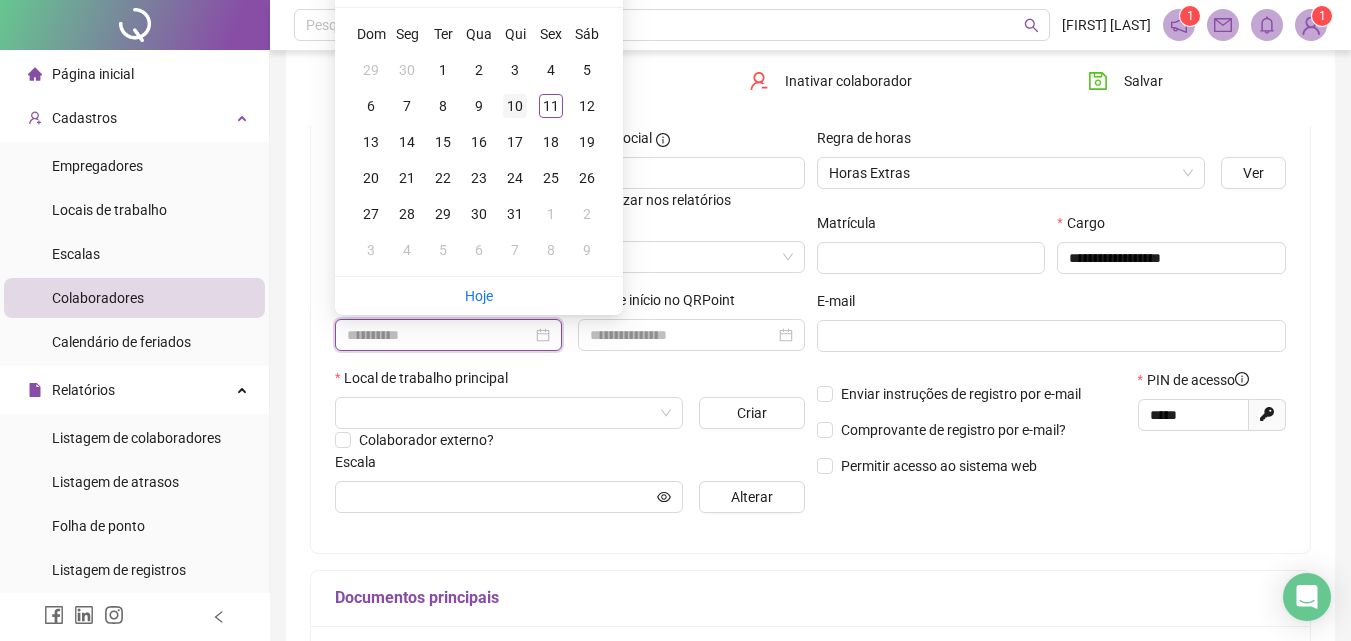 type on "**********" 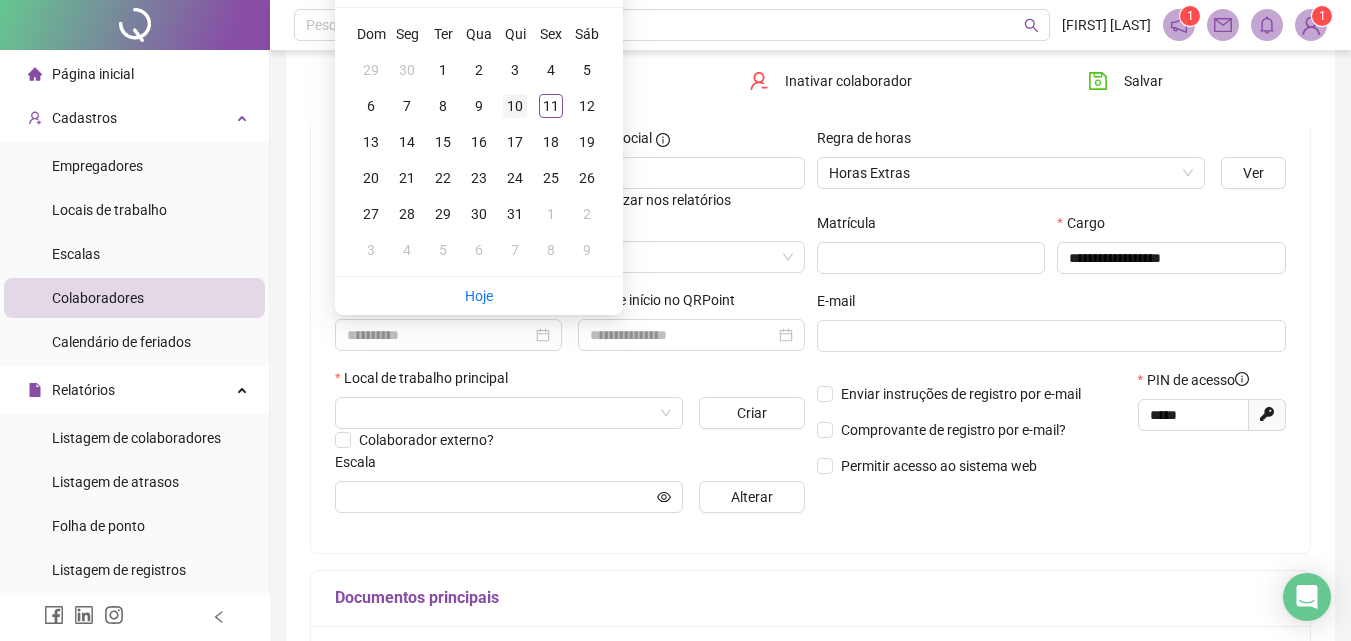 click on "10" at bounding box center [515, 106] 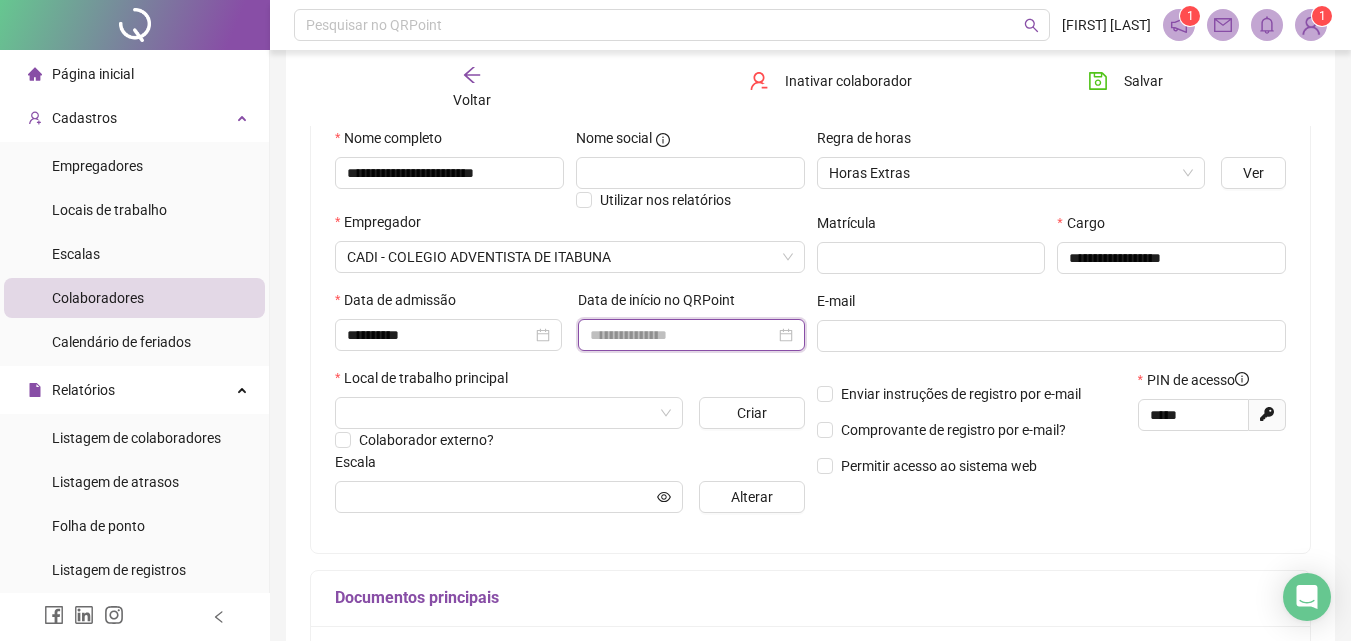 click at bounding box center [682, 335] 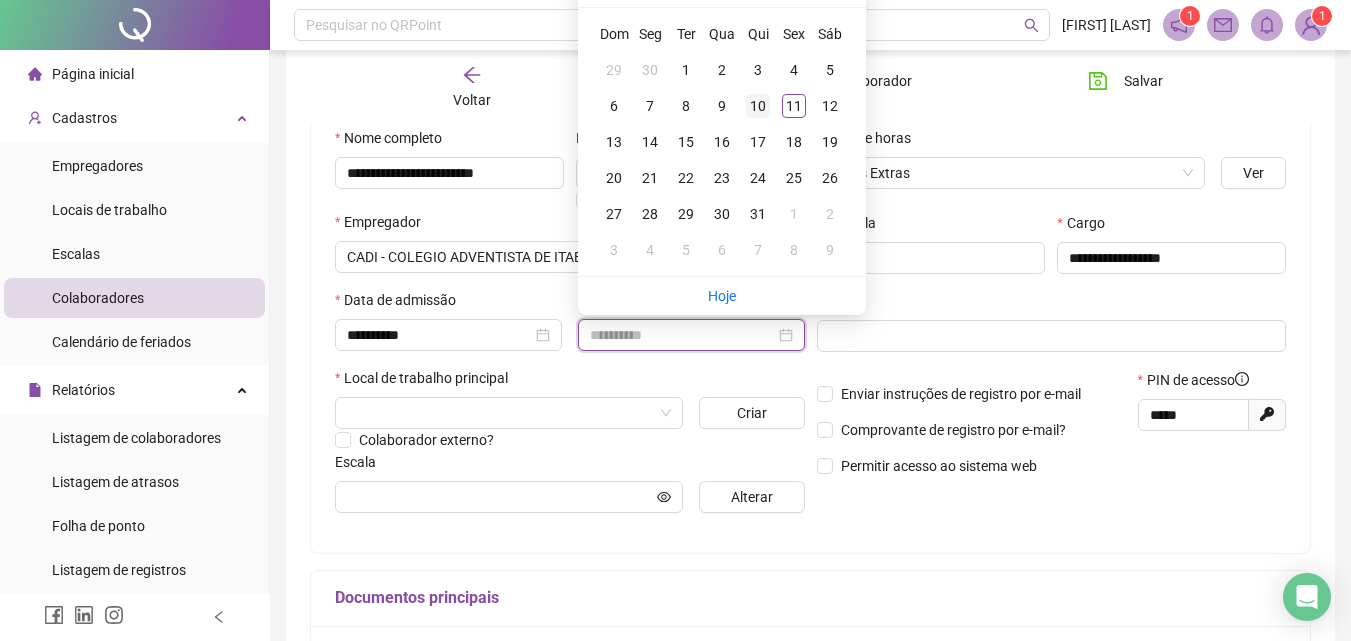 type on "**********" 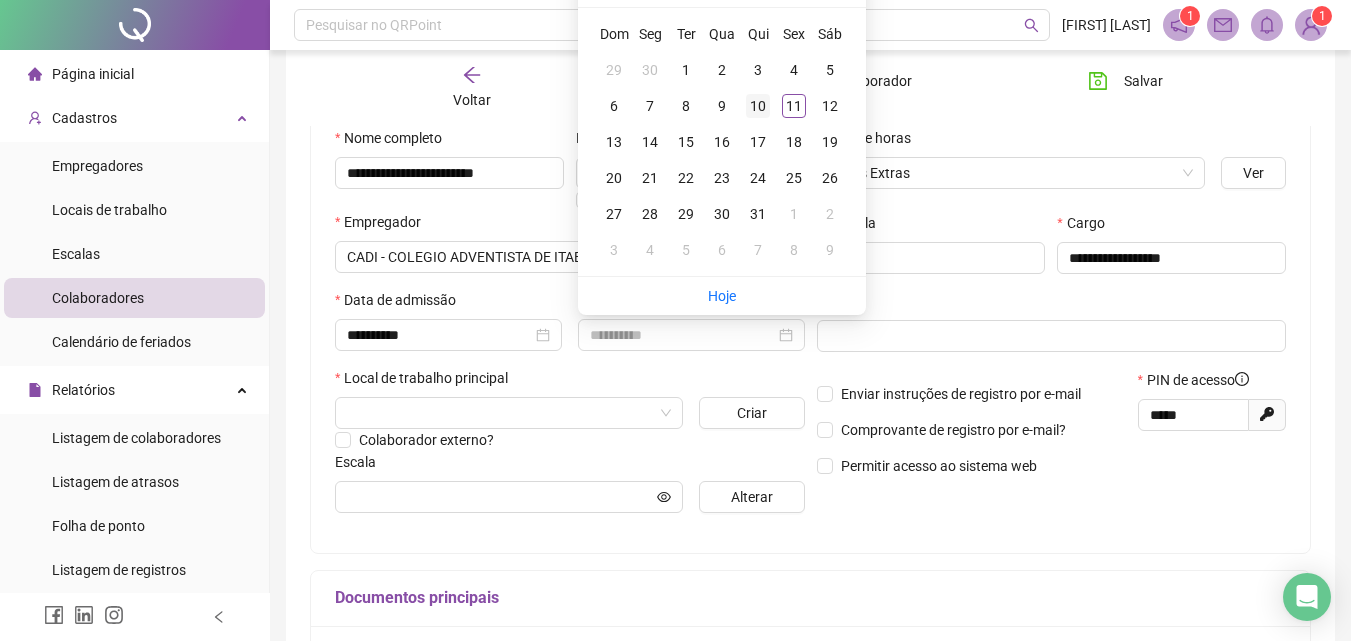 click on "10" at bounding box center (758, 106) 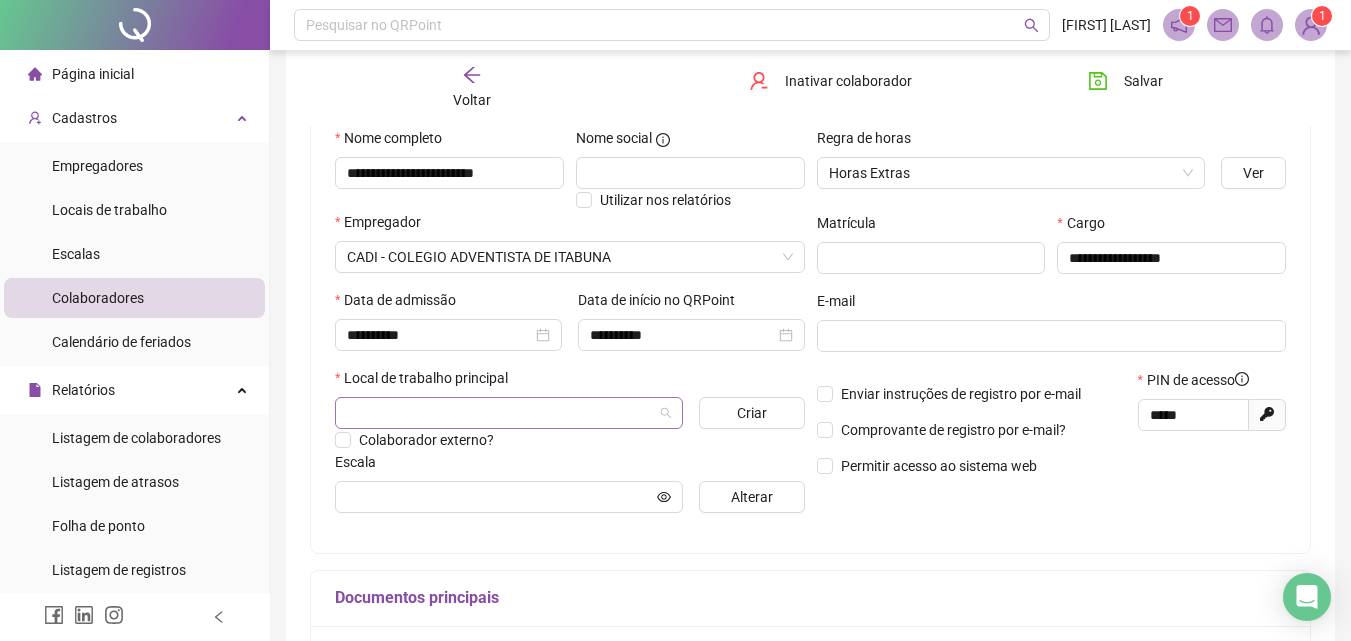 click at bounding box center (503, 413) 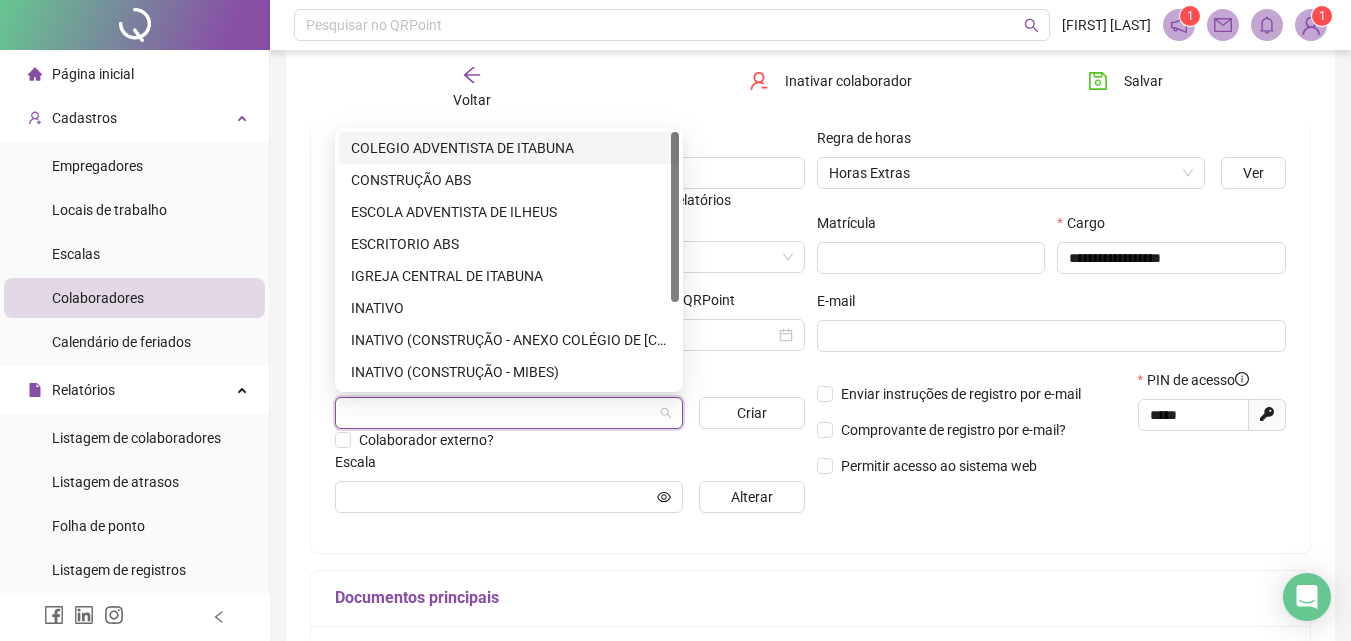 click on "COLEGIO ADVENTISTA DE ITABUNA" at bounding box center (509, 148) 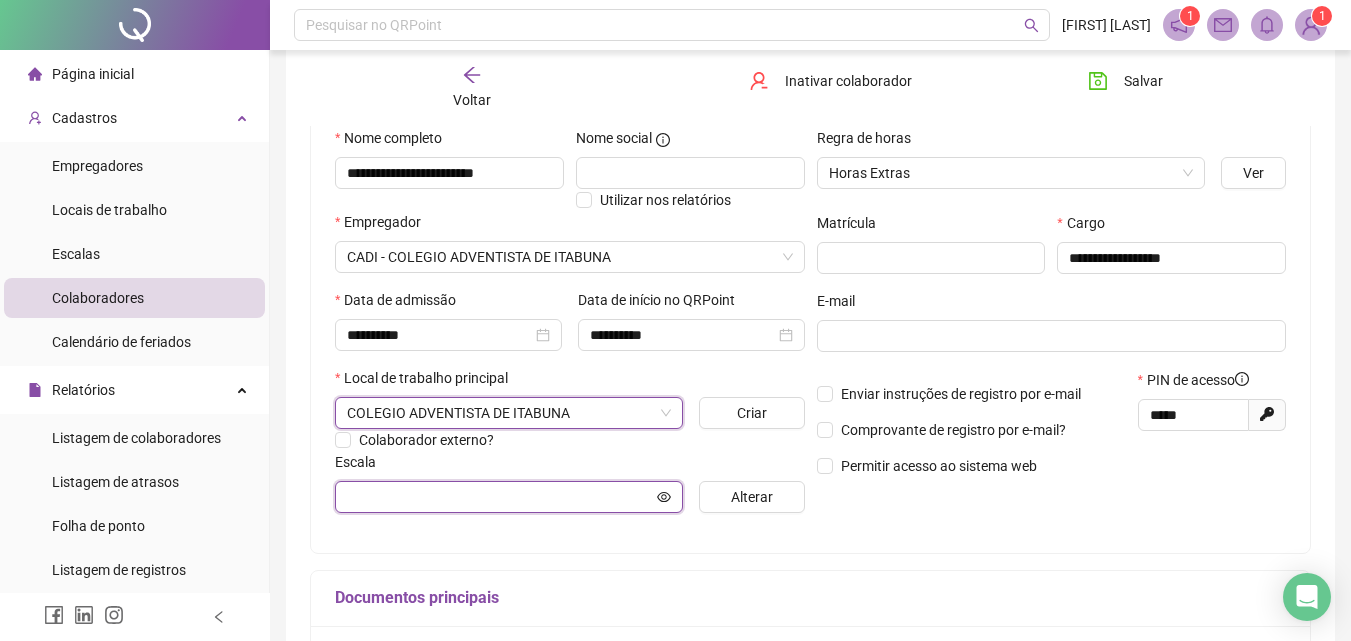 click at bounding box center (500, 497) 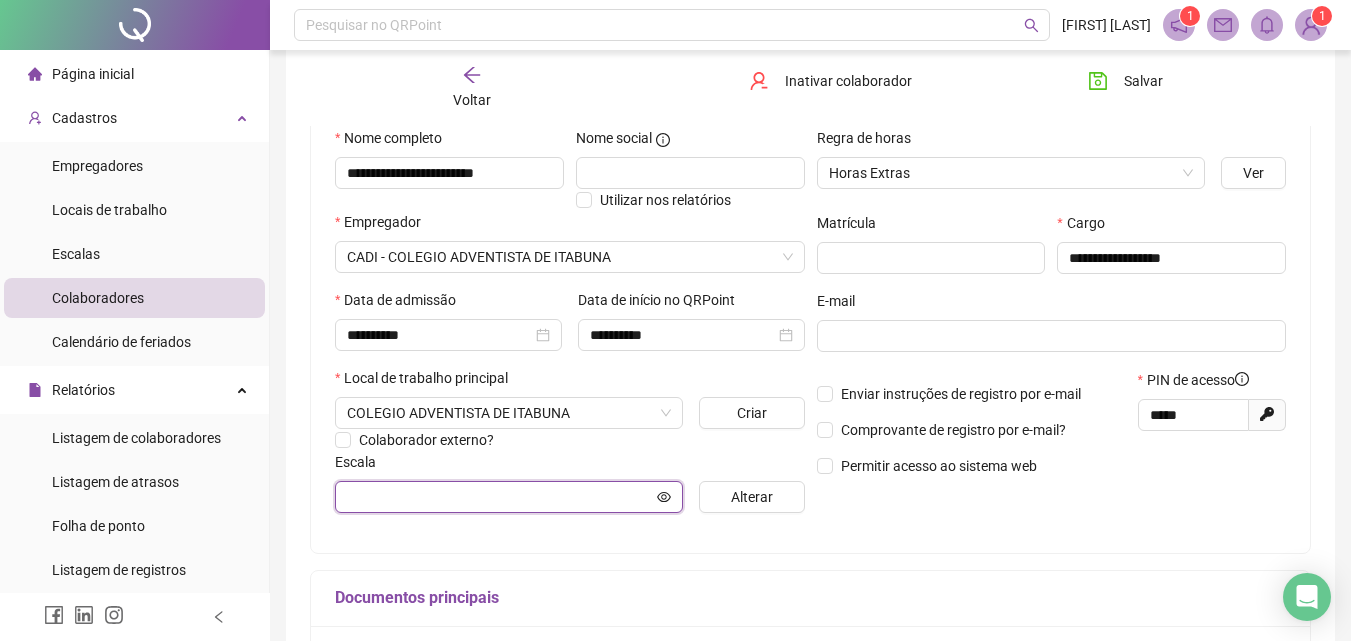 click at bounding box center [500, 497] 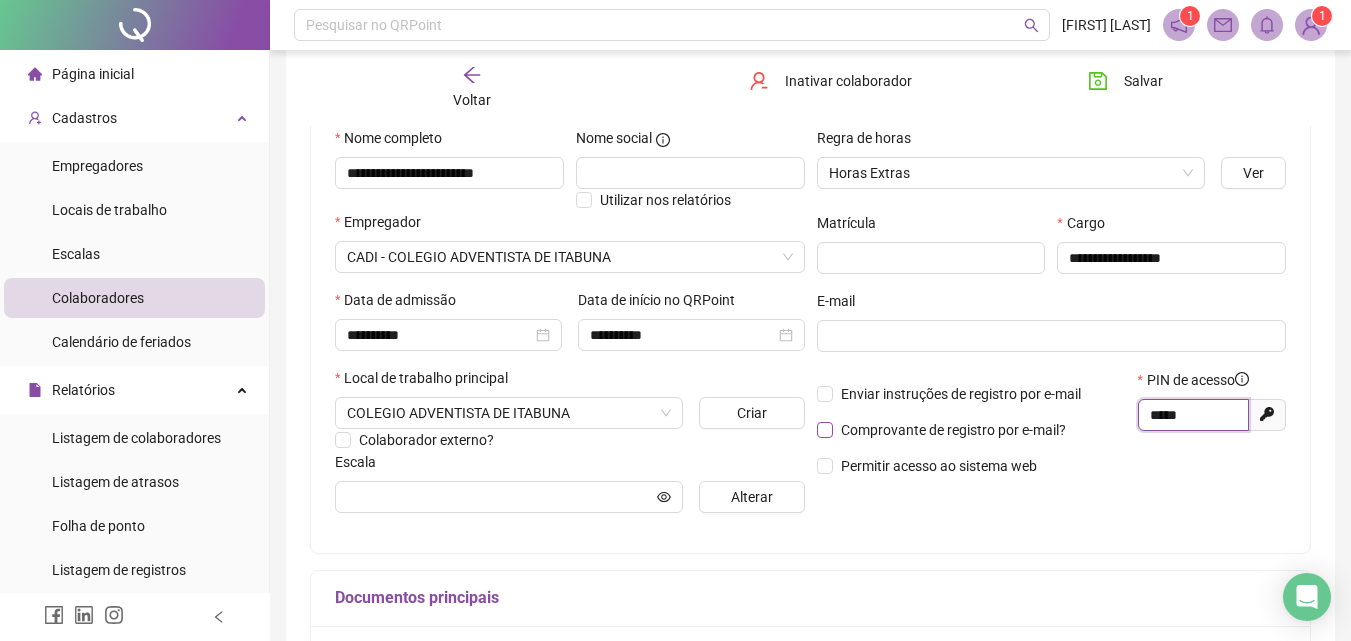 drag, startPoint x: 1197, startPoint y: 418, endPoint x: 1051, endPoint y: 432, distance: 146.6697 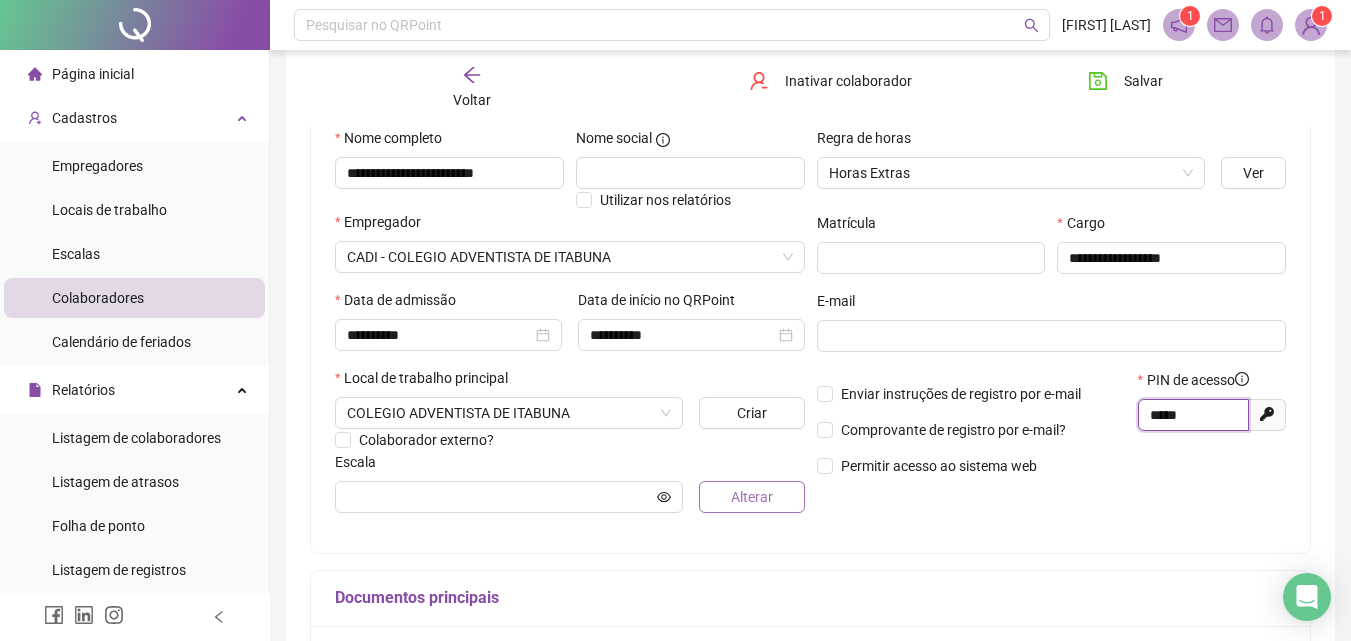 type on "*****" 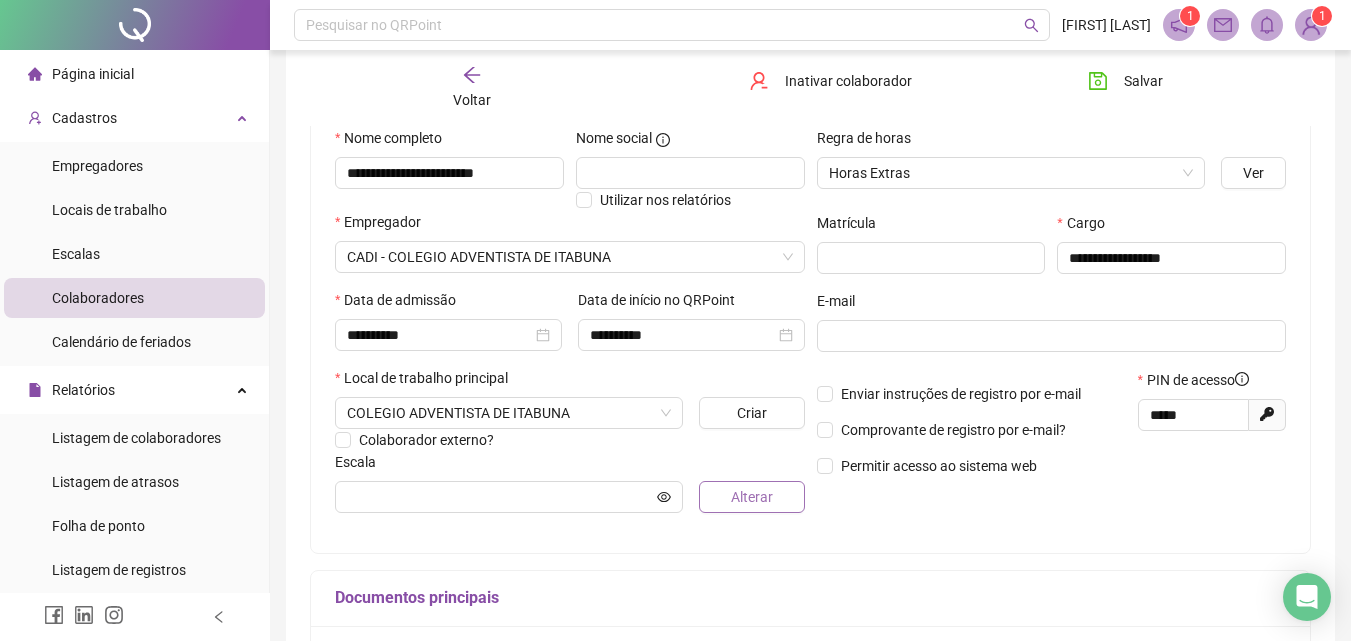 click on "Alterar" at bounding box center (752, 497) 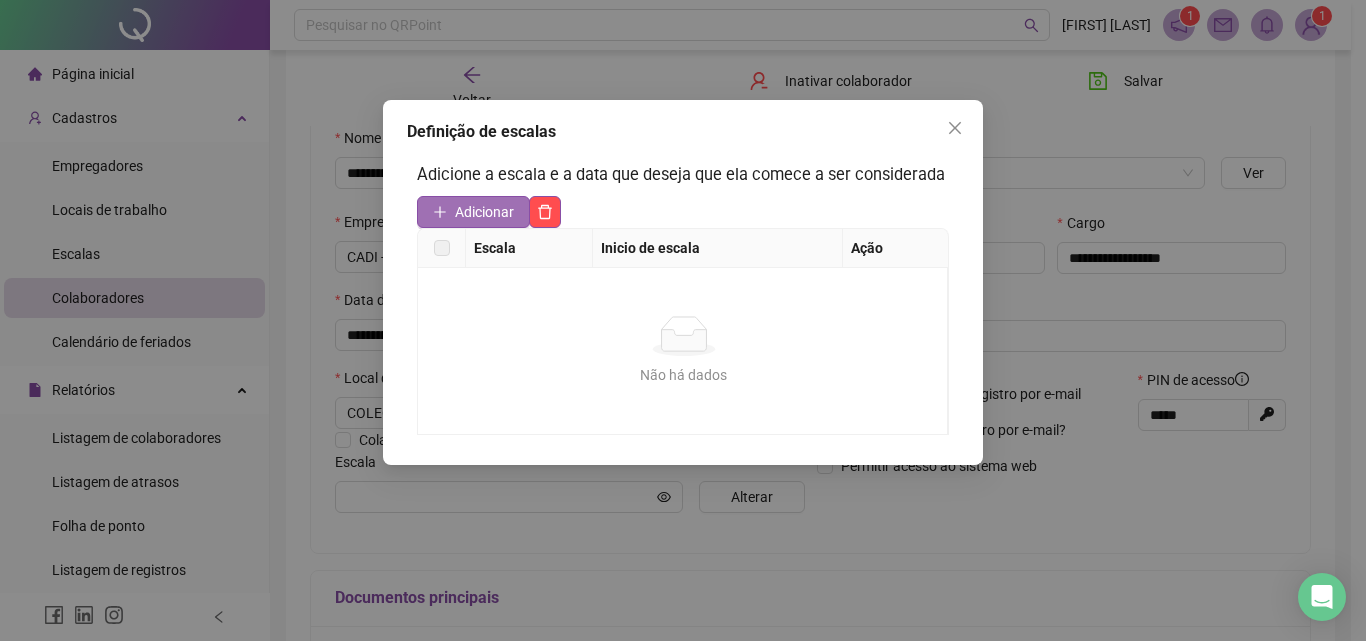 click on "Adicionar" at bounding box center [484, 212] 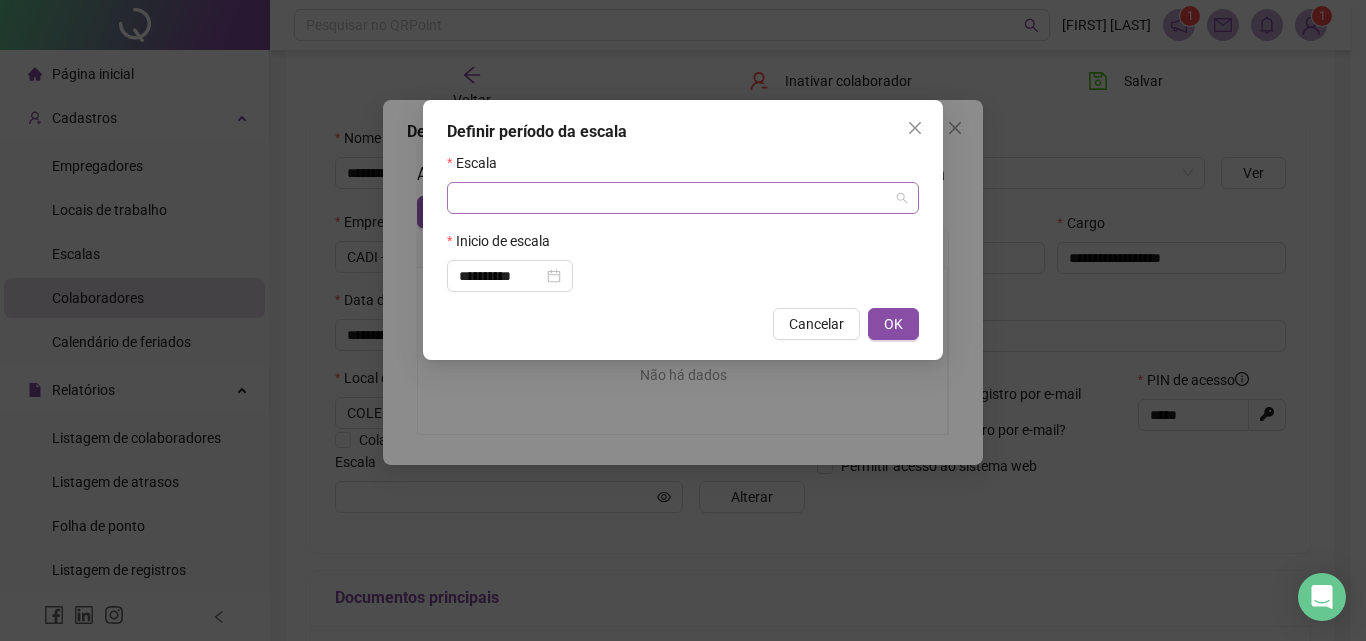 click at bounding box center [677, 198] 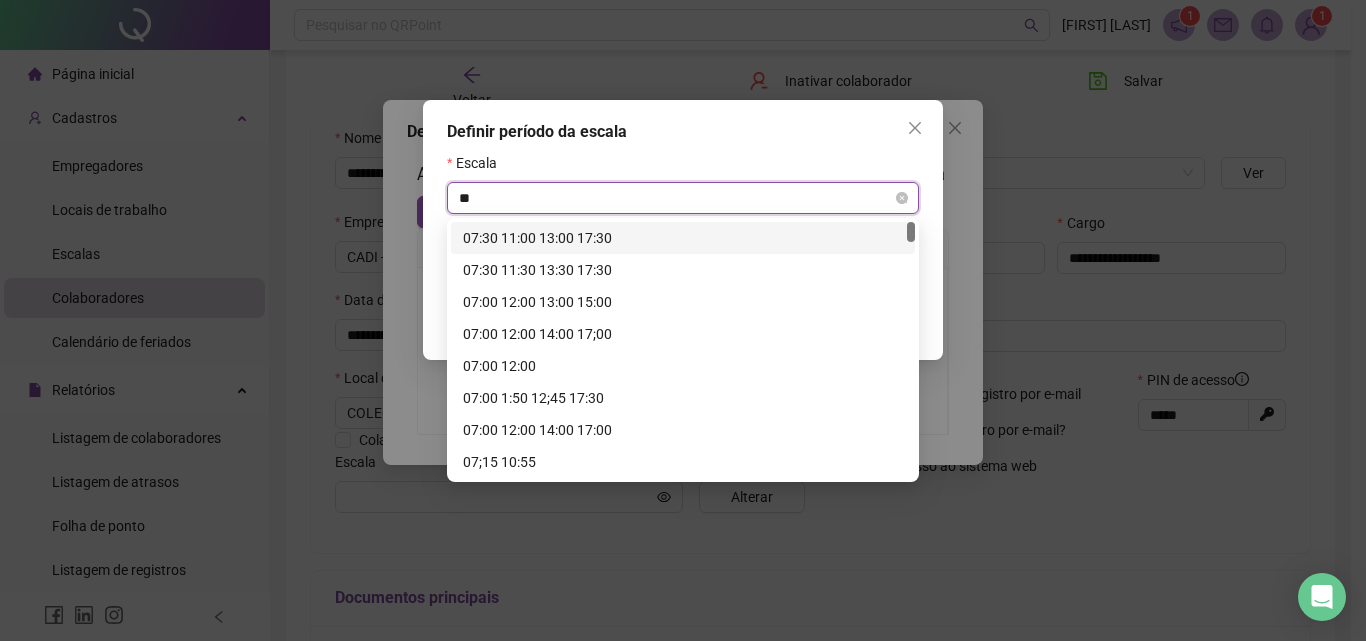 type on "***" 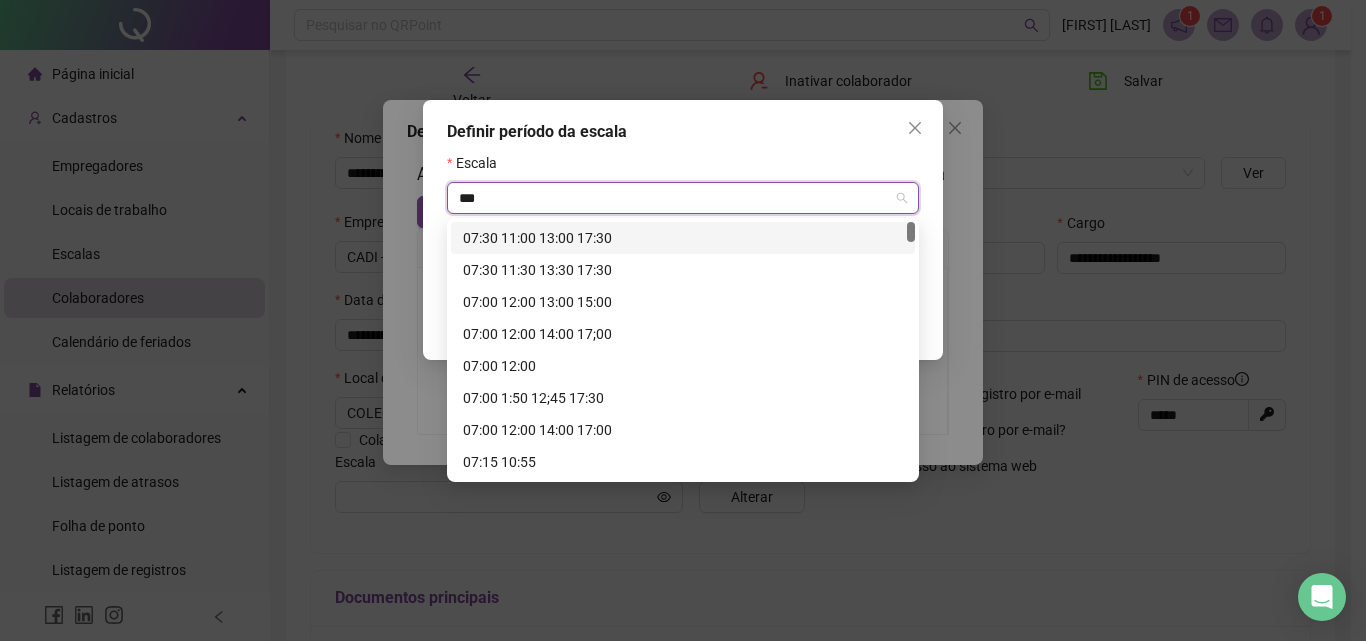 click on "07:30 11:00 13:00 17:30" at bounding box center [683, 238] 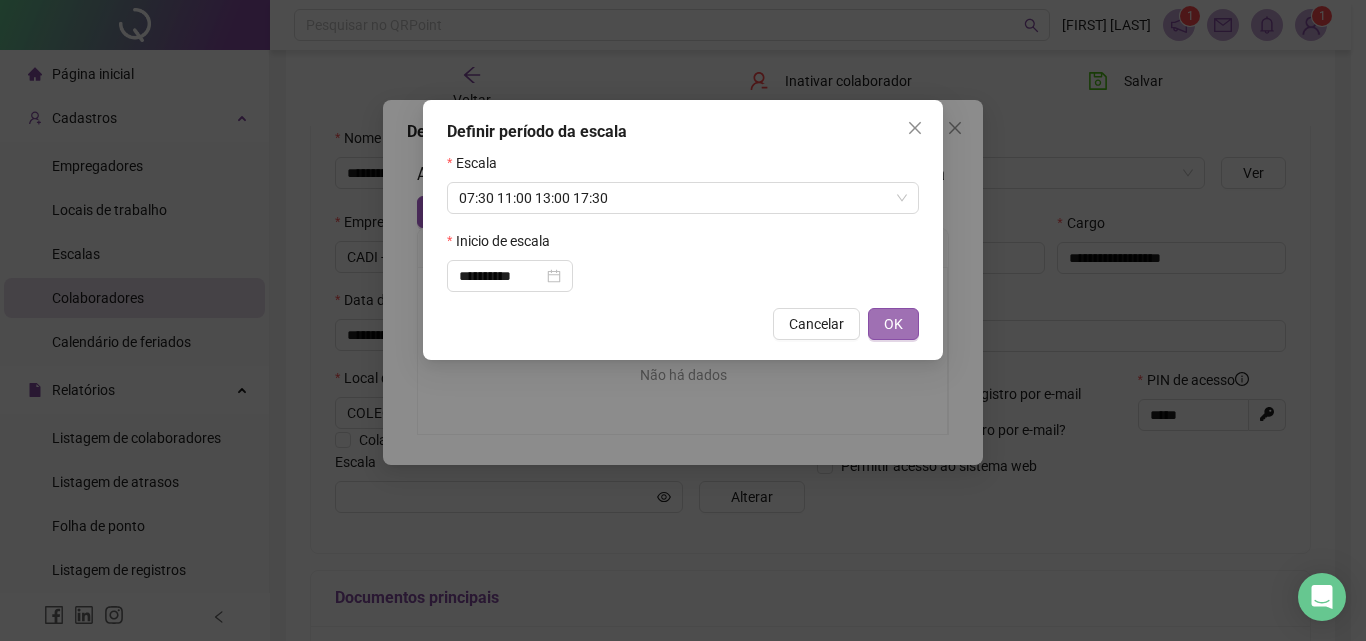 click on "OK" at bounding box center (893, 324) 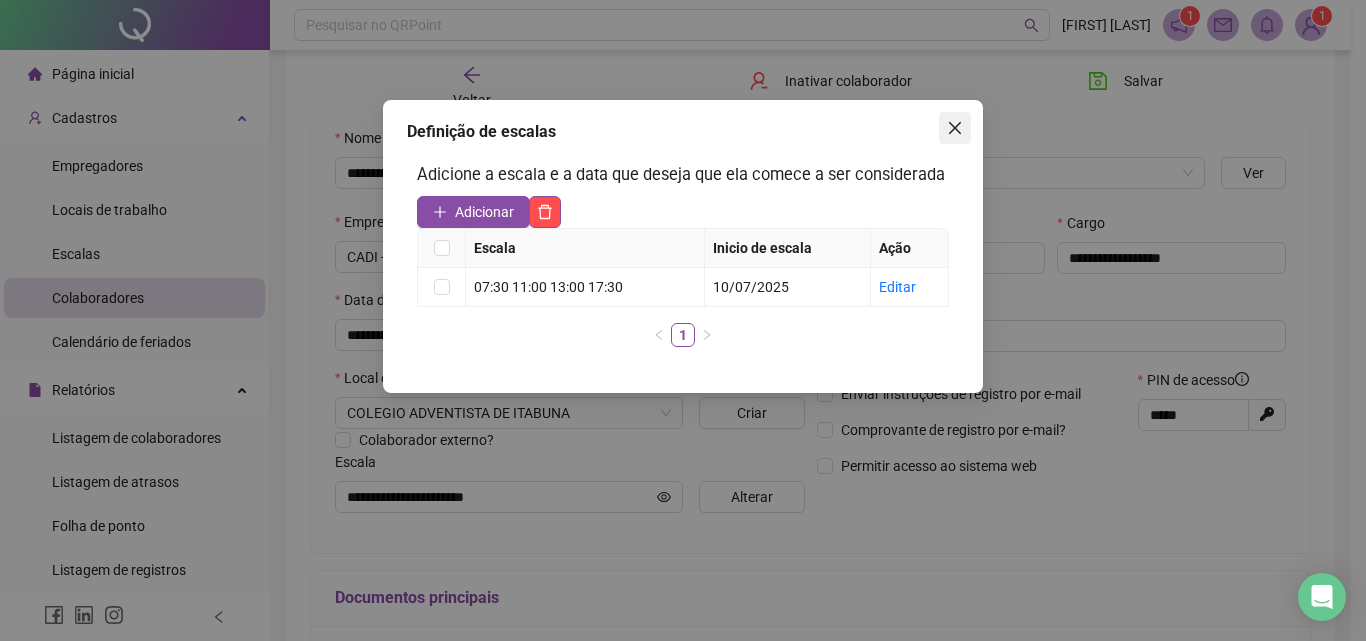 click 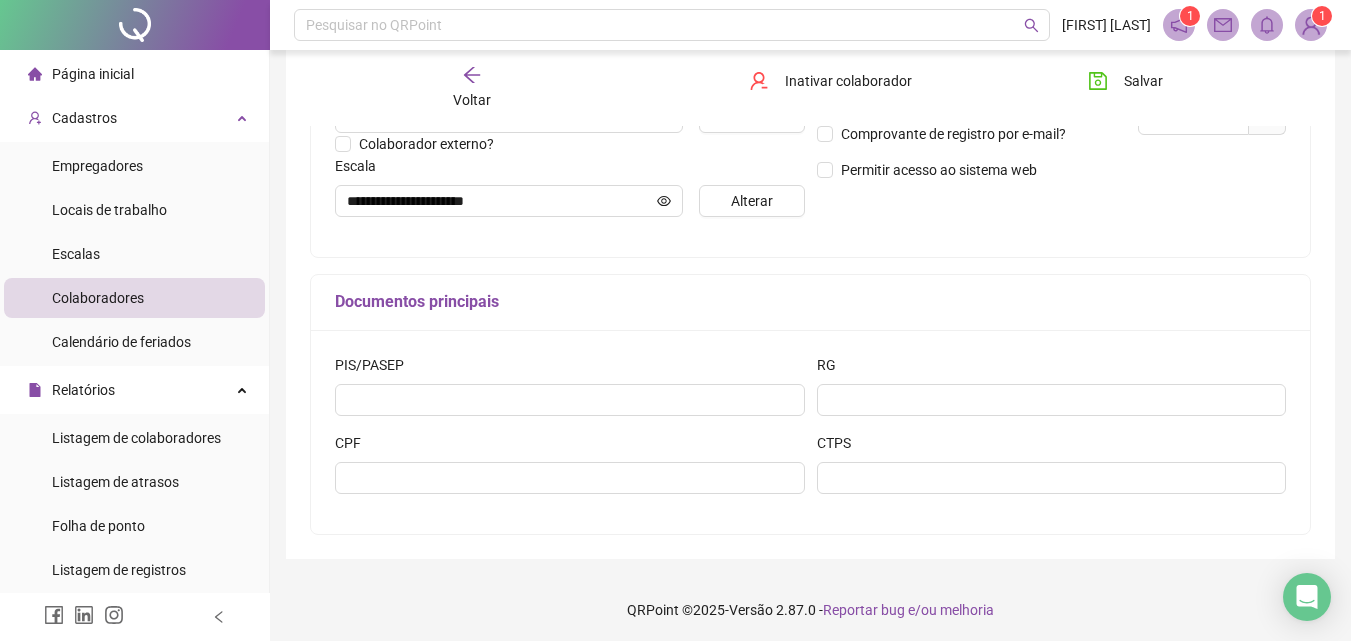scroll, scrollTop: 500, scrollLeft: 0, axis: vertical 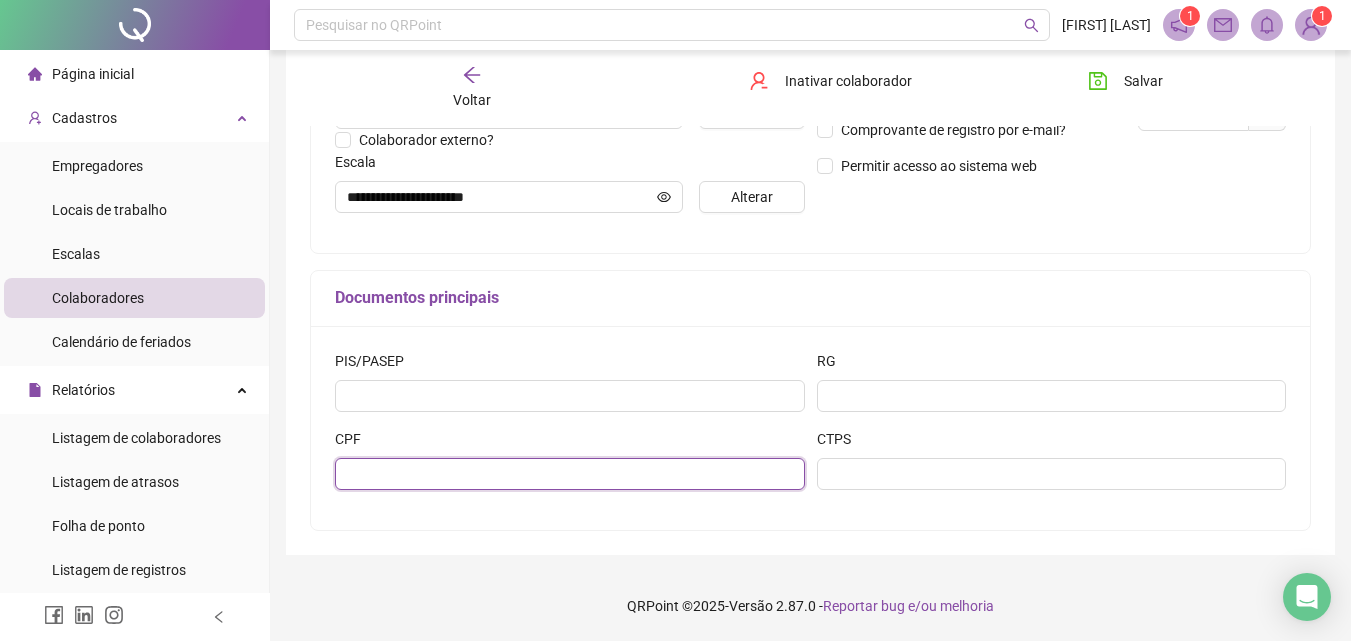 click at bounding box center [570, 474] 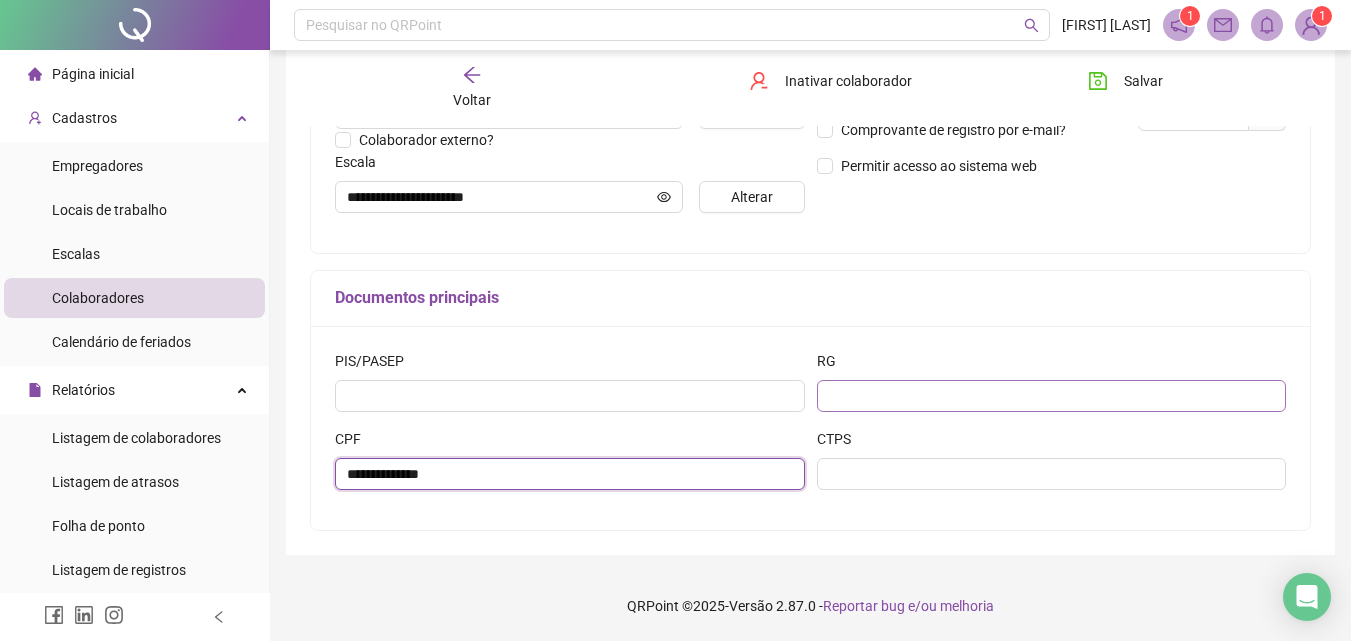 type on "**********" 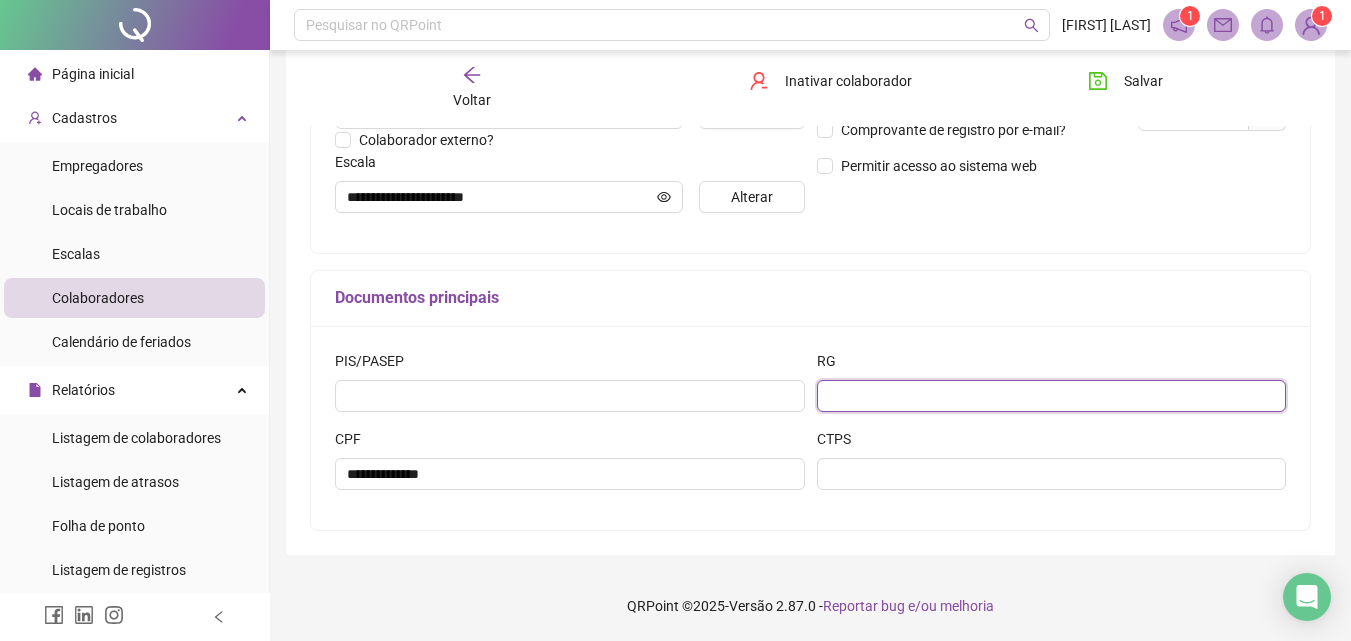 click at bounding box center [1052, 396] 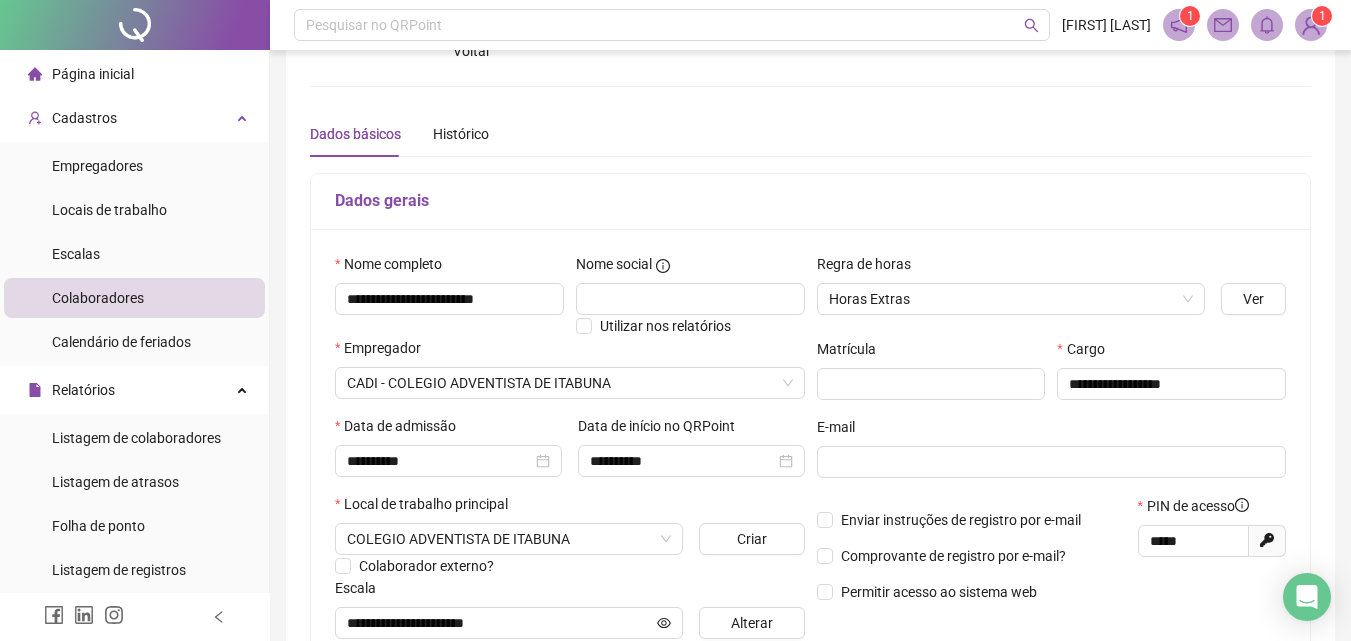 scroll, scrollTop: 0, scrollLeft: 0, axis: both 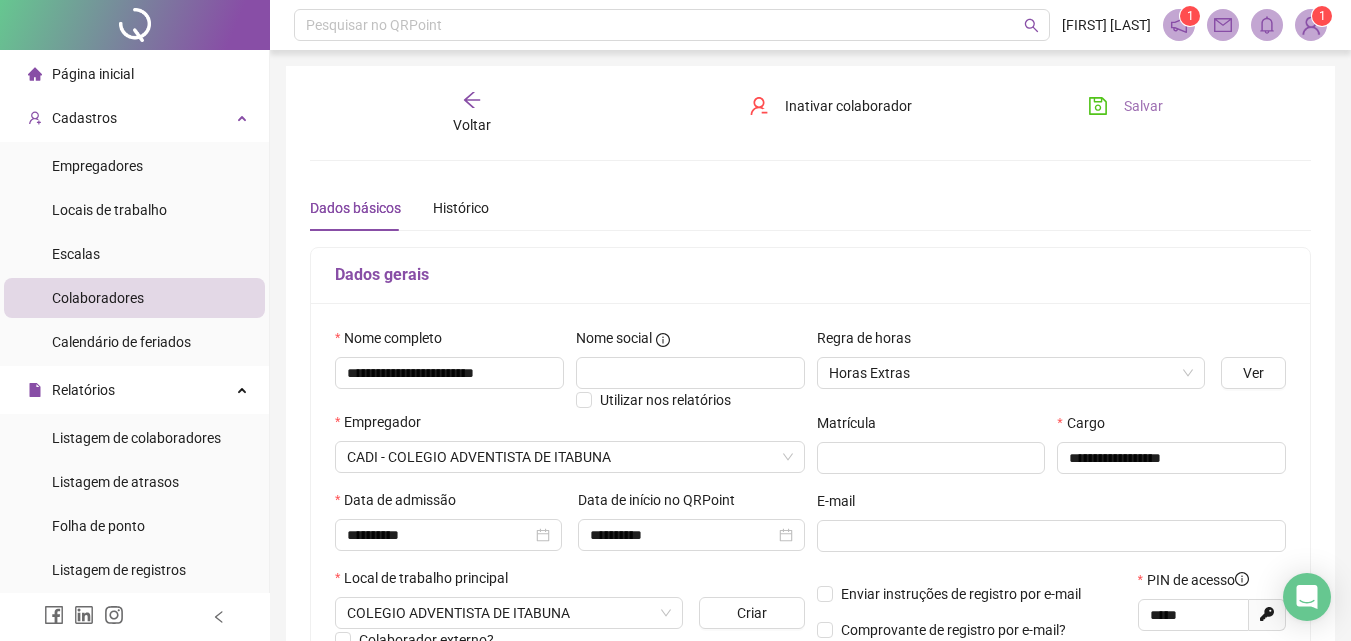 type on "**********" 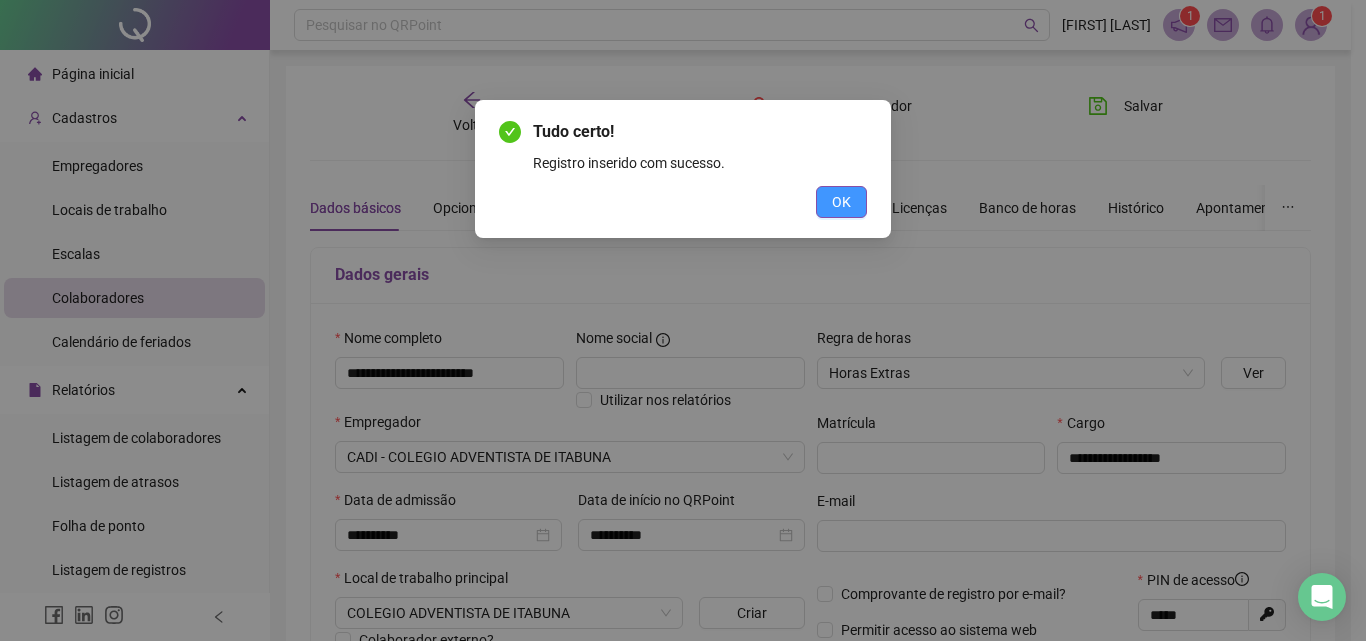 click on "OK" at bounding box center [841, 202] 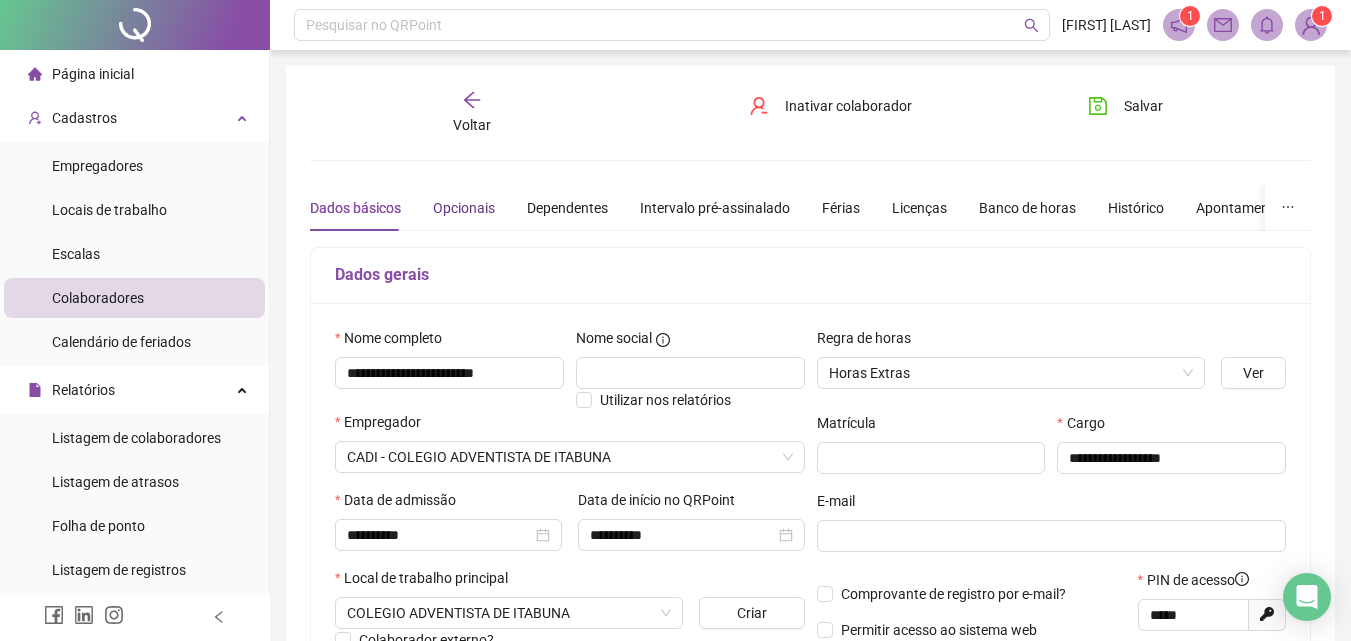 click on "Opcionais" at bounding box center (464, 208) 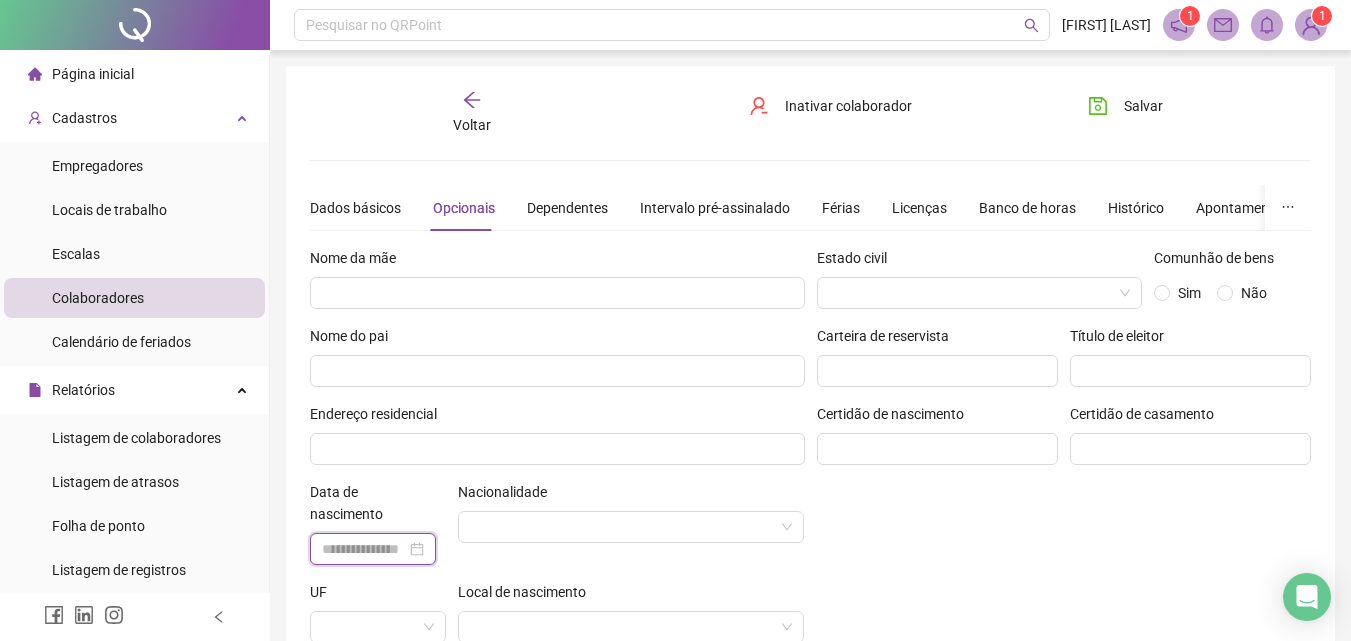 click at bounding box center [364, 549] 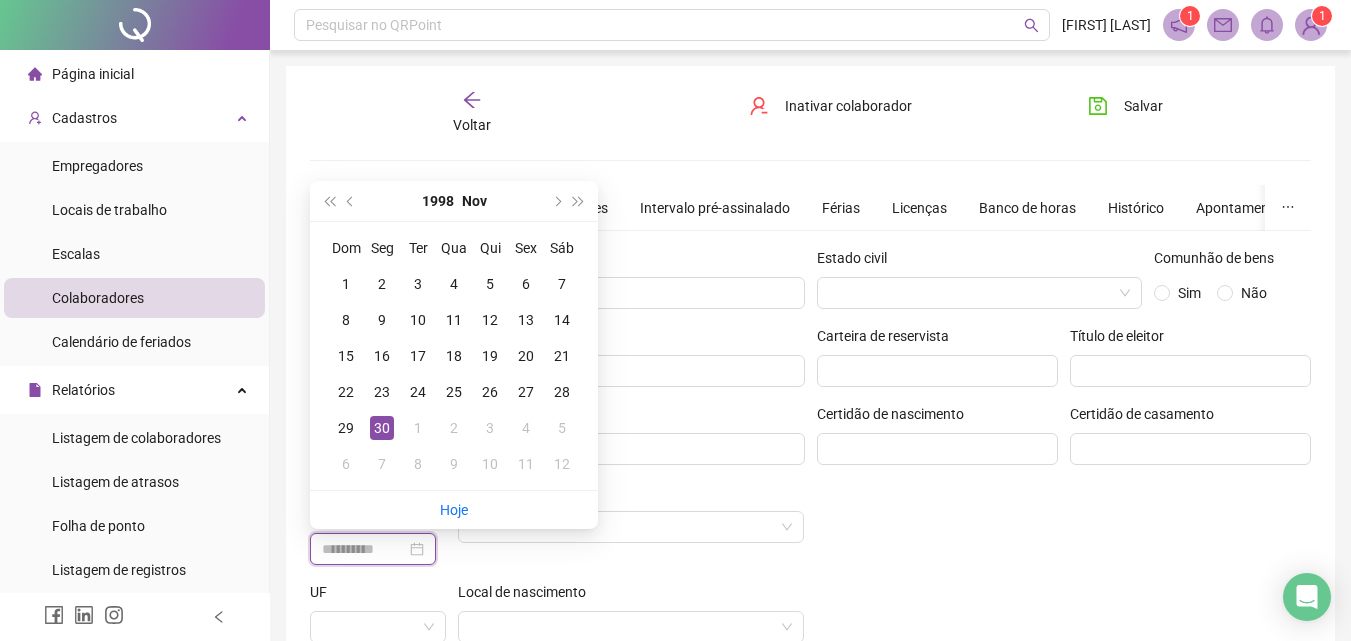 type on "**********" 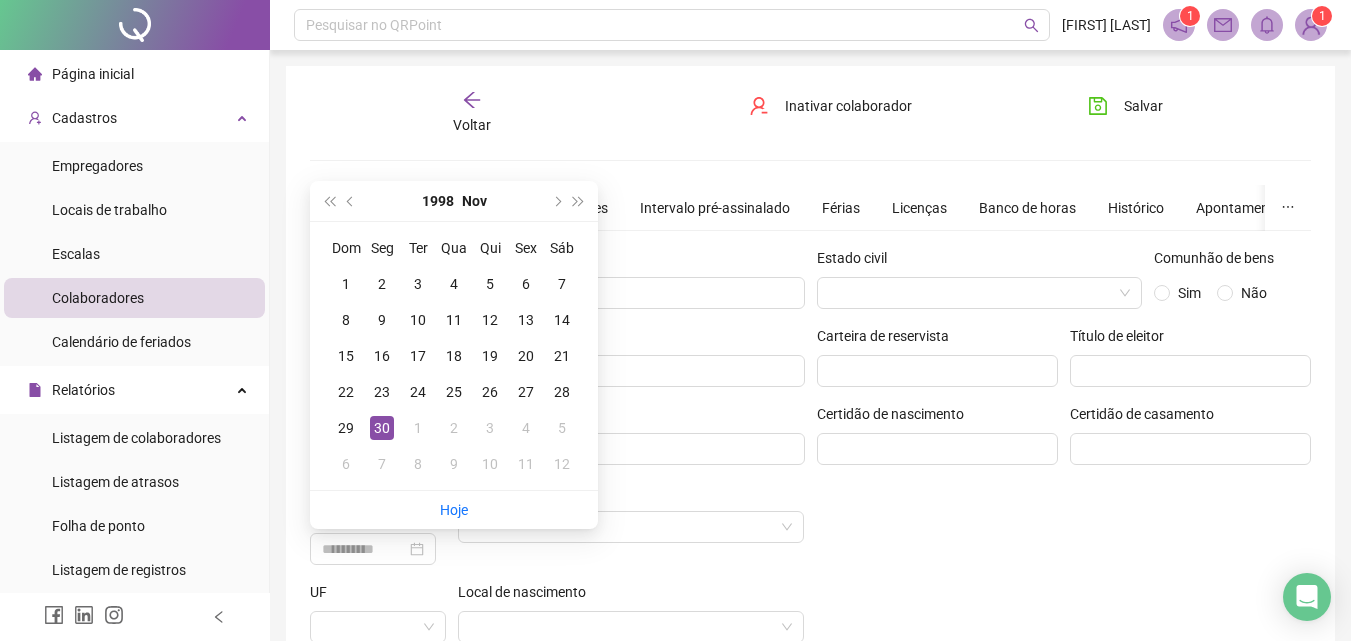 click on "30" at bounding box center (382, 428) 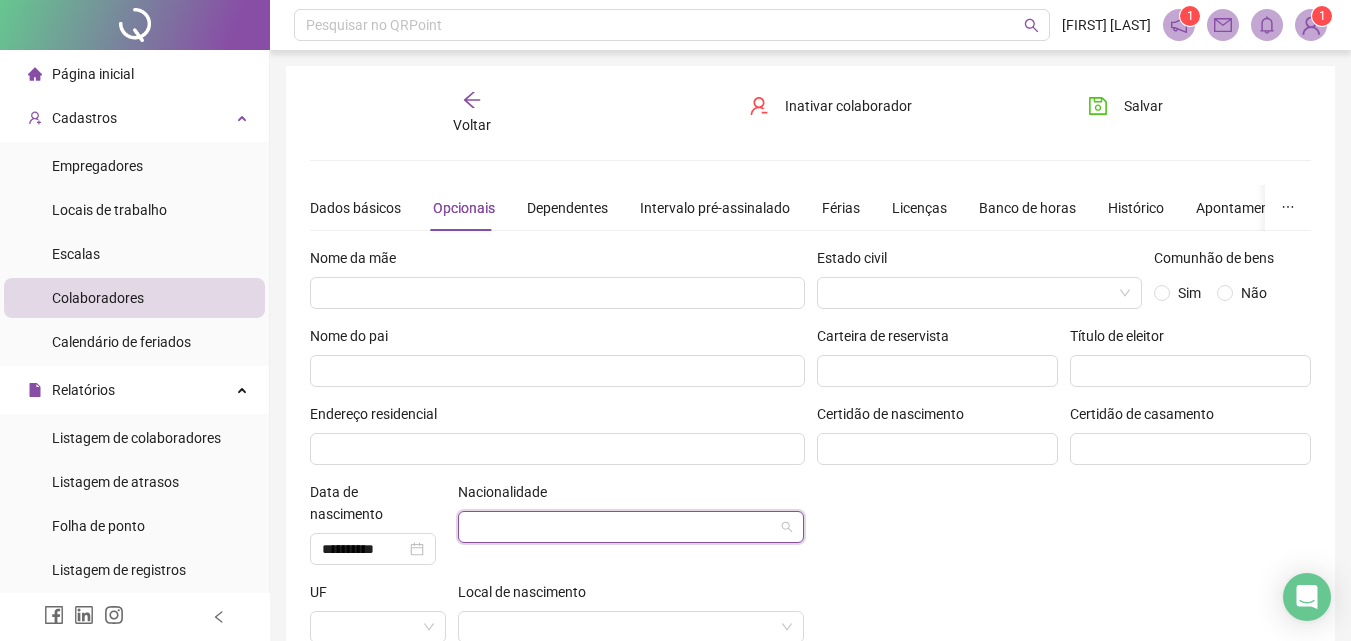 click at bounding box center [625, 527] 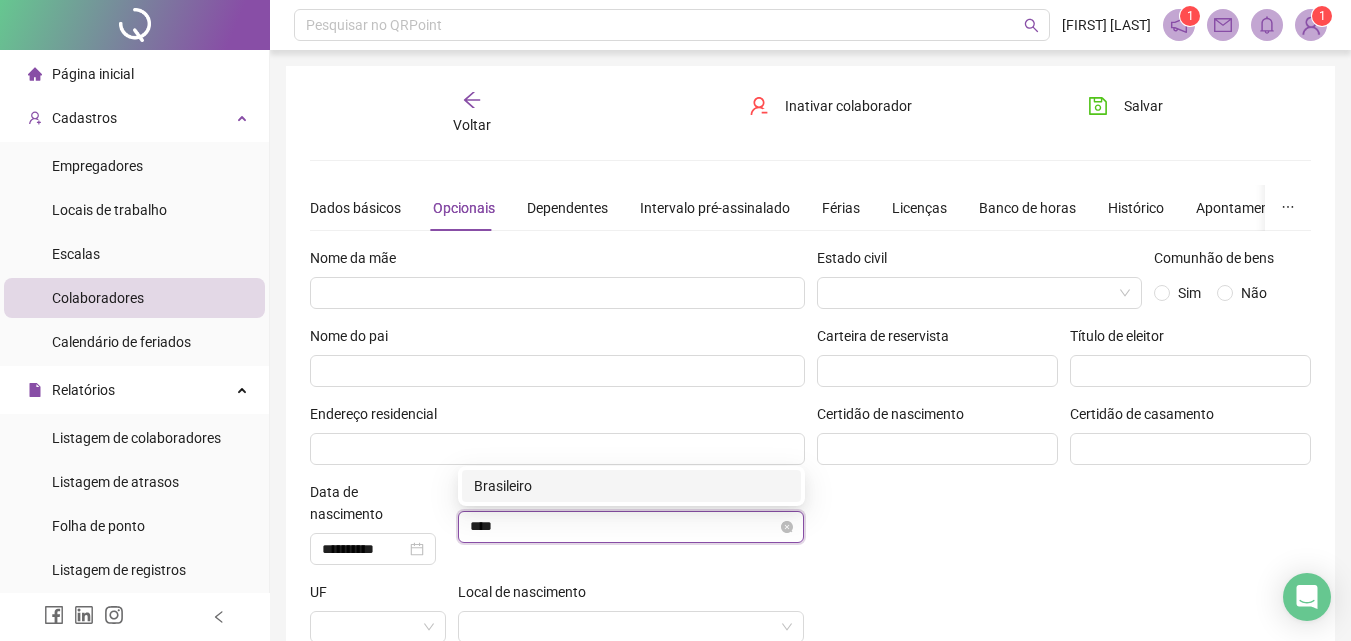 type on "*****" 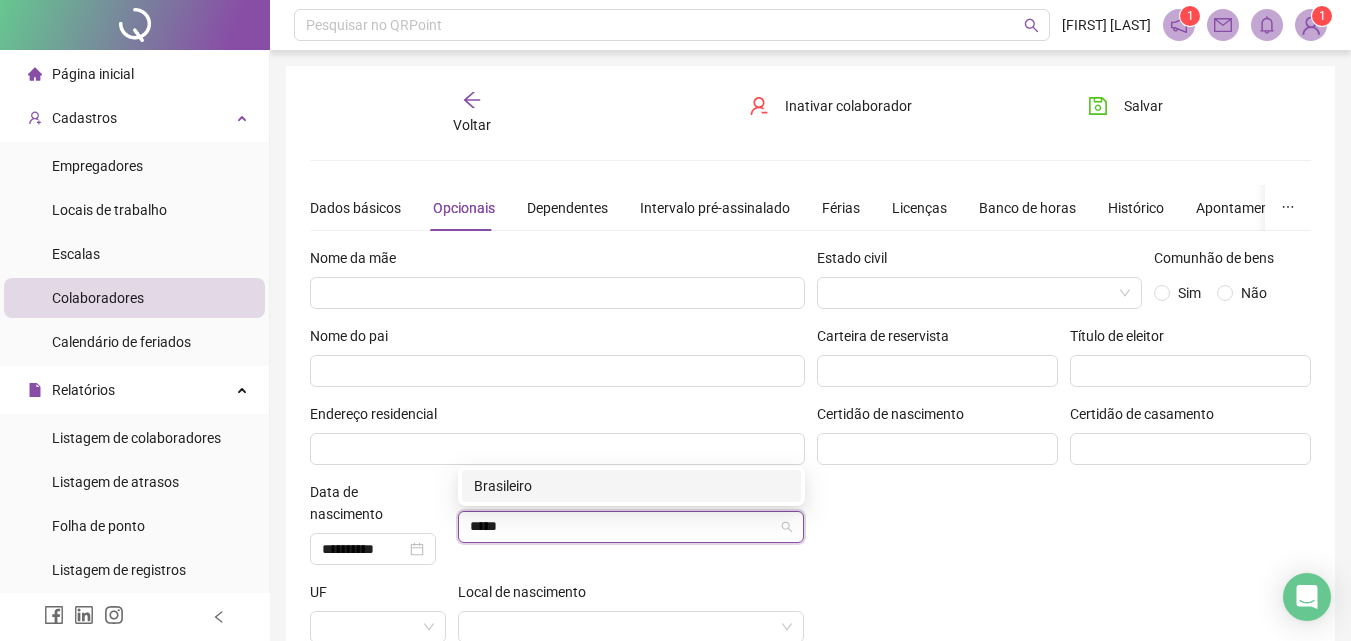click on "Brasileiro" at bounding box center (631, 486) 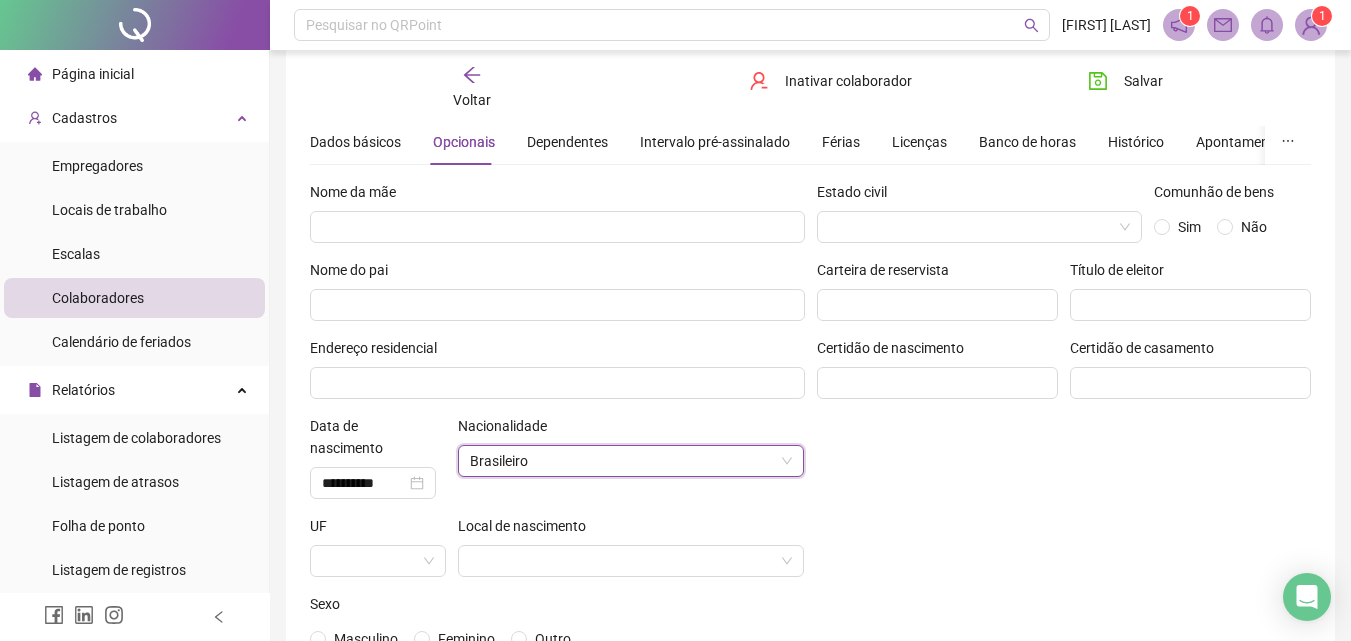 scroll, scrollTop: 200, scrollLeft: 0, axis: vertical 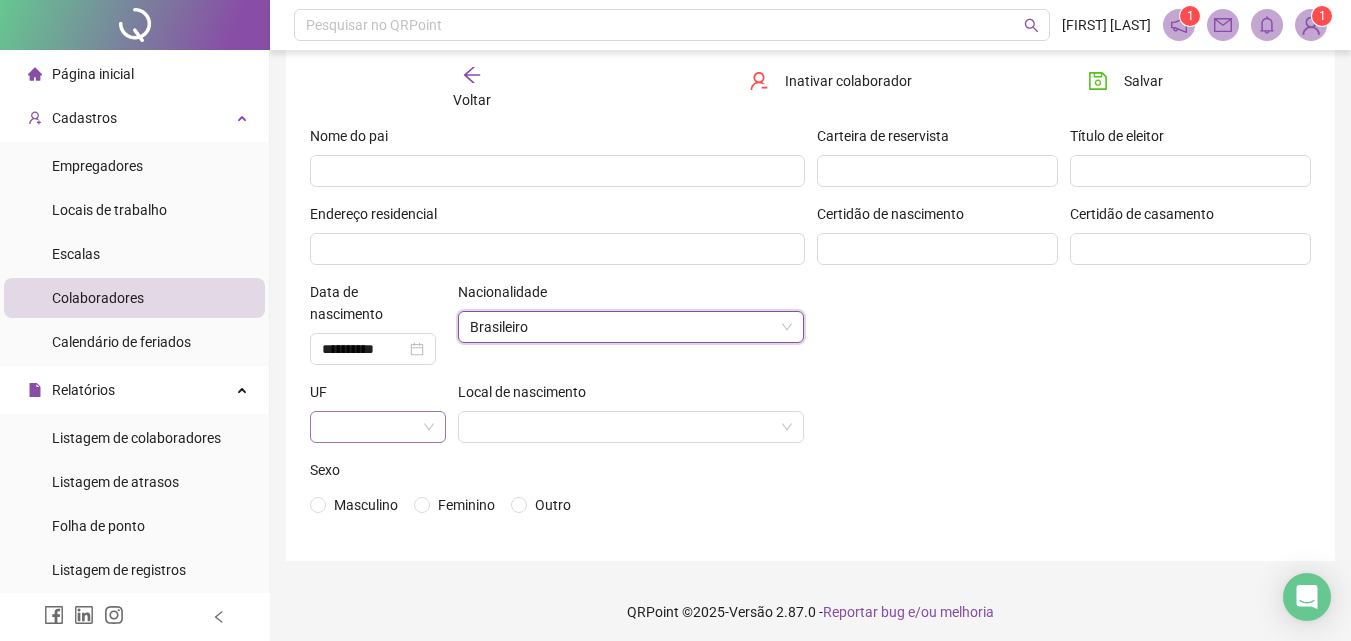 click at bounding box center [378, 427] 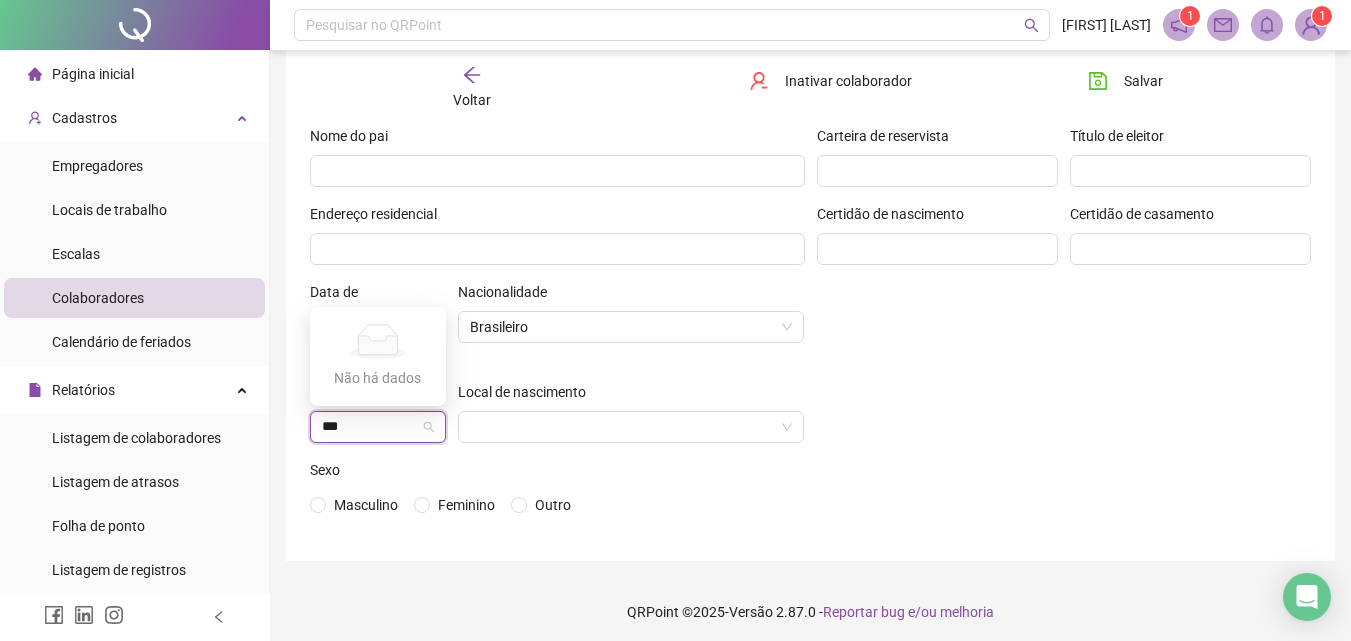 type on "**" 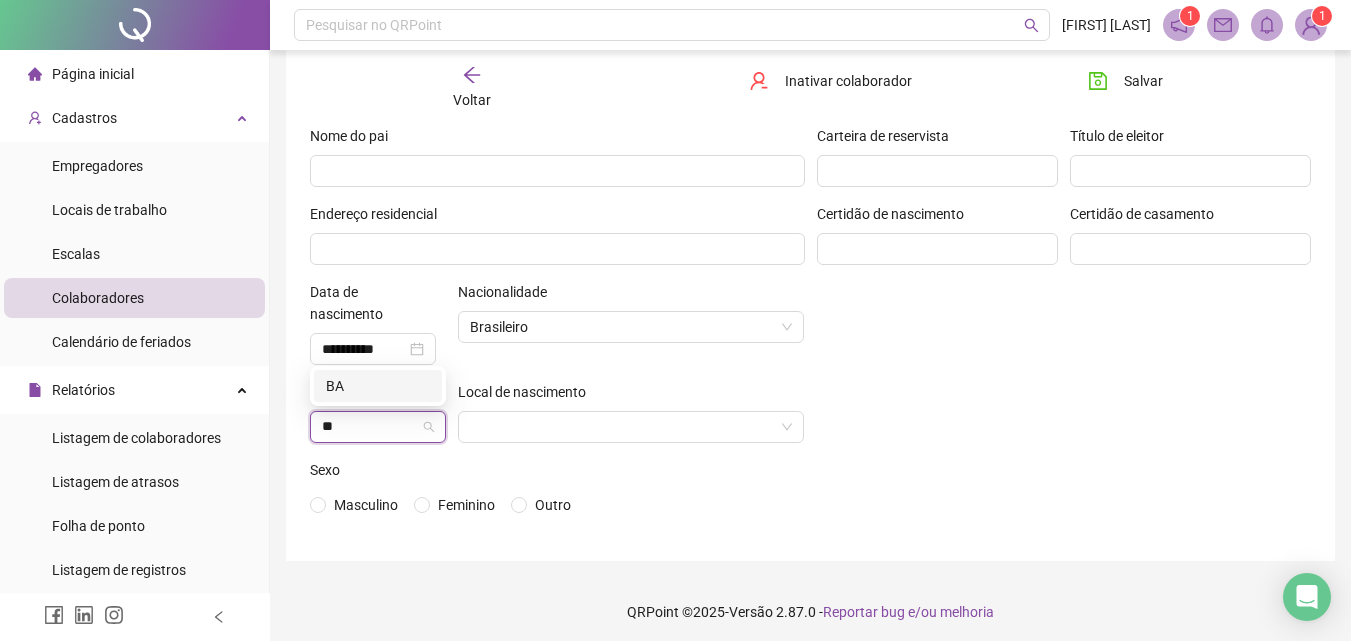 click on "BA" at bounding box center [378, 386] 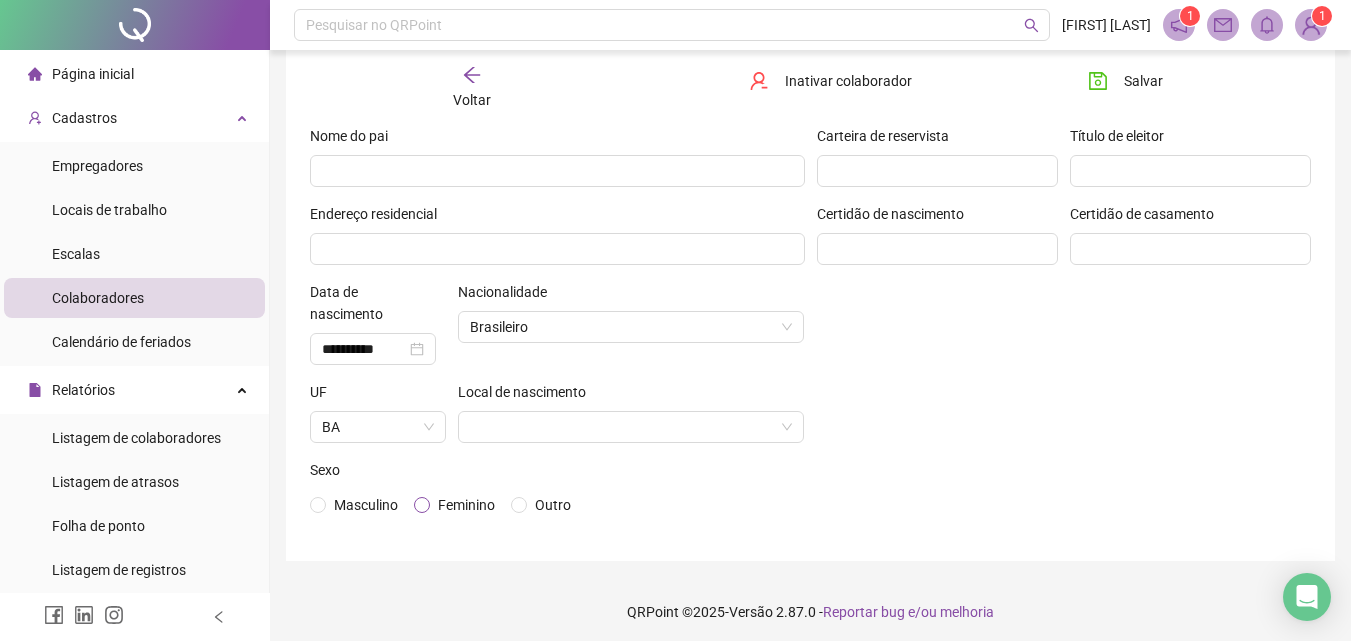 click on "Feminino" at bounding box center (466, 505) 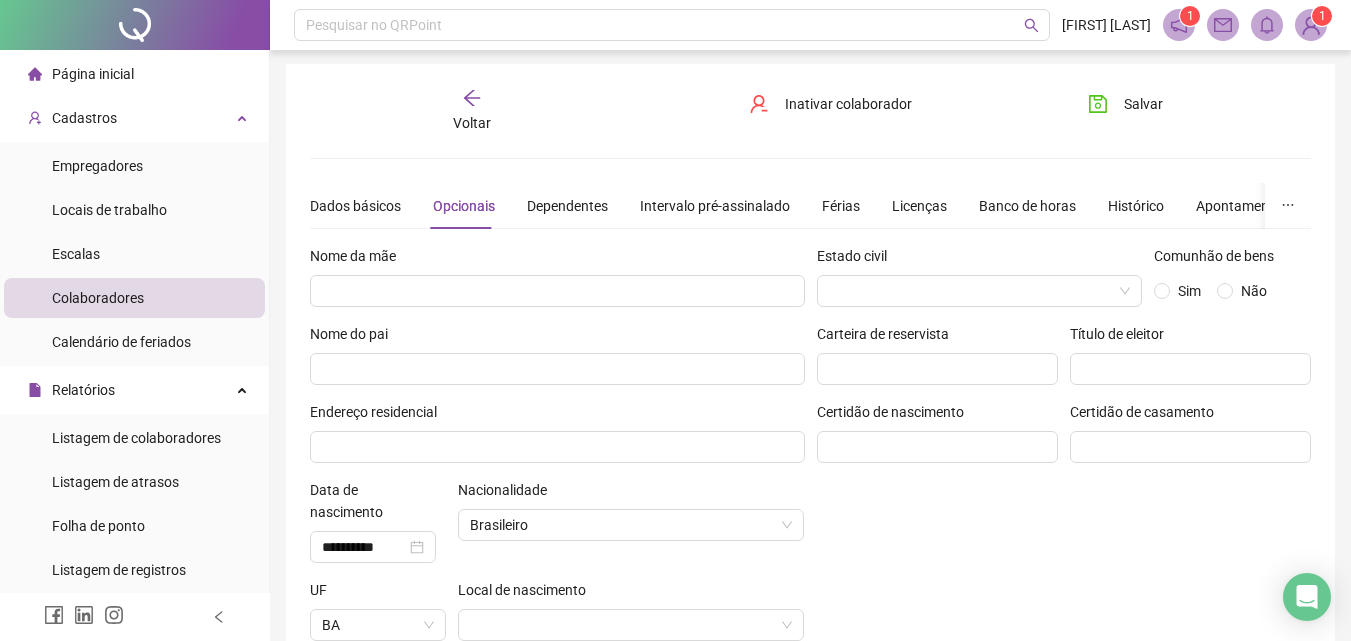 scroll, scrollTop: 0, scrollLeft: 0, axis: both 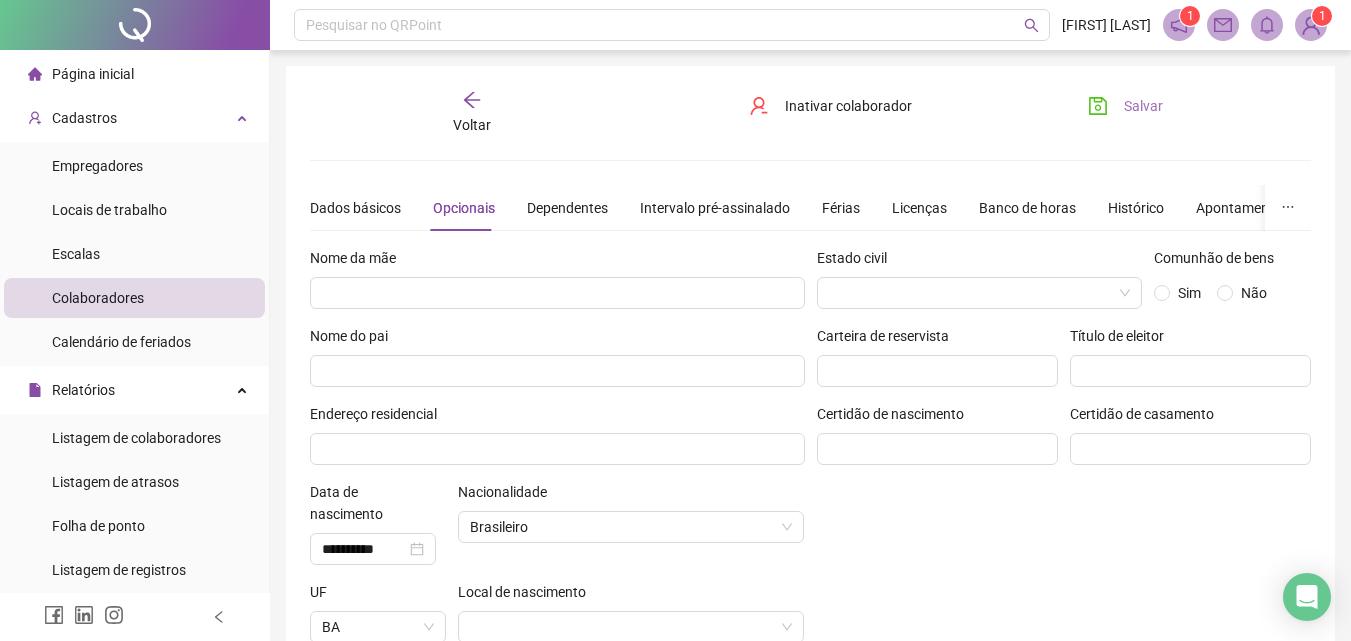 click on "Salvar" at bounding box center [1143, 106] 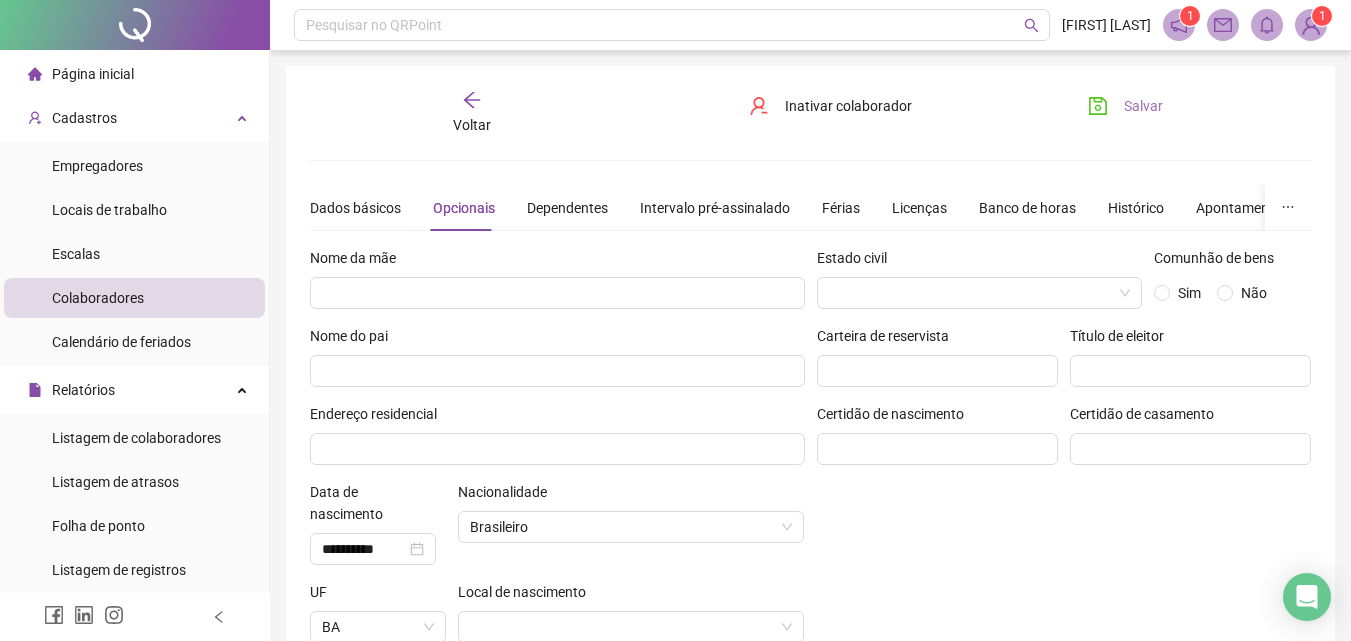 click 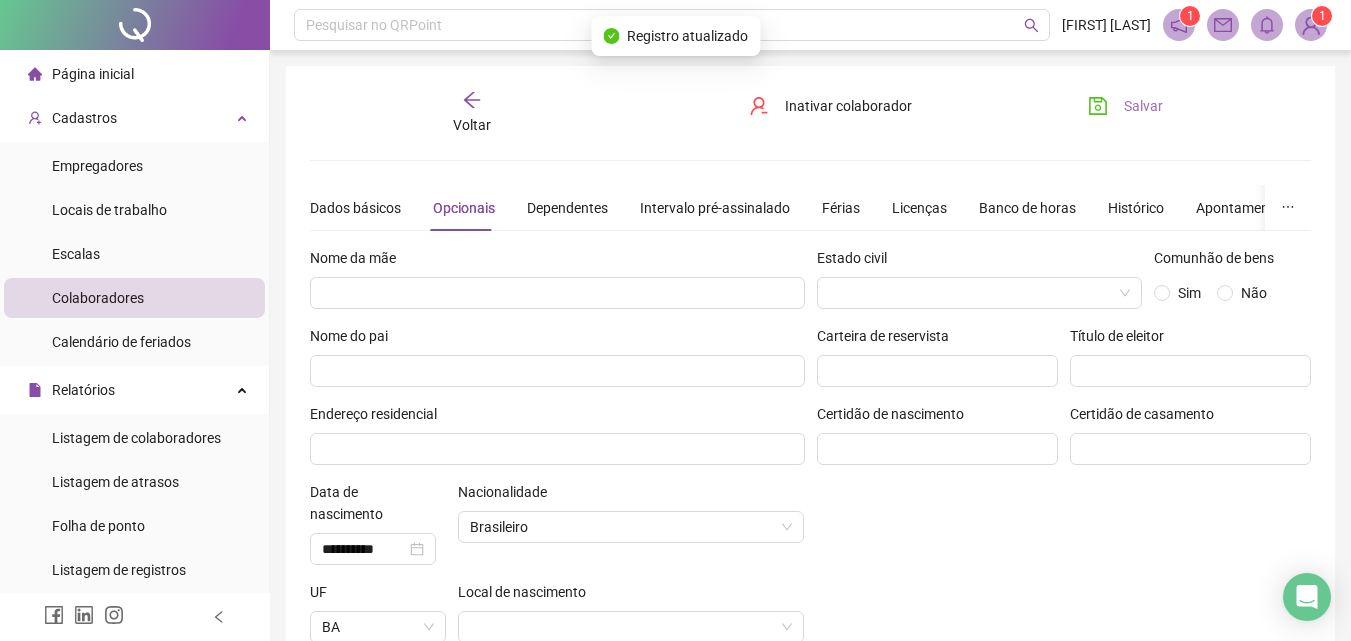 click on "Voltar" at bounding box center (472, 113) 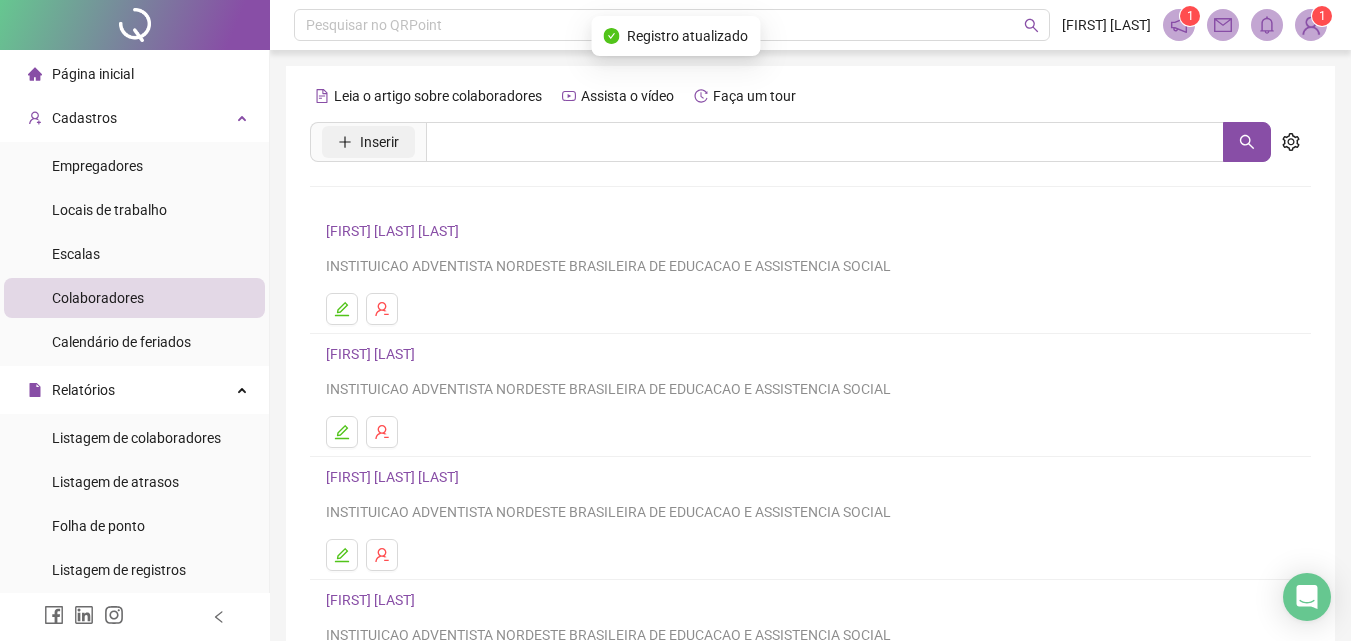 click on "Inserir" at bounding box center (379, 142) 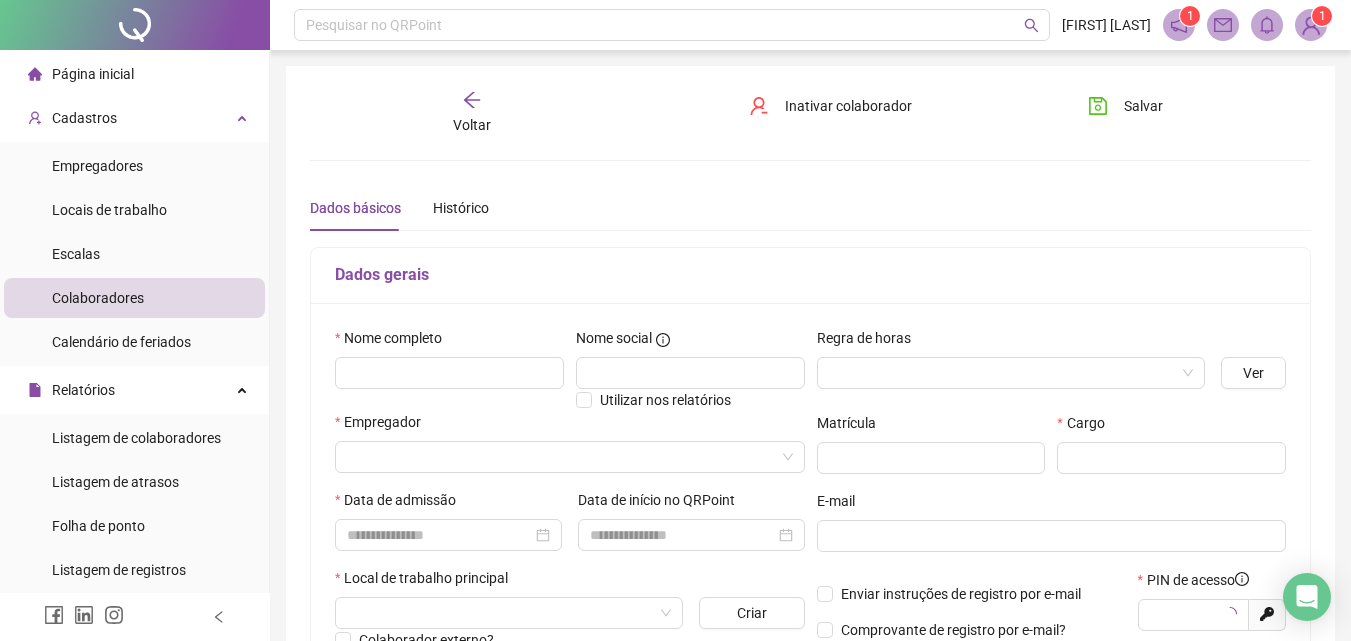 type on "*****" 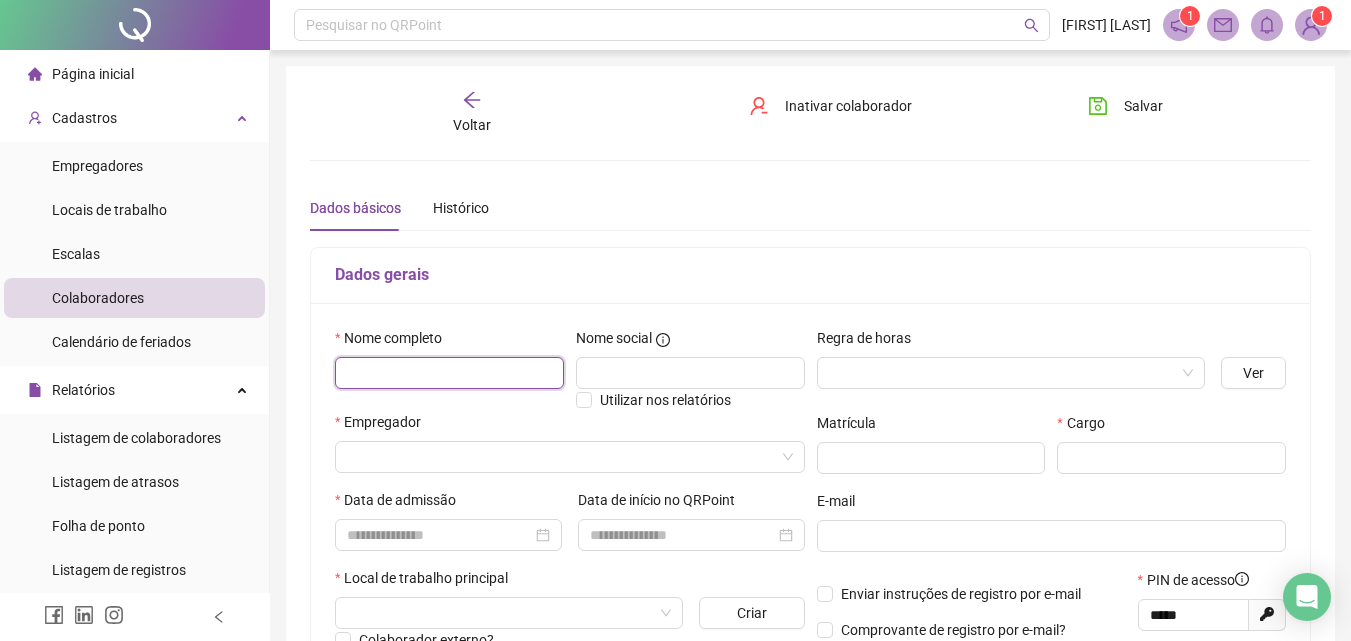 click at bounding box center (449, 373) 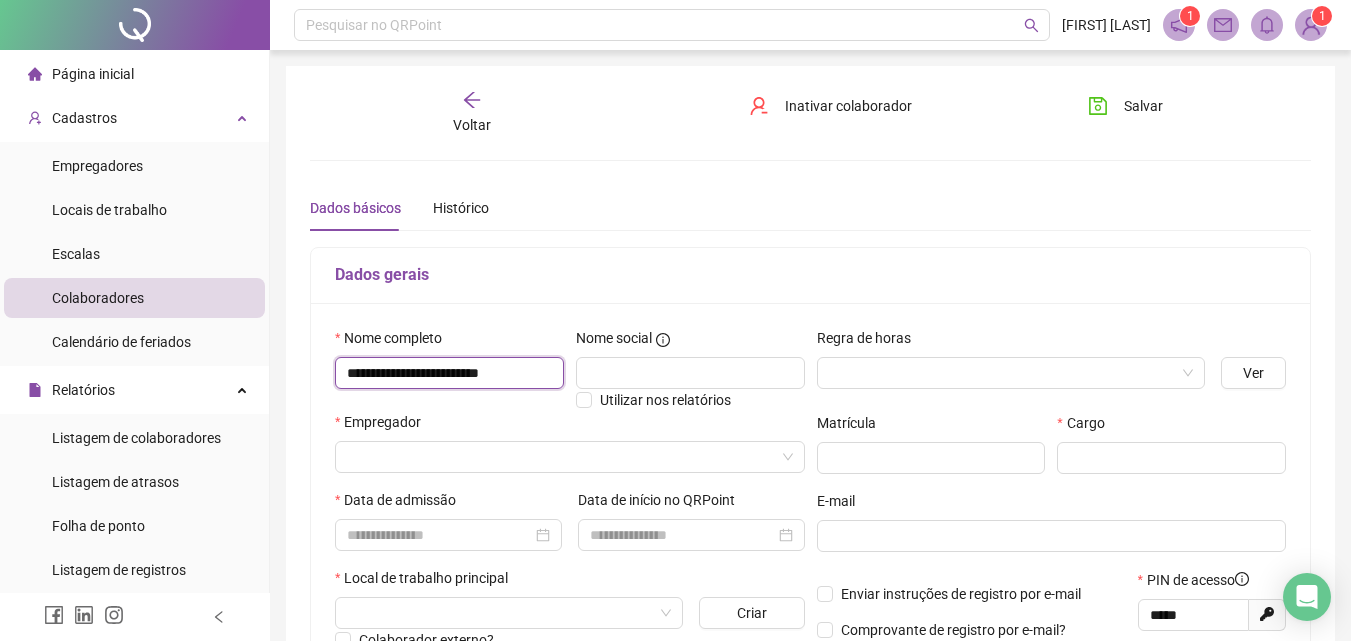 scroll, scrollTop: 0, scrollLeft: 6, axis: horizontal 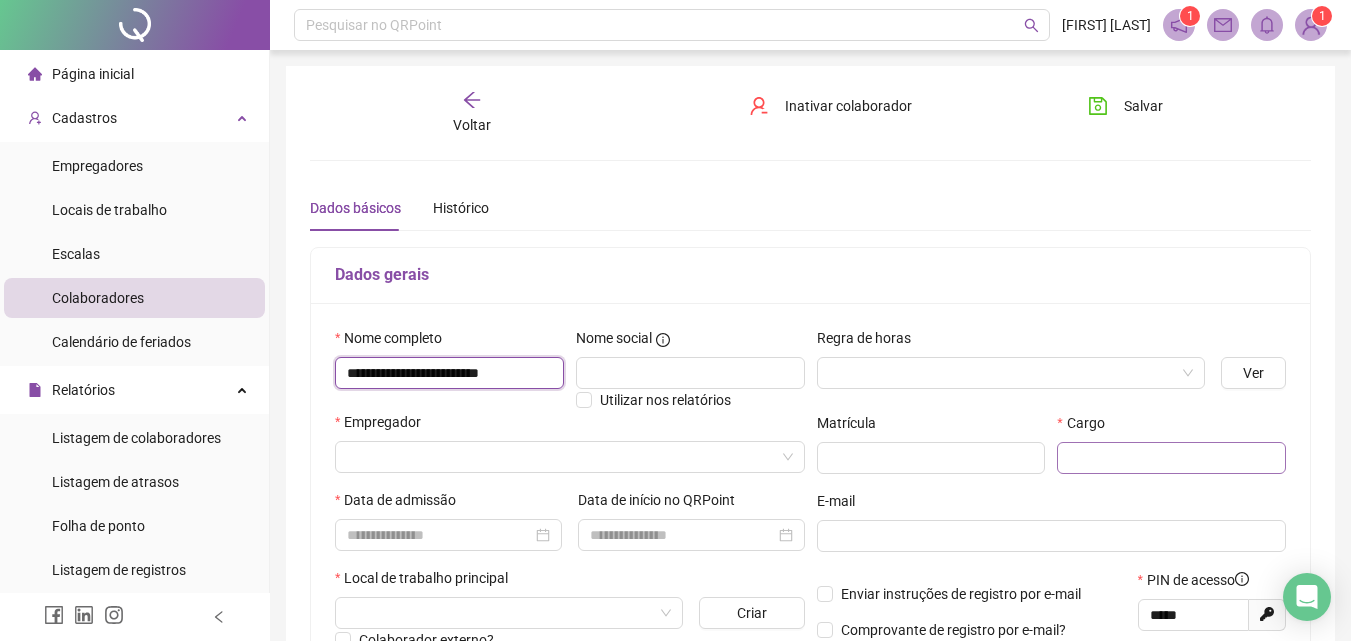 type on "**********" 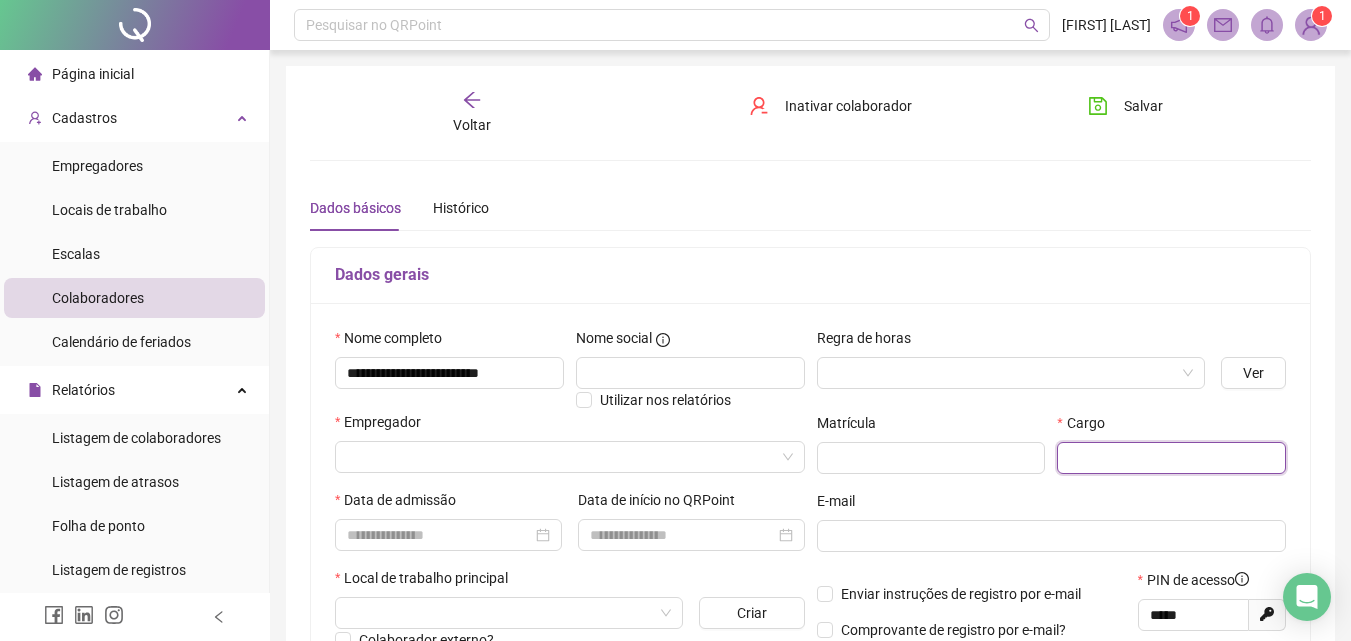 scroll, scrollTop: 0, scrollLeft: 0, axis: both 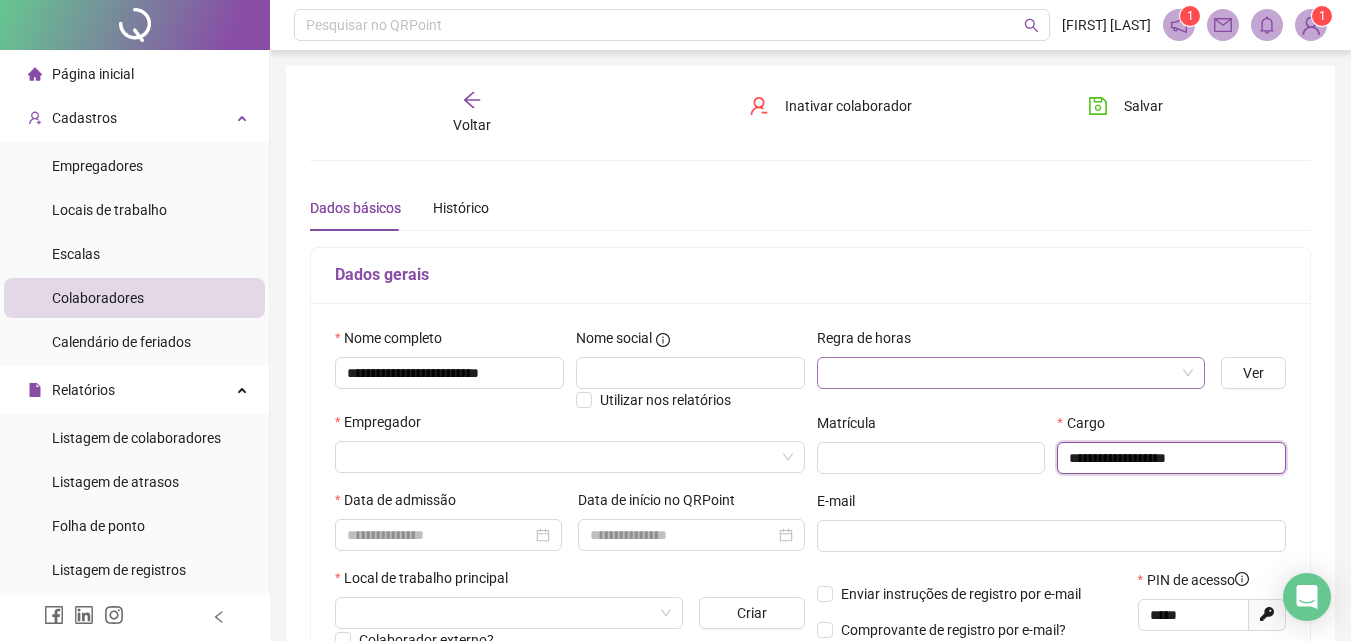 type on "**********" 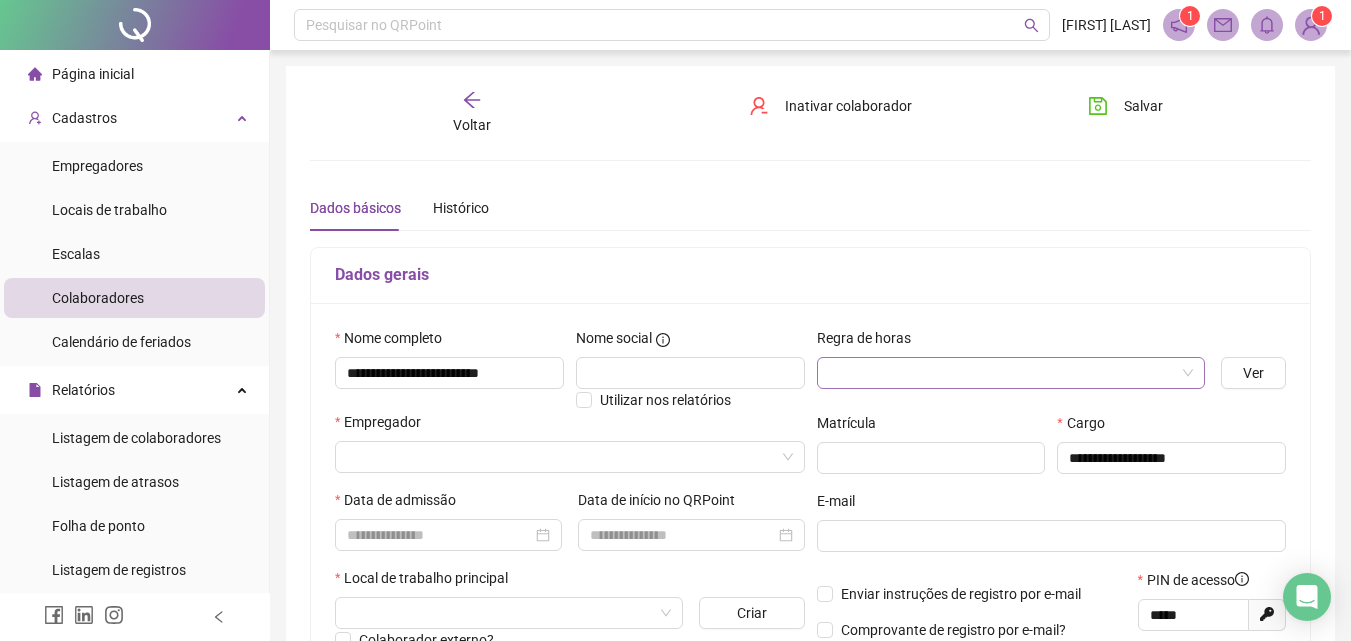 click at bounding box center (1005, 373) 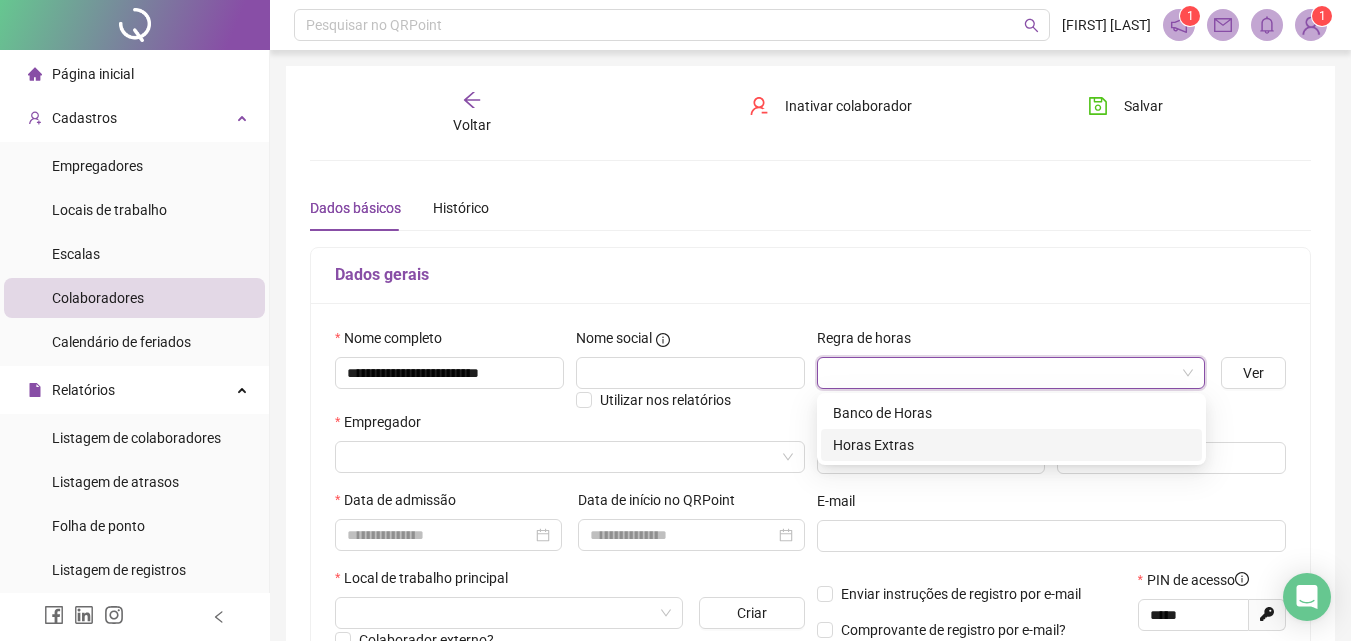 click on "Horas Extras" at bounding box center [1011, 445] 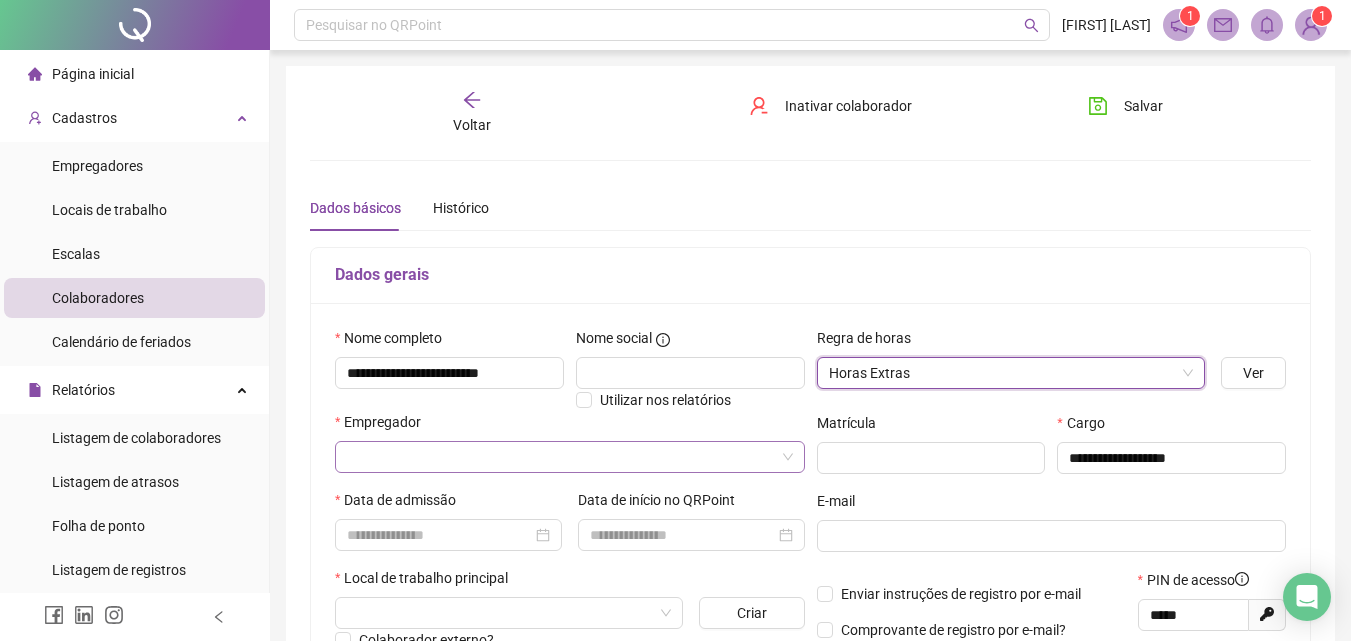 click at bounding box center [564, 457] 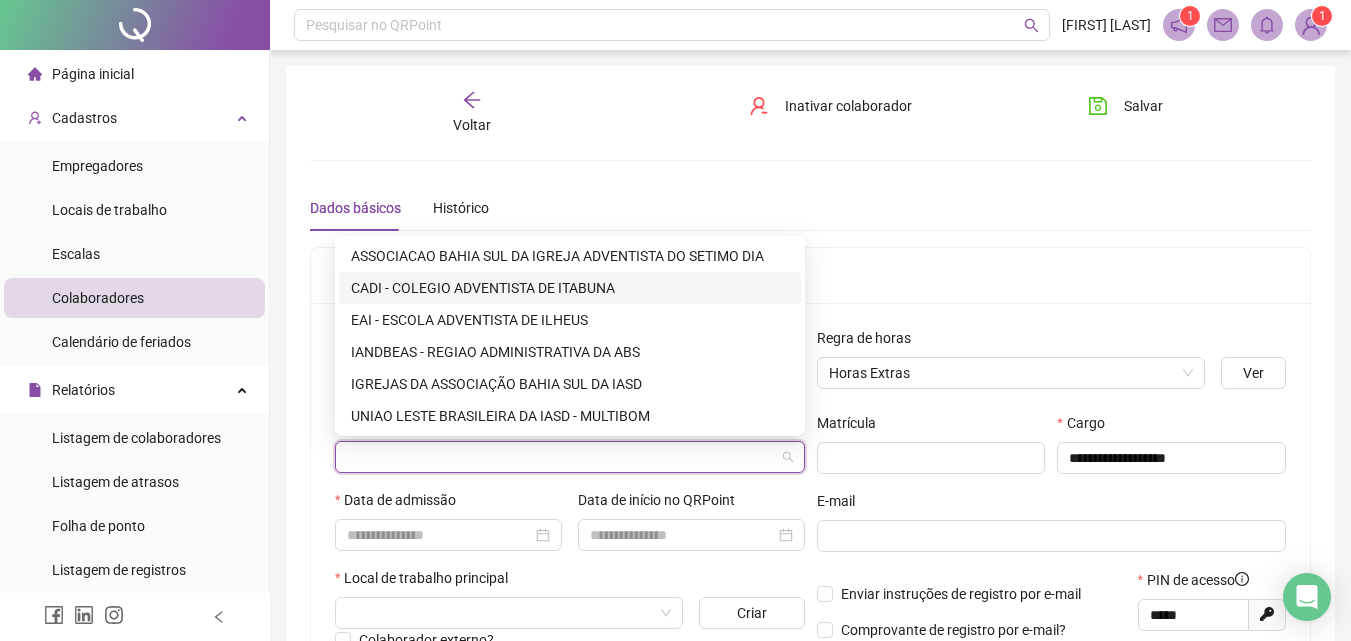 click on "CADI - COLEGIO ADVENTISTA DE ITABUNA" at bounding box center [570, 288] 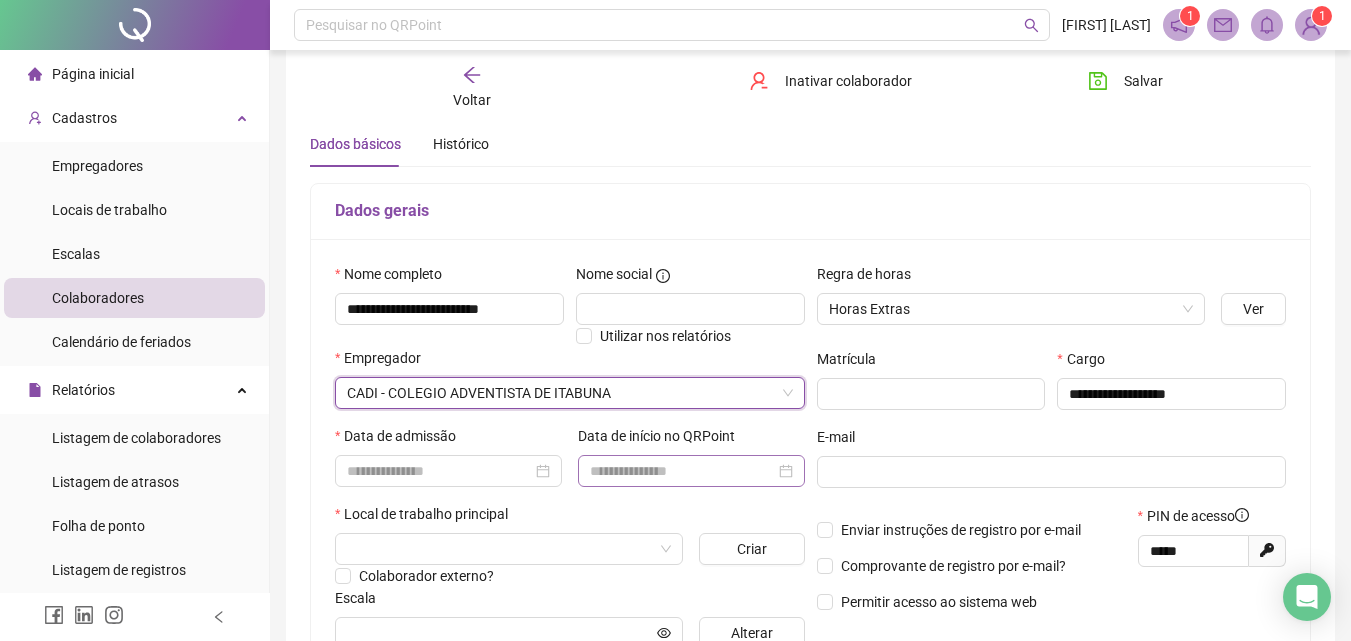 scroll, scrollTop: 100, scrollLeft: 0, axis: vertical 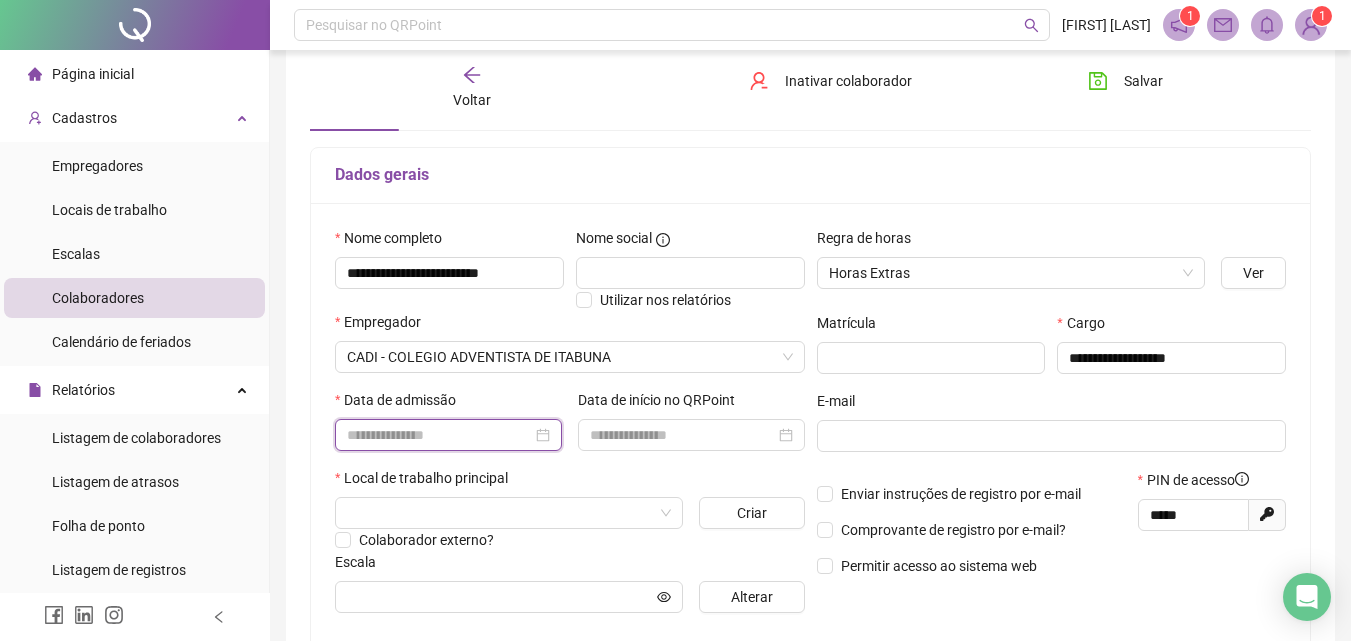 click at bounding box center (439, 435) 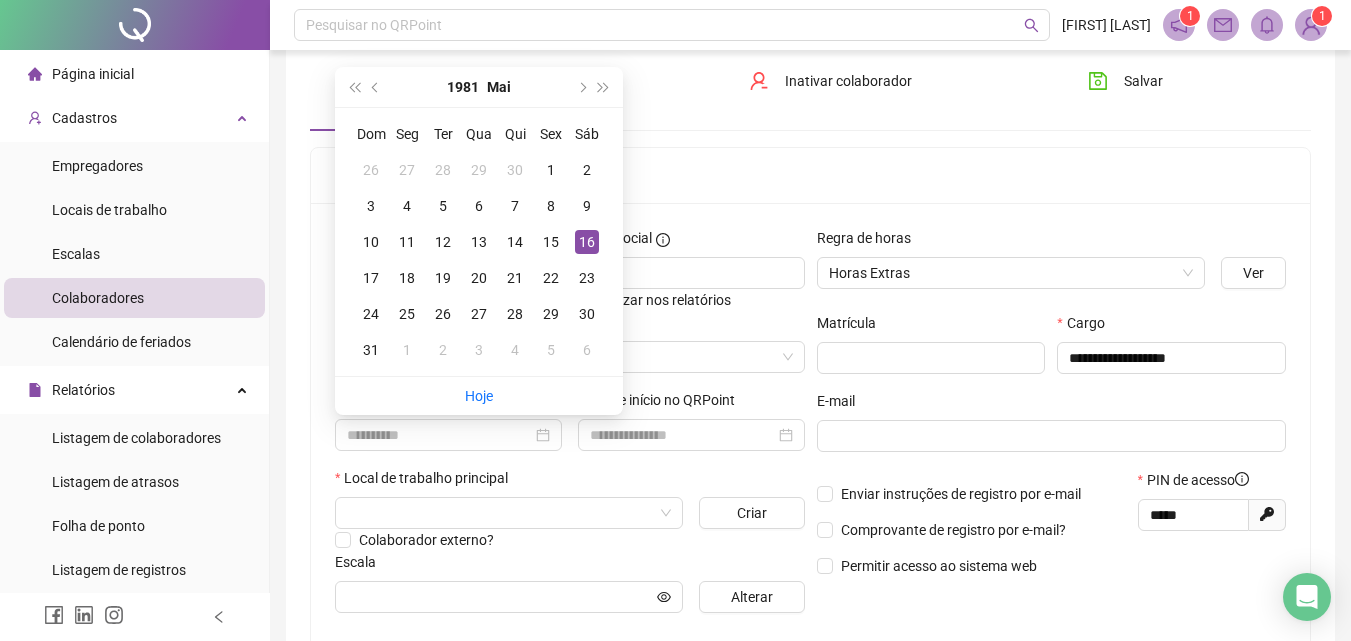 click on "16" at bounding box center [587, 242] 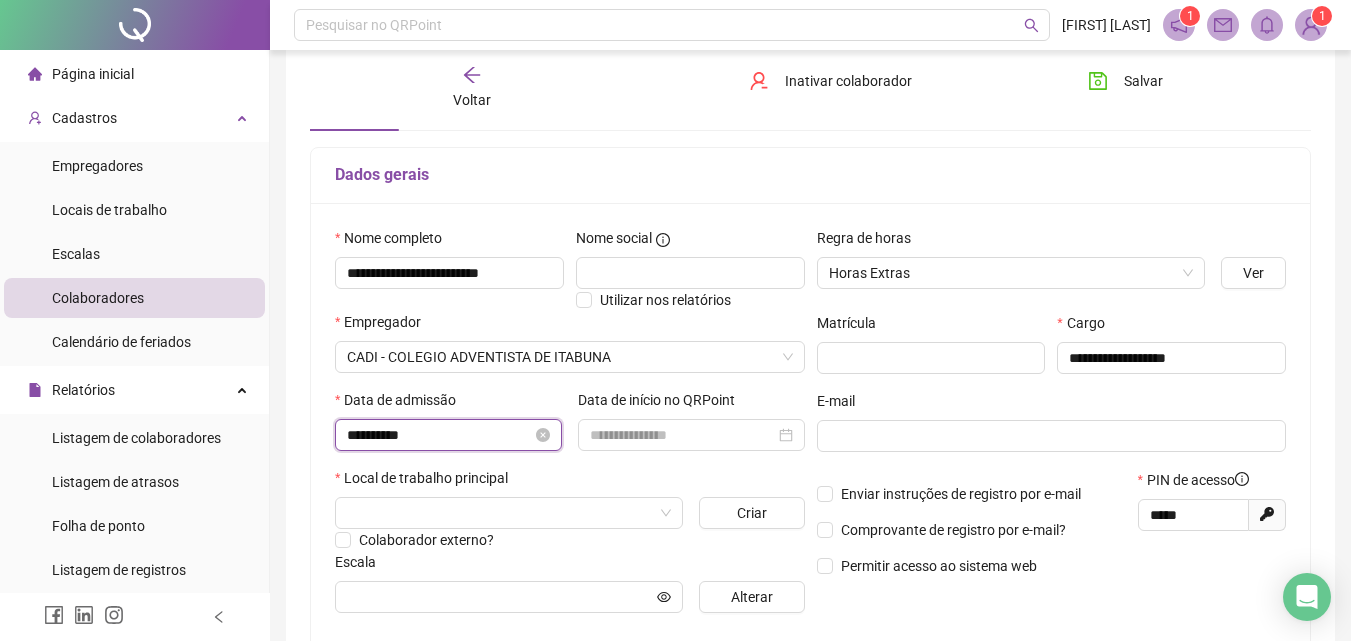 click on "**********" at bounding box center (439, 435) 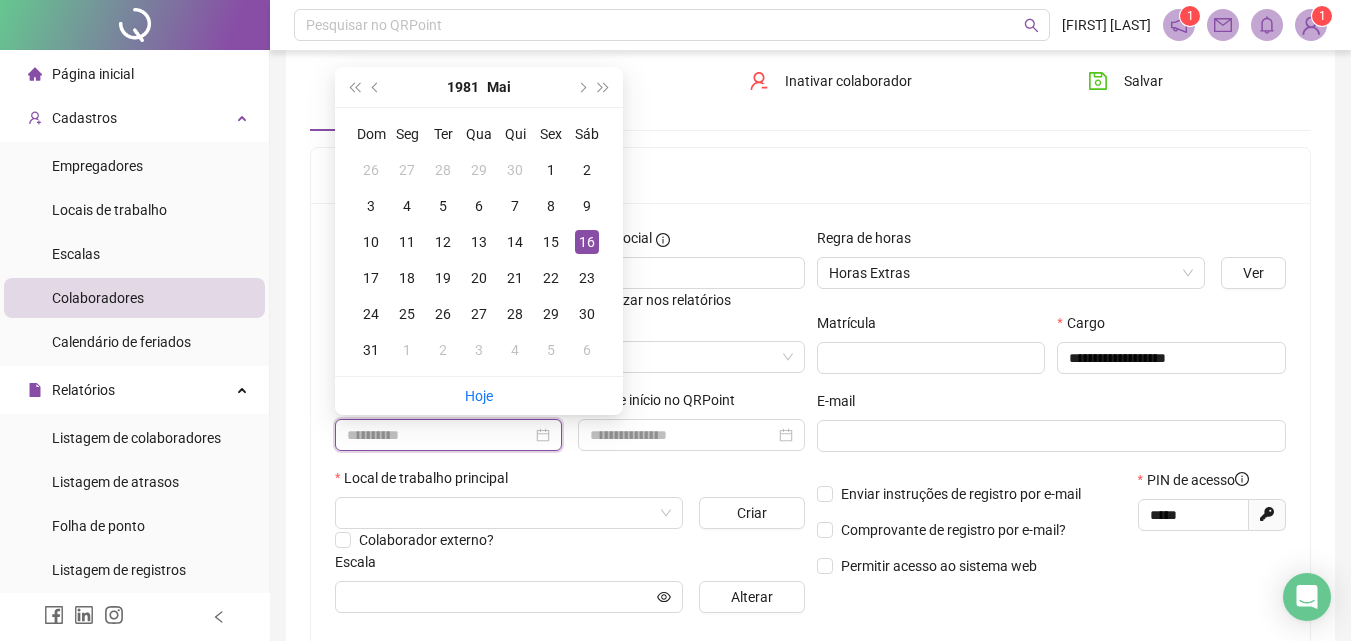 type on "**********" 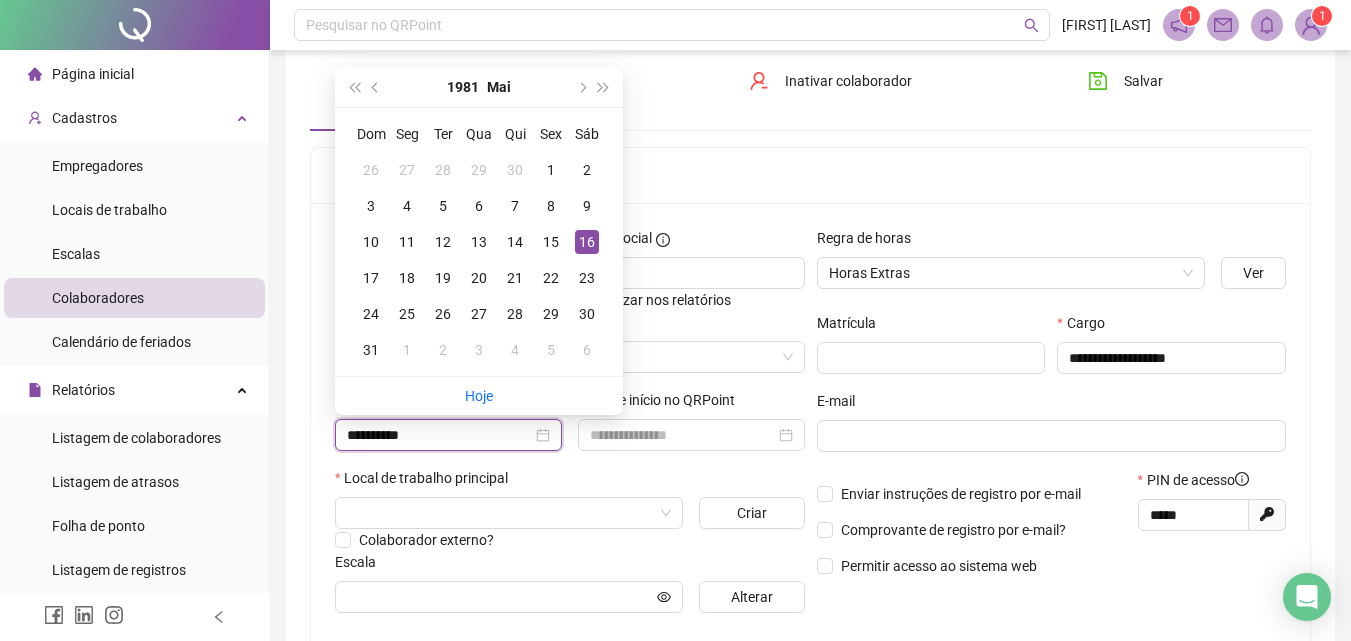 drag, startPoint x: 447, startPoint y: 431, endPoint x: 269, endPoint y: 433, distance: 178.01123 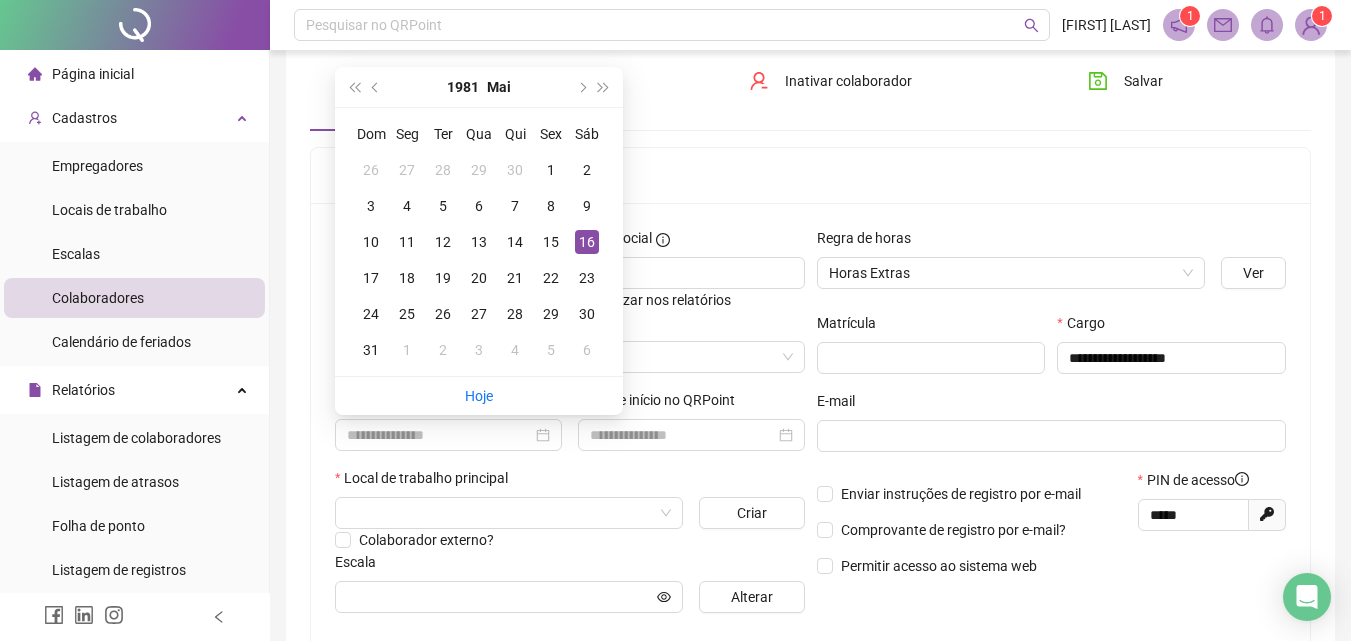 type on "**********" 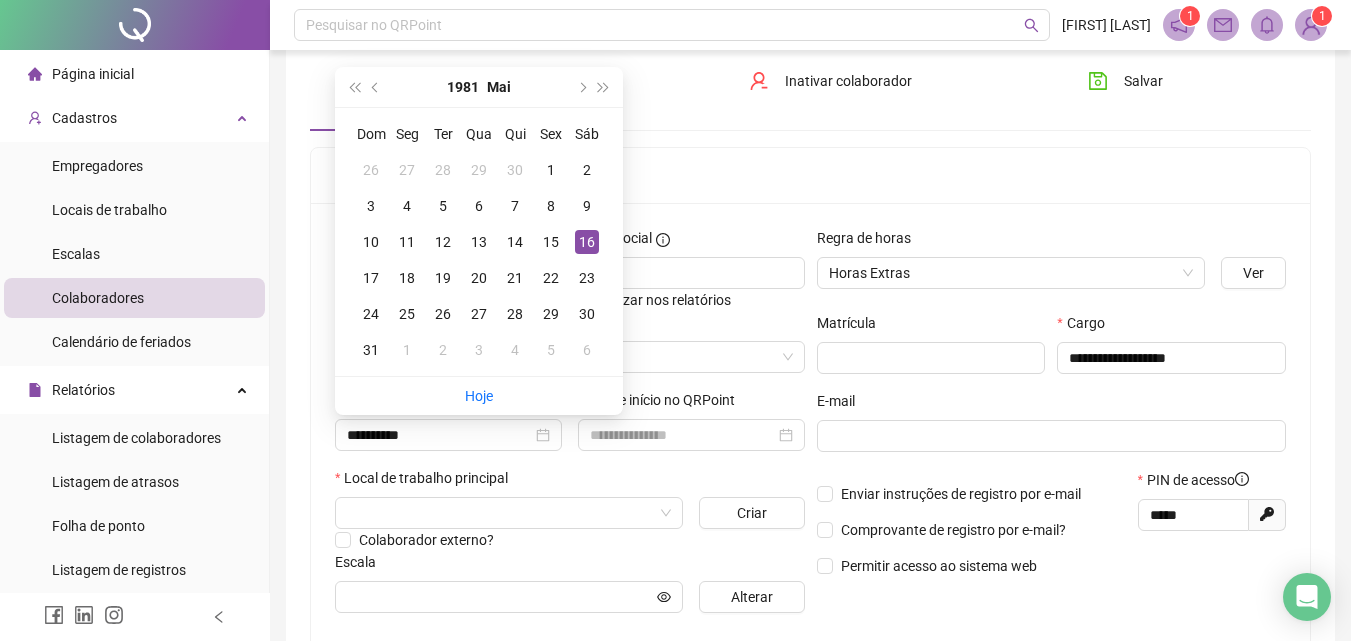 click on "Data de início no QRPoint" at bounding box center (691, 428) 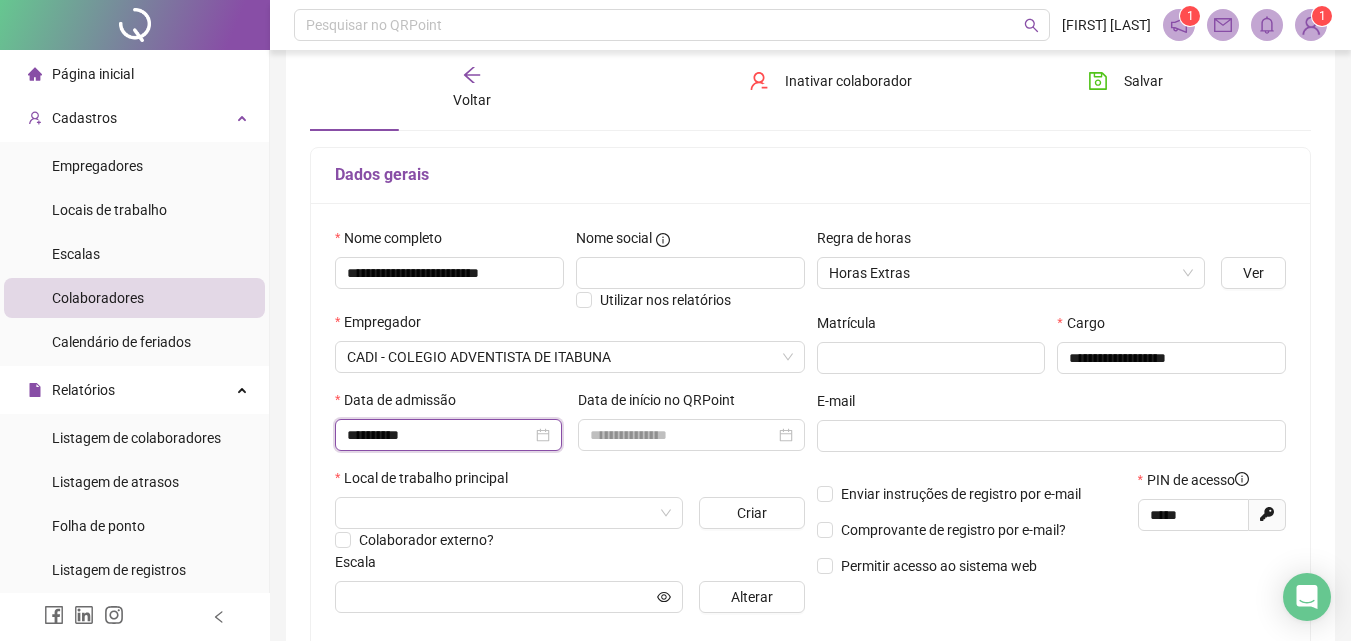 drag, startPoint x: 473, startPoint y: 423, endPoint x: 279, endPoint y: 438, distance: 194.57903 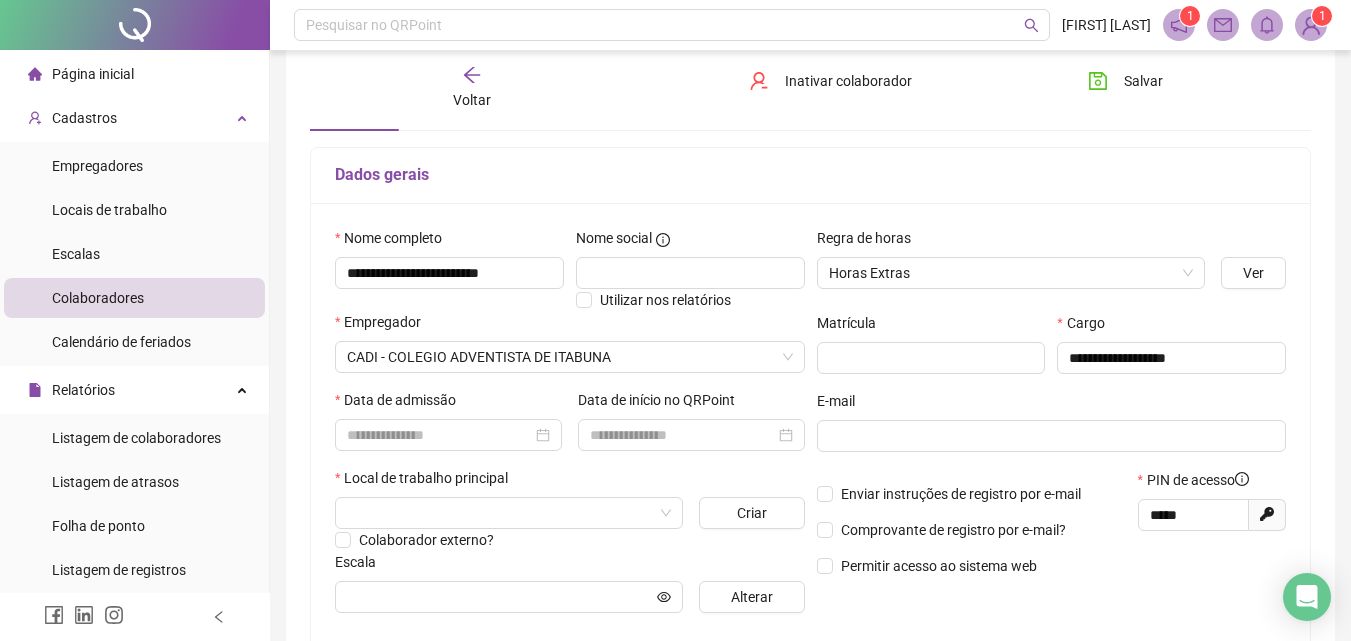 type on "**********" 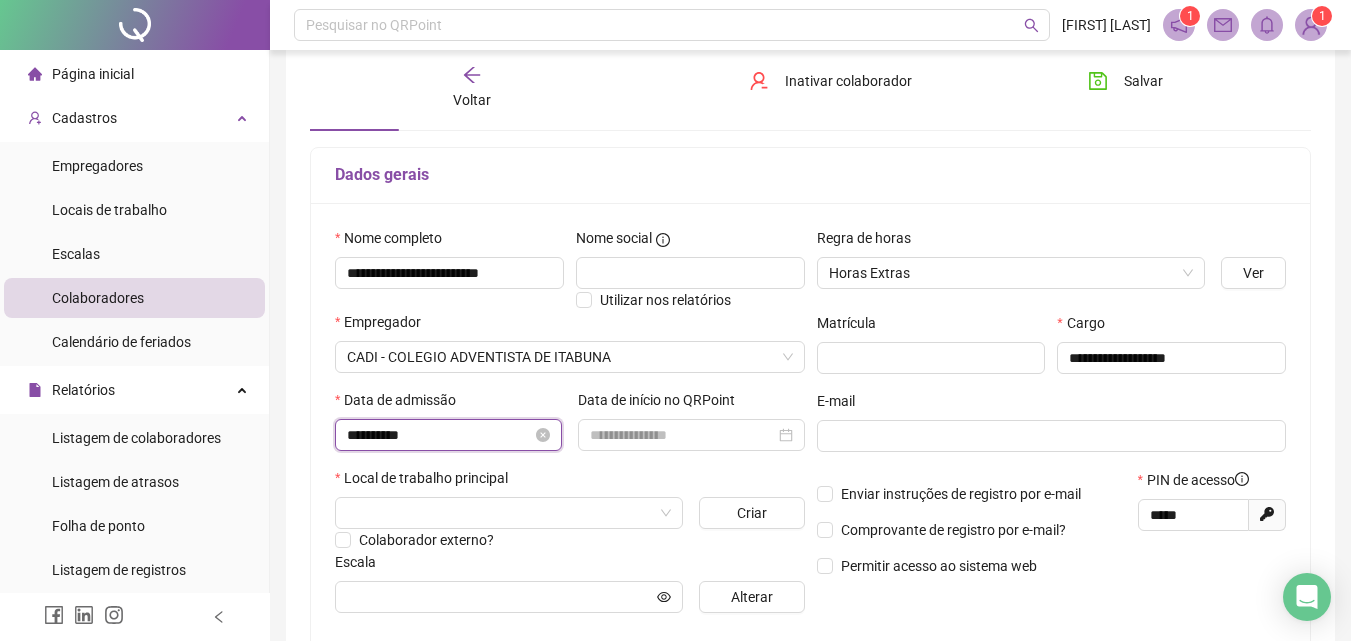 click on "**********" at bounding box center [448, 435] 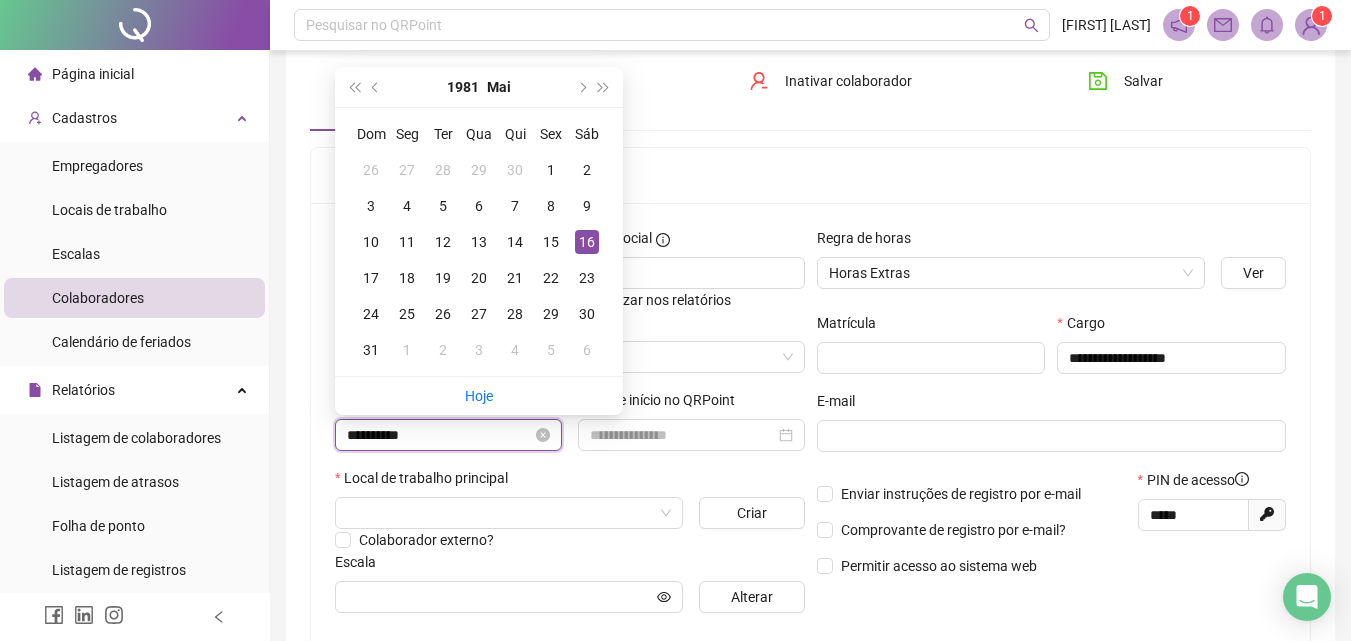 click on "**********" at bounding box center (448, 435) 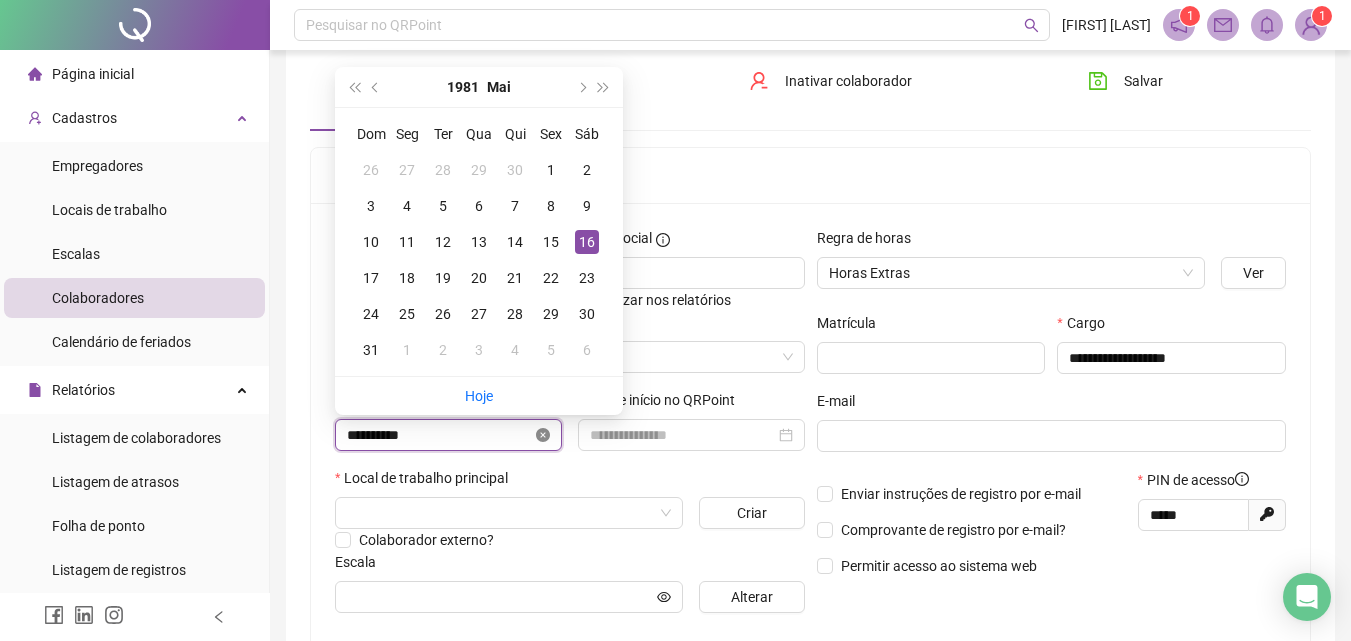 click 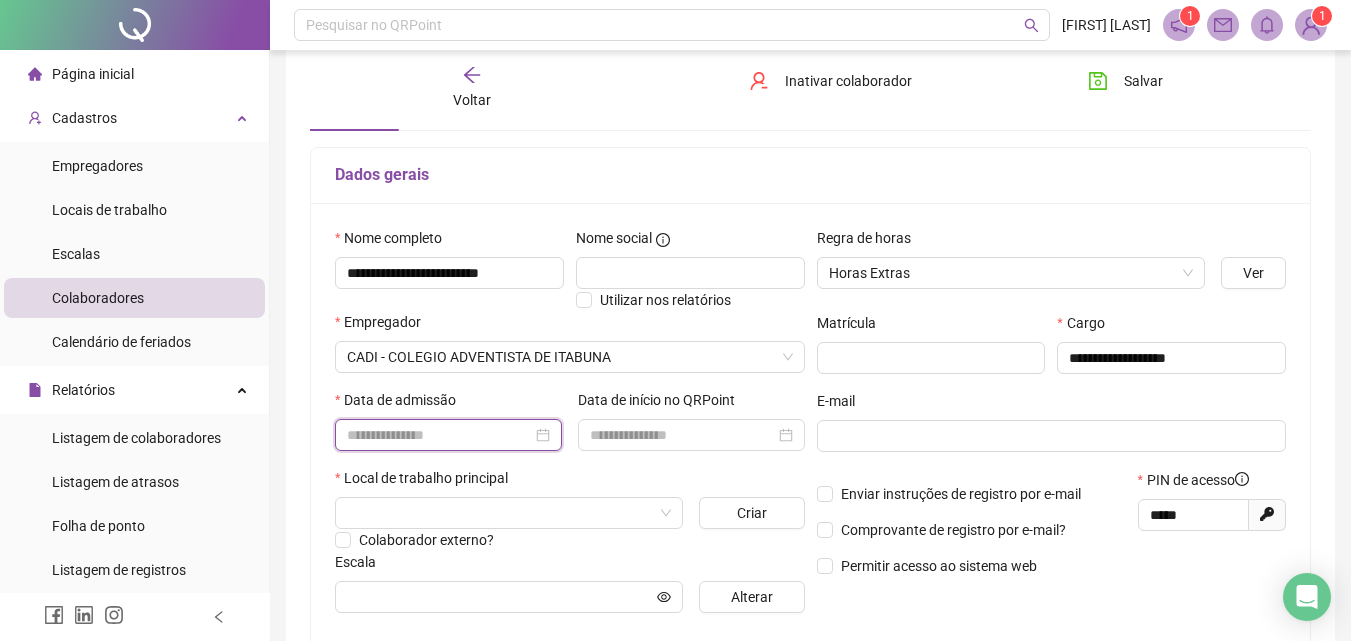 click at bounding box center (439, 435) 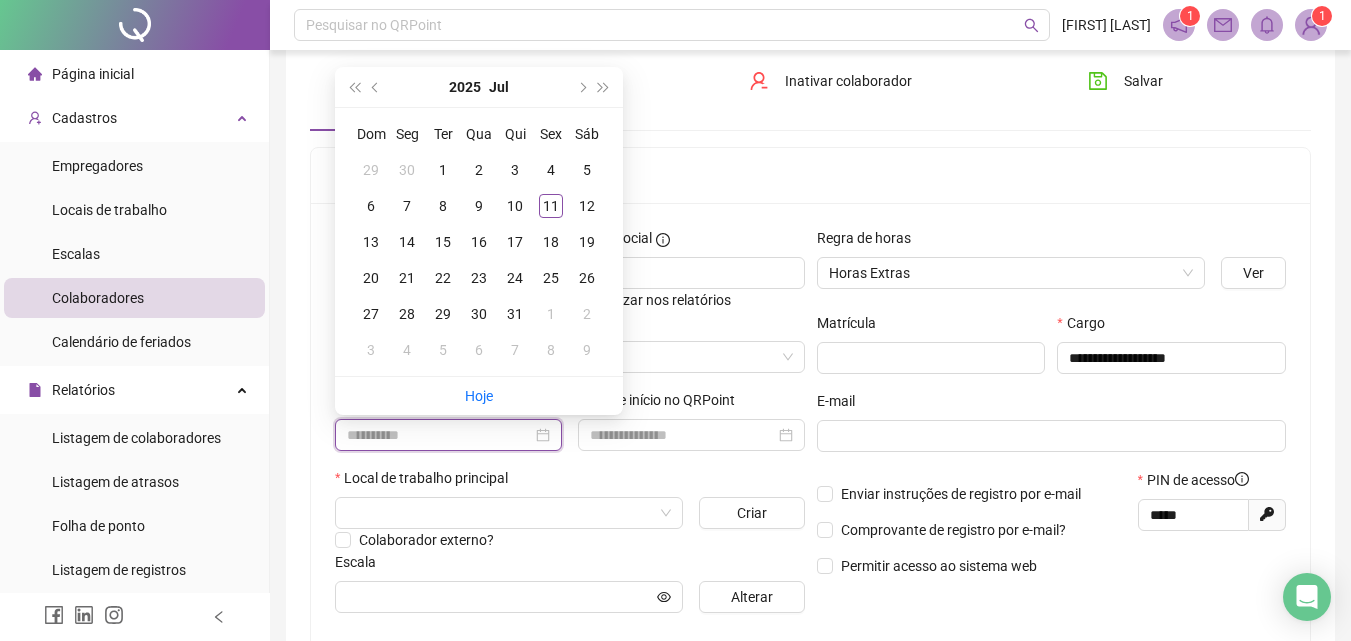 type on "**********" 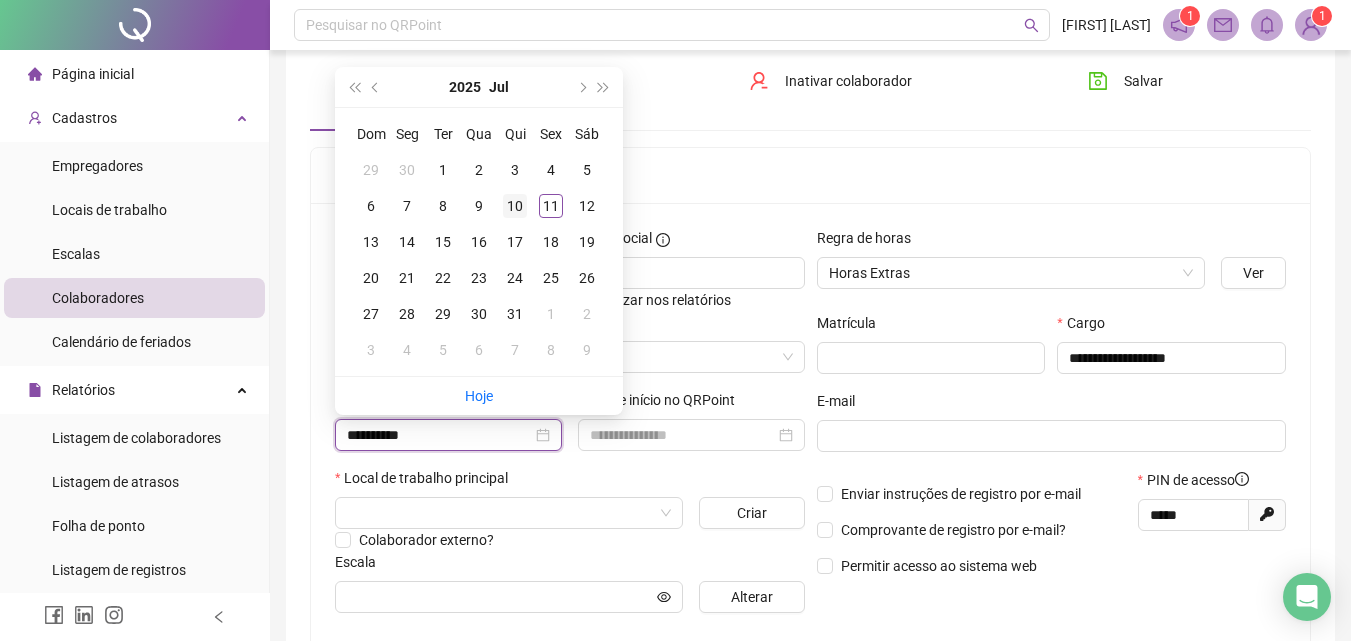 type on "**********" 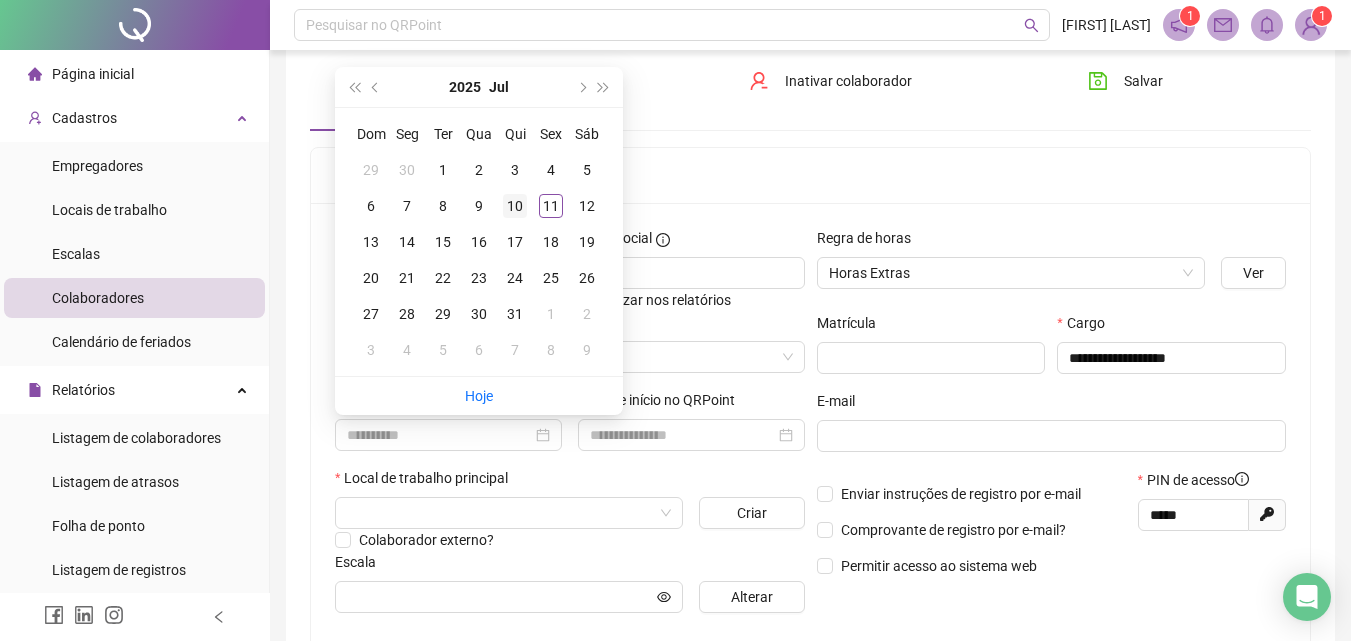 click on "10" at bounding box center [515, 206] 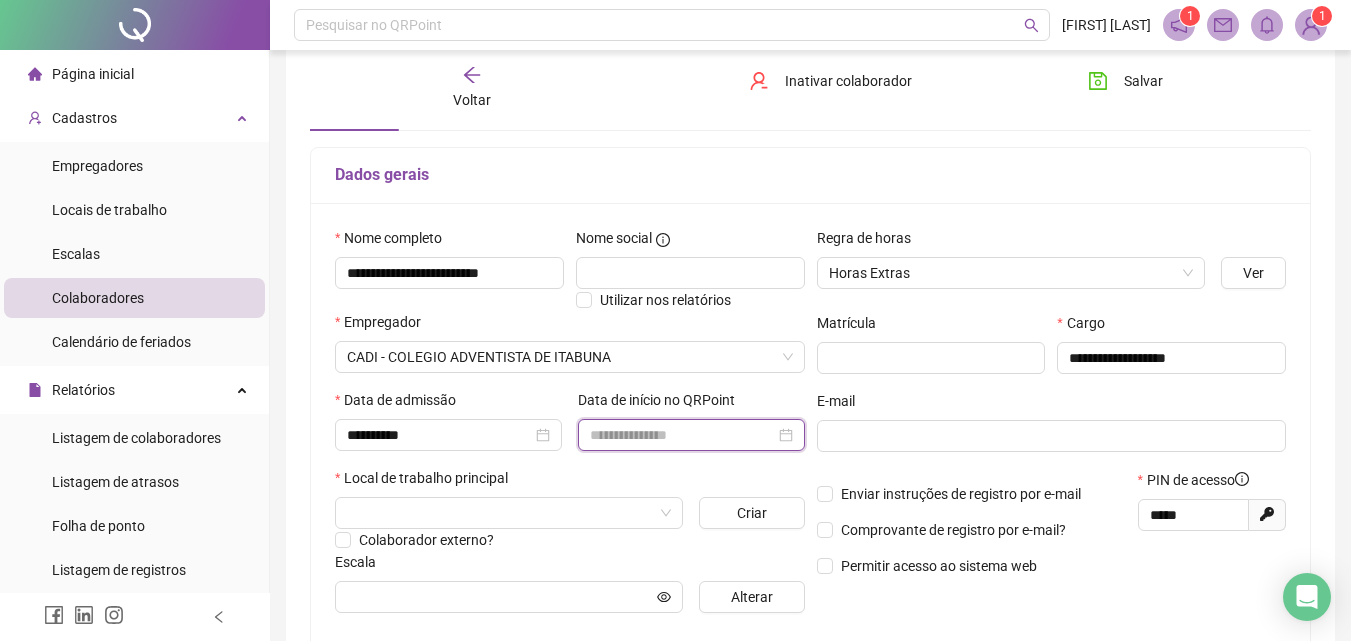 click at bounding box center (682, 435) 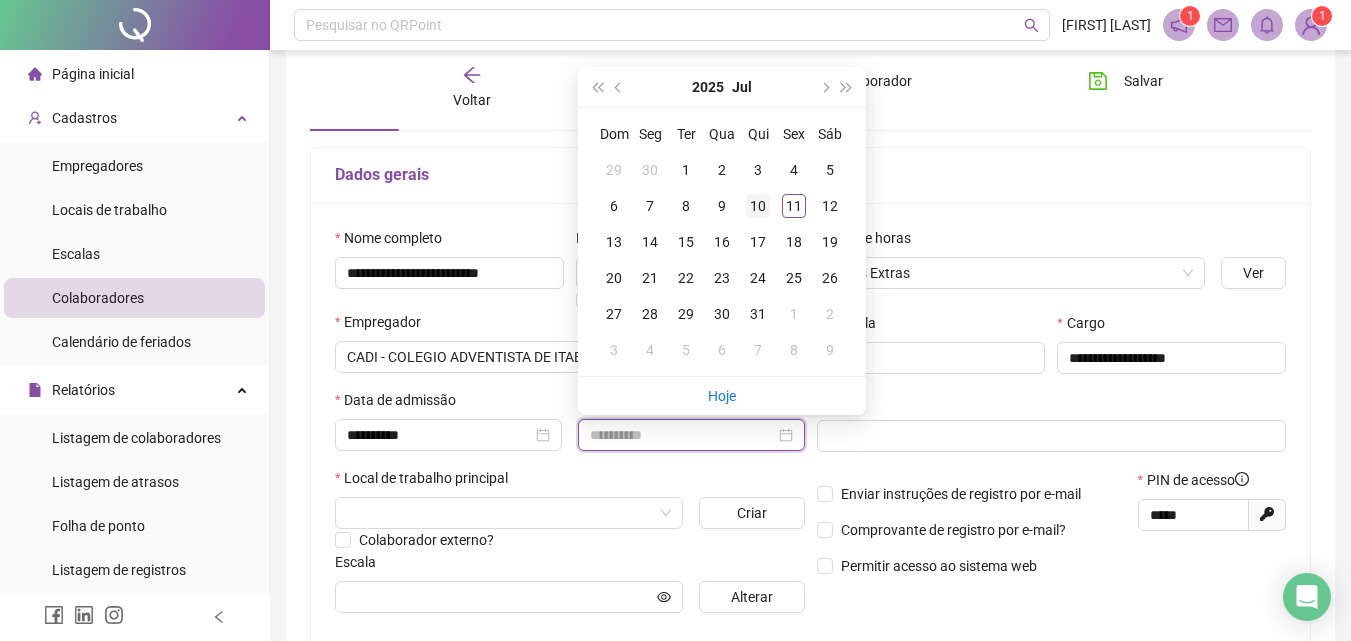 type on "**********" 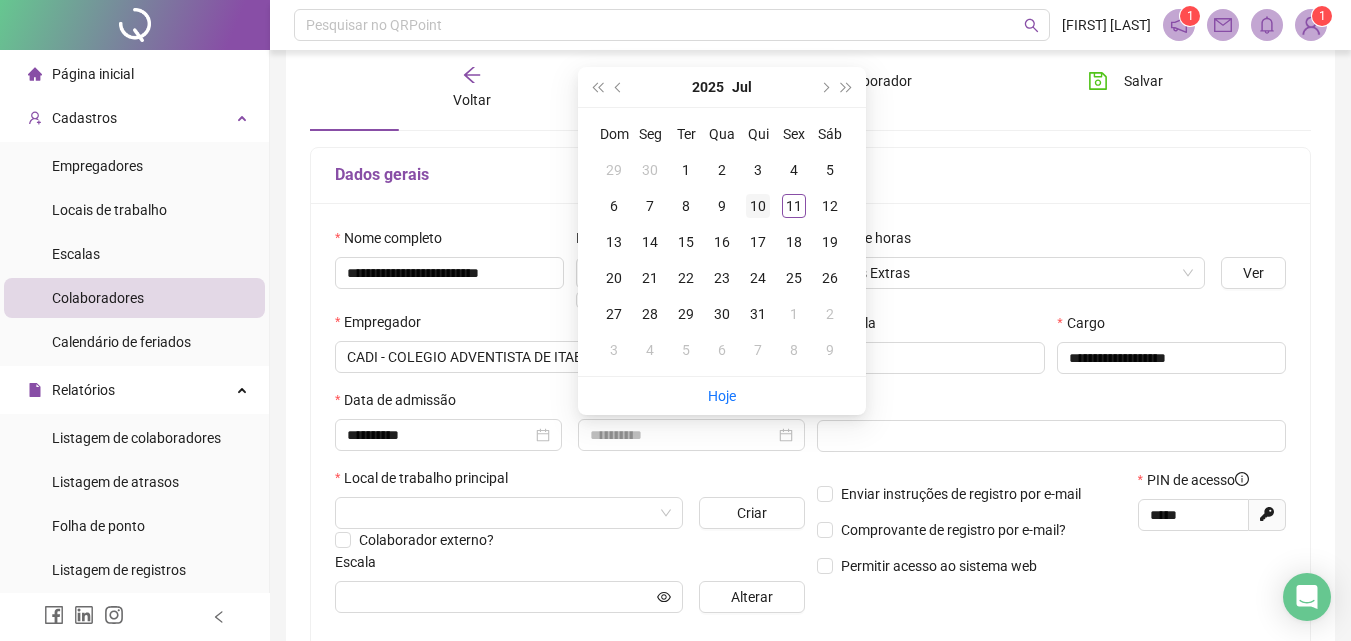 click on "10" at bounding box center (758, 206) 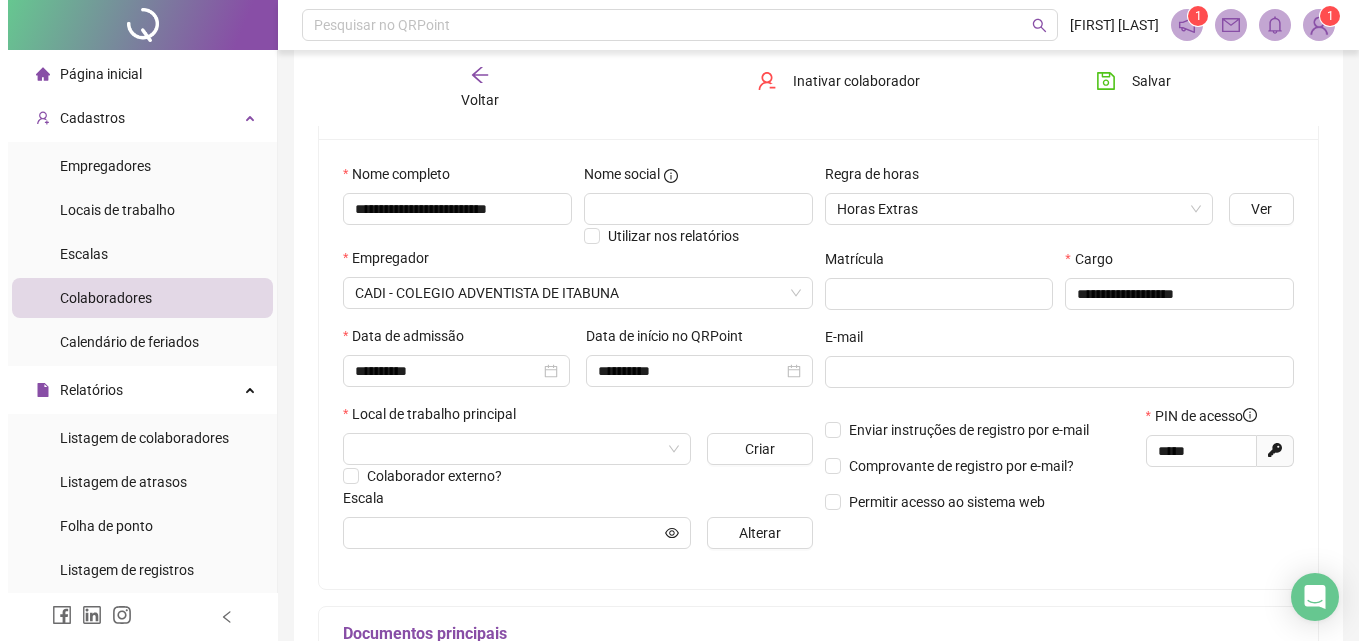 scroll, scrollTop: 200, scrollLeft: 0, axis: vertical 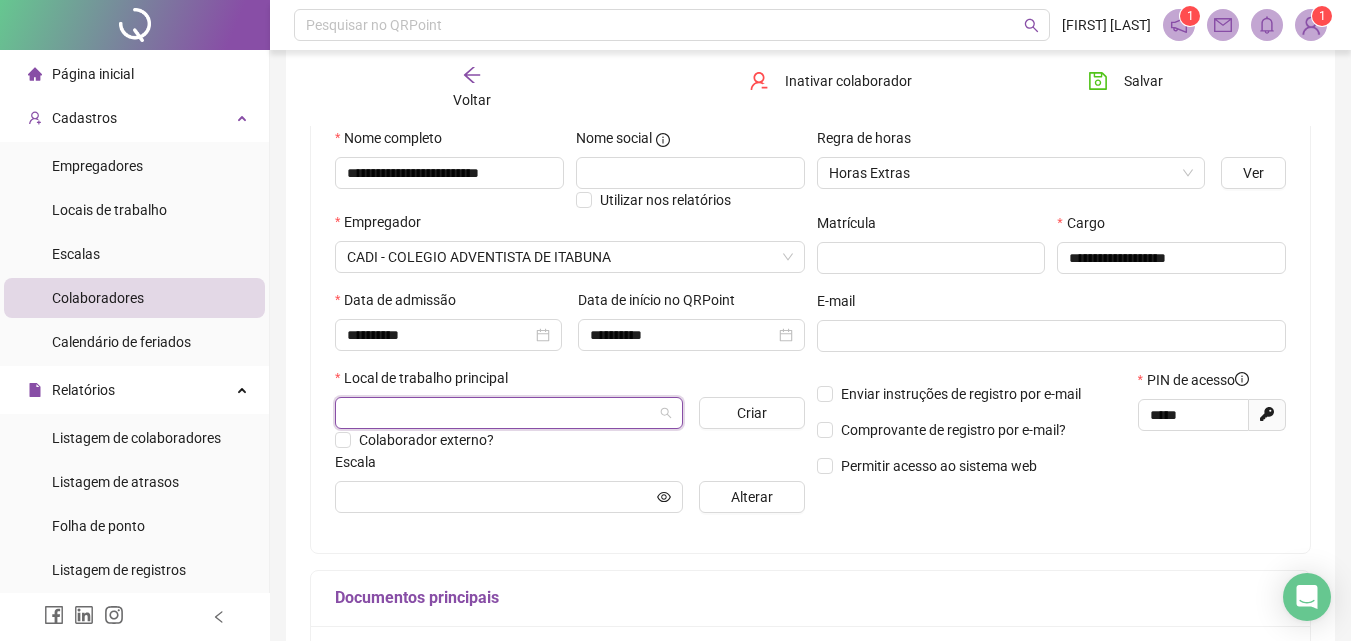click at bounding box center [503, 413] 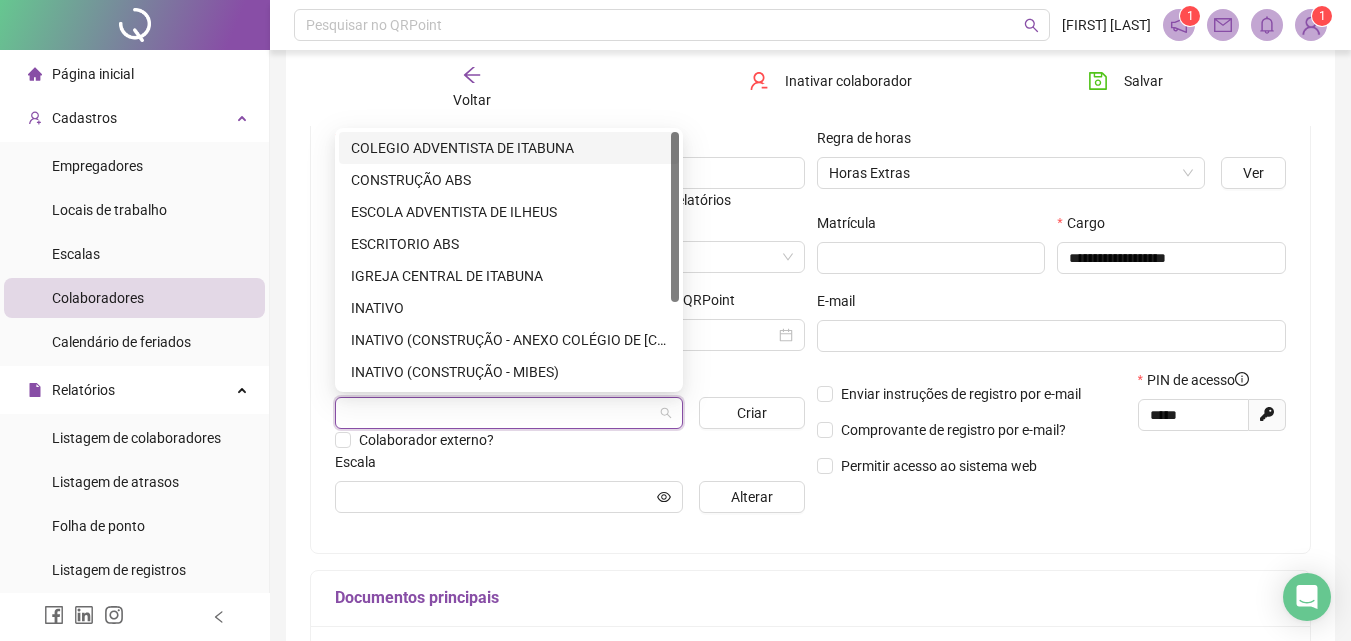 click on "COLEGIO ADVENTISTA DE ITABUNA" at bounding box center [509, 148] 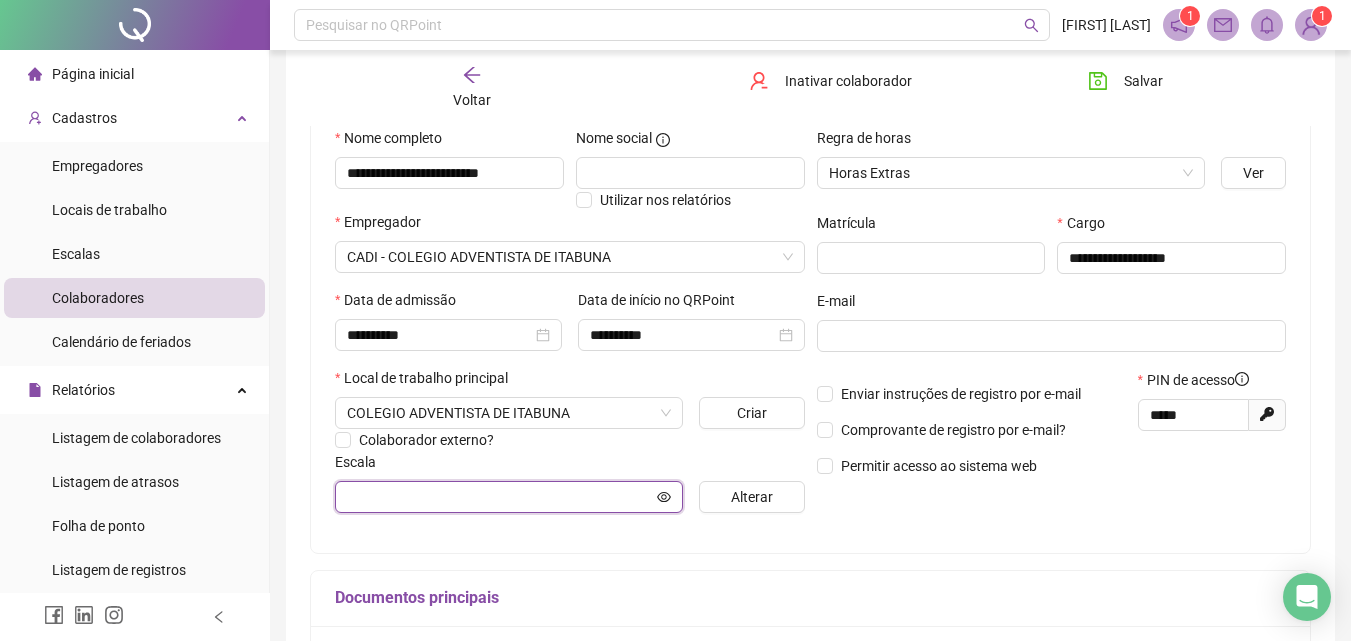 click at bounding box center [500, 497] 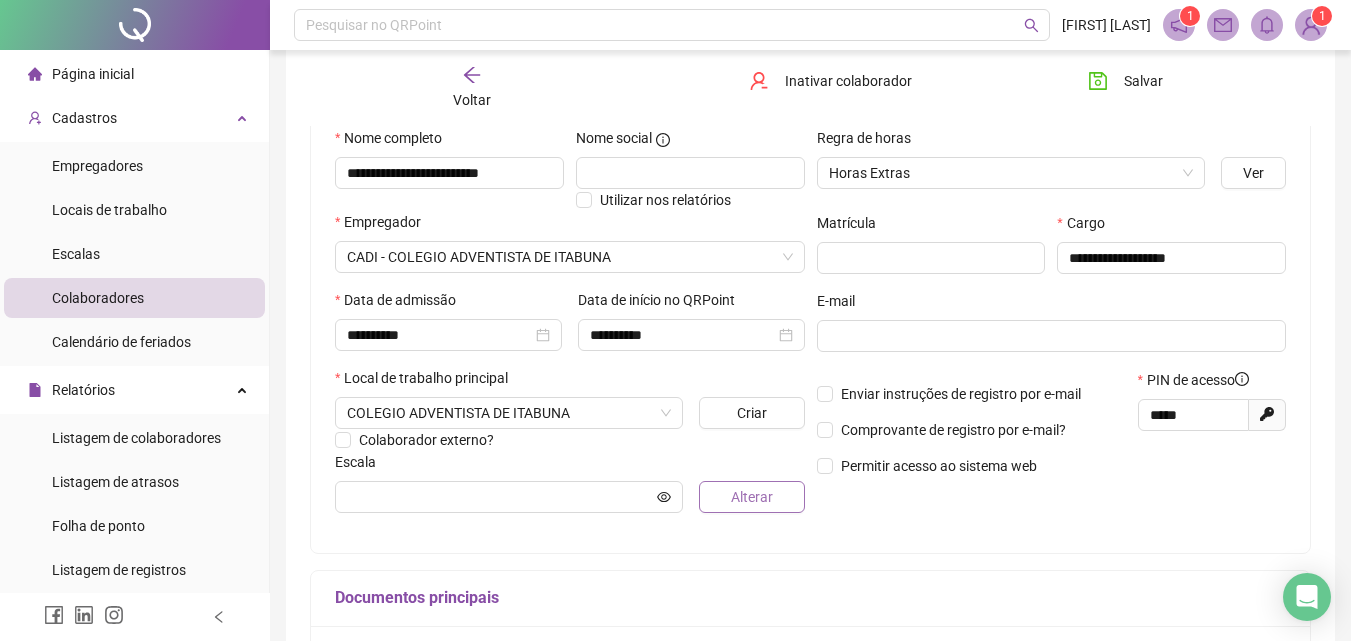 click on "Alterar" at bounding box center (752, 497) 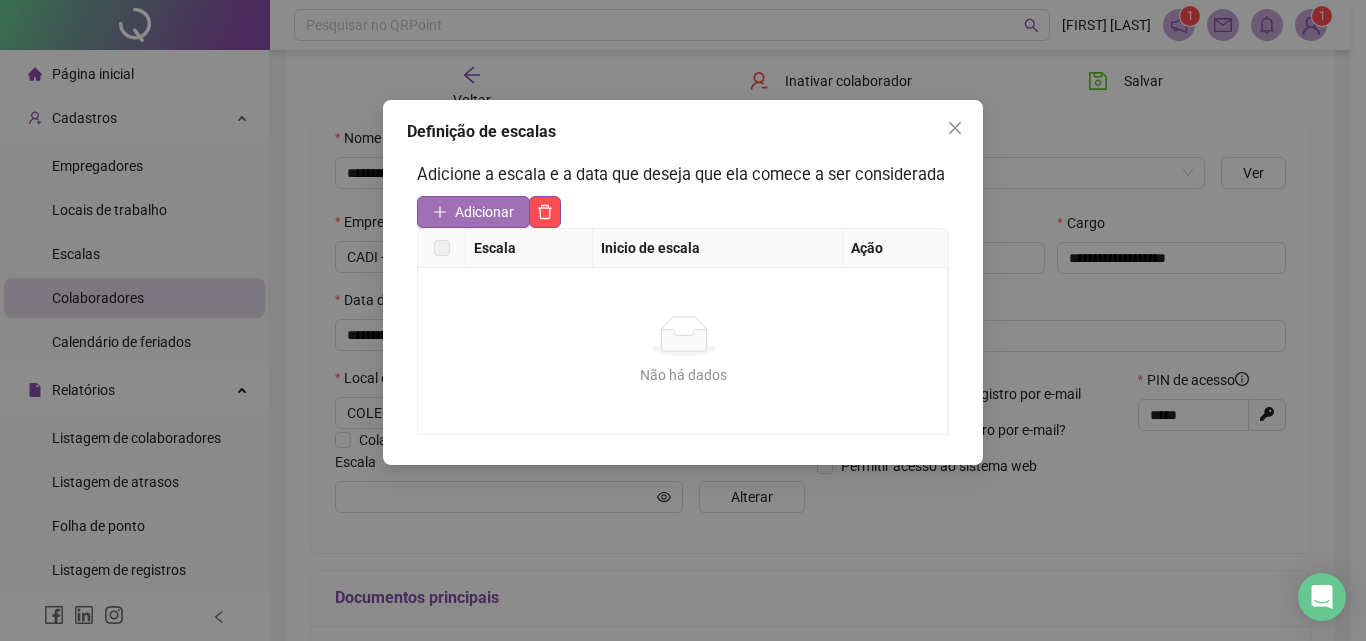 click on "Adicionar" at bounding box center (484, 212) 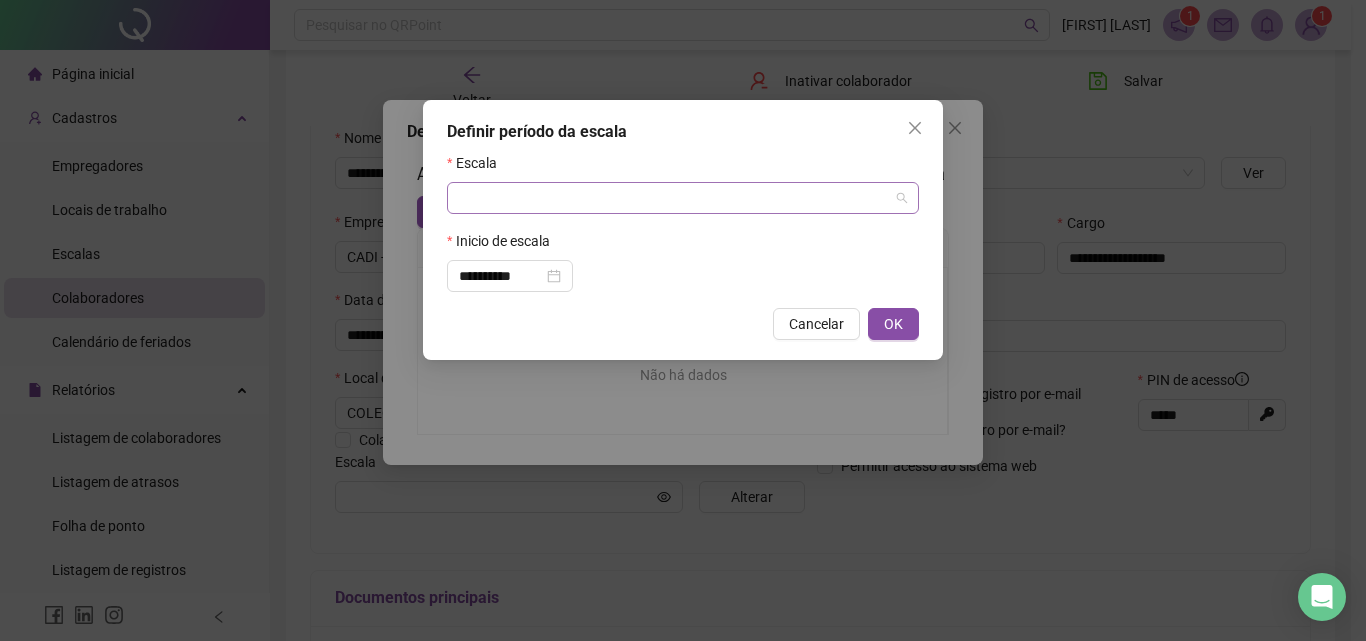 click at bounding box center [677, 198] 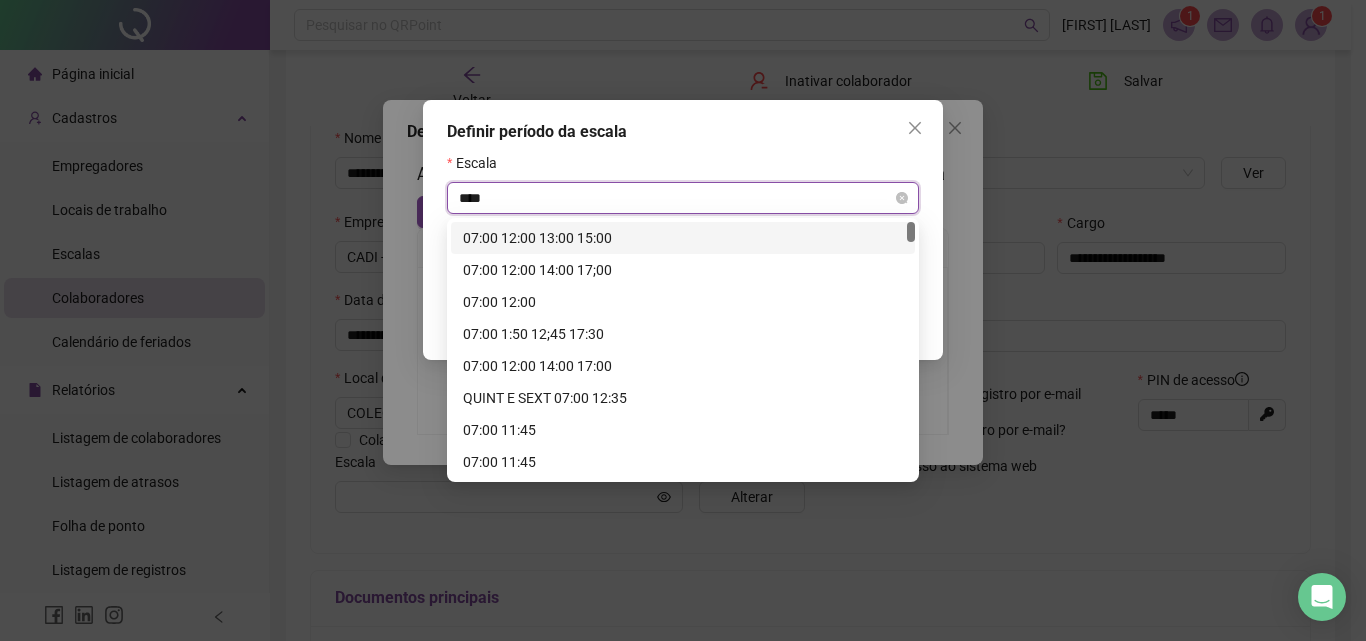 type on "*****" 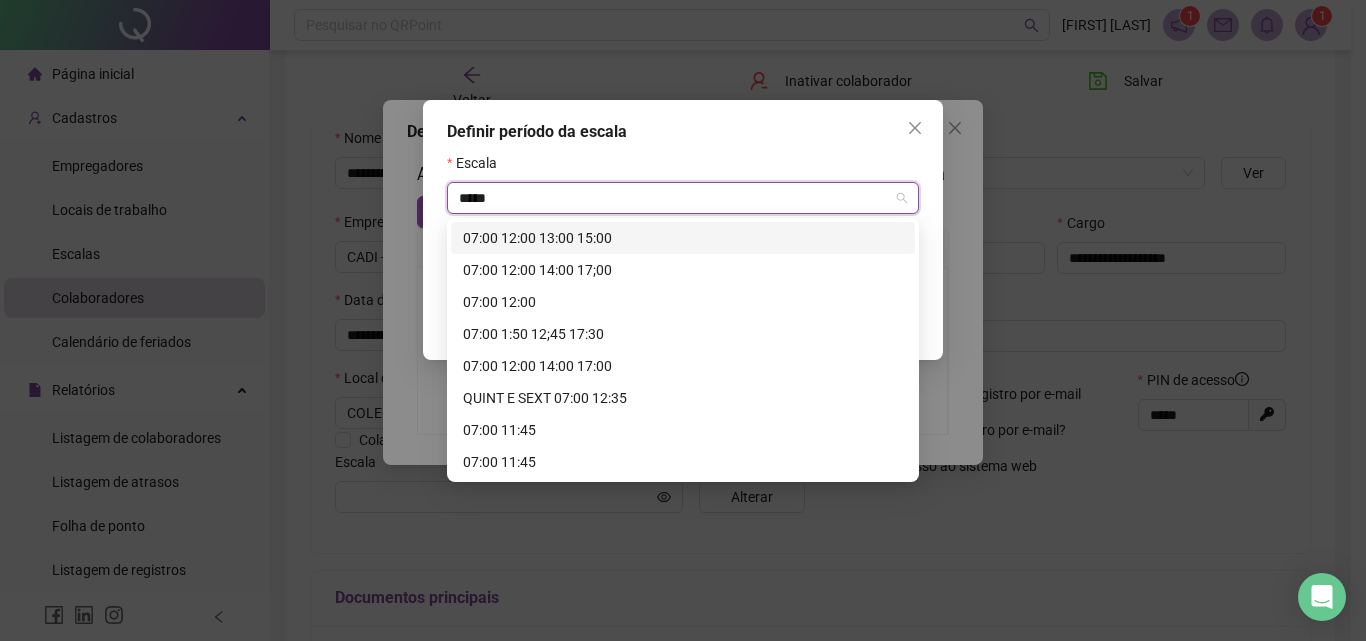 click on "07:00 12:00 13:00 15:00" at bounding box center [683, 238] 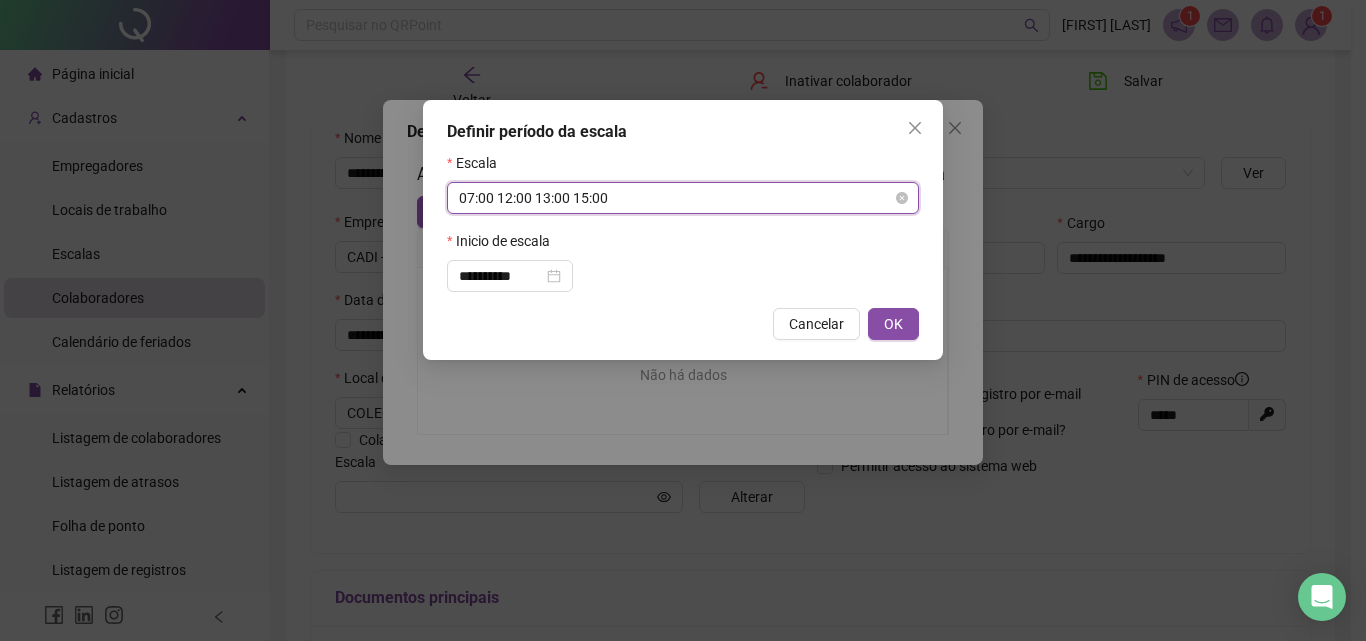 scroll, scrollTop: 960, scrollLeft: 0, axis: vertical 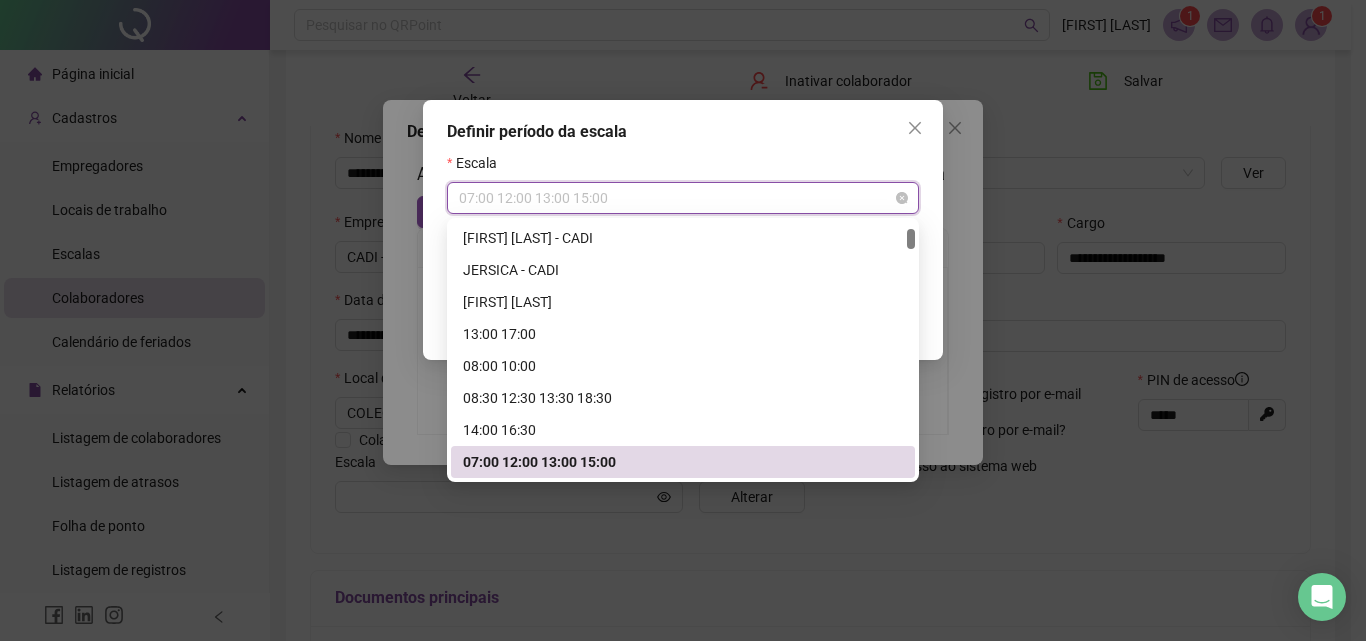 click on "07:00 12:00 13:00 15:00" at bounding box center [683, 198] 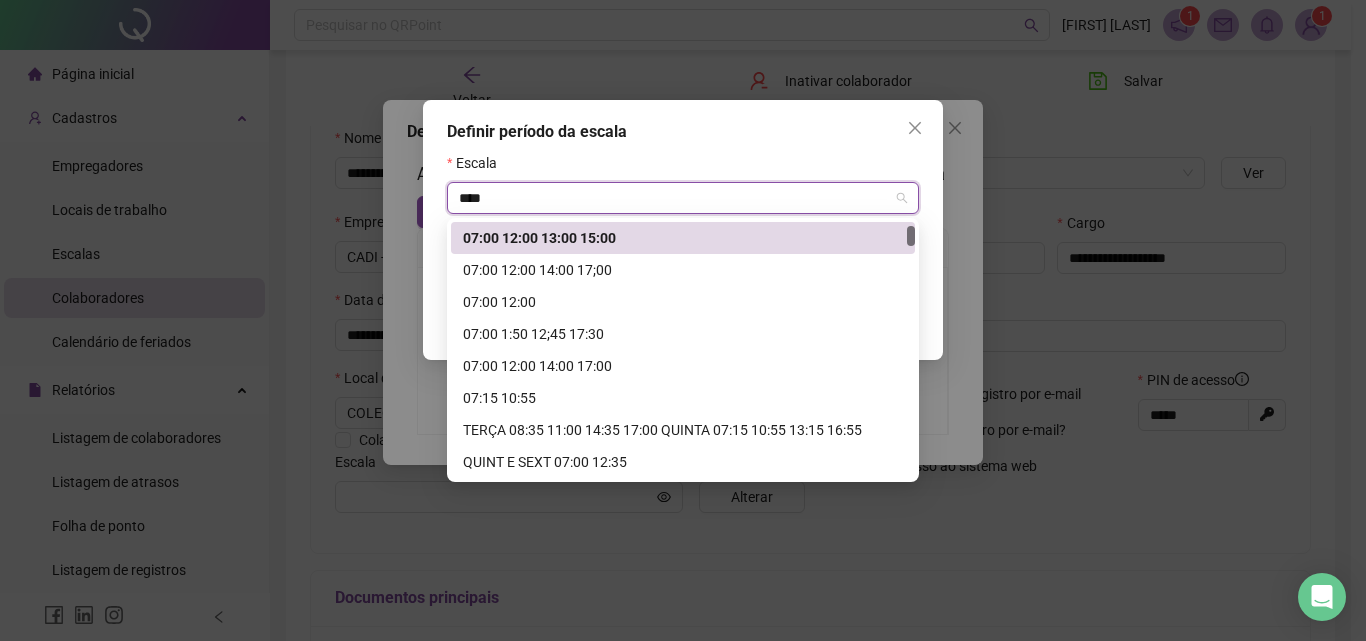 scroll, scrollTop: 0, scrollLeft: 0, axis: both 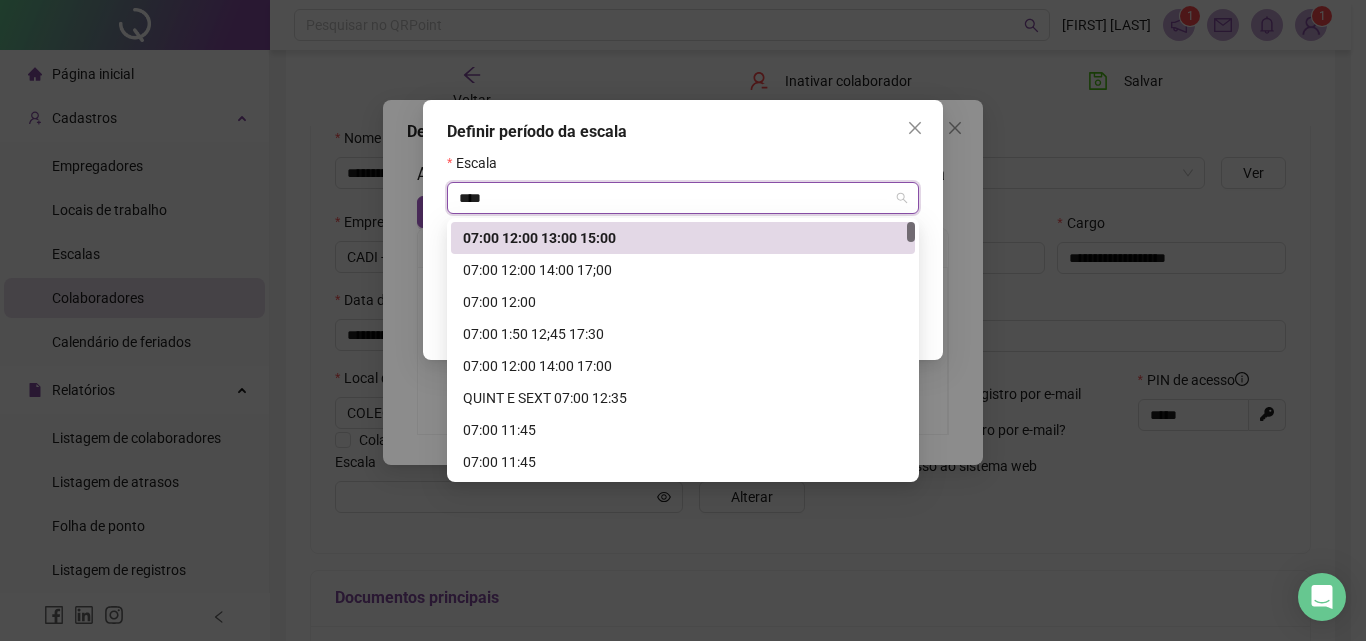 type on "*****" 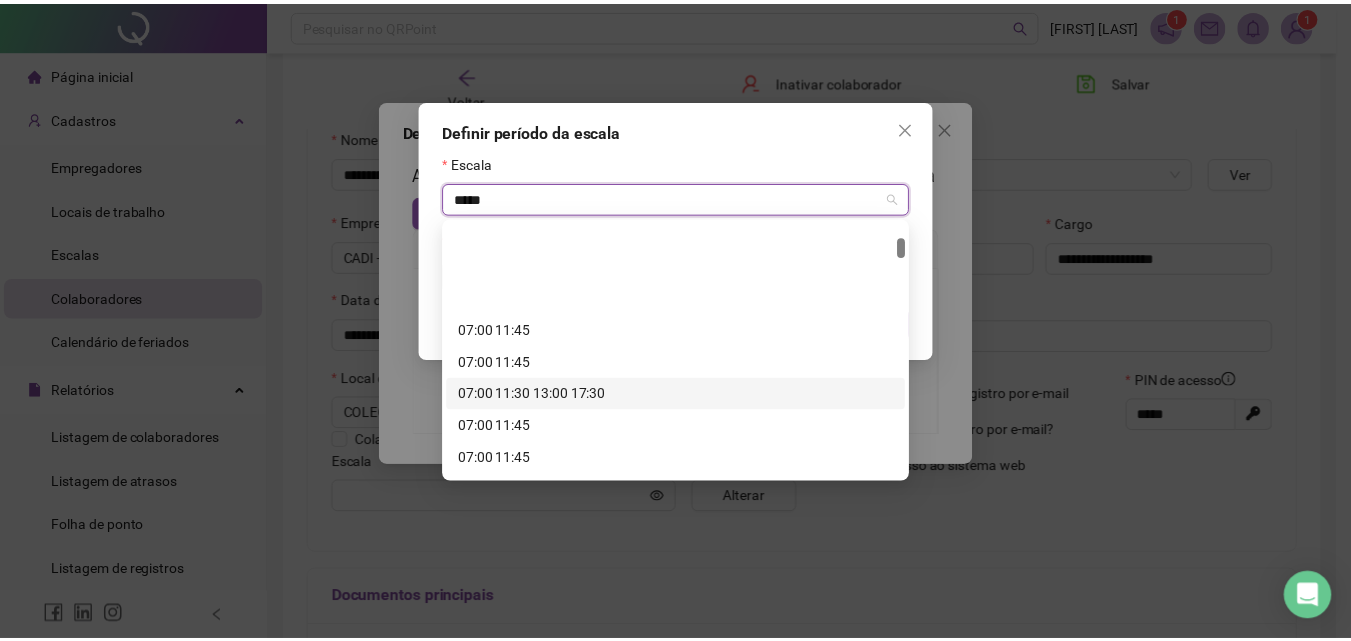 scroll, scrollTop: 200, scrollLeft: 0, axis: vertical 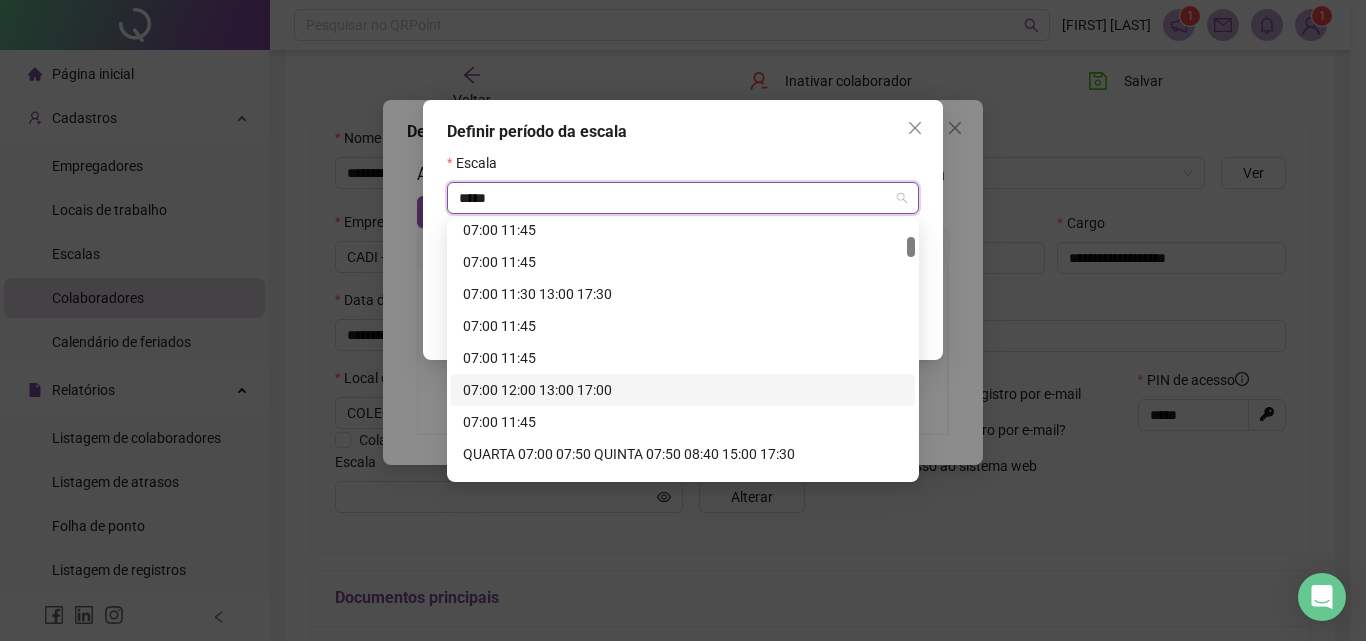 click on "07:00 12:00 13:00 17:00" at bounding box center (683, 390) 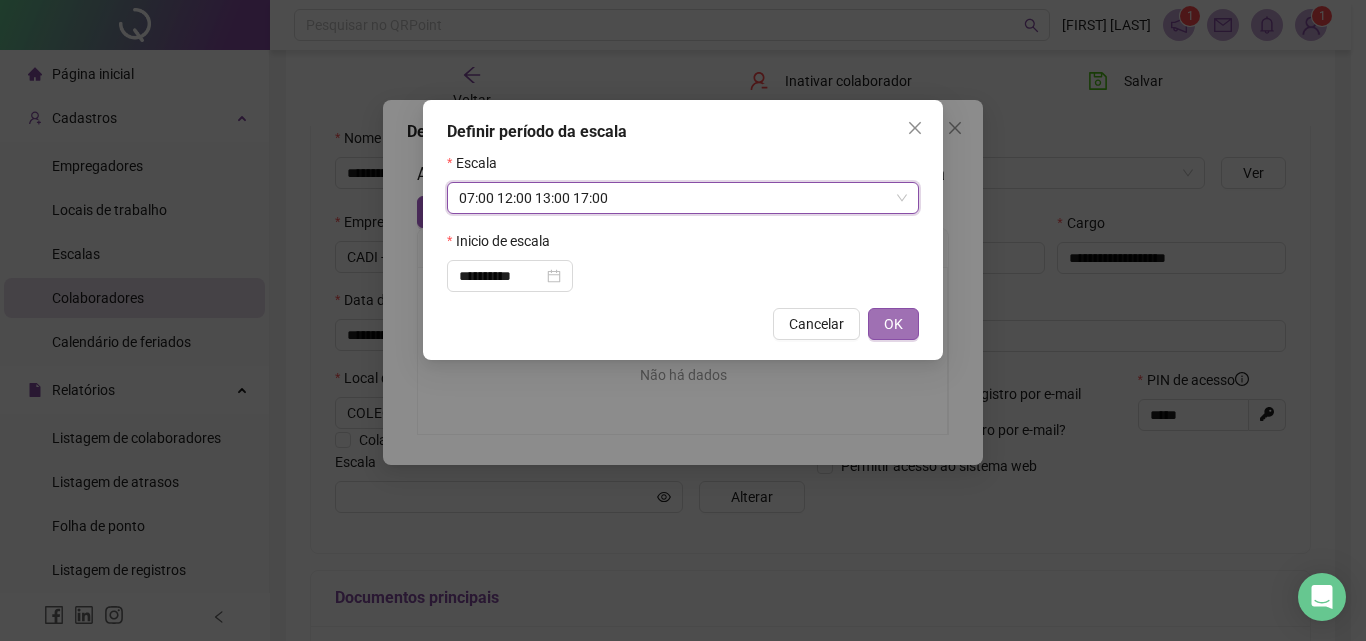 click on "OK" at bounding box center [893, 324] 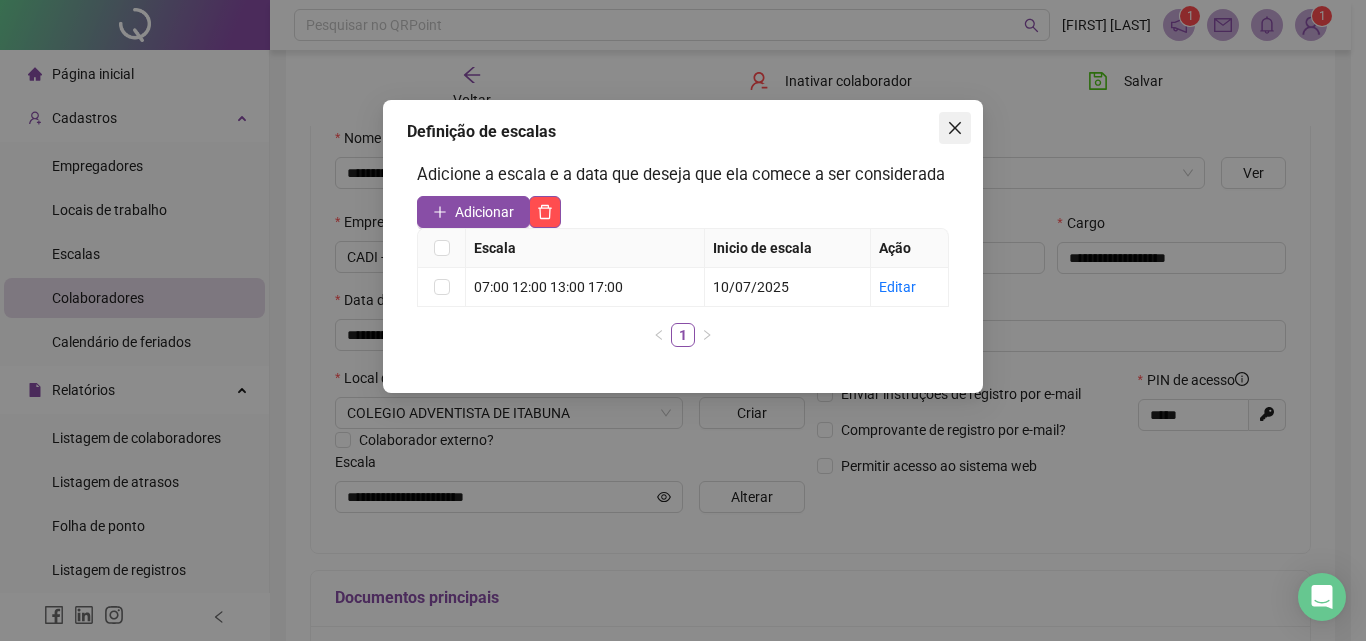 click 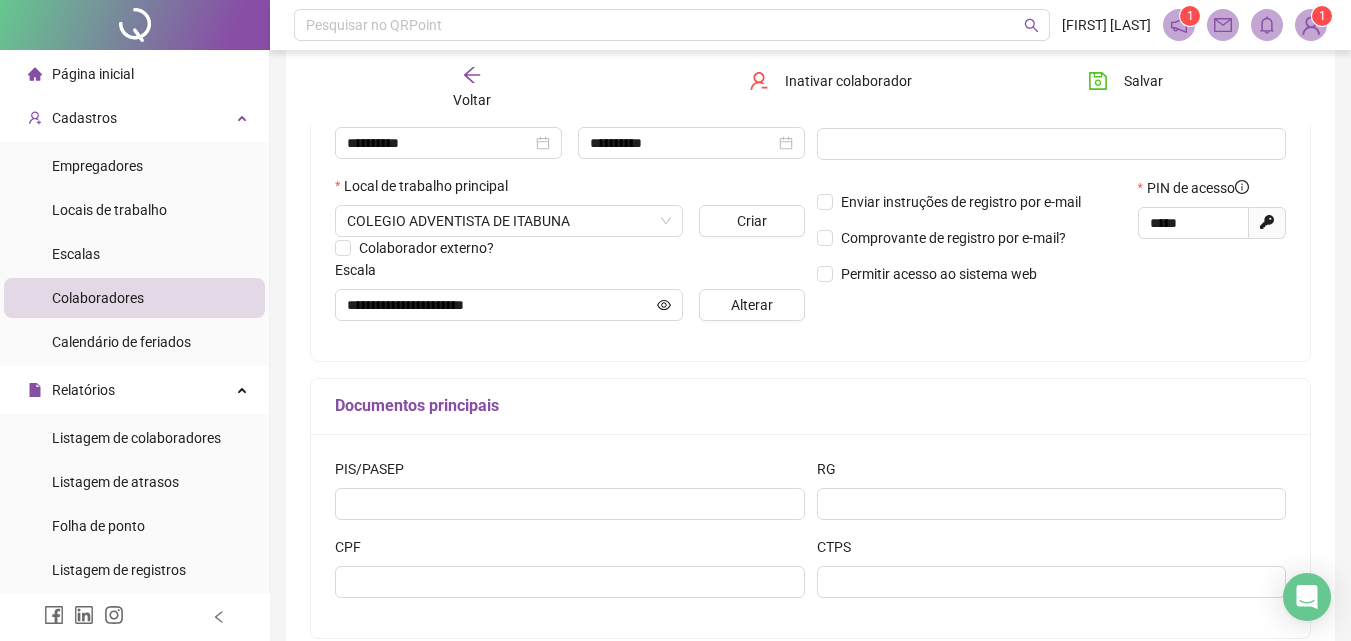 scroll, scrollTop: 500, scrollLeft: 0, axis: vertical 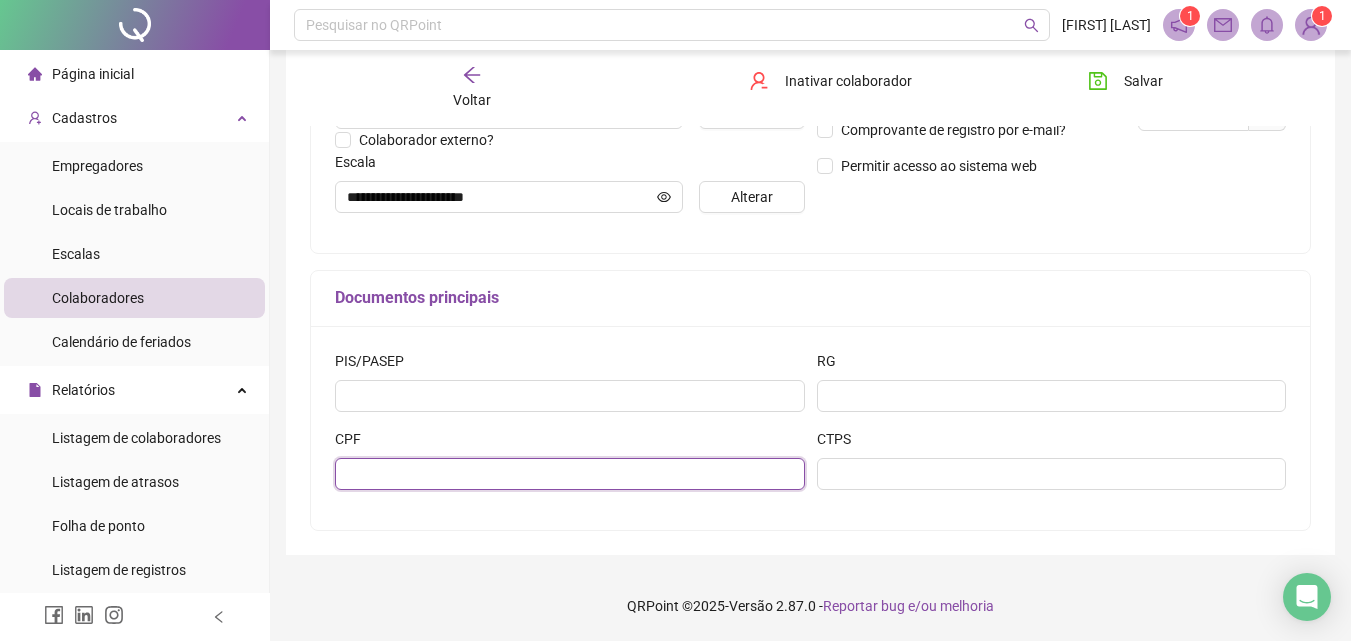 click at bounding box center [570, 474] 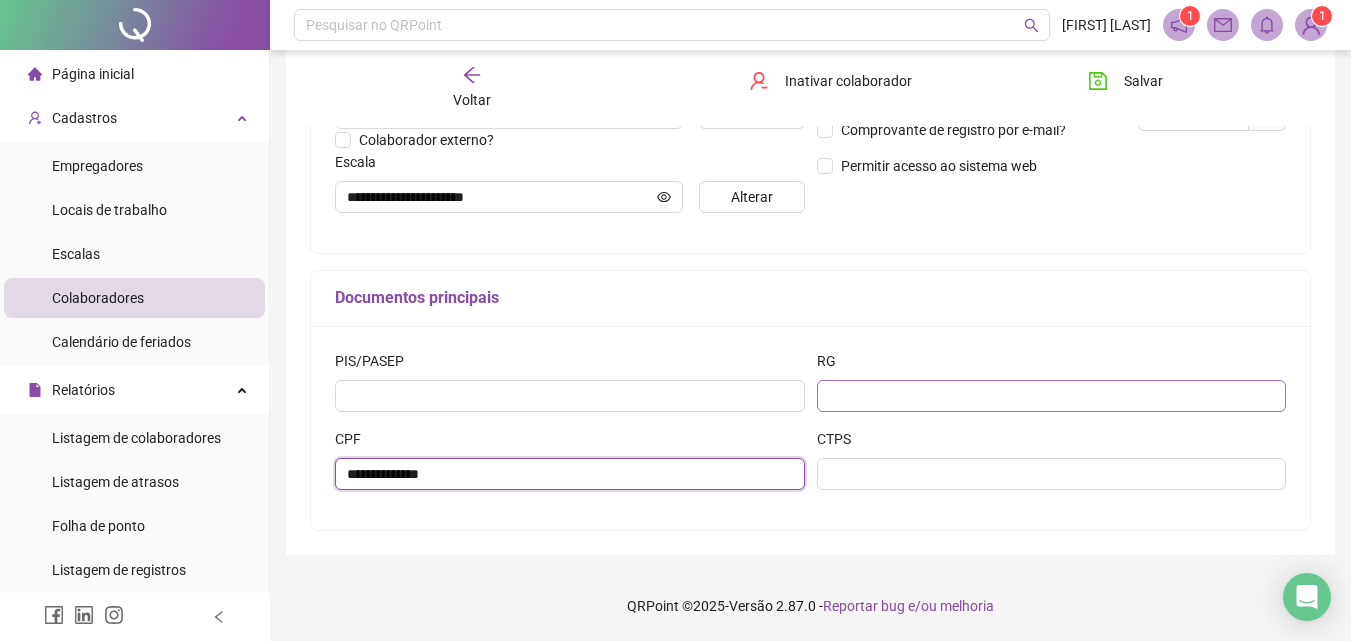 type on "**********" 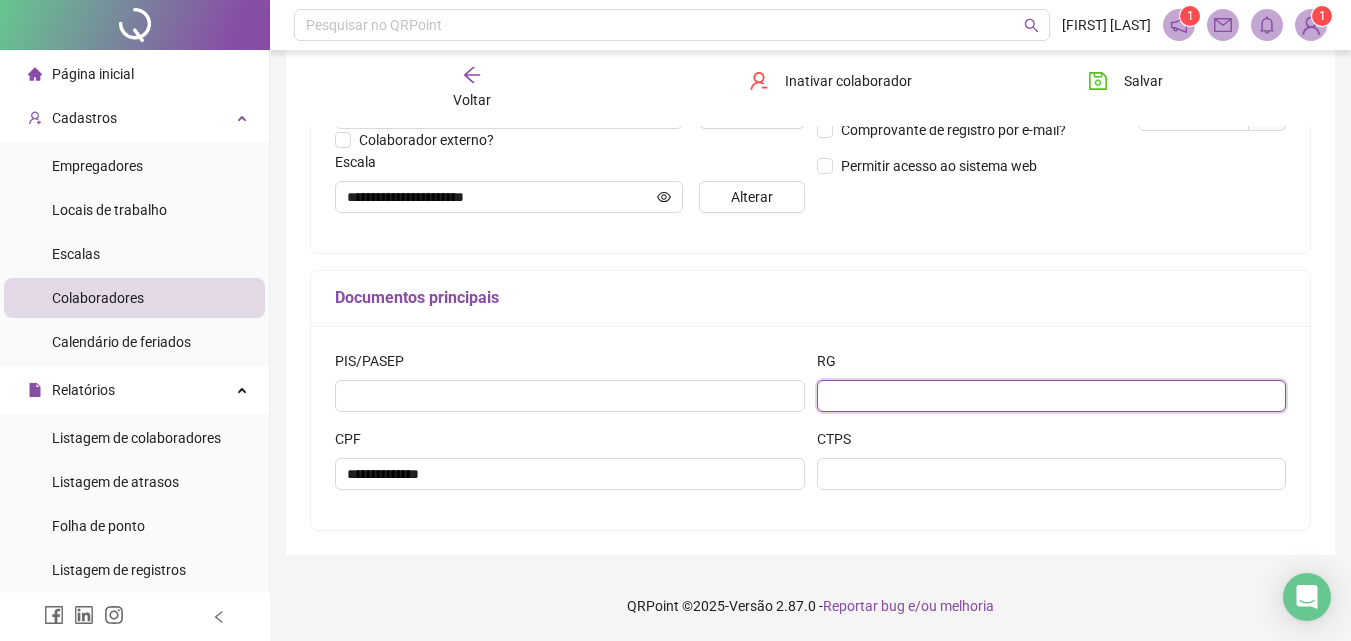 click at bounding box center [1052, 396] 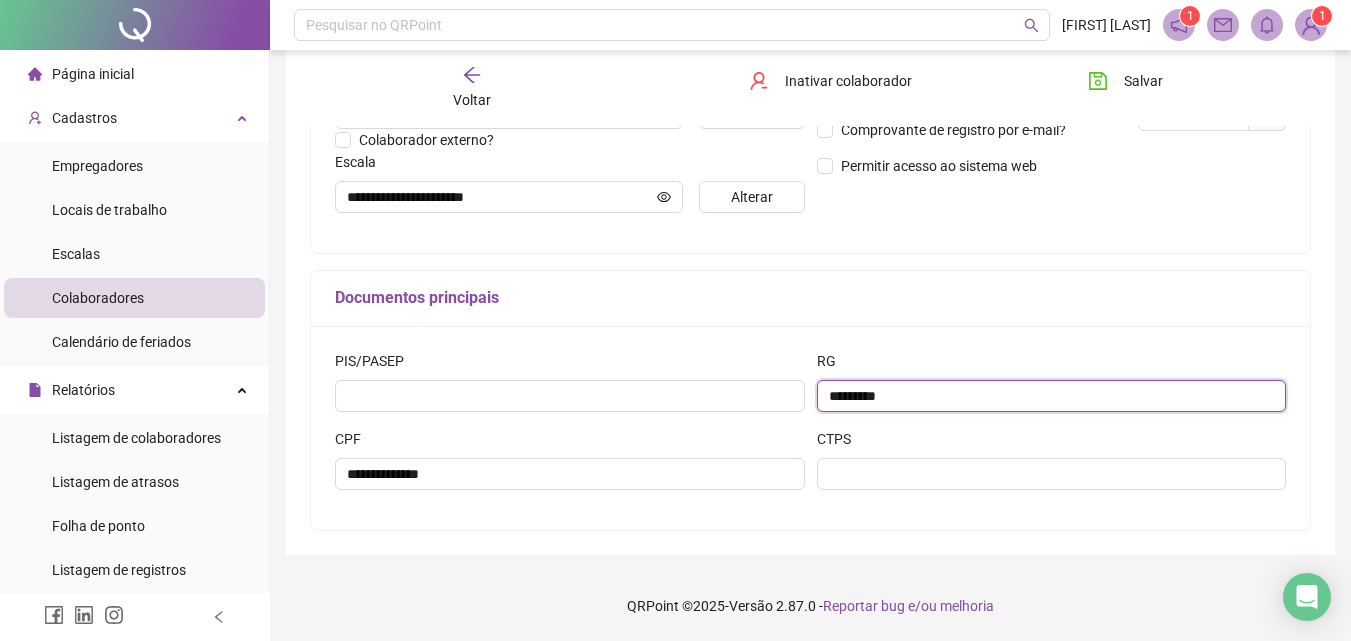 scroll, scrollTop: 300, scrollLeft: 0, axis: vertical 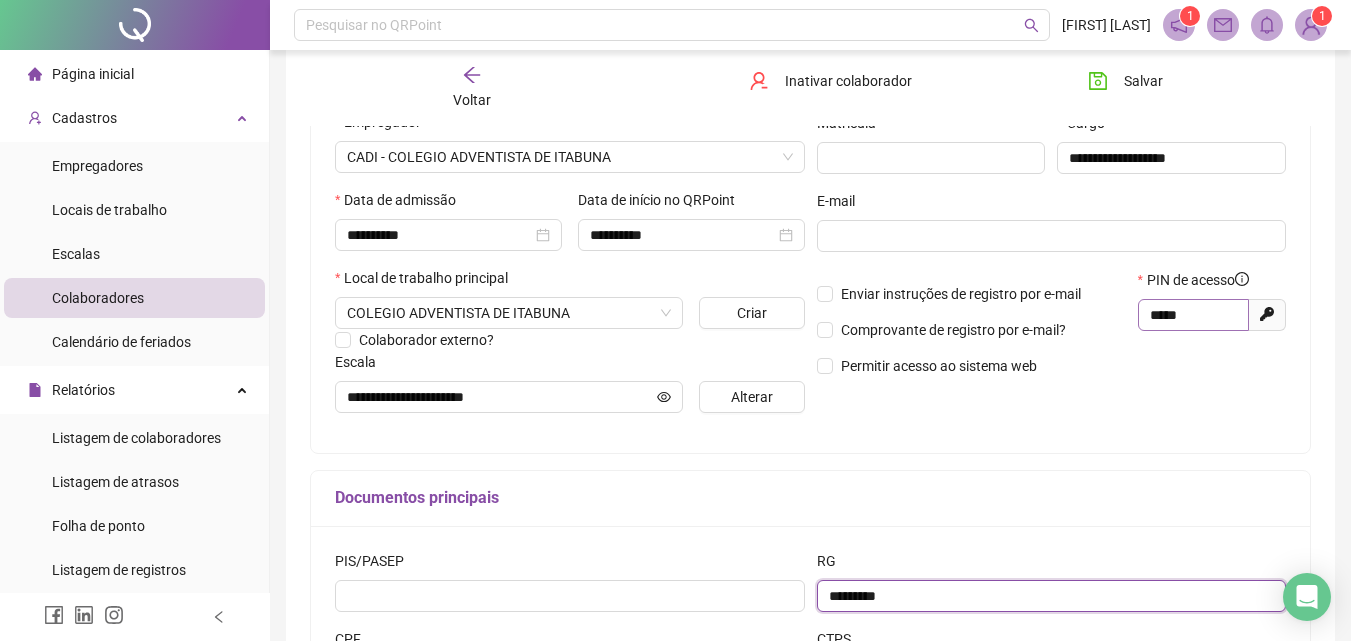 type on "*********" 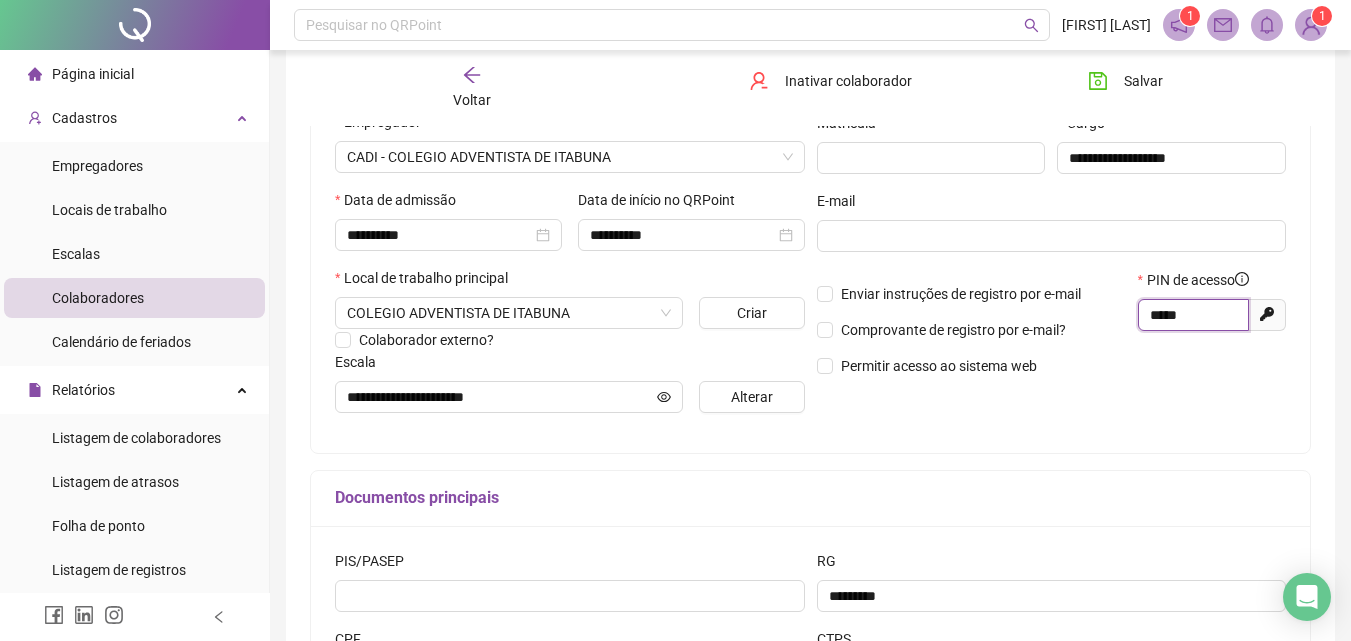 drag, startPoint x: 1210, startPoint y: 321, endPoint x: 1122, endPoint y: 301, distance: 90.24411 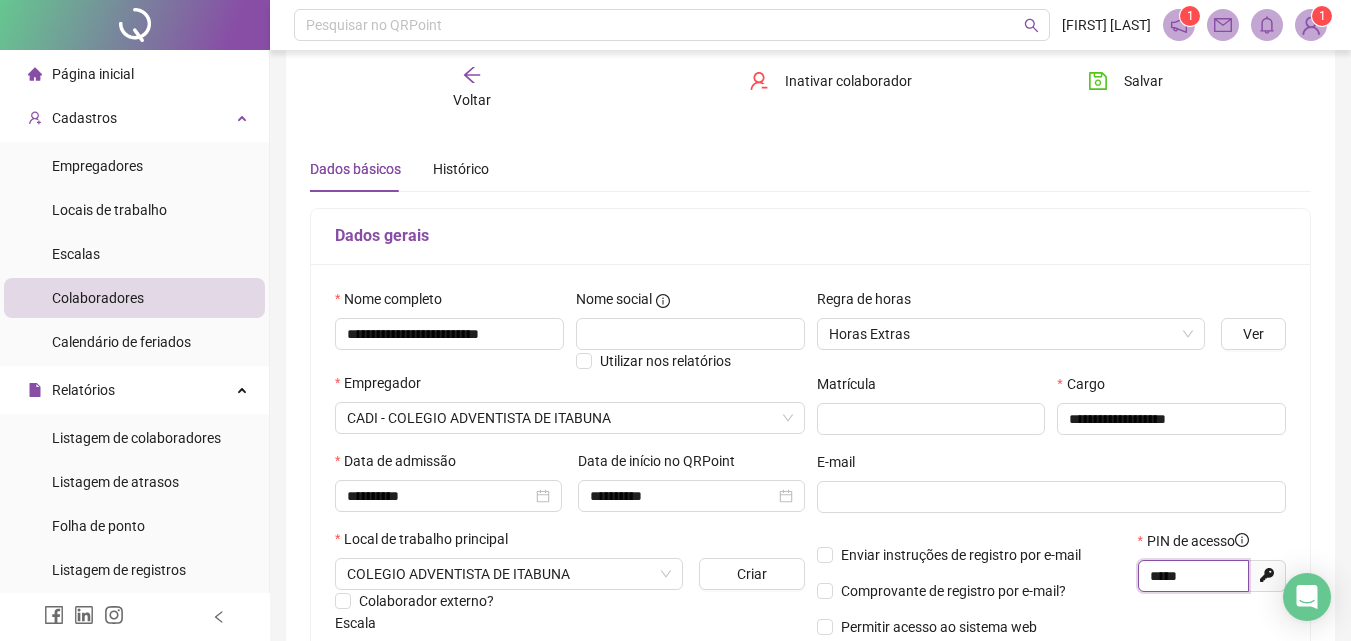 scroll, scrollTop: 0, scrollLeft: 0, axis: both 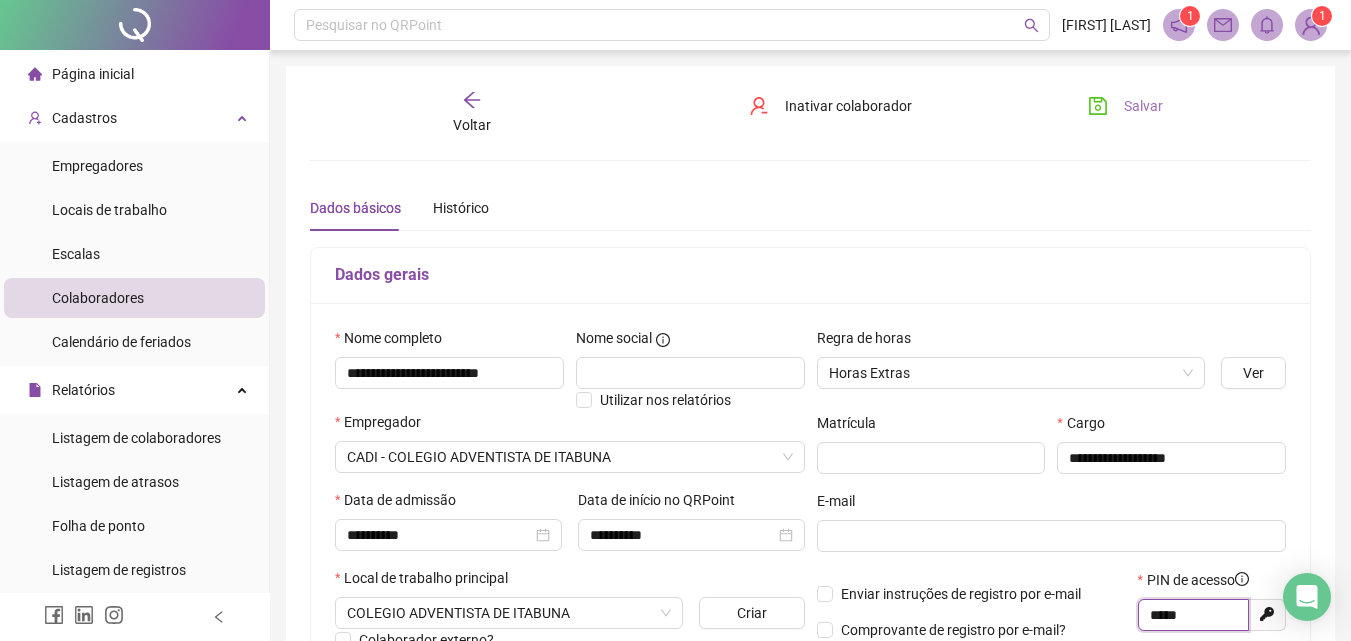 type on "*****" 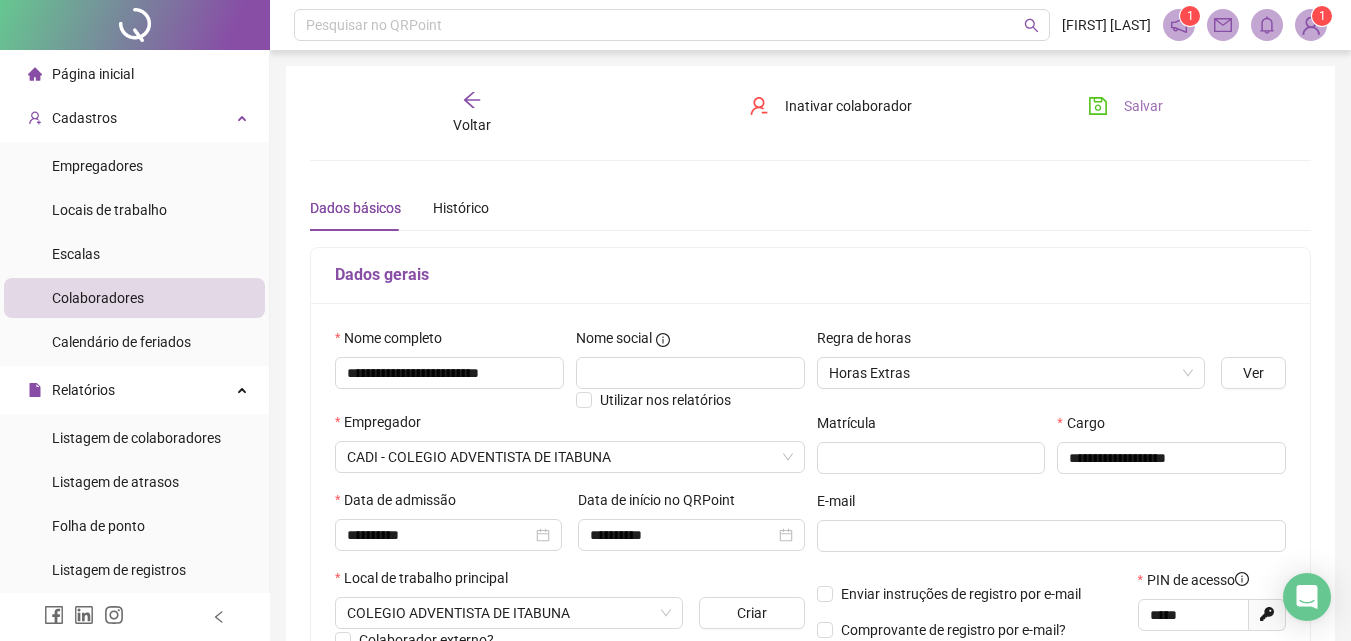 click on "Salvar" at bounding box center [1143, 106] 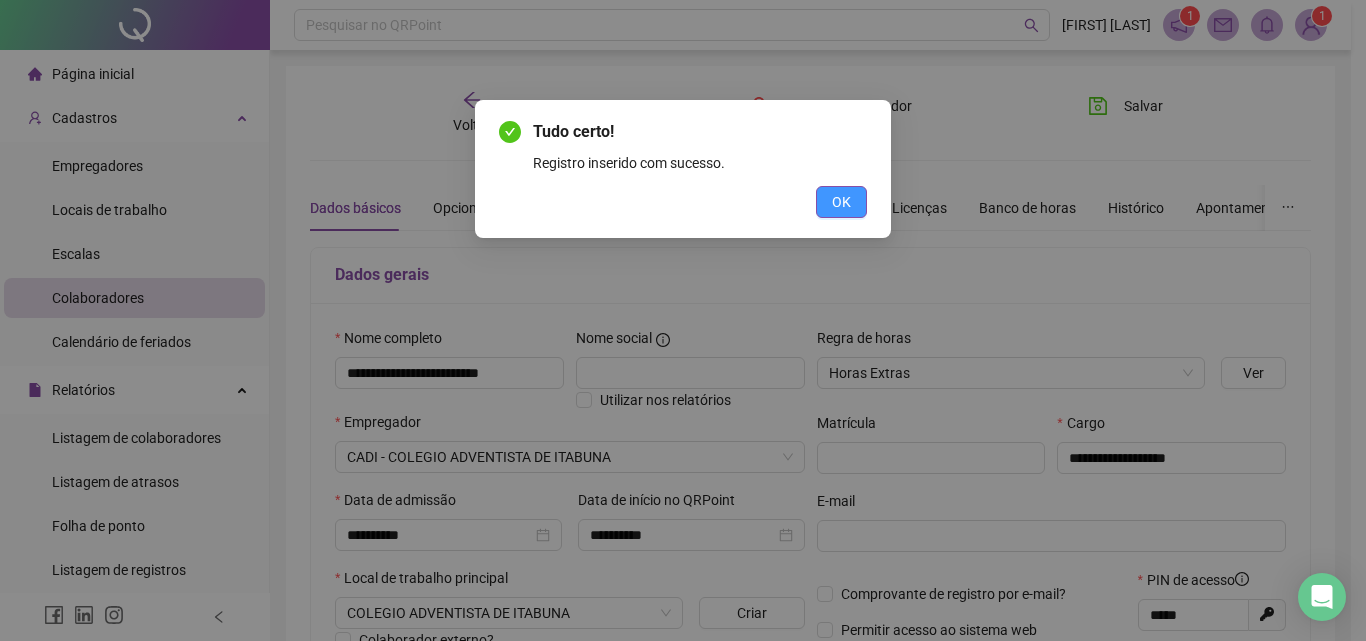click on "OK" at bounding box center (841, 202) 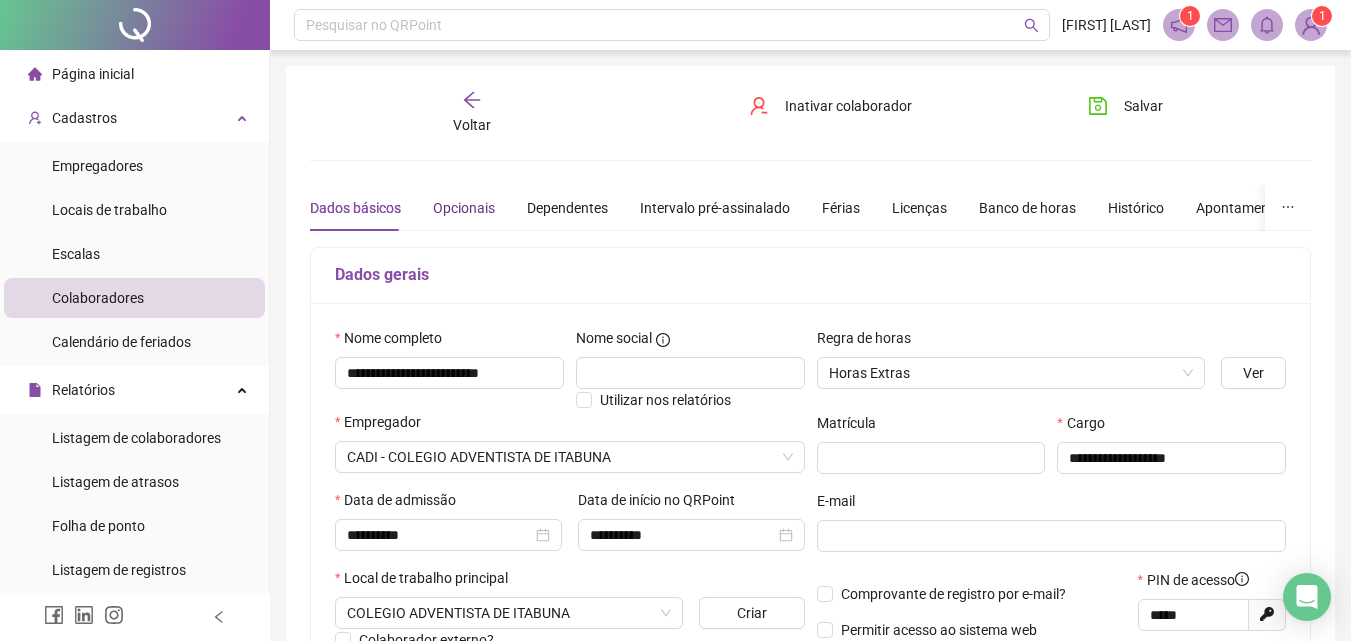 click on "Opcionais" at bounding box center [464, 208] 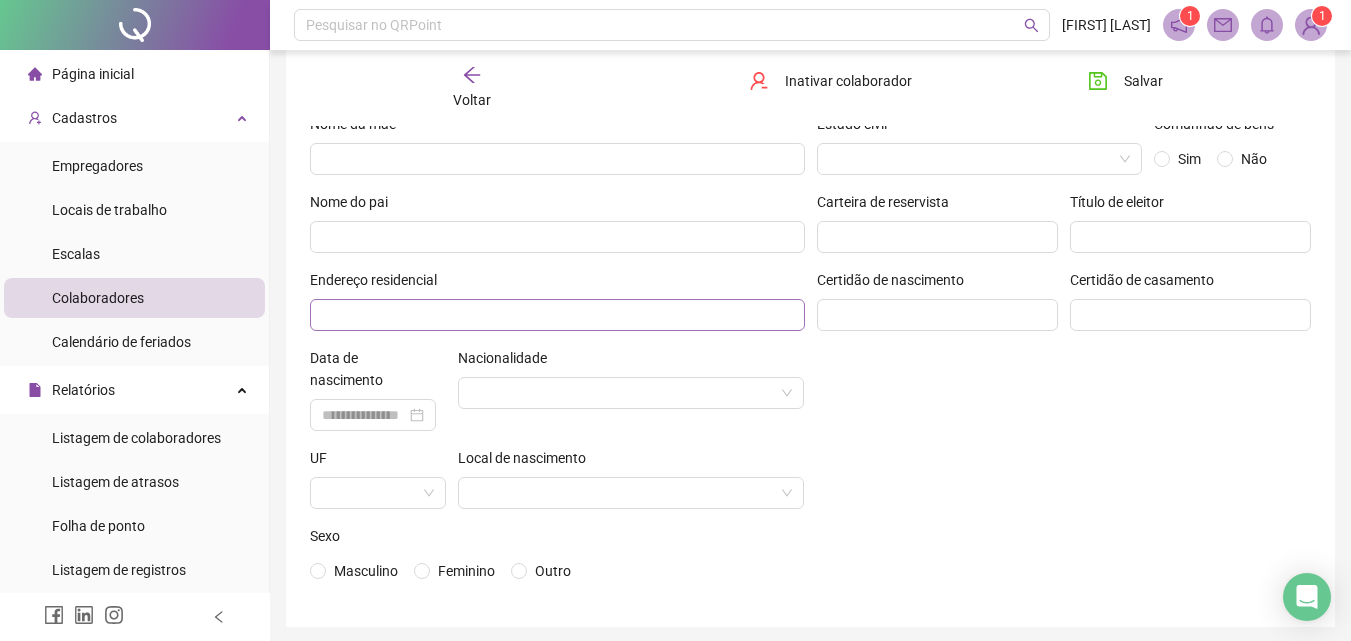 scroll, scrollTop: 200, scrollLeft: 0, axis: vertical 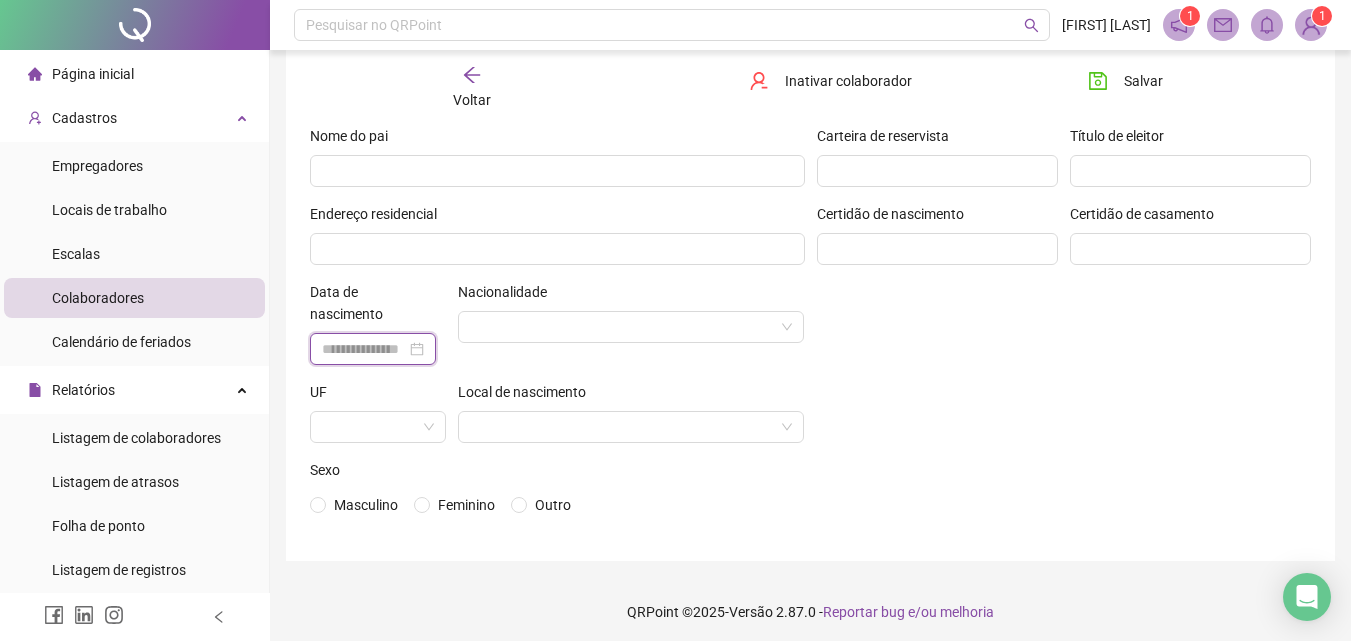 click at bounding box center (364, 349) 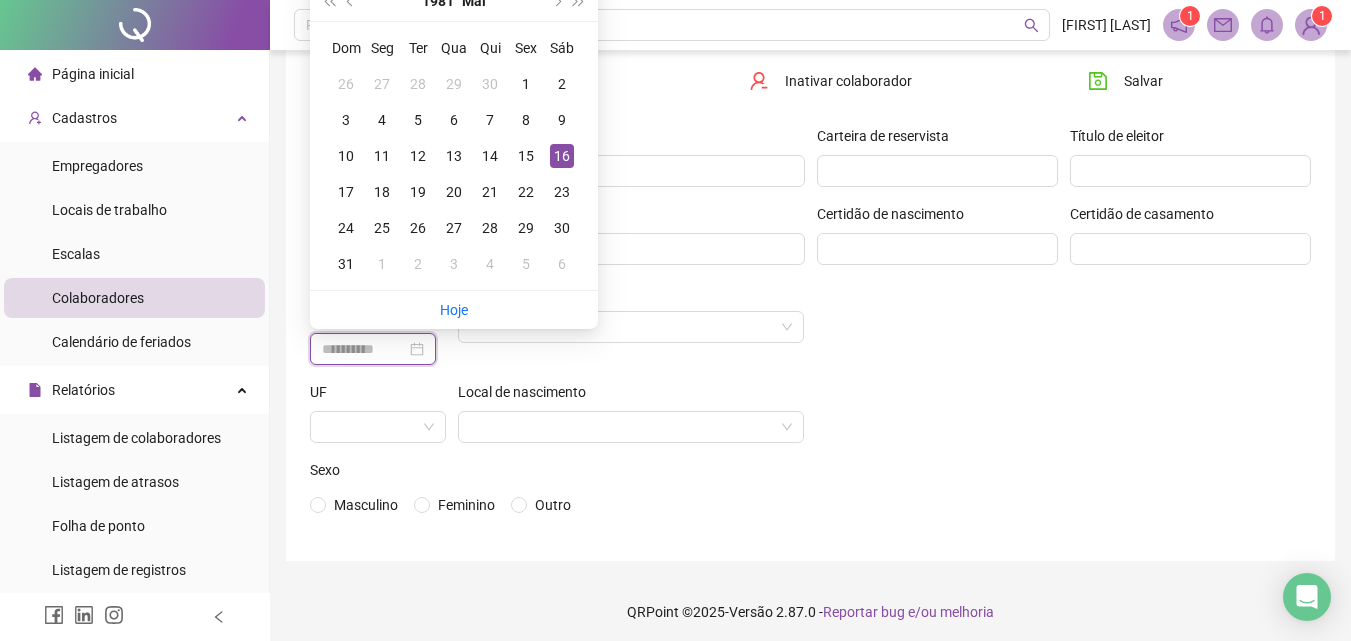 type on "**********" 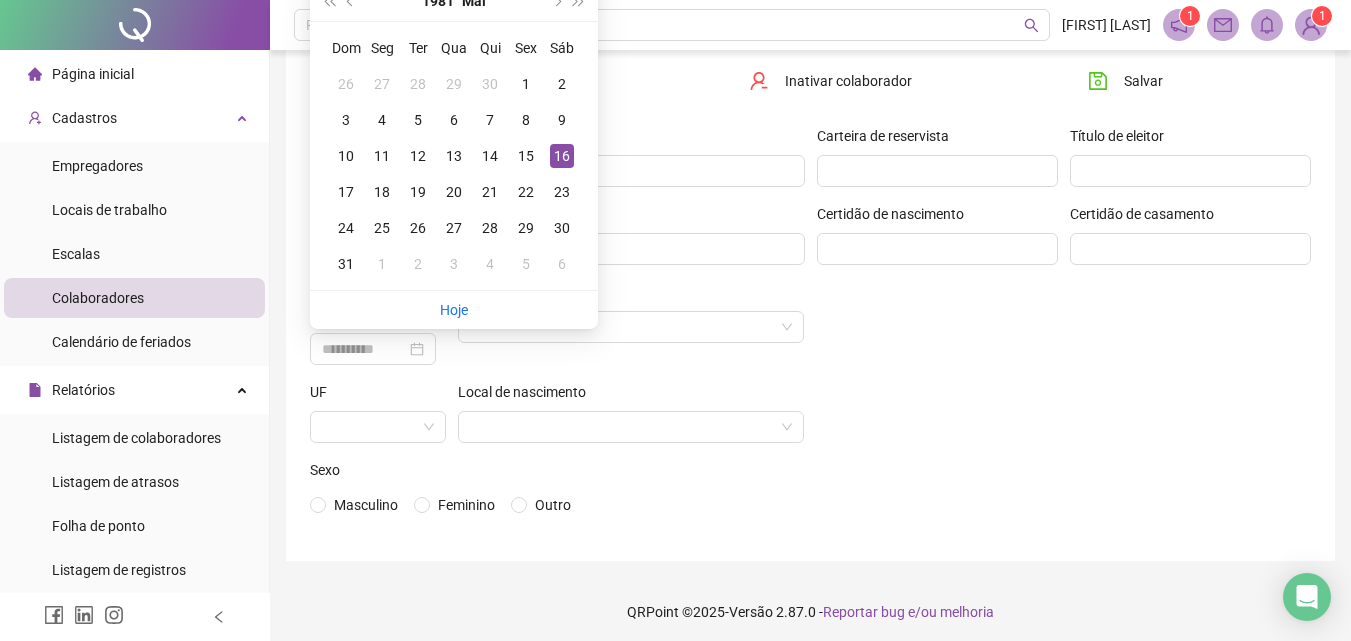 click on "16" at bounding box center (562, 156) 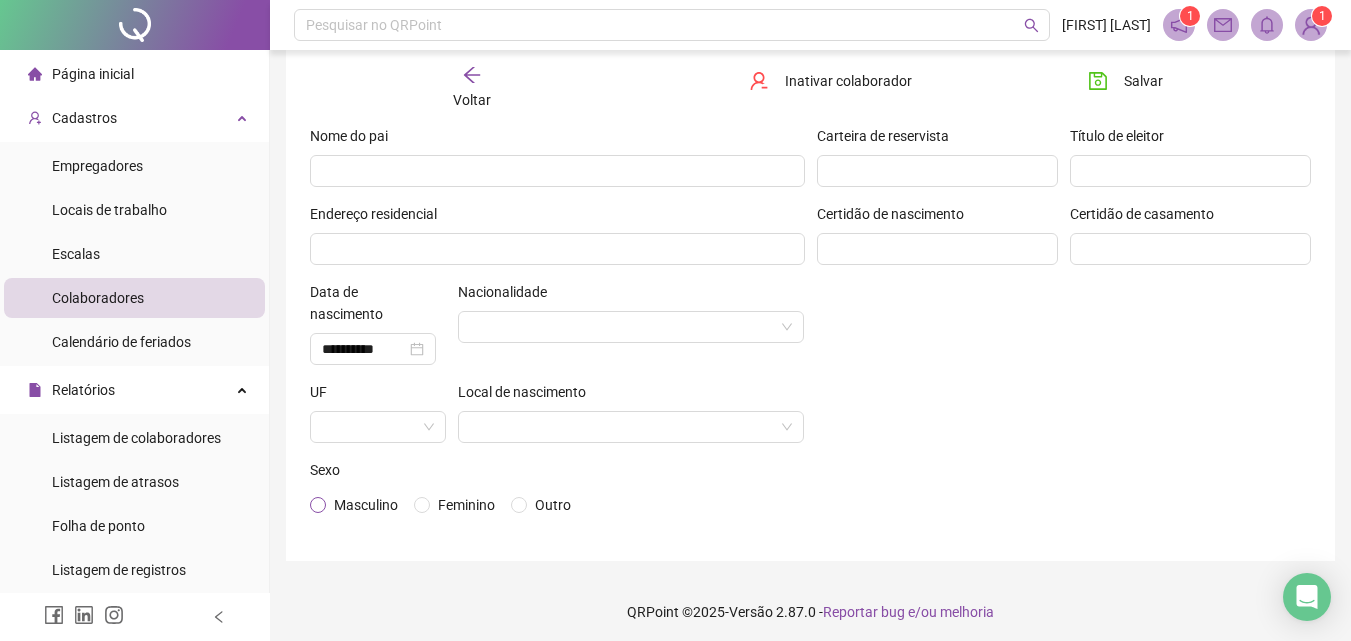 click on "Masculino" at bounding box center (366, 505) 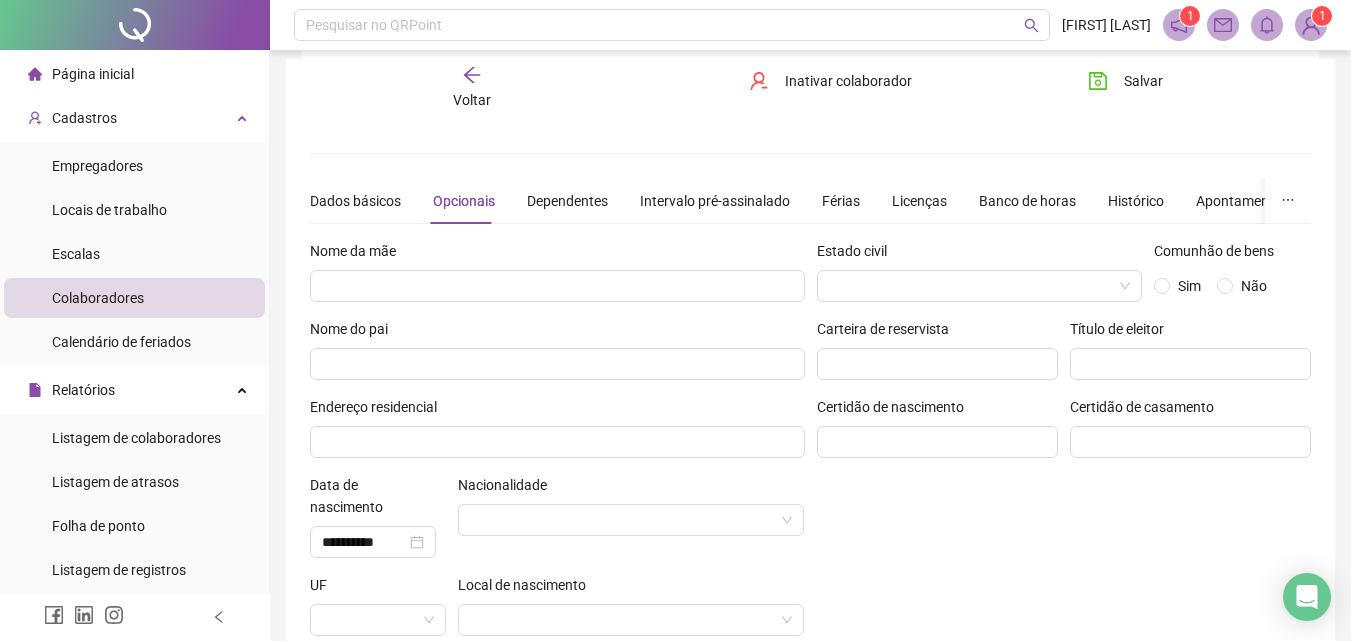 scroll, scrollTop: 0, scrollLeft: 0, axis: both 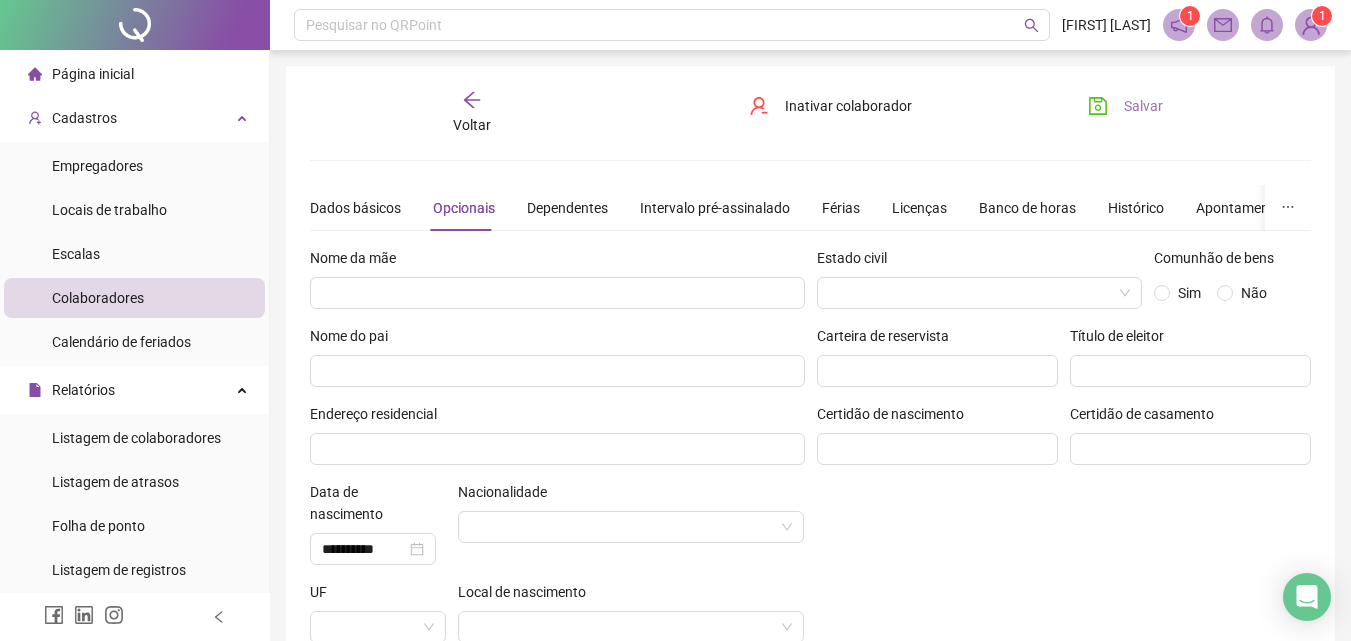 click on "Salvar" at bounding box center (1143, 106) 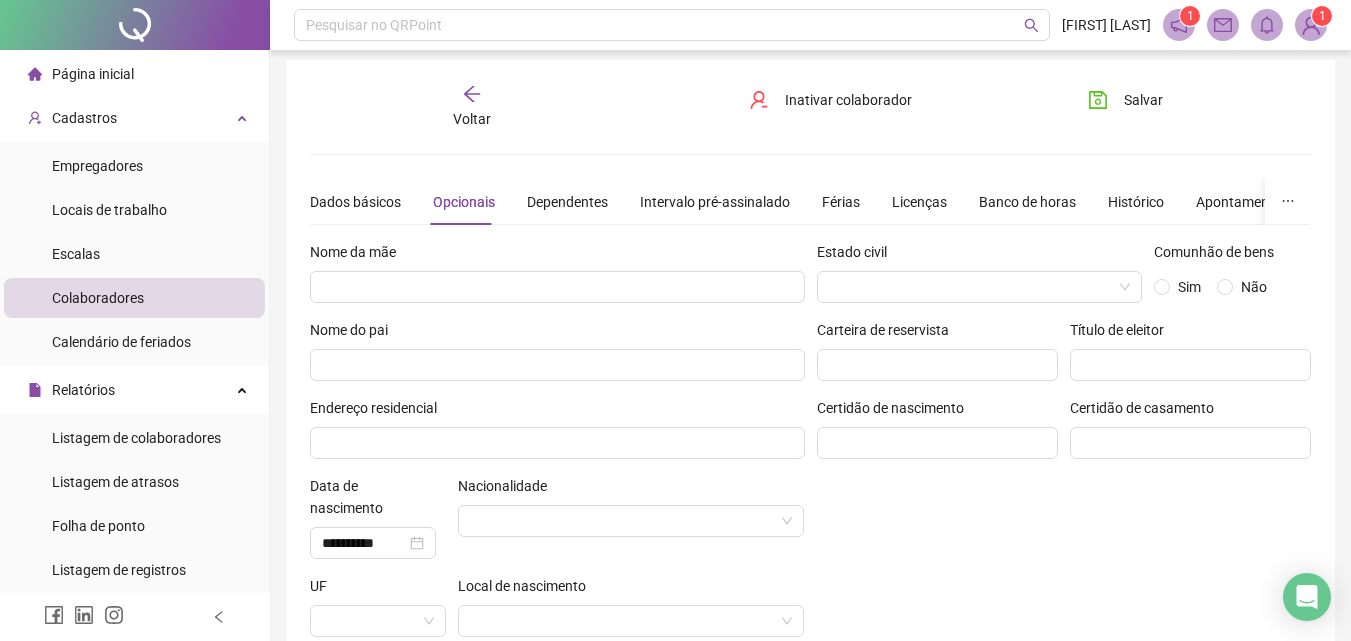 scroll, scrollTop: 0, scrollLeft: 0, axis: both 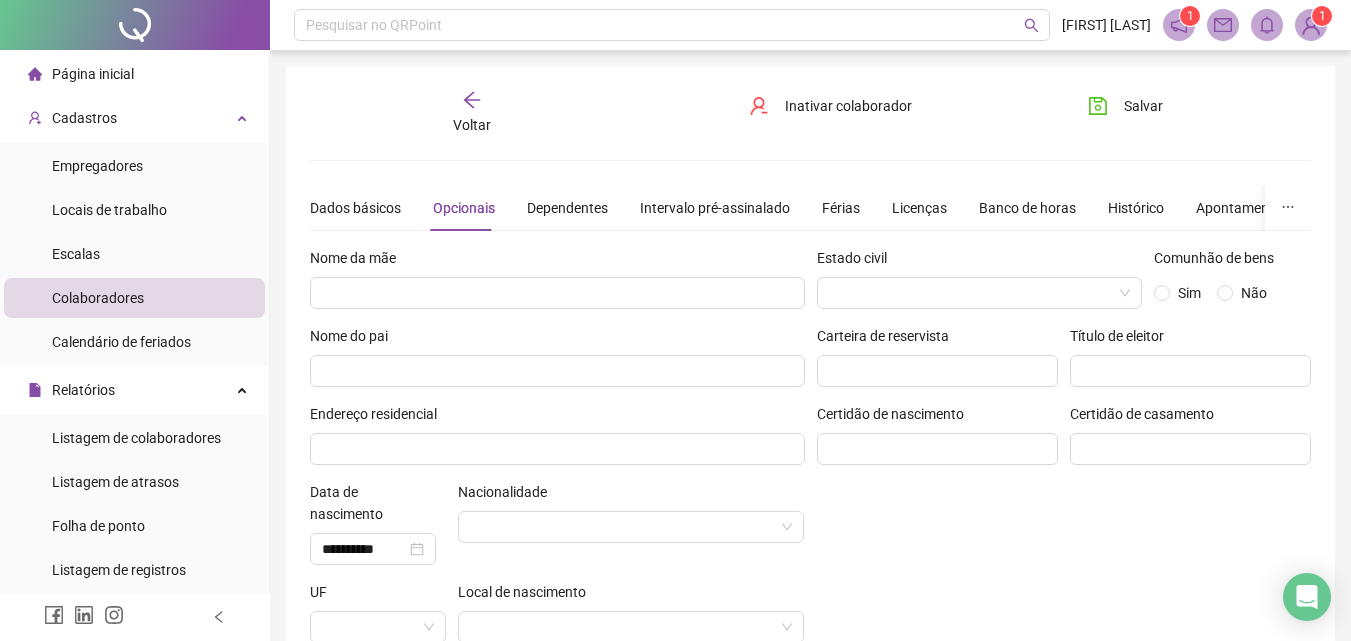 click 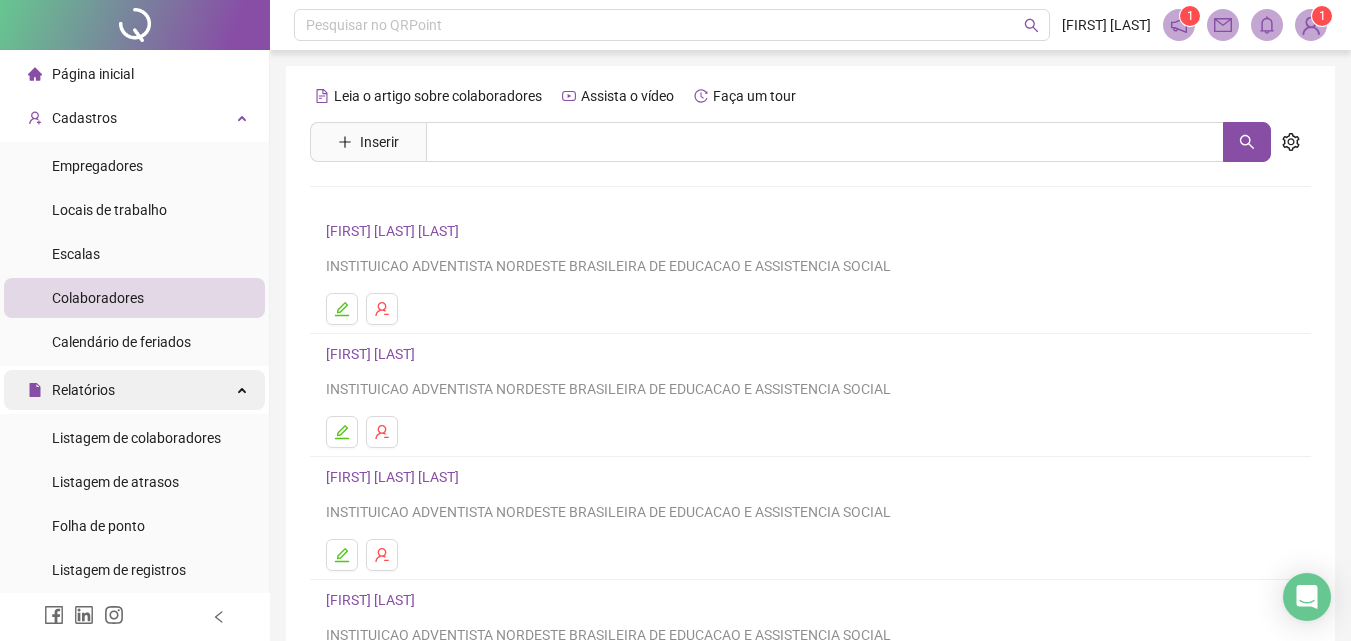 click on "Relatórios" at bounding box center [83, 390] 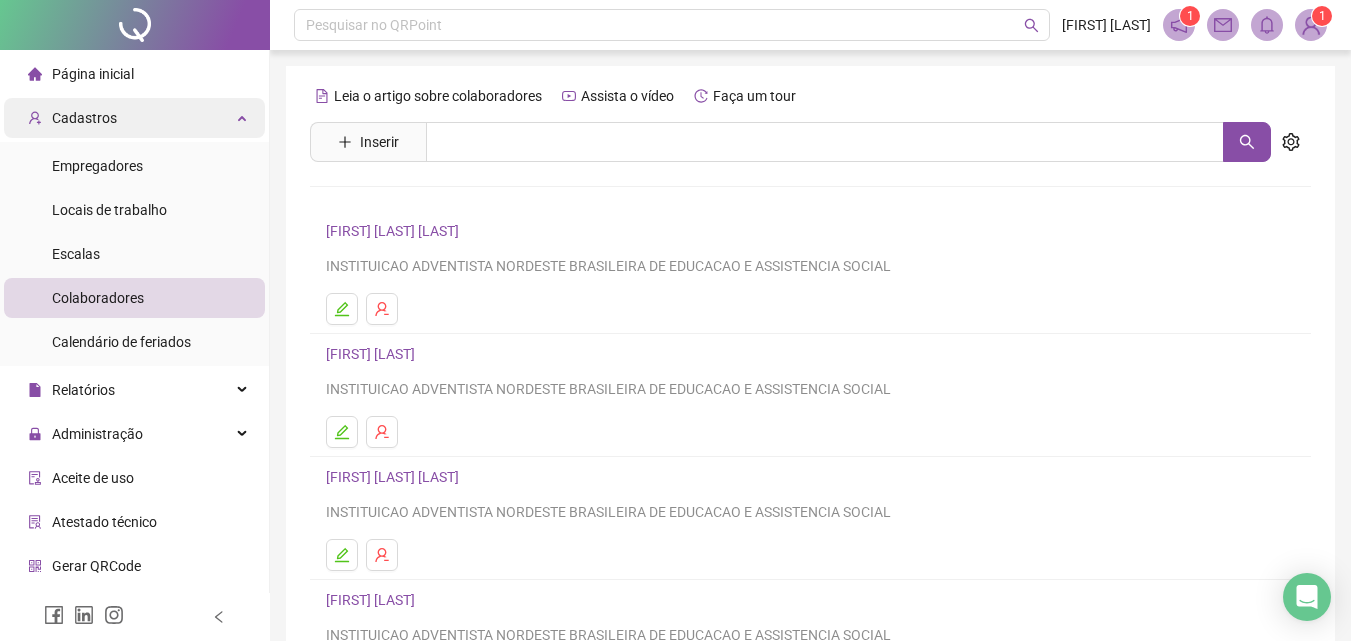 click on "Cadastros" at bounding box center (134, 118) 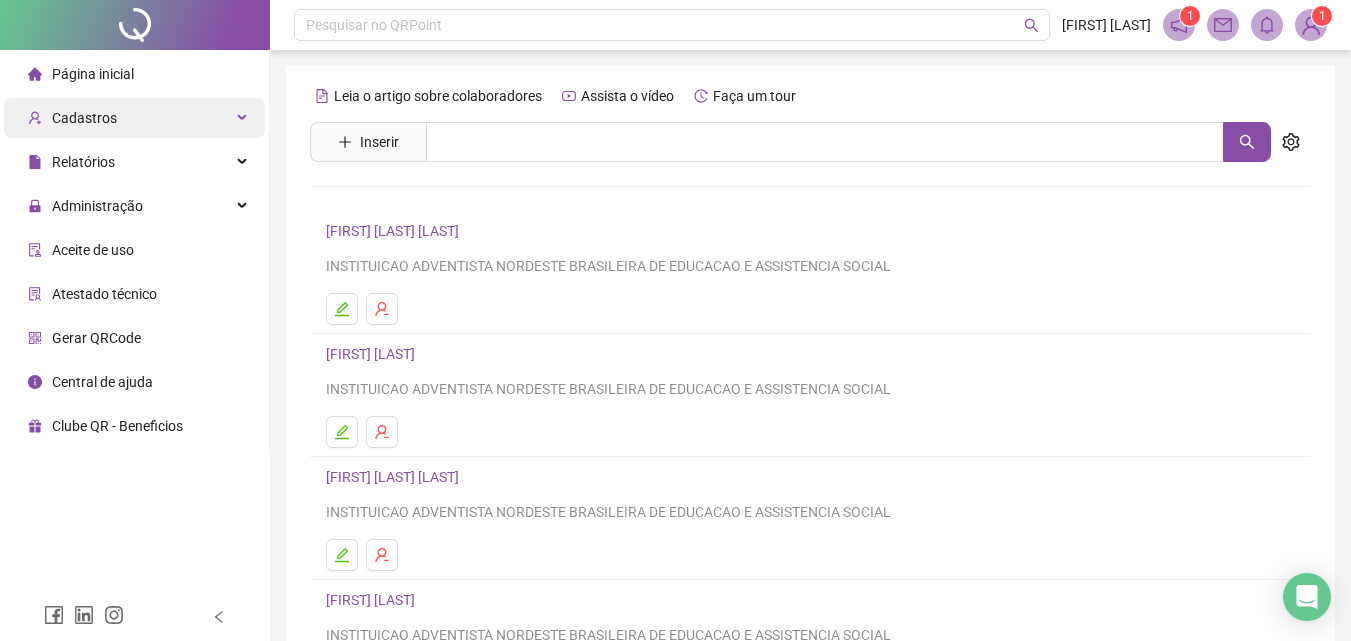 click on "Cadastros" at bounding box center [134, 118] 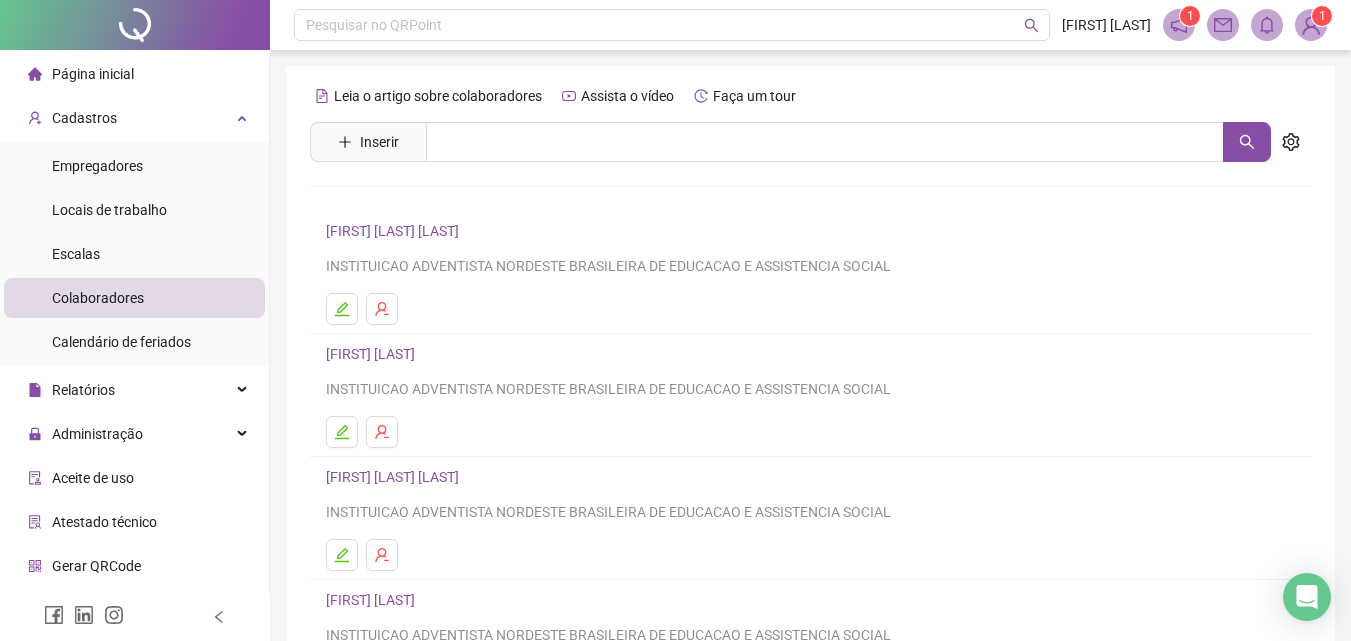 click on "Colaboradores" at bounding box center (98, 298) 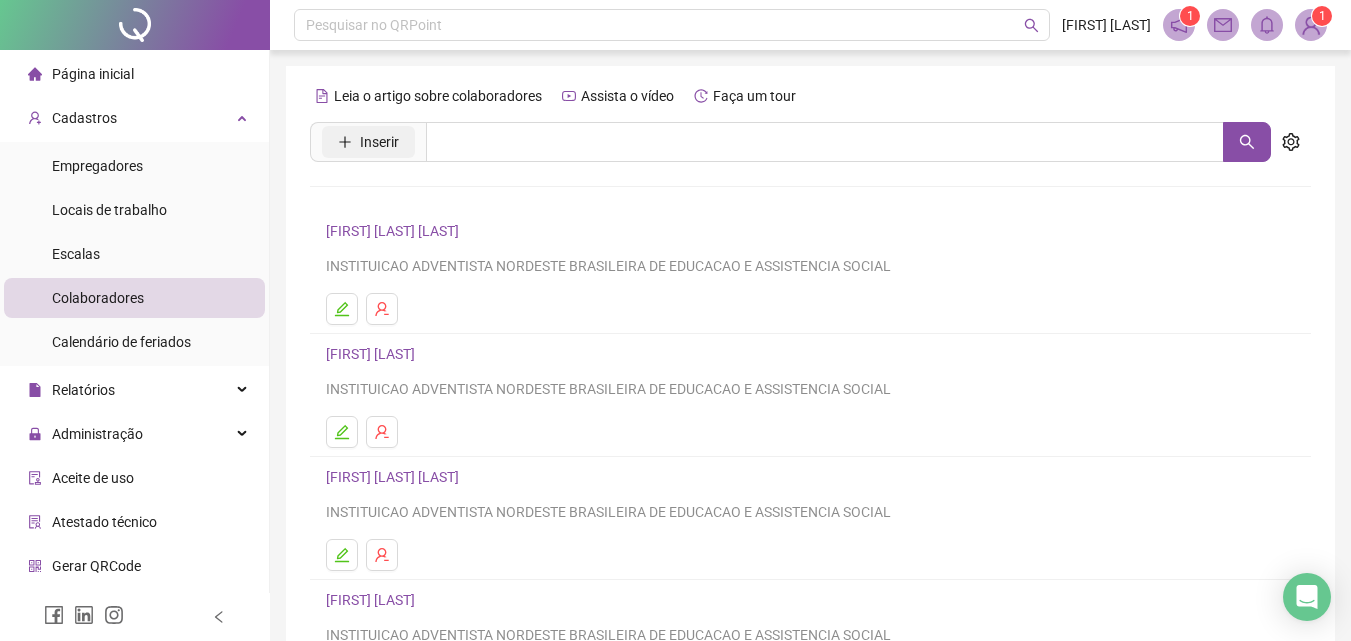 click 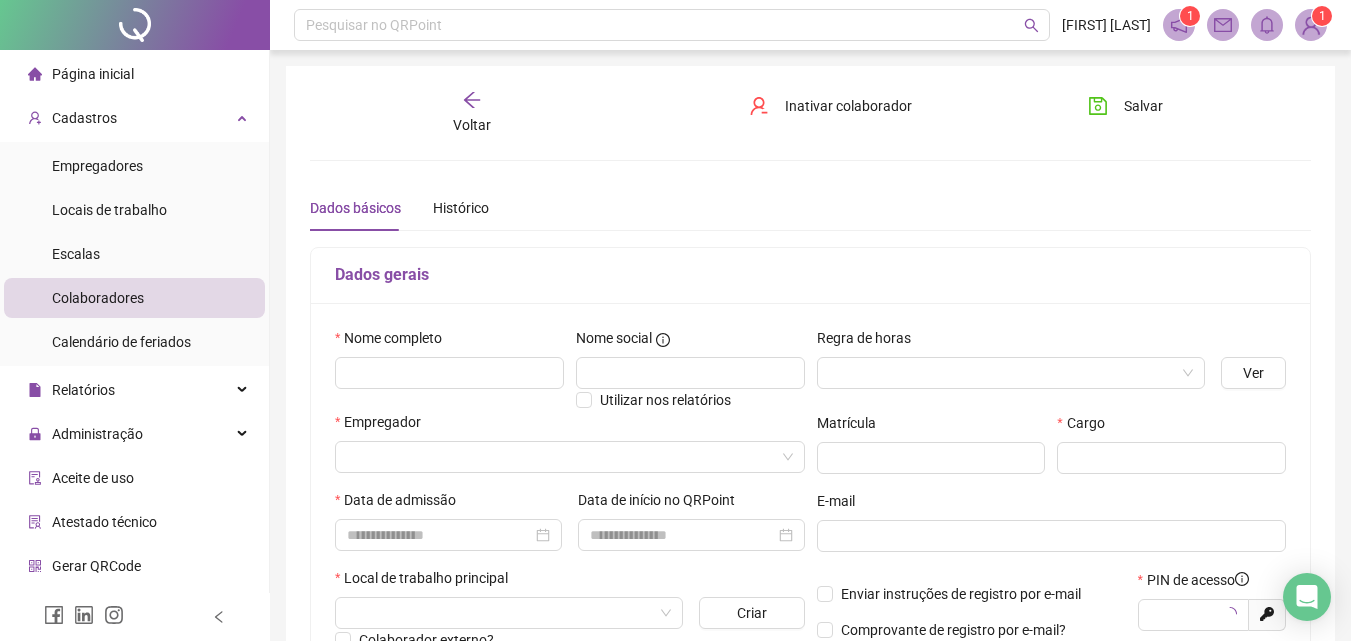 type on "*****" 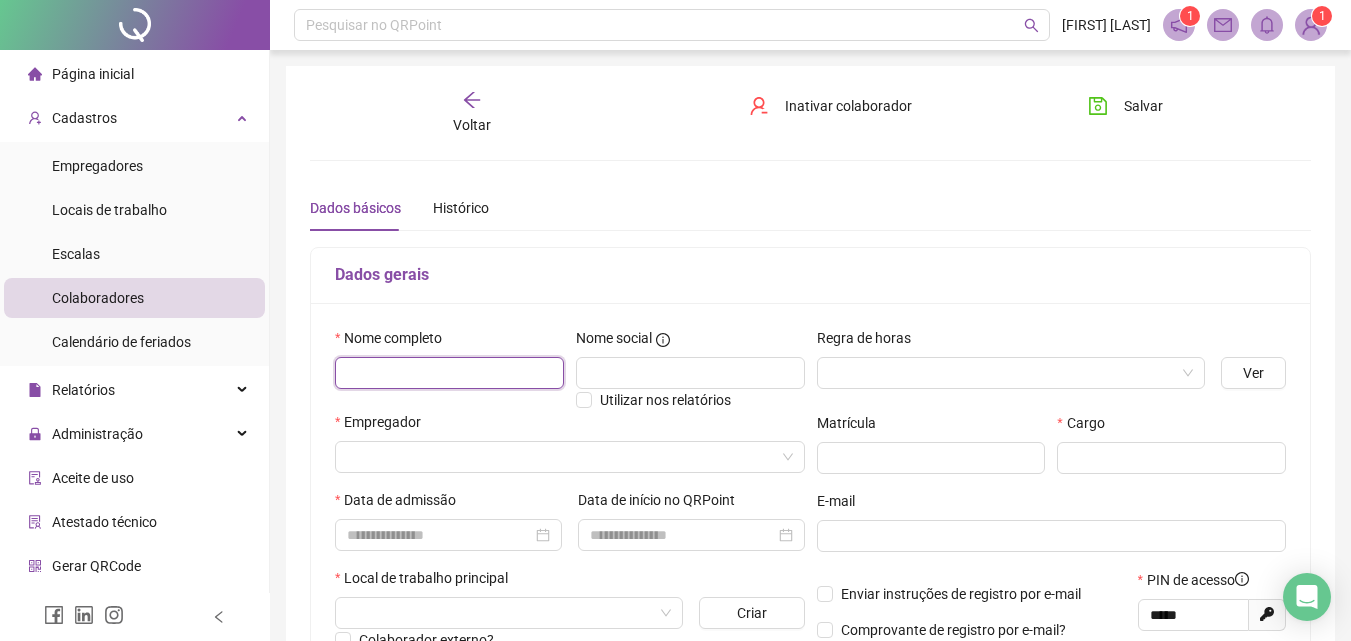 click at bounding box center [449, 373] 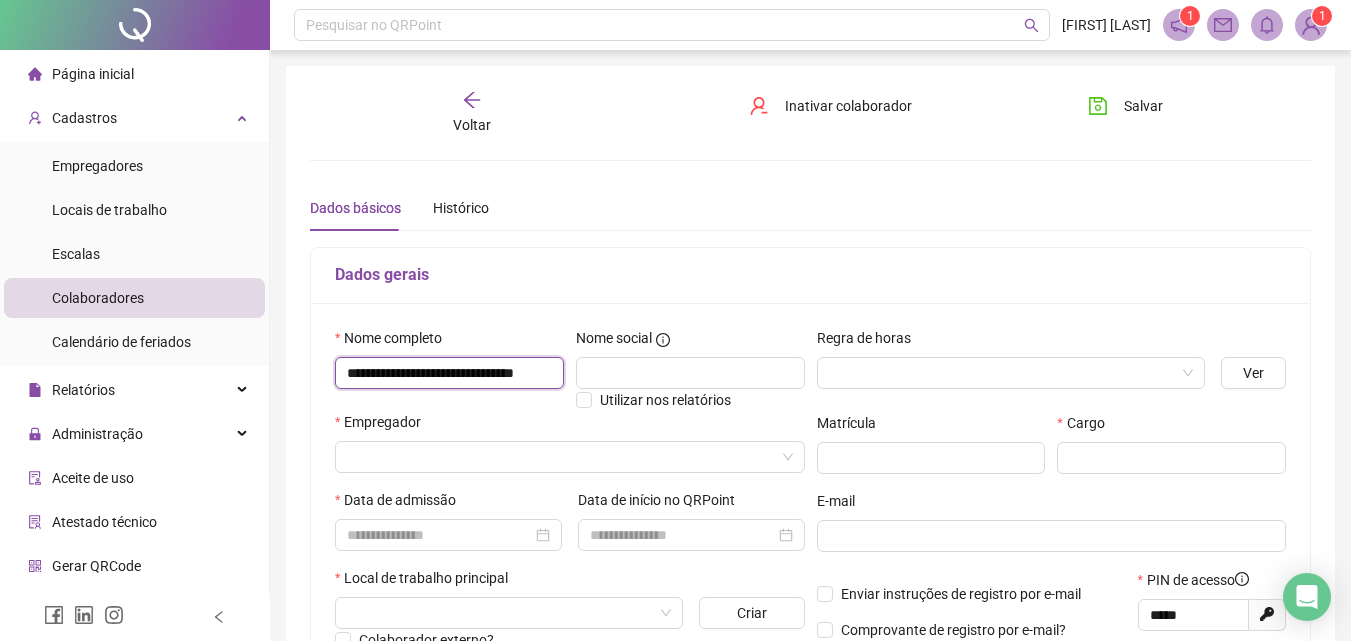scroll, scrollTop: 0, scrollLeft: 28, axis: horizontal 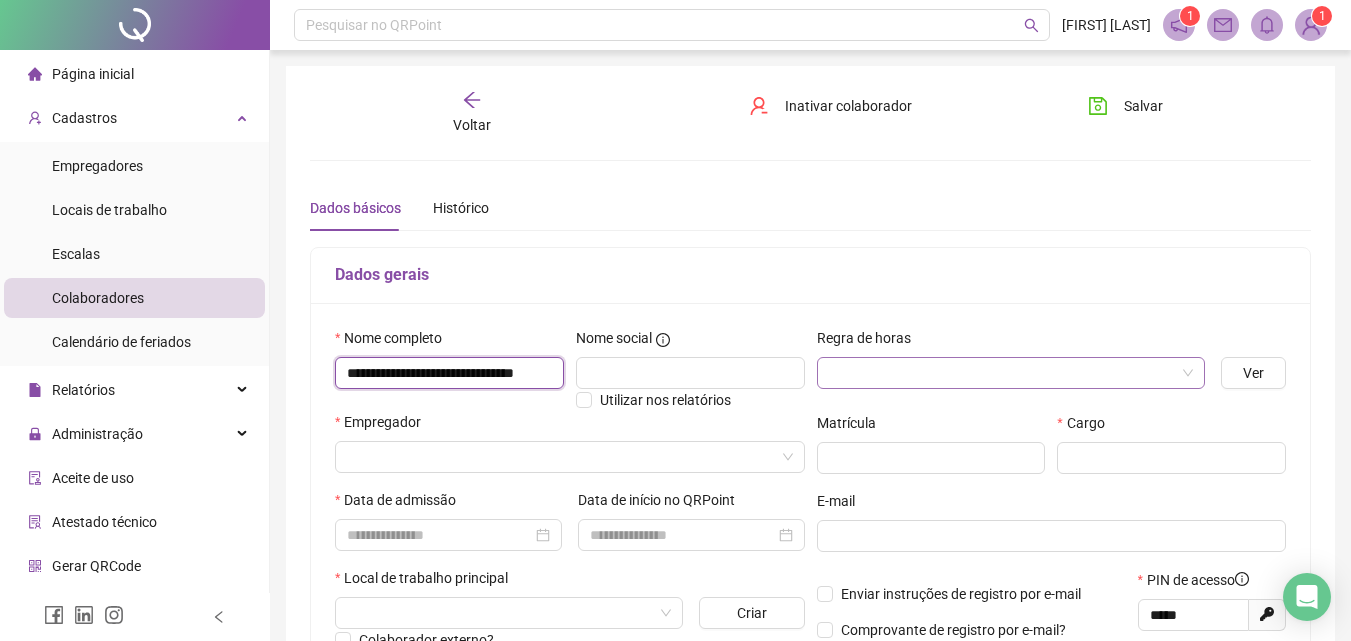 type on "**********" 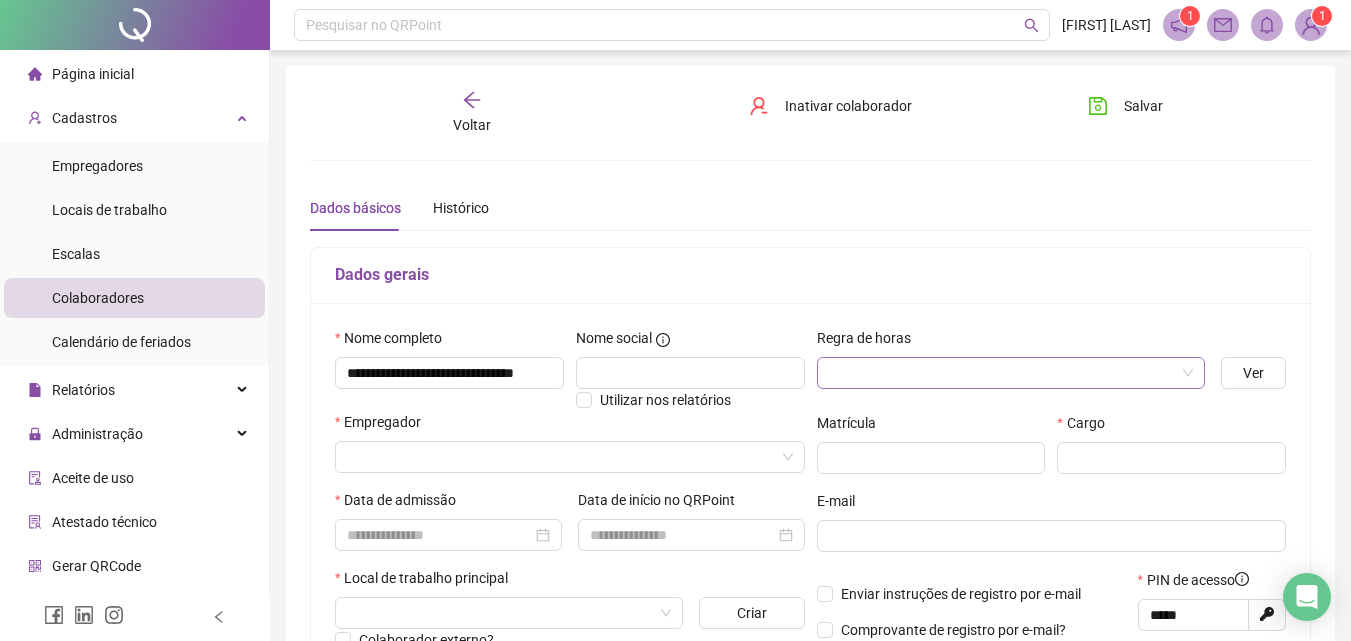 click at bounding box center [1005, 373] 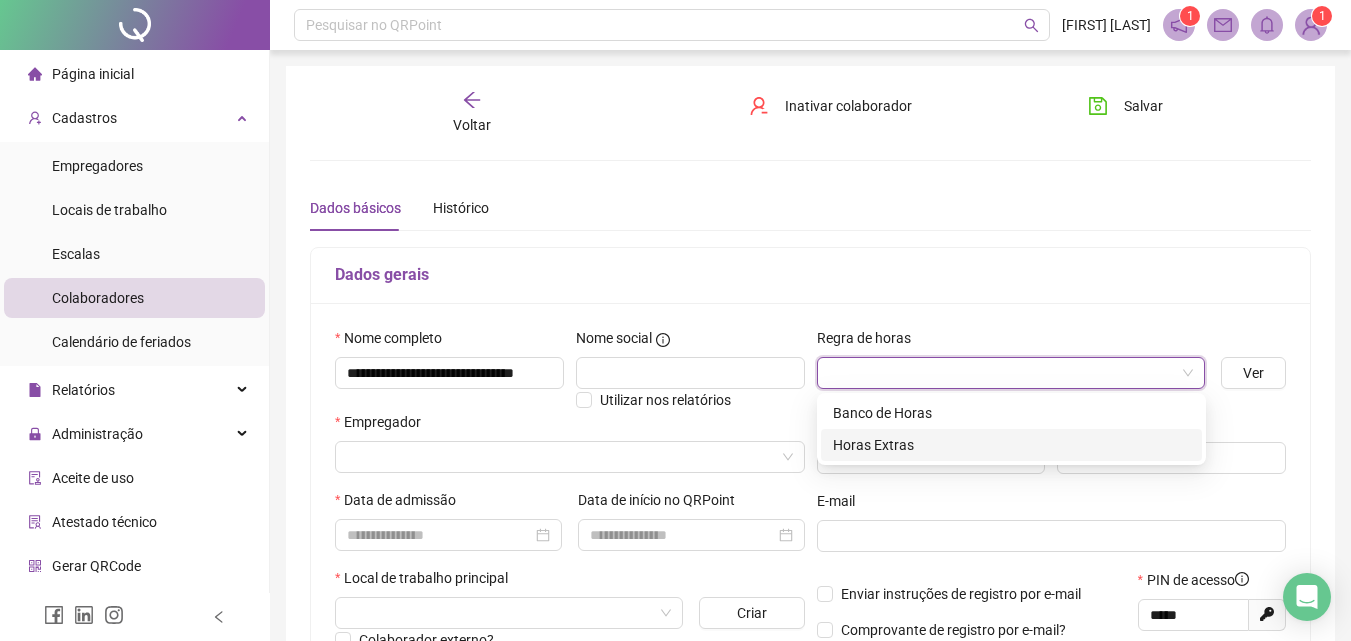 click on "Horas Extras" at bounding box center (1011, 445) 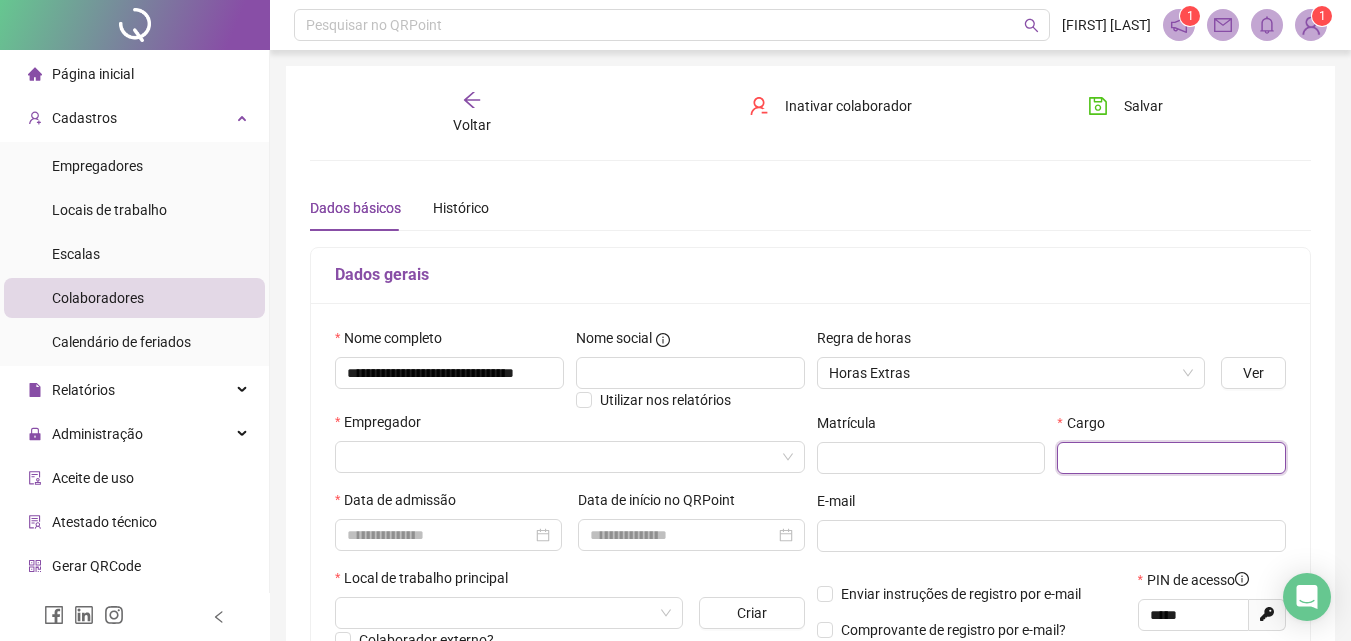 click at bounding box center [1171, 458] 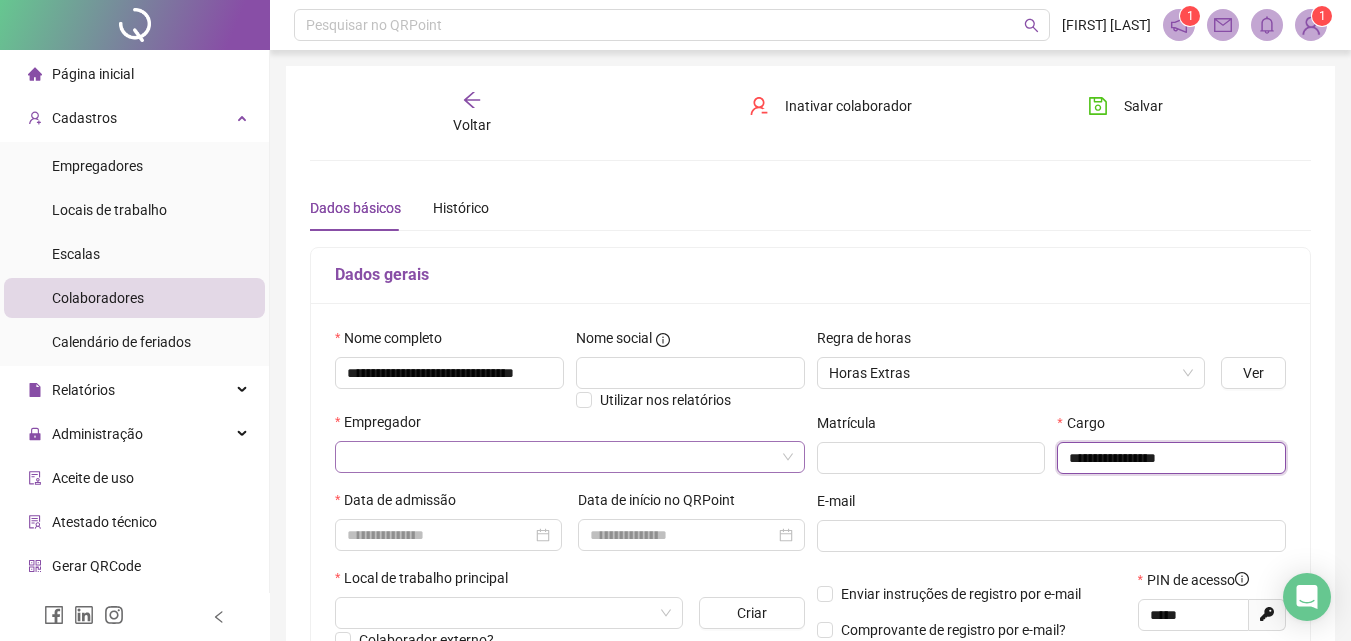 type on "**********" 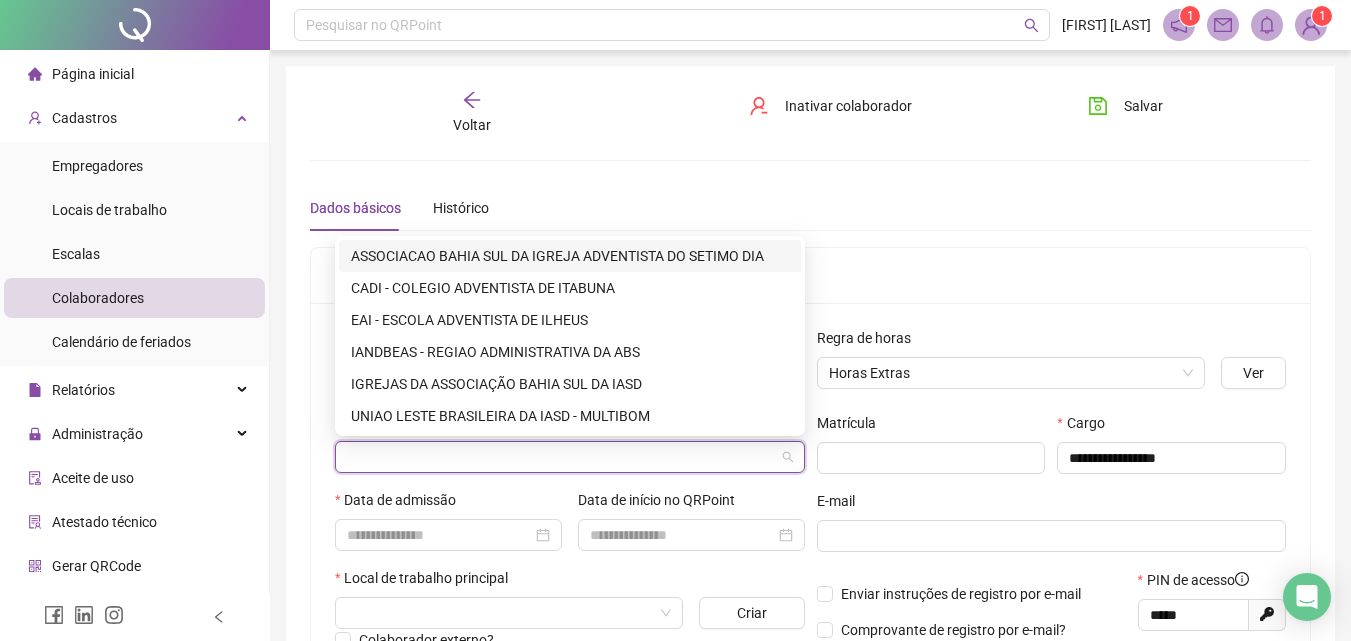 click at bounding box center (564, 457) 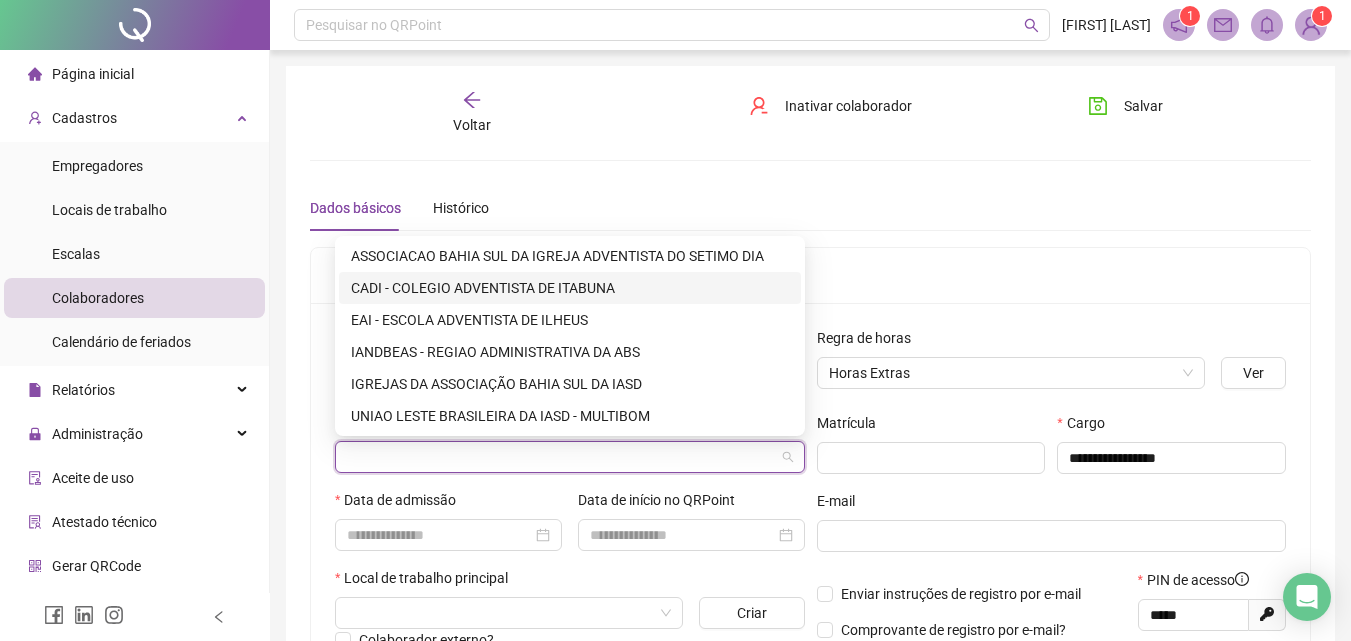 click on "CADI - COLEGIO ADVENTISTA DE ITABUNA" at bounding box center (570, 288) 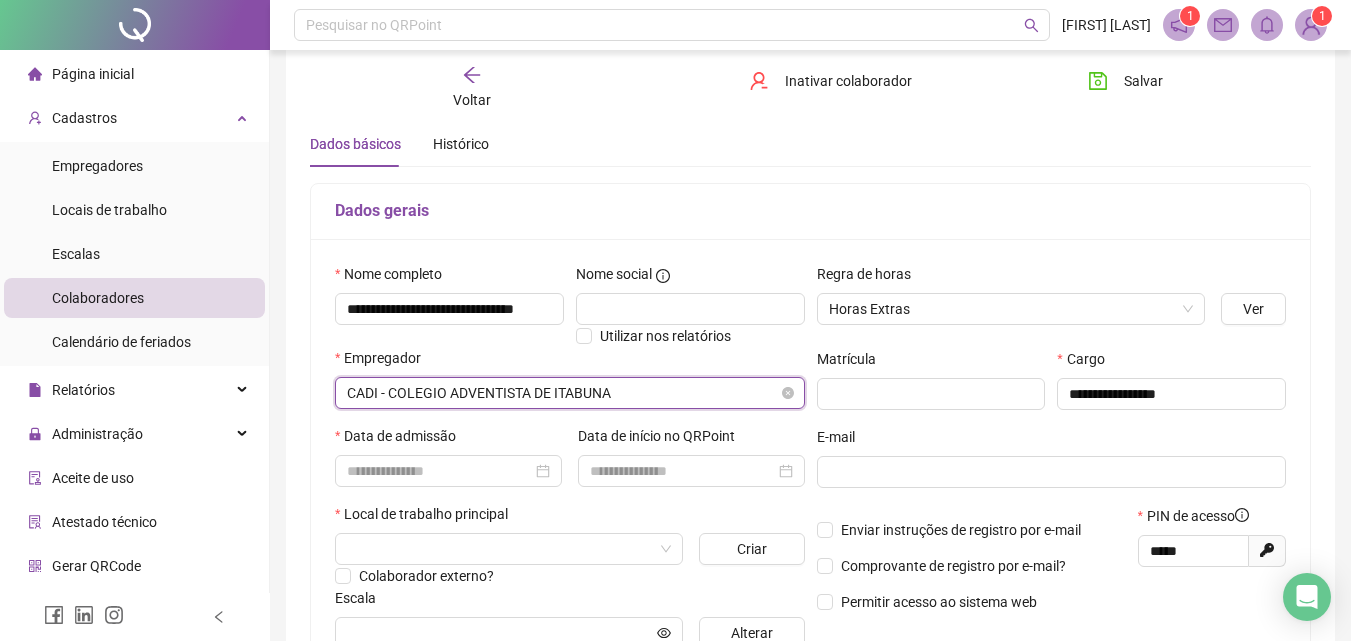 scroll, scrollTop: 100, scrollLeft: 0, axis: vertical 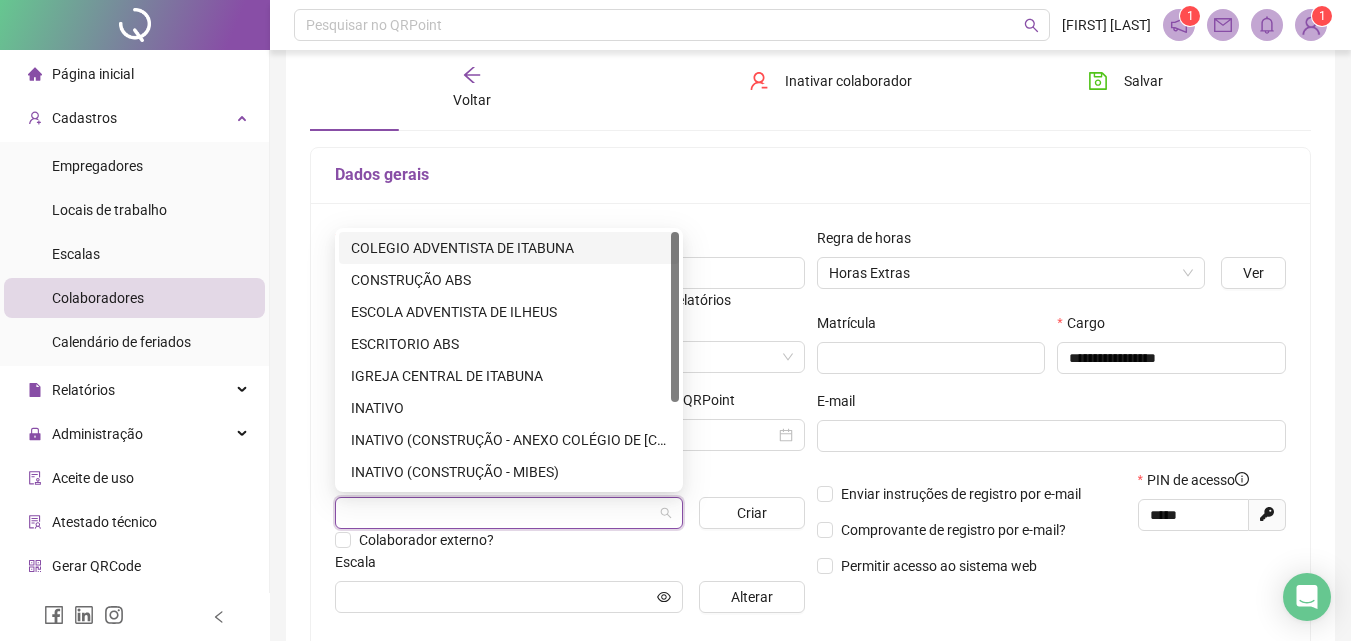 click at bounding box center (503, 513) 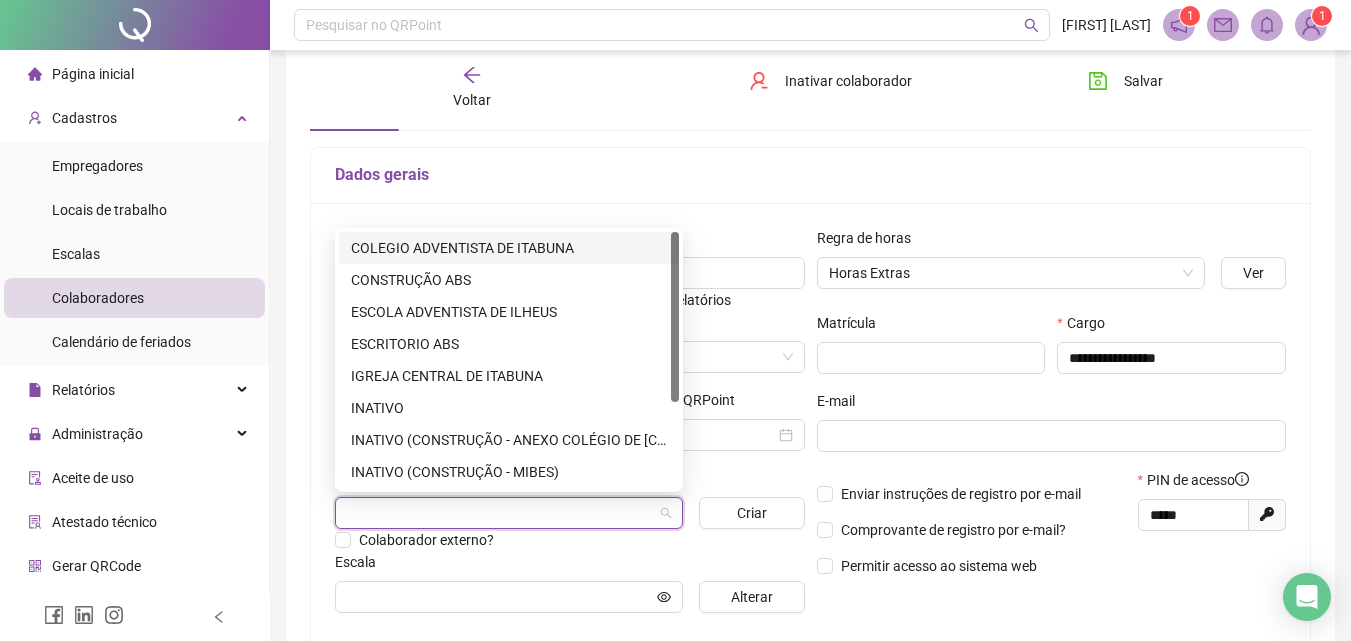 click on "COLEGIO ADVENTISTA DE ITABUNA" at bounding box center [509, 248] 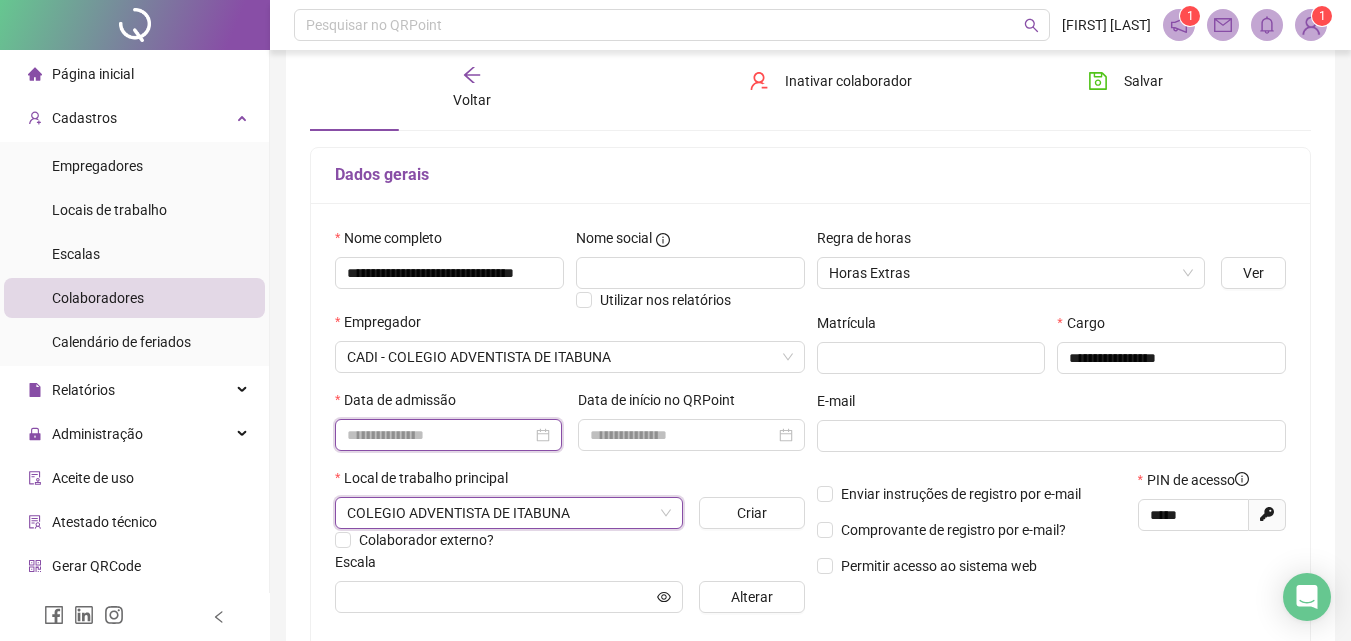 click at bounding box center [439, 435] 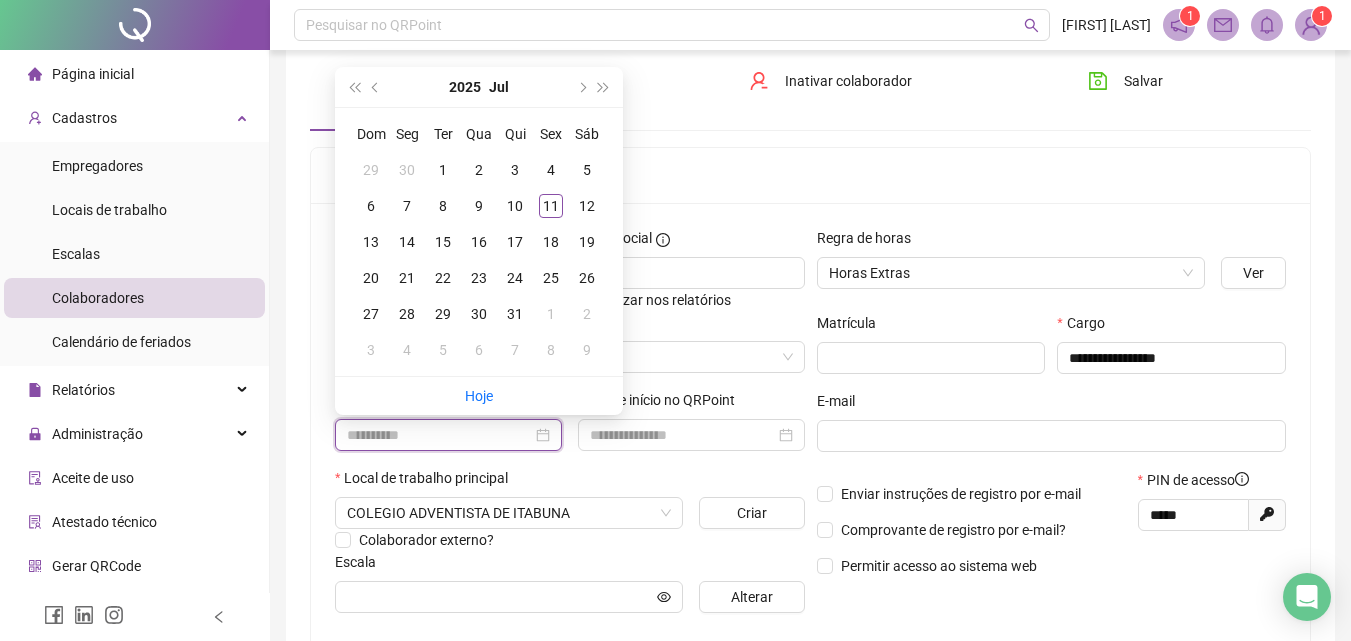 type on "**********" 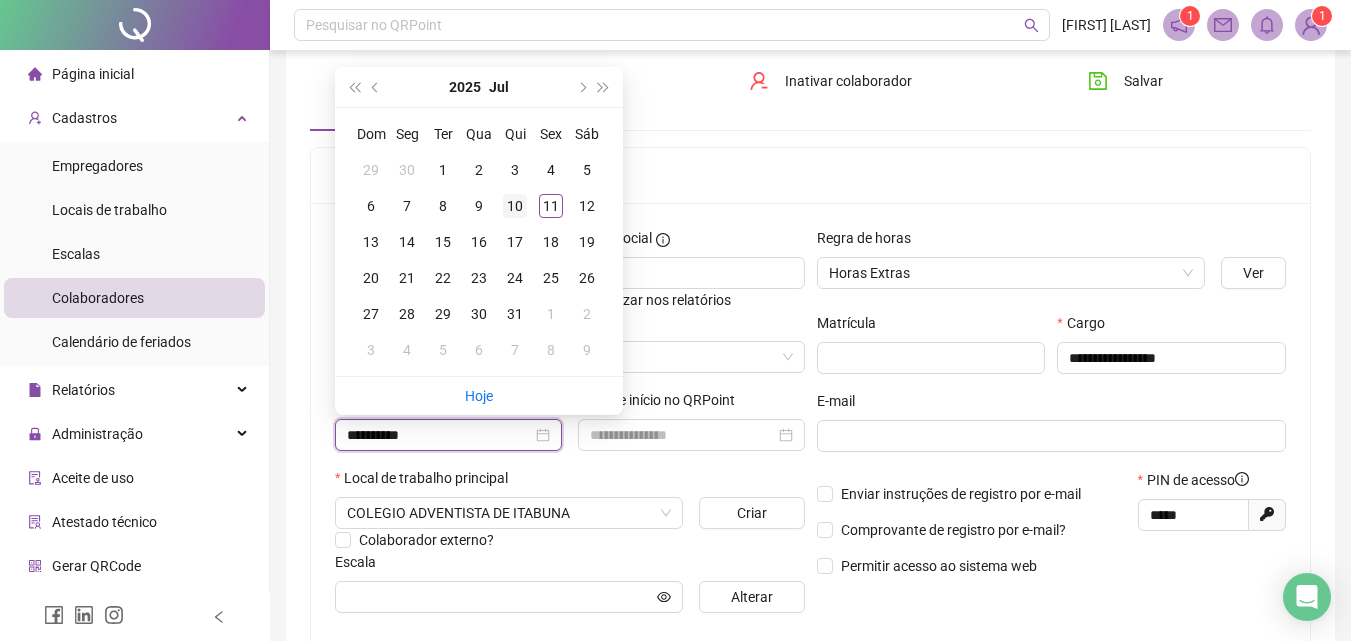 type on "**********" 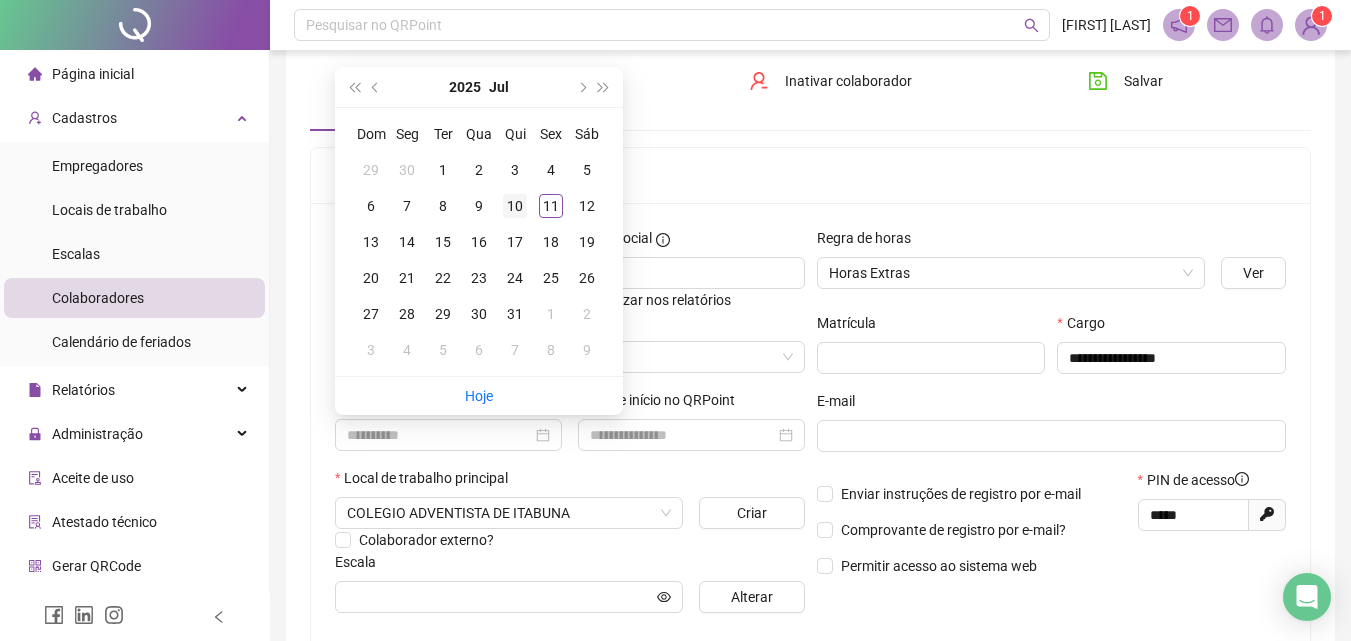 click on "10" at bounding box center (515, 206) 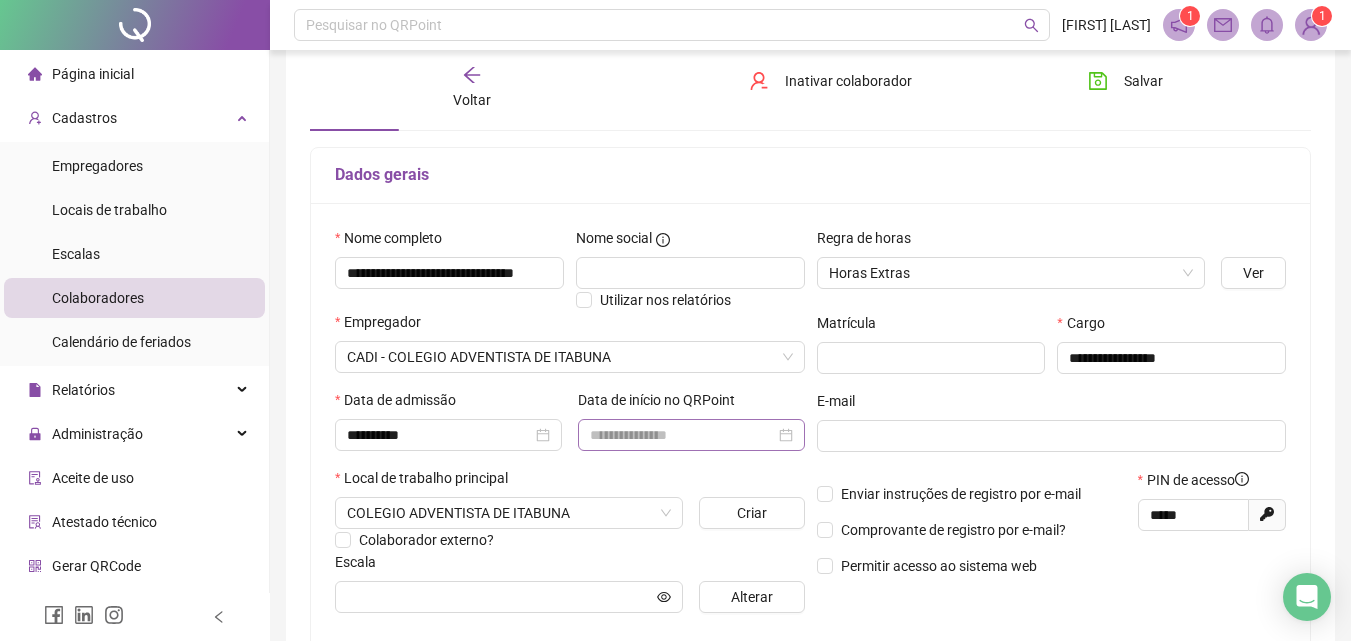click at bounding box center [691, 435] 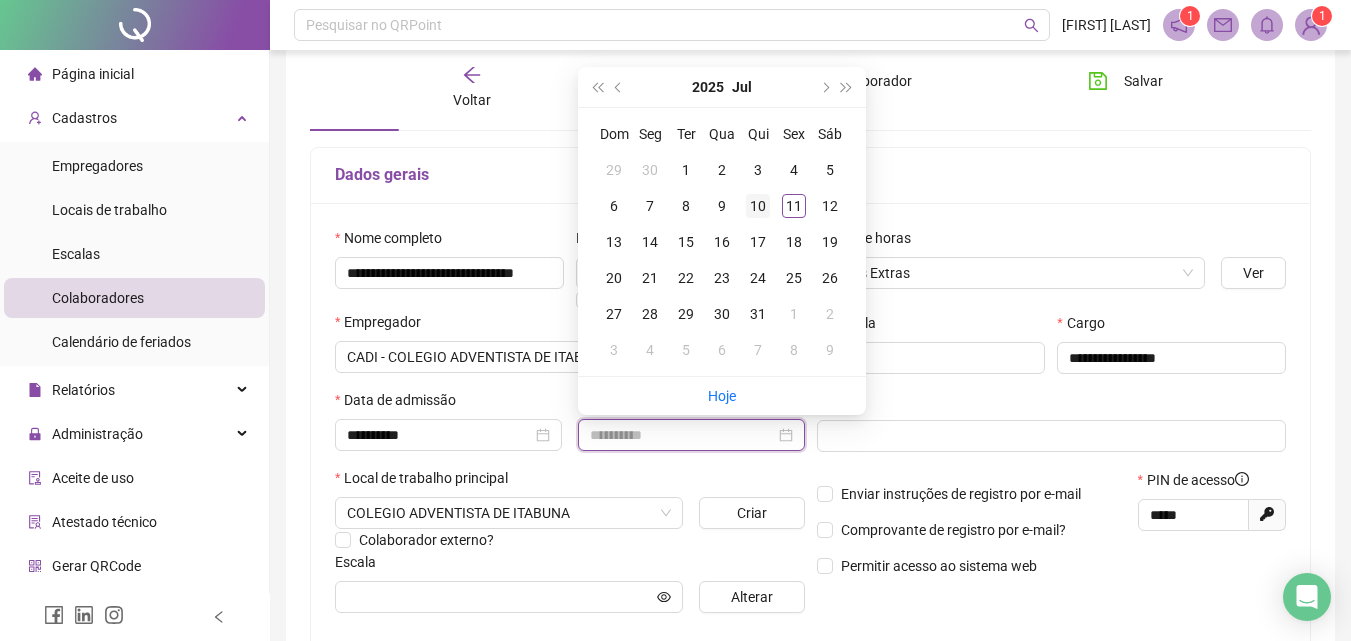 type on "**********" 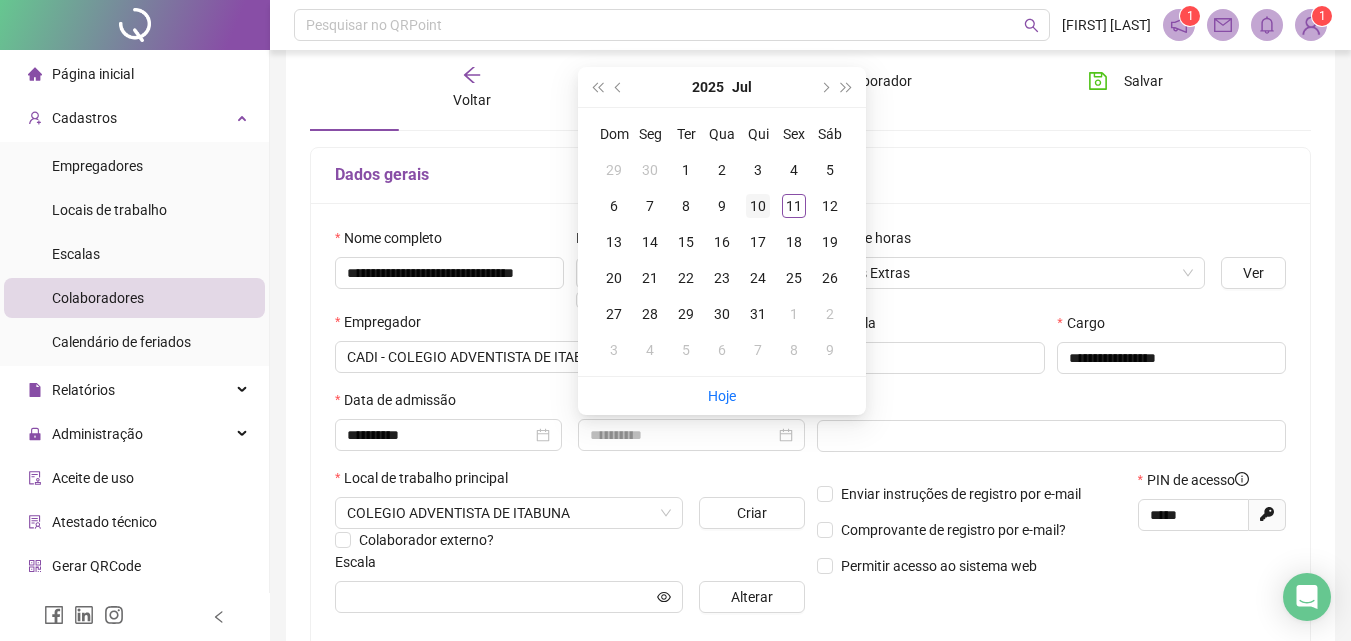 click on "10" at bounding box center [758, 206] 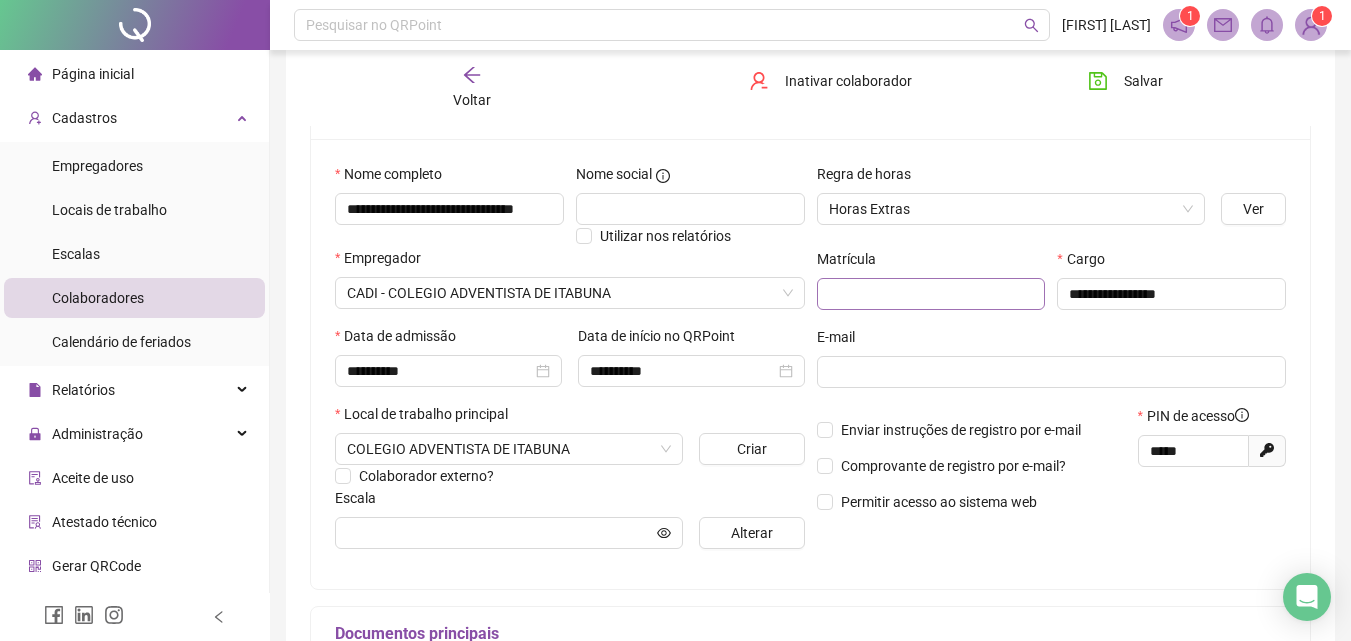 scroll, scrollTop: 200, scrollLeft: 0, axis: vertical 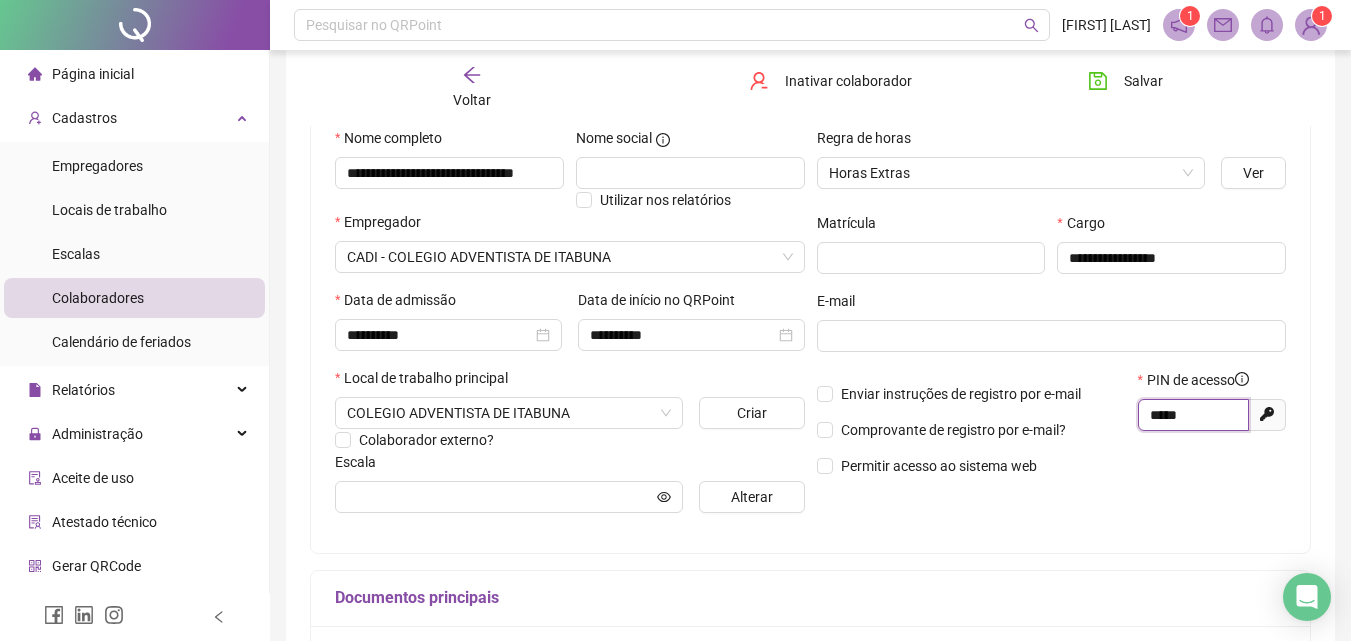 drag, startPoint x: 1207, startPoint y: 411, endPoint x: 1114, endPoint y: 405, distance: 93.193344 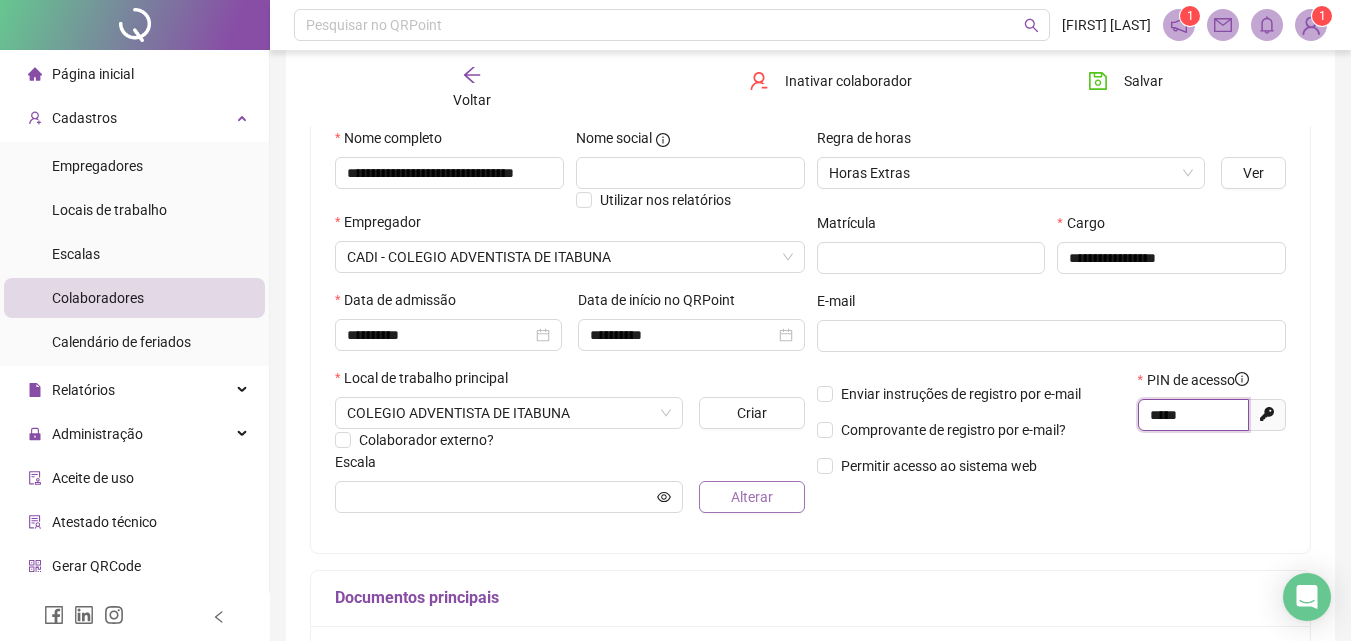 type on "*****" 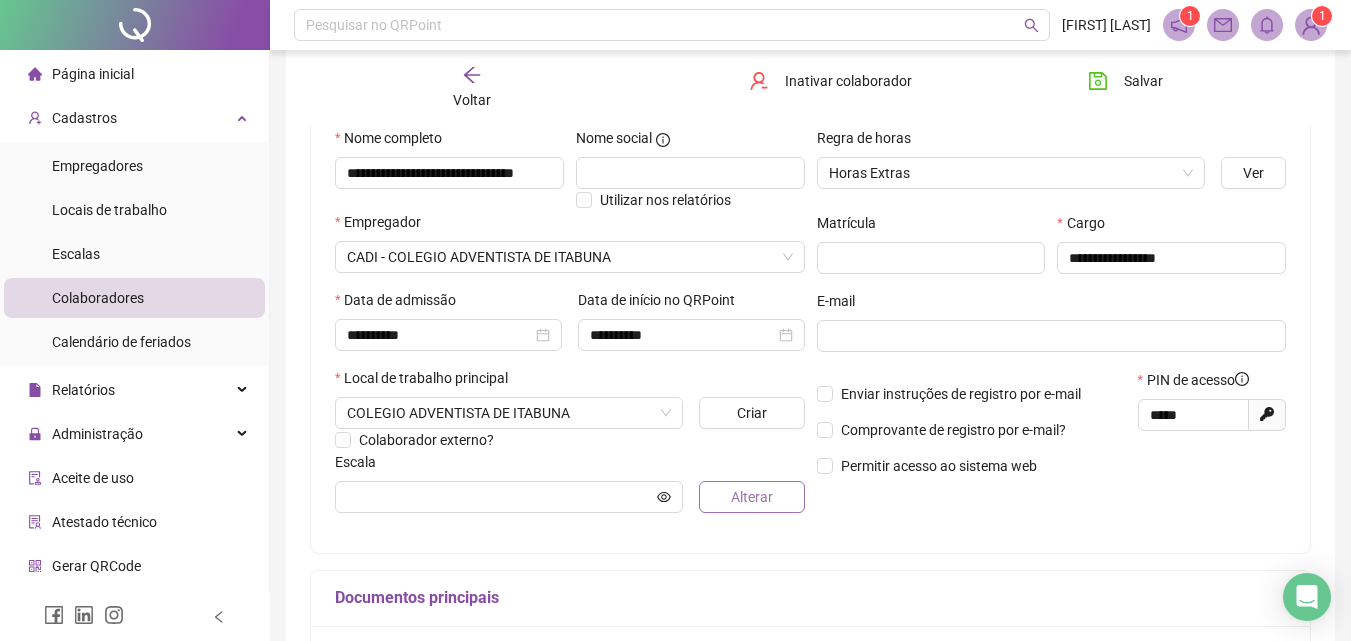 click on "Alterar" at bounding box center (752, 497) 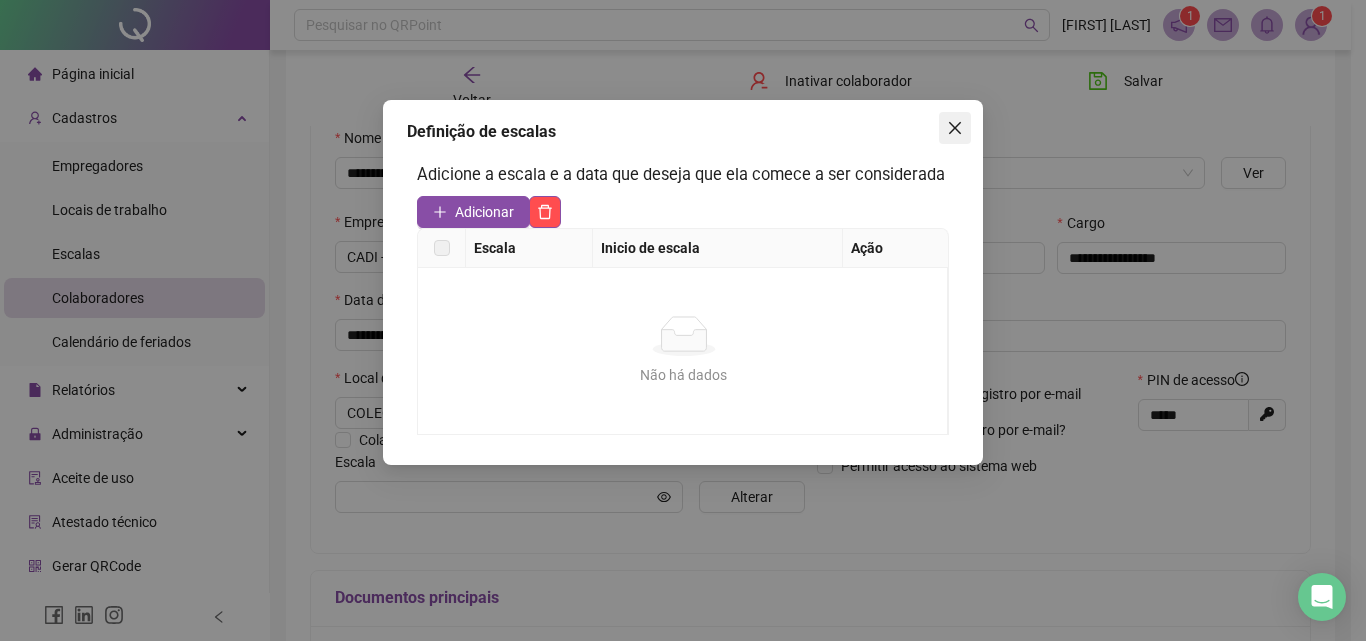 click 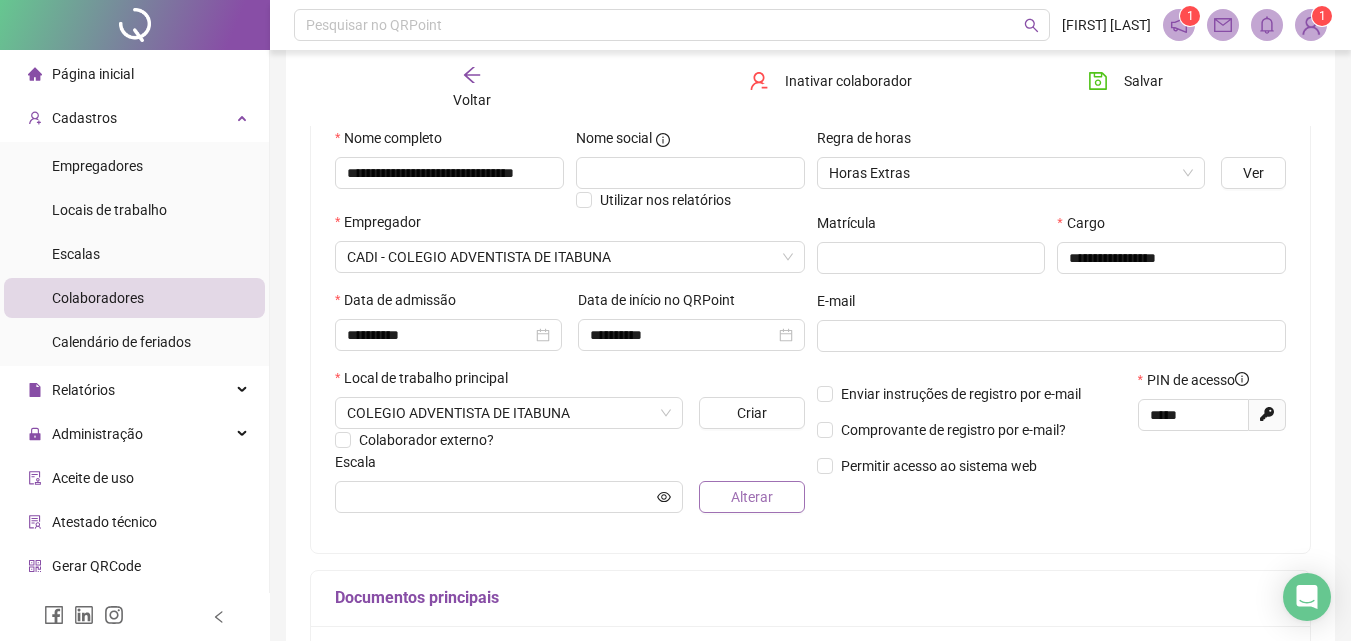 click on "Alterar" at bounding box center (751, 497) 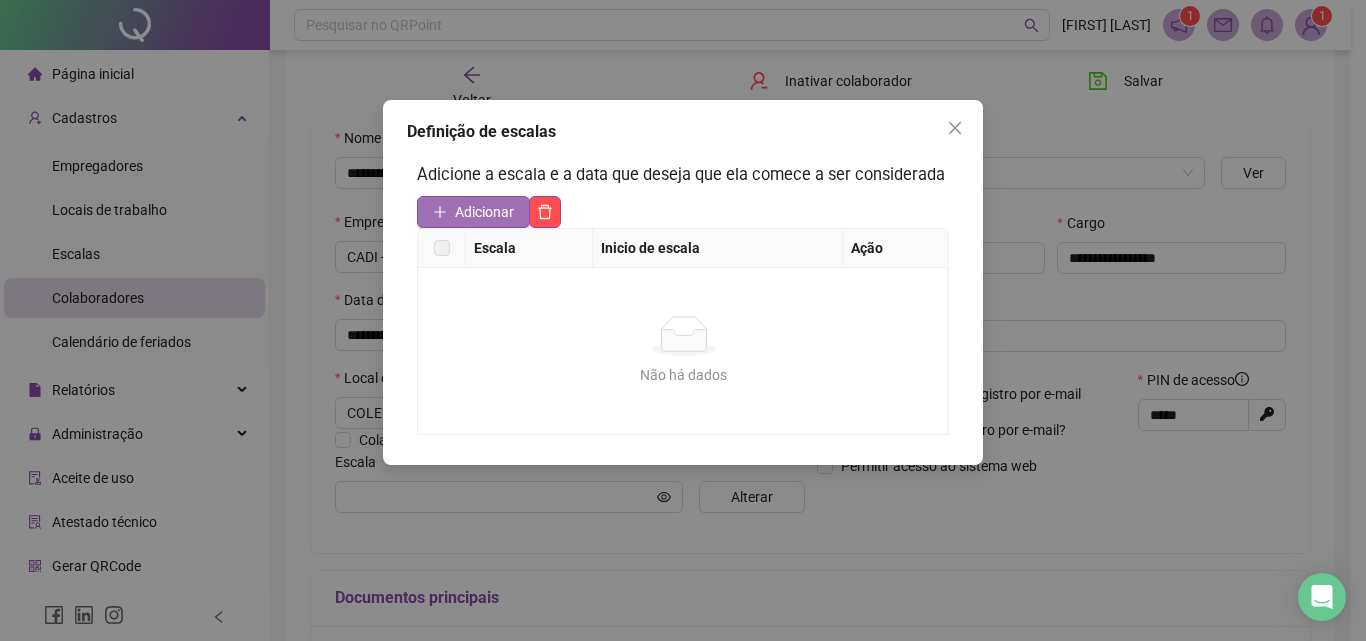 click on "Adicionar" at bounding box center [484, 212] 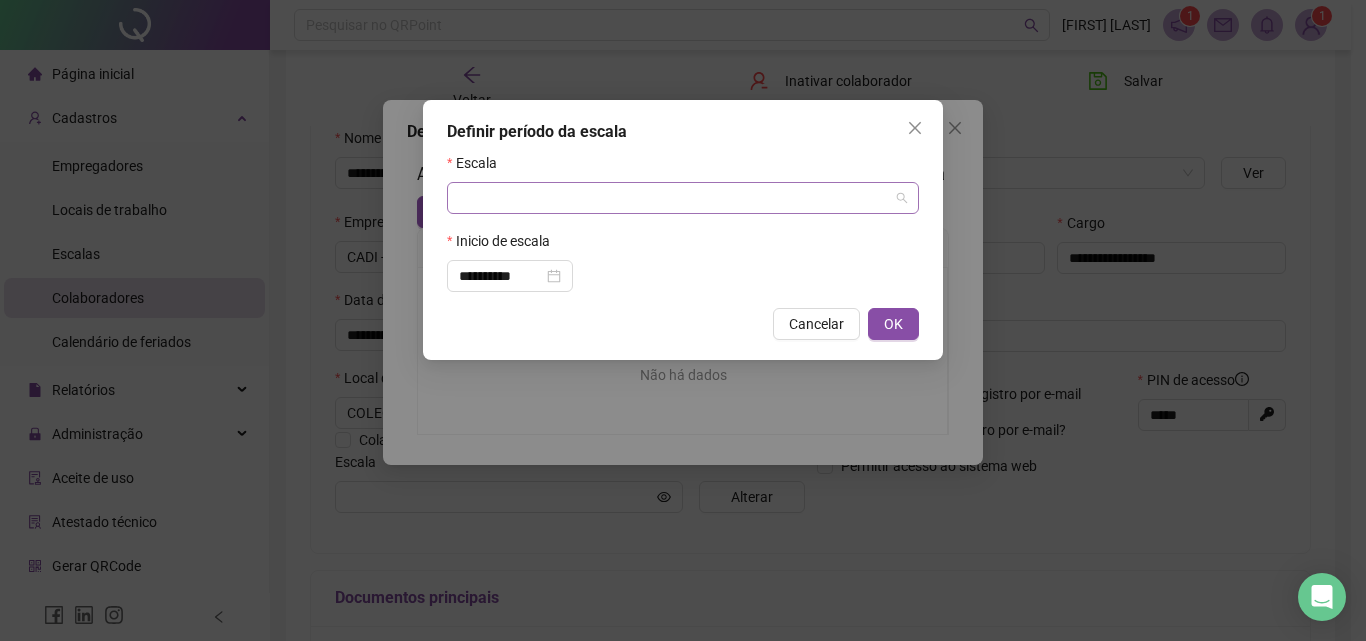 click at bounding box center [677, 198] 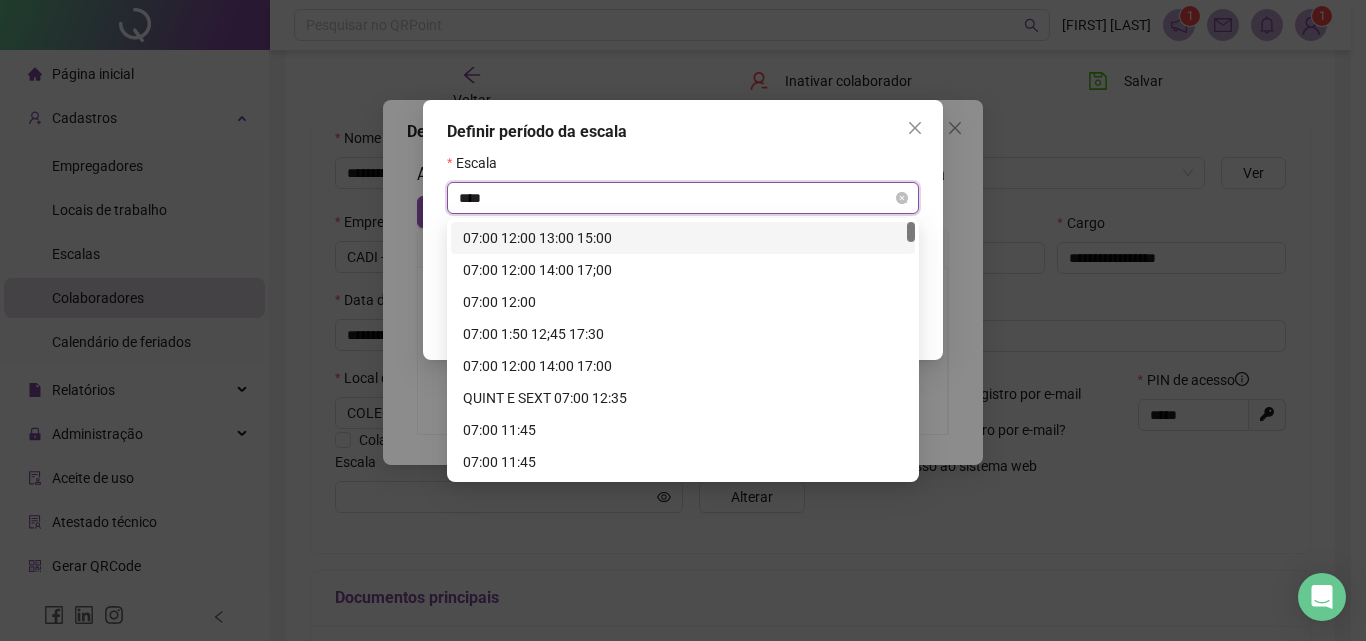 type on "*****" 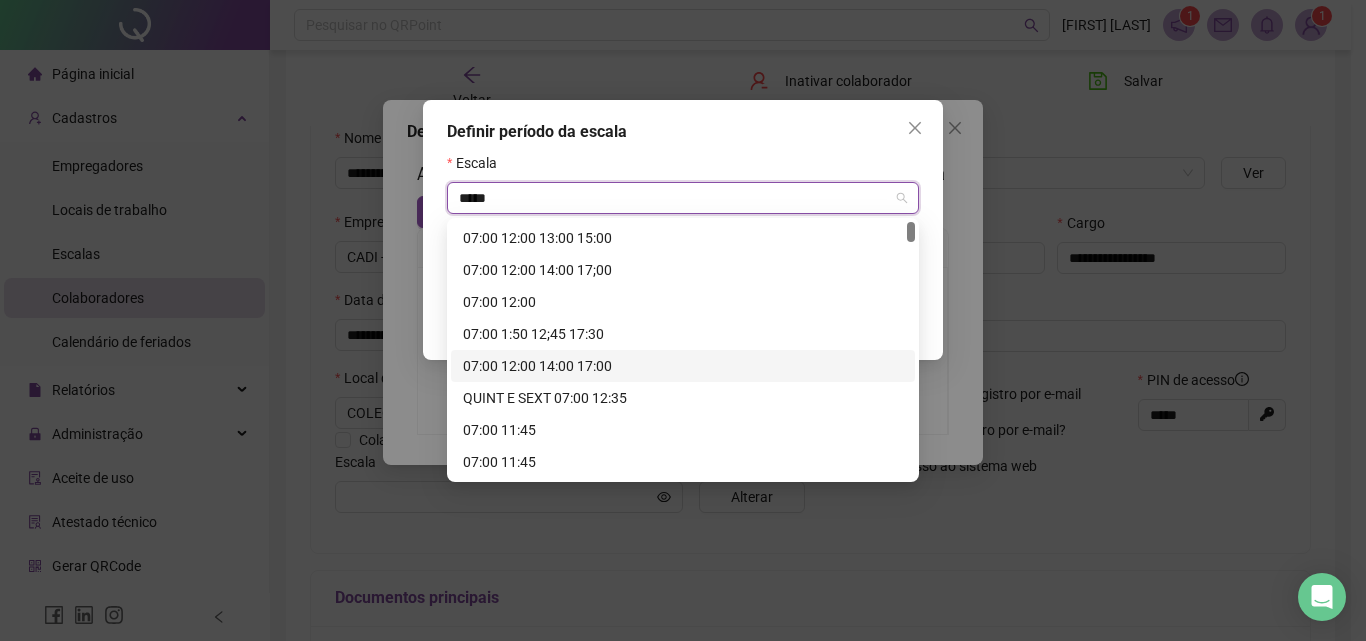 click on "07:00 12:00 14:00 17:00" at bounding box center (683, 366) 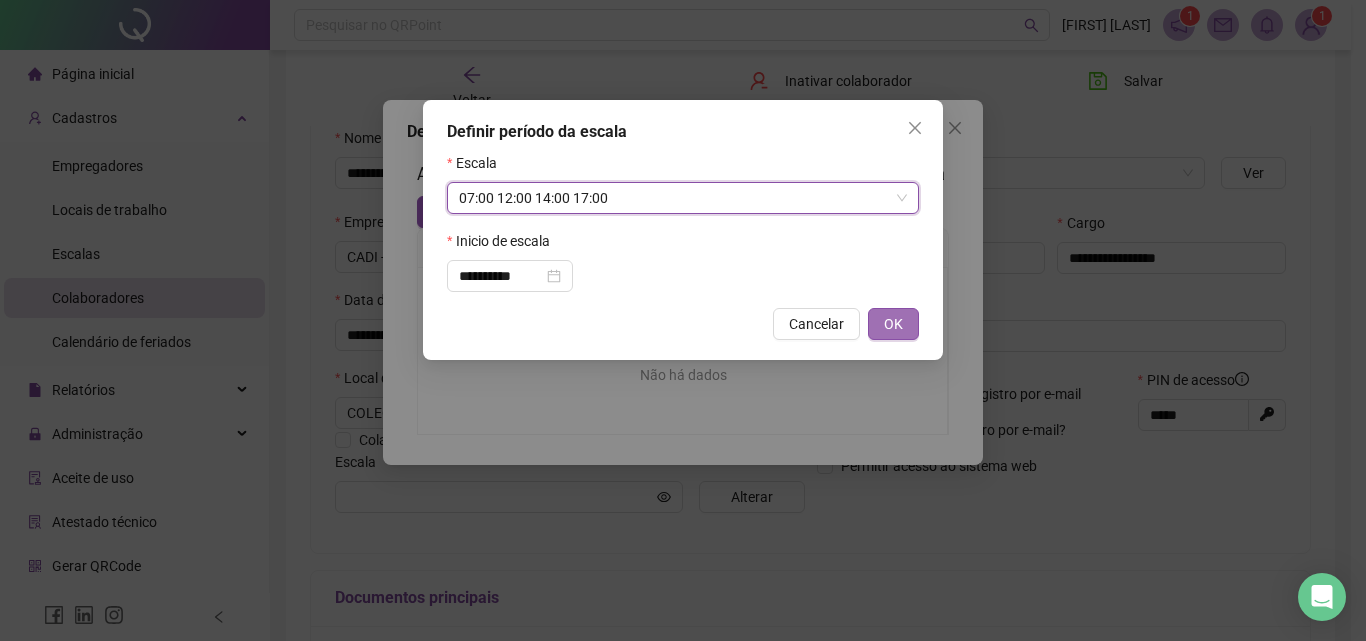 click on "OK" at bounding box center [893, 324] 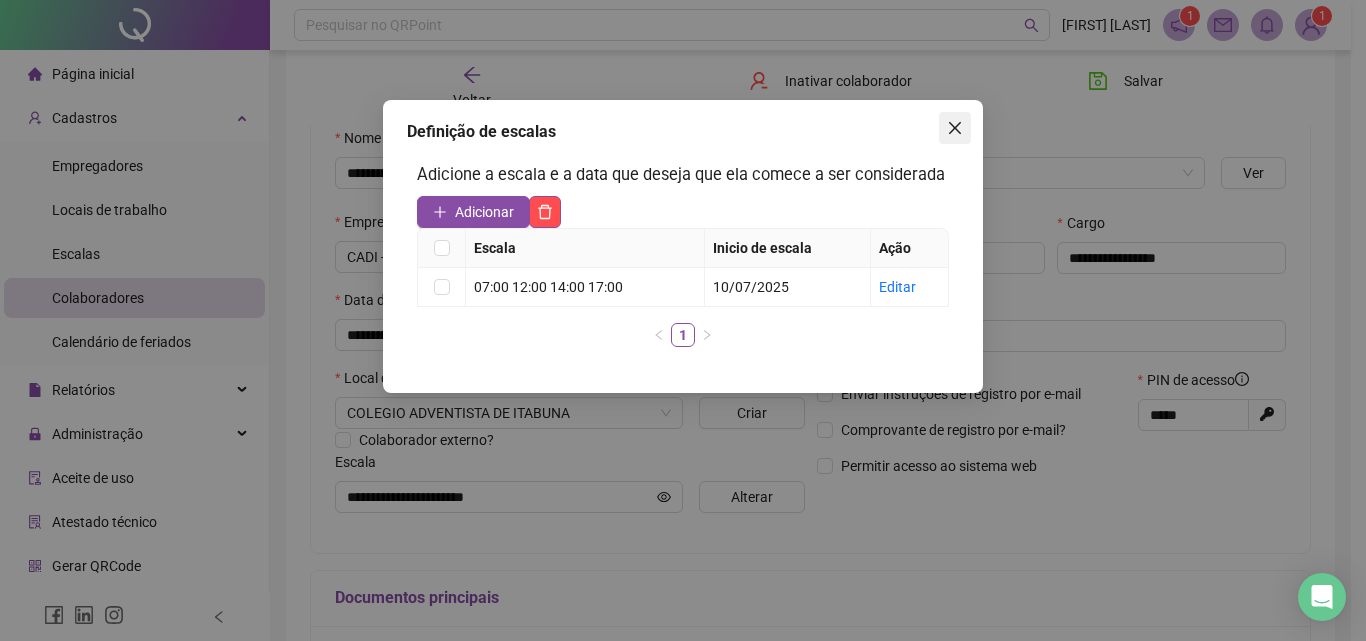 click at bounding box center (955, 128) 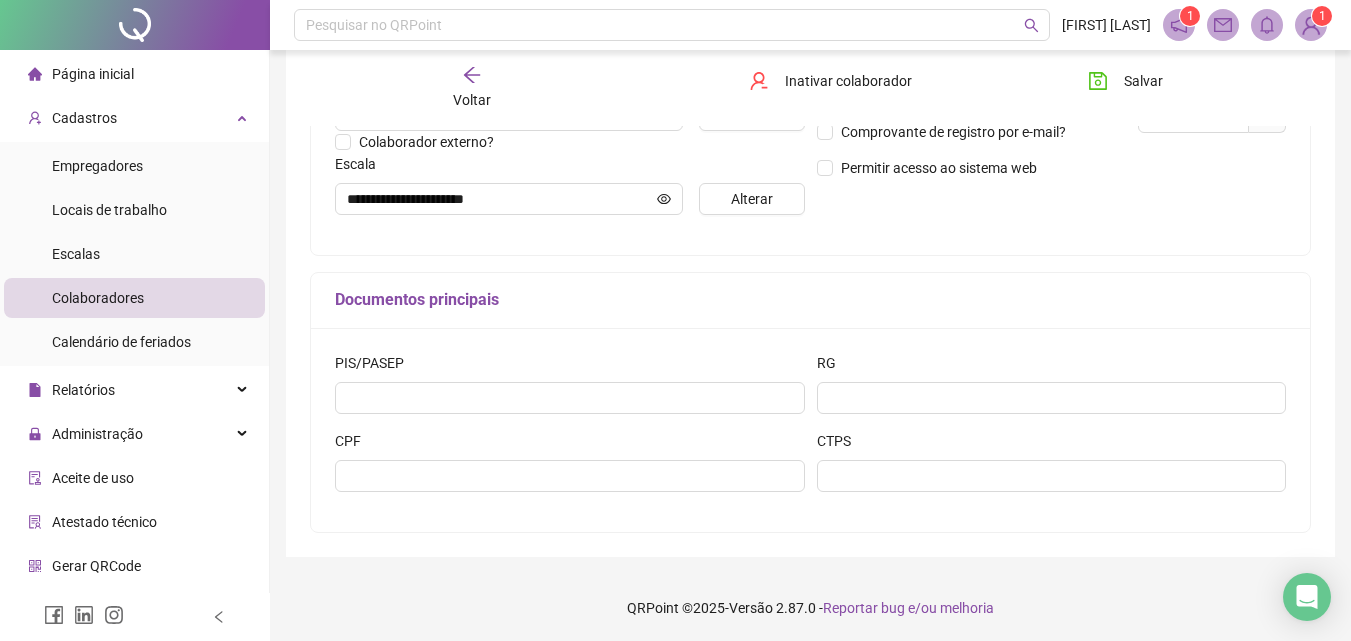 scroll, scrollTop: 500, scrollLeft: 0, axis: vertical 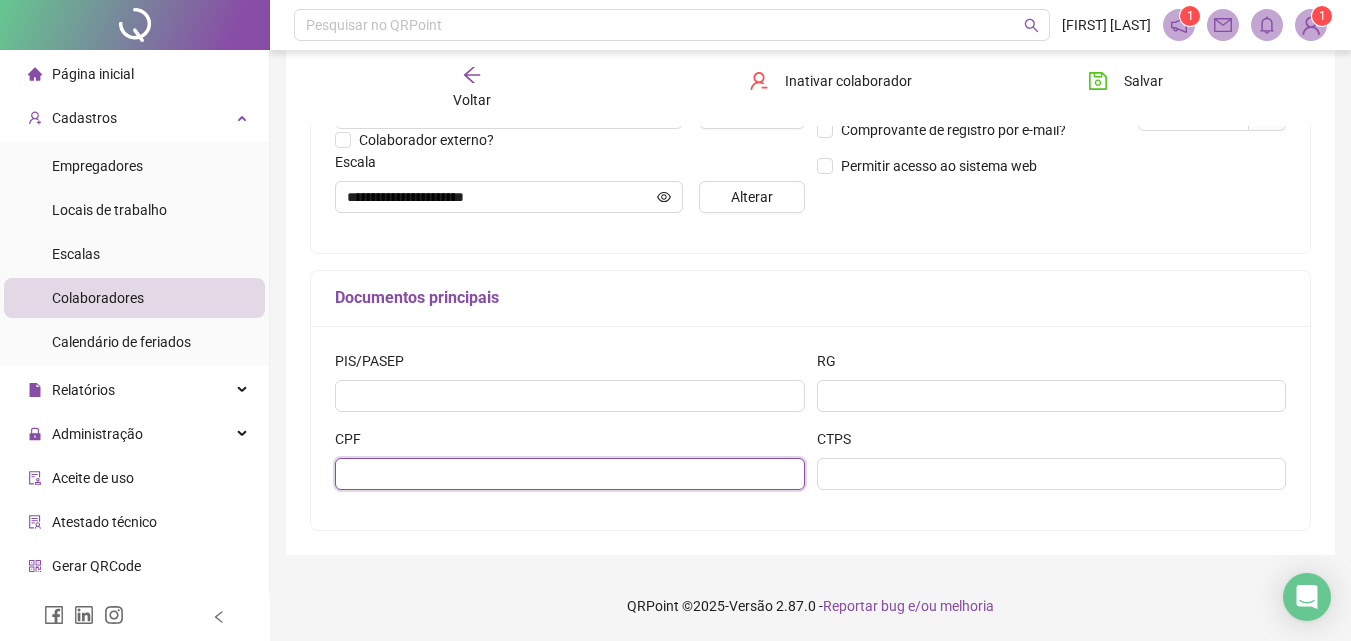 click at bounding box center (570, 474) 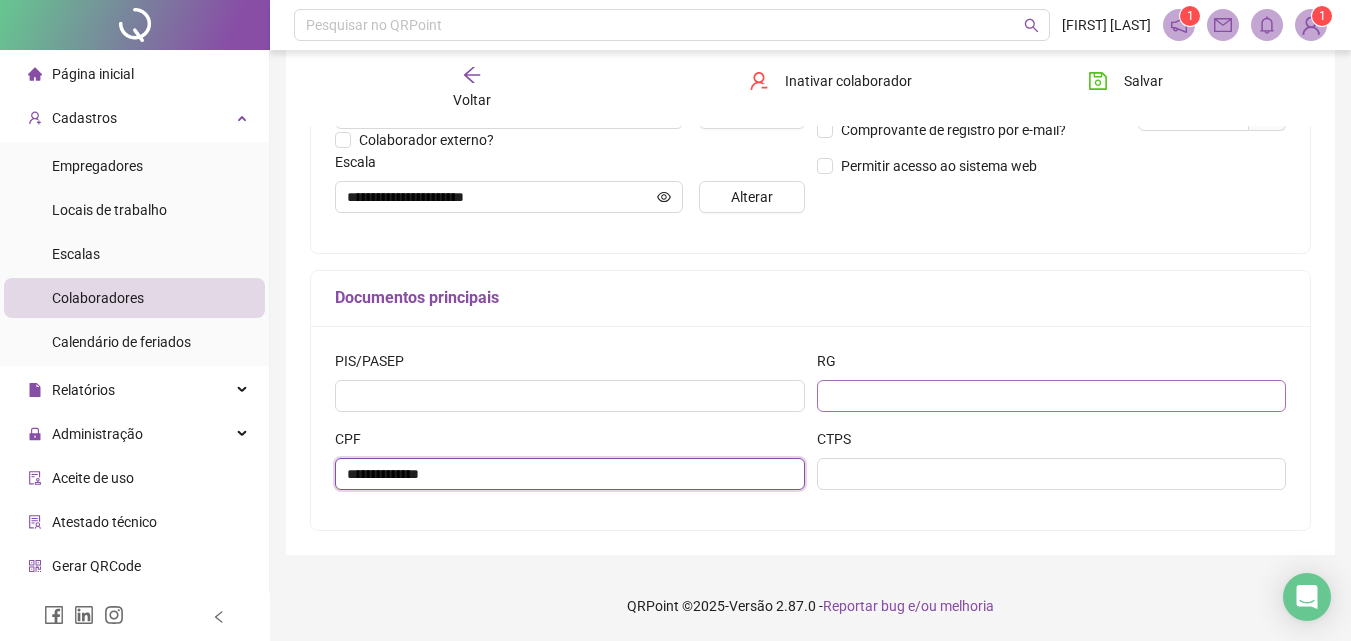 type on "**********" 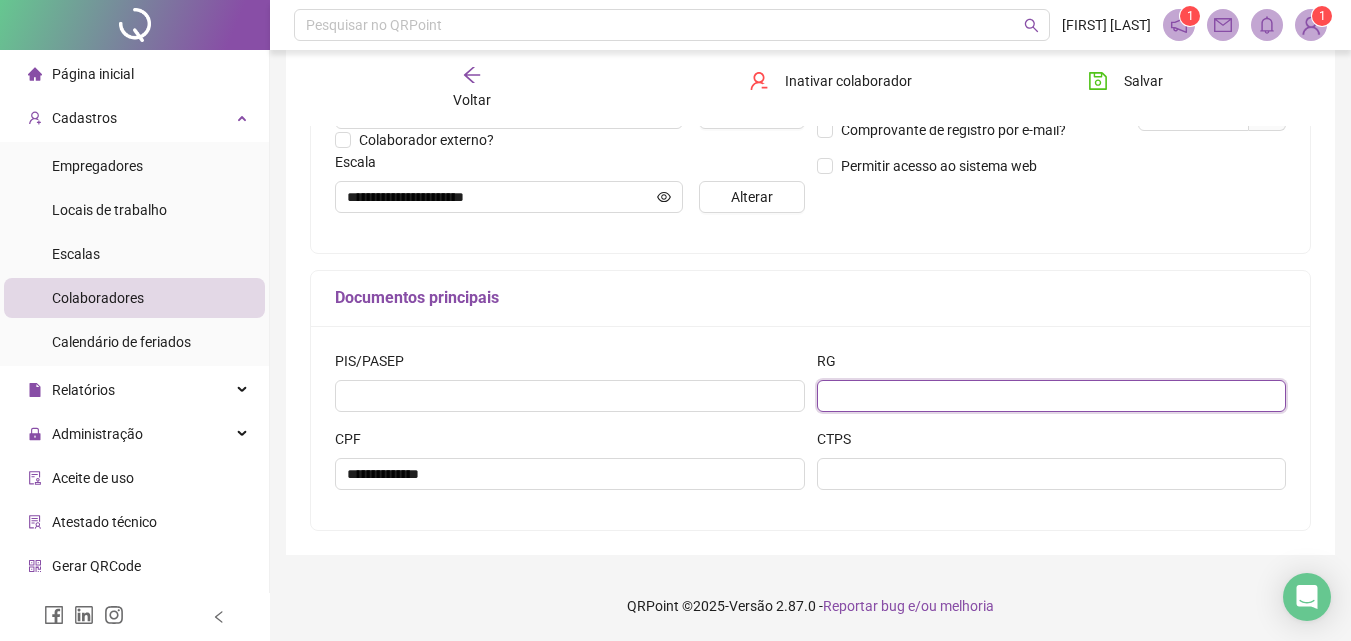 click at bounding box center (1052, 396) 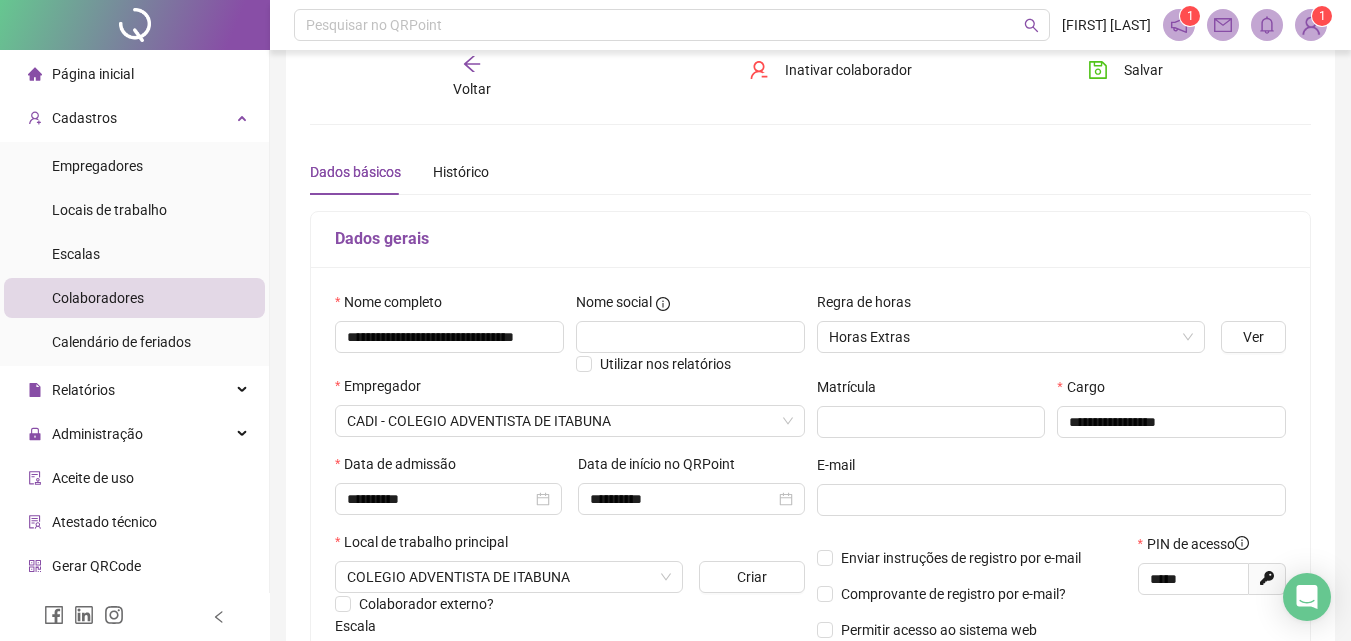 scroll, scrollTop: 0, scrollLeft: 0, axis: both 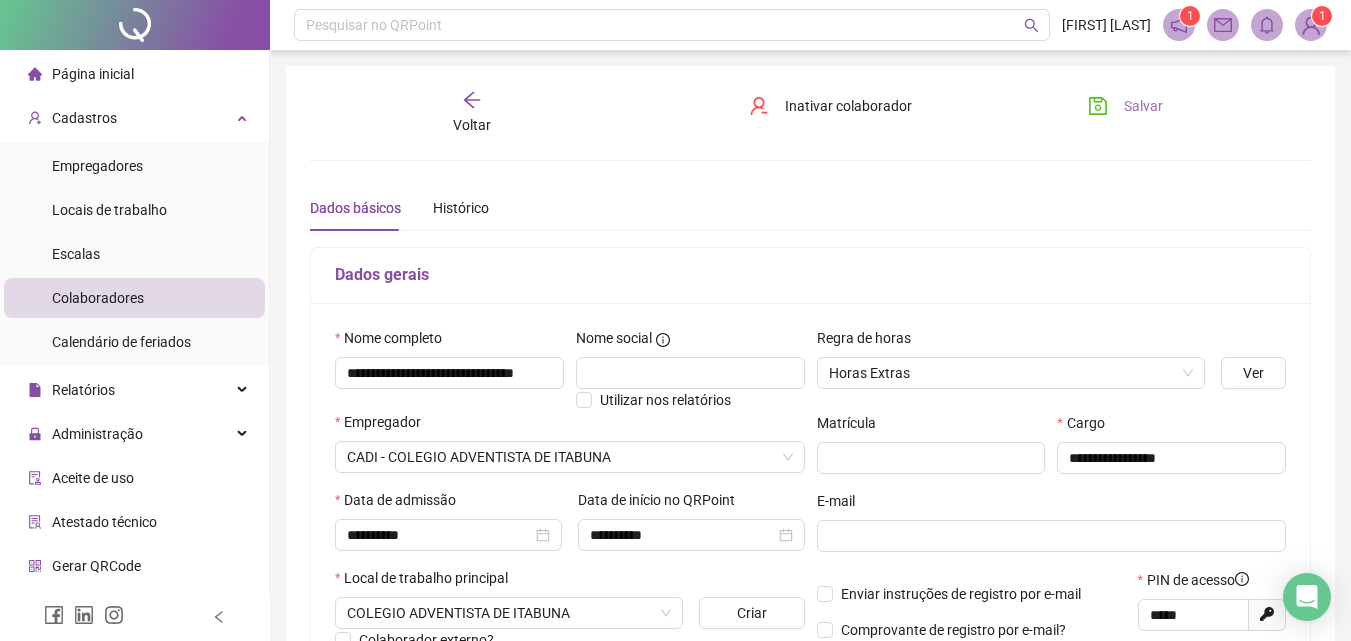 type on "**********" 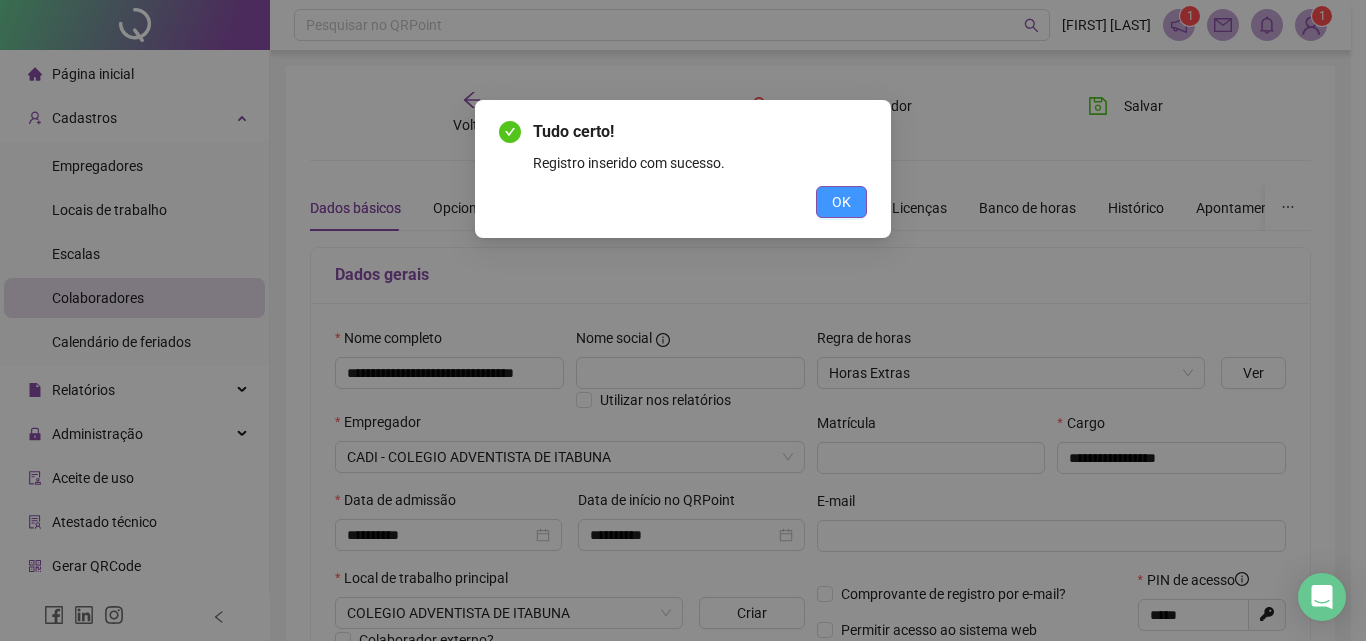 click on "OK" at bounding box center [841, 202] 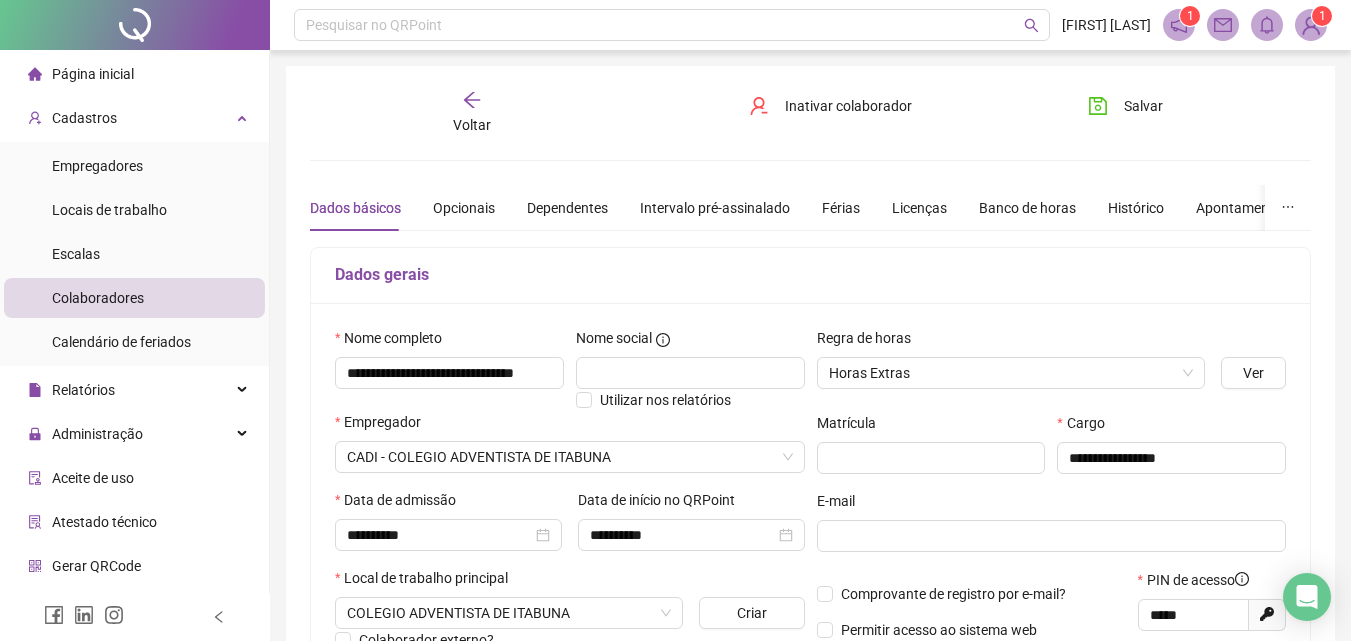 click on "Dados básicos Opcionais Dependentes Intervalo pré-assinalado Férias Licenças Banco de horas Histórico Apontamentos Integrações Preferências" at bounding box center (907, 208) 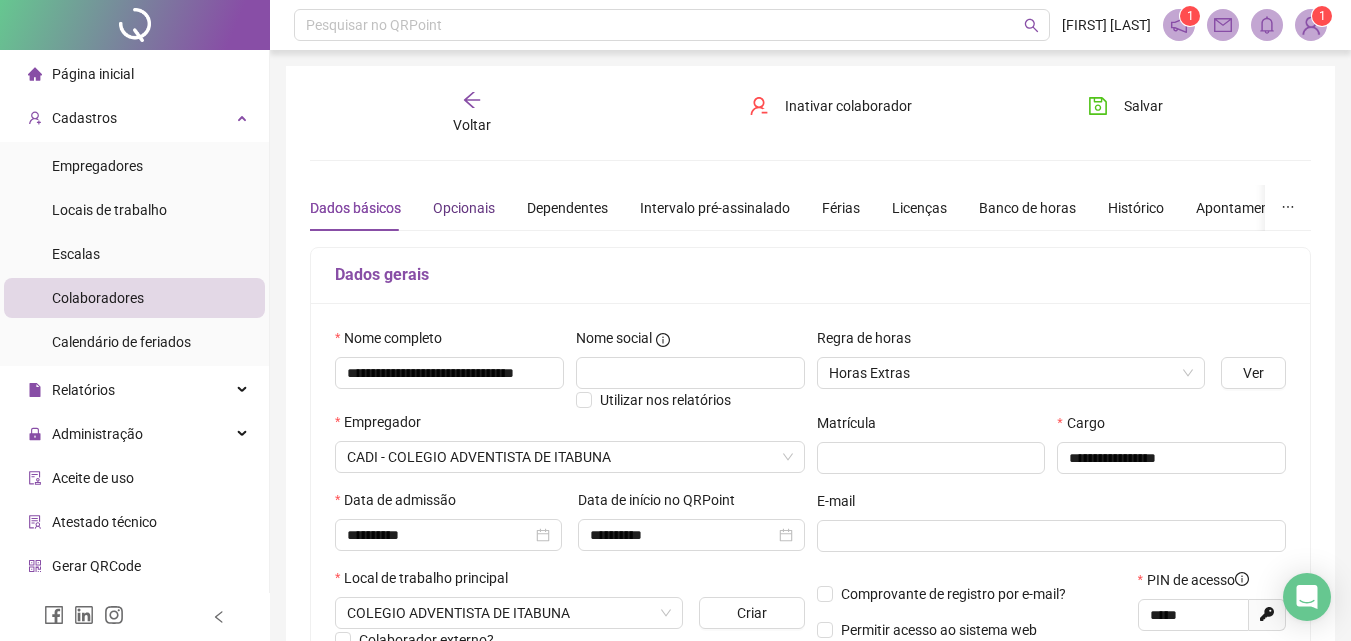 click on "Opcionais" at bounding box center [464, 208] 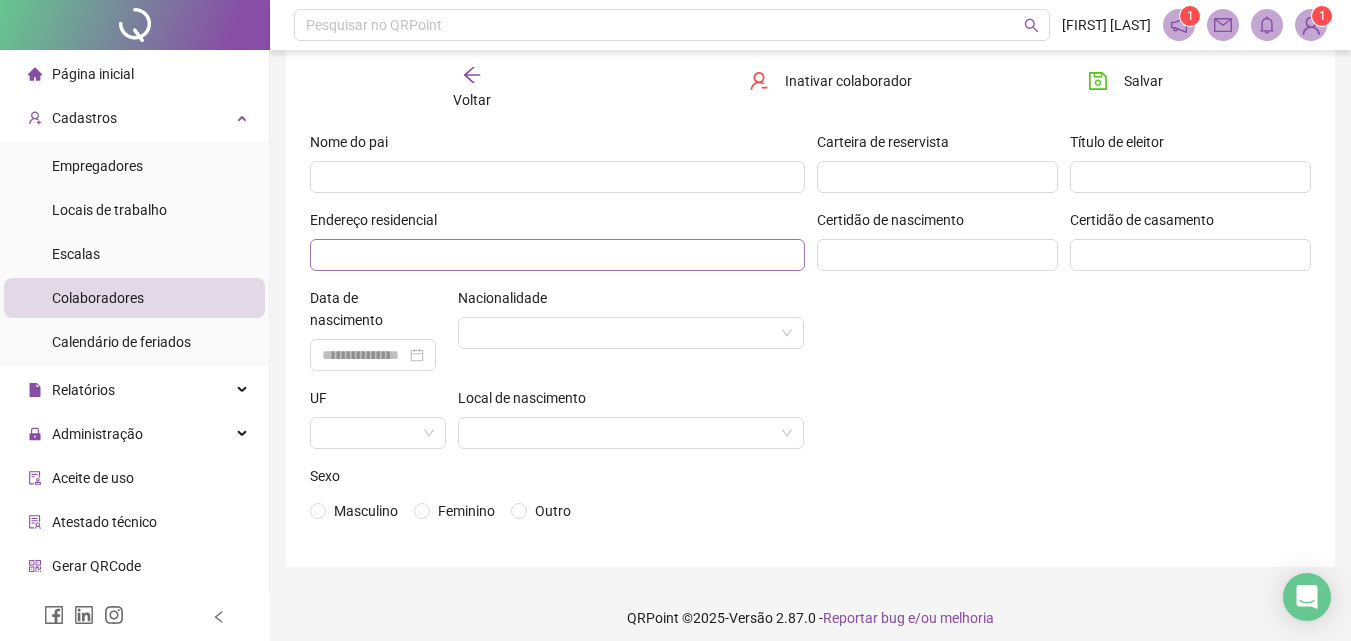 scroll, scrollTop: 200, scrollLeft: 0, axis: vertical 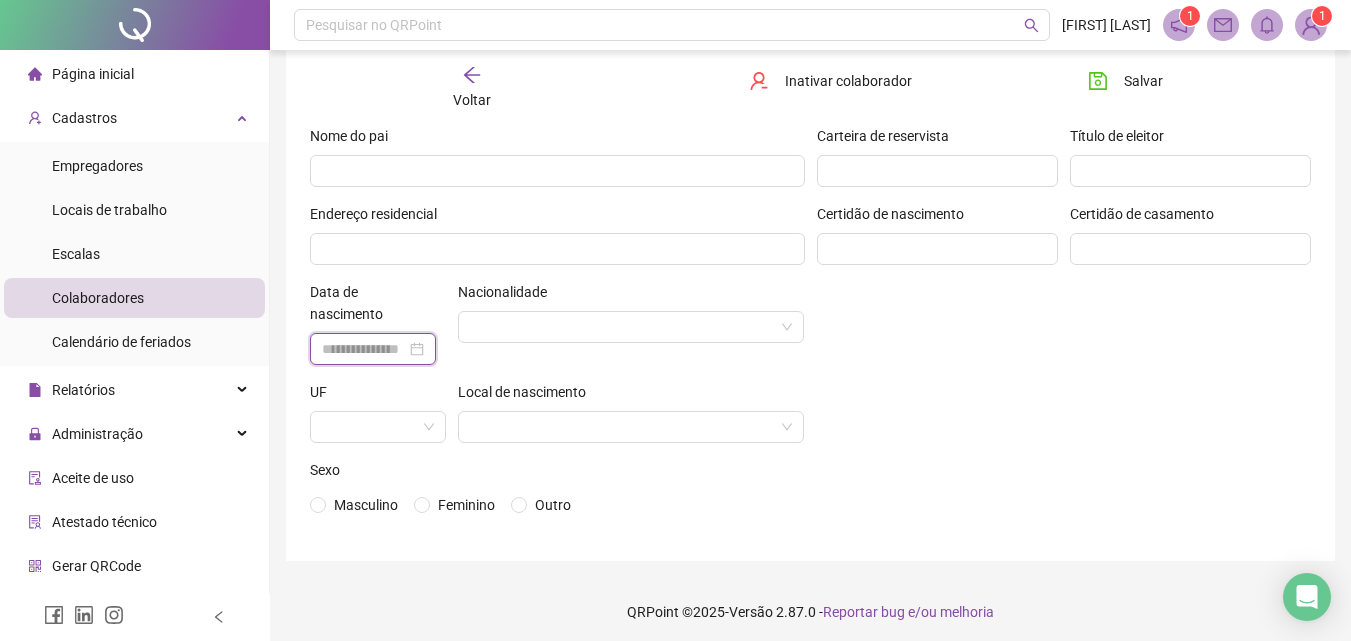 click at bounding box center (364, 349) 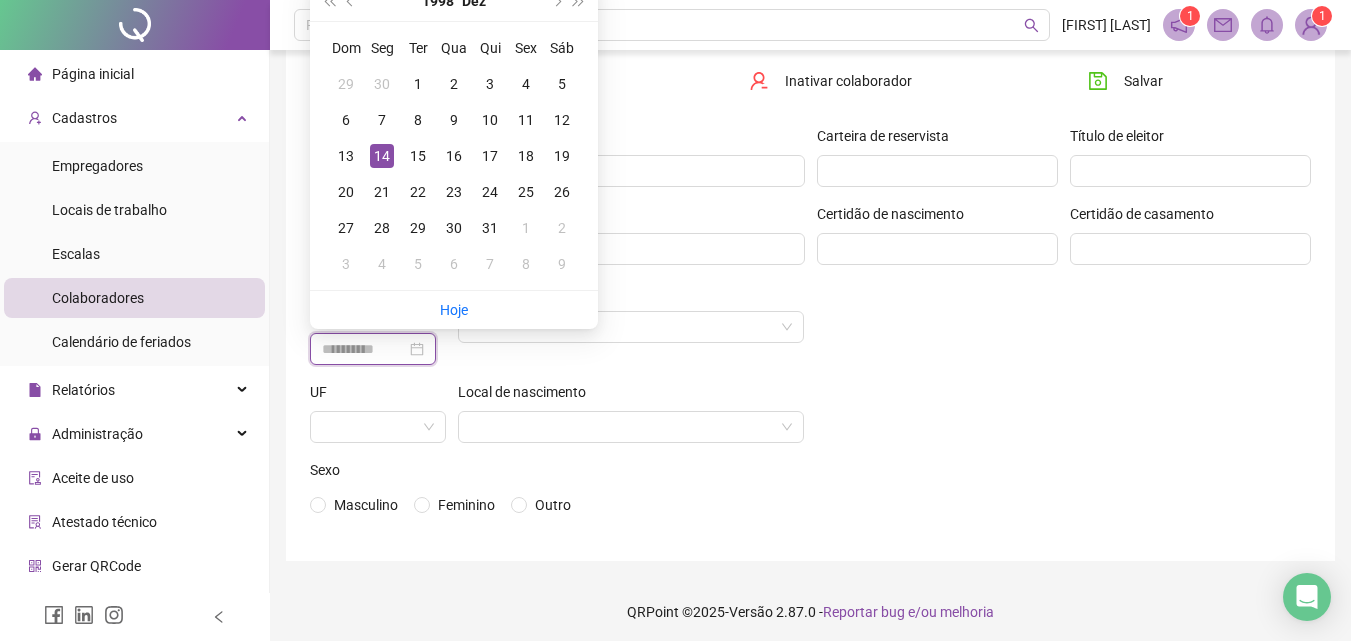 type on "**********" 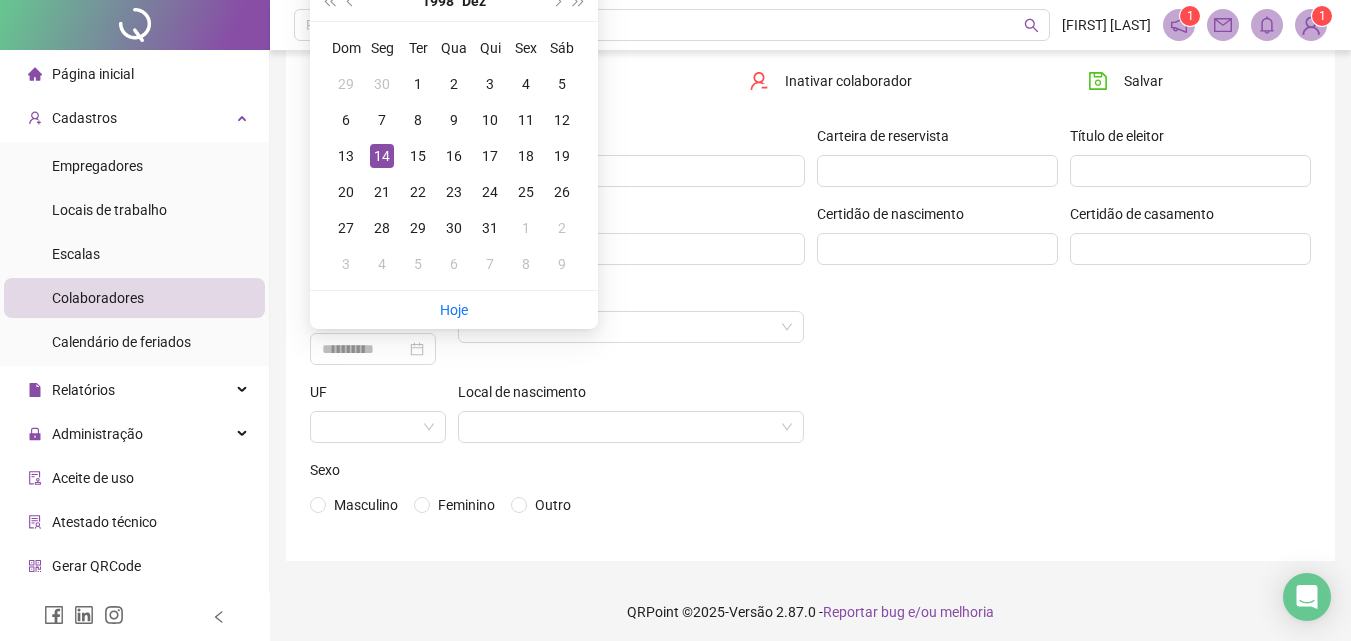 click on "14" at bounding box center (382, 156) 